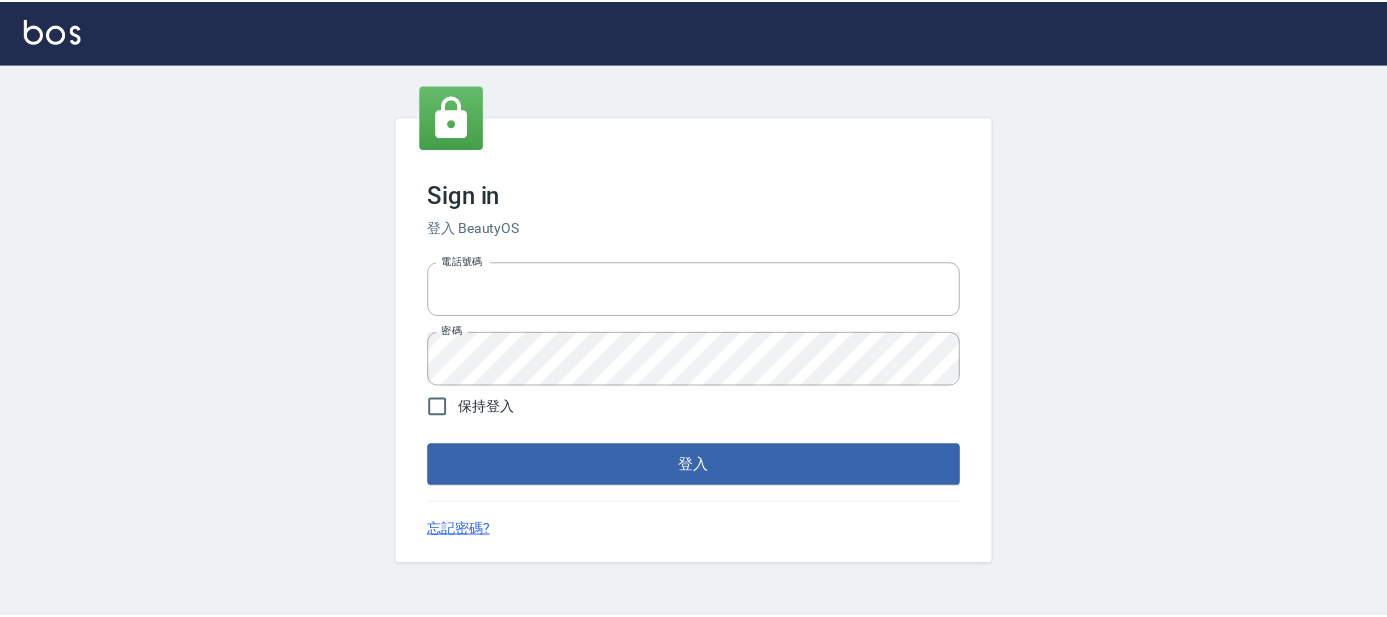 scroll, scrollTop: 0, scrollLeft: 0, axis: both 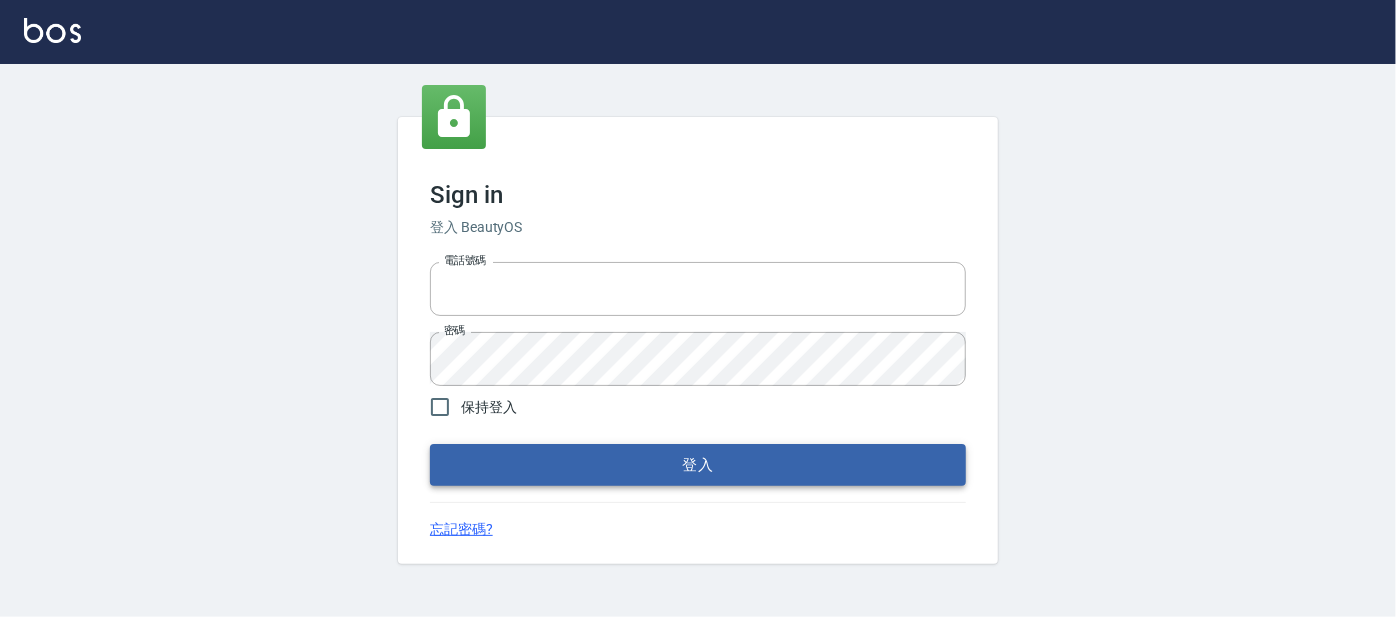 type on "0227605235" 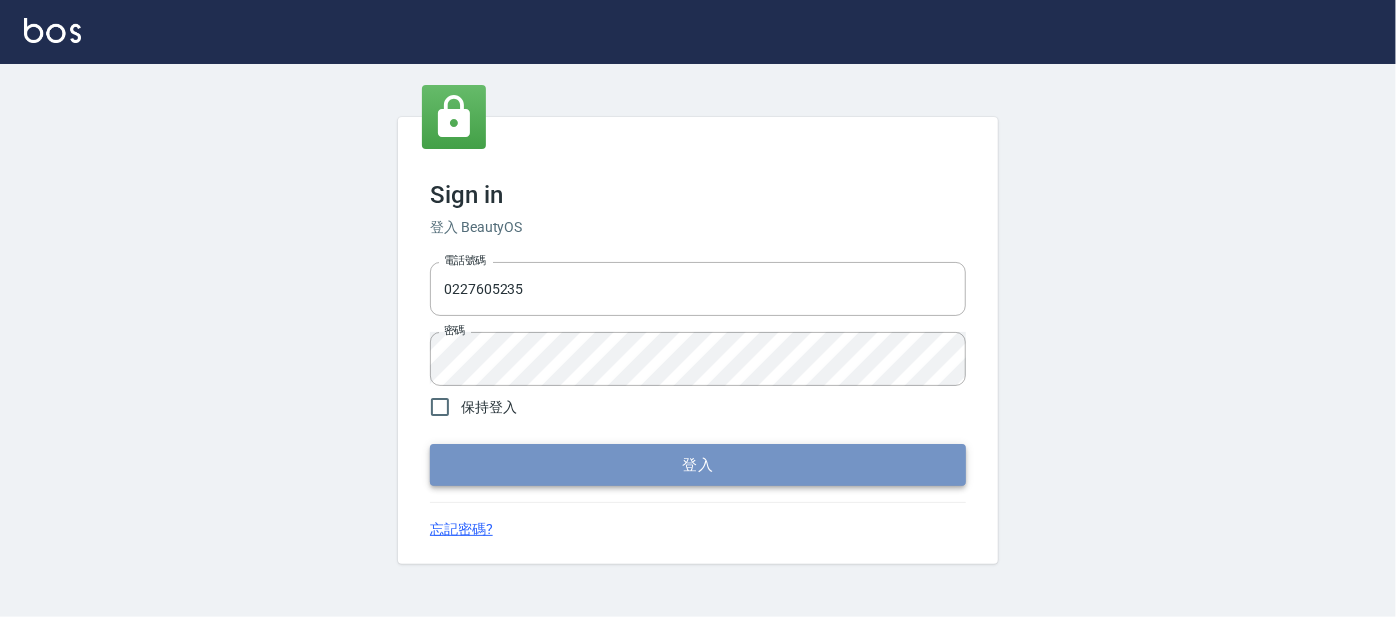 click on "登入" at bounding box center (698, 465) 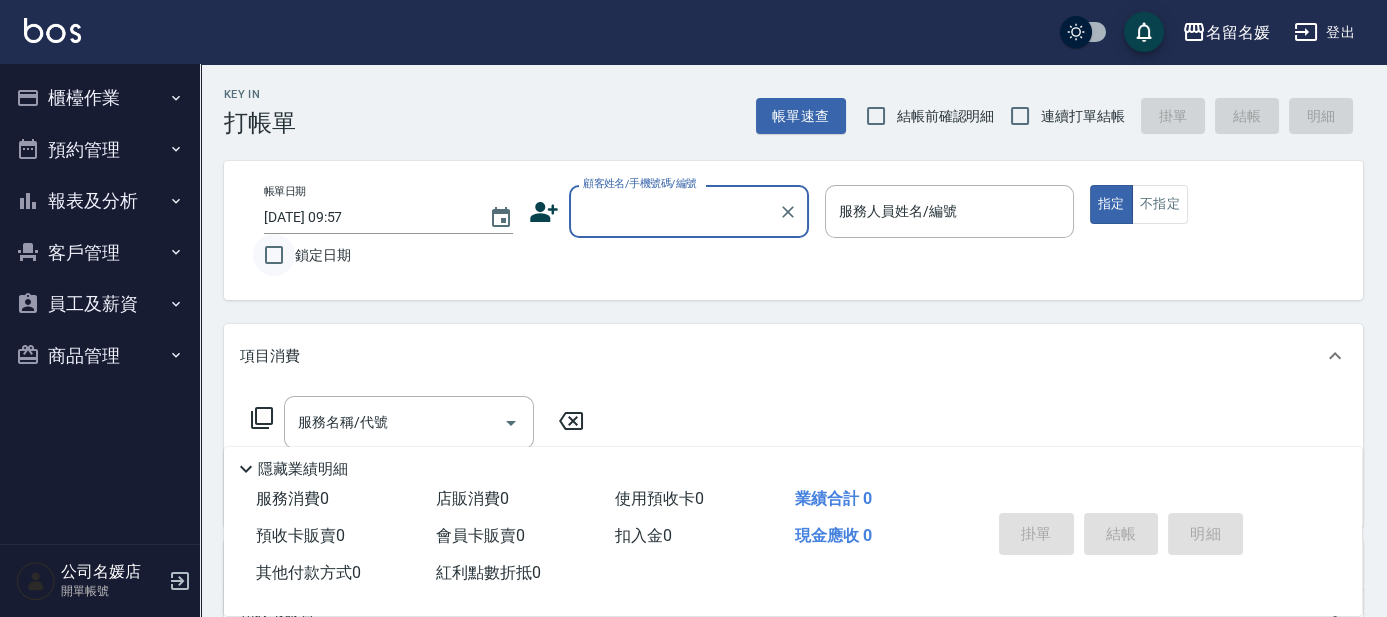 click on "鎖定日期" at bounding box center (274, 255) 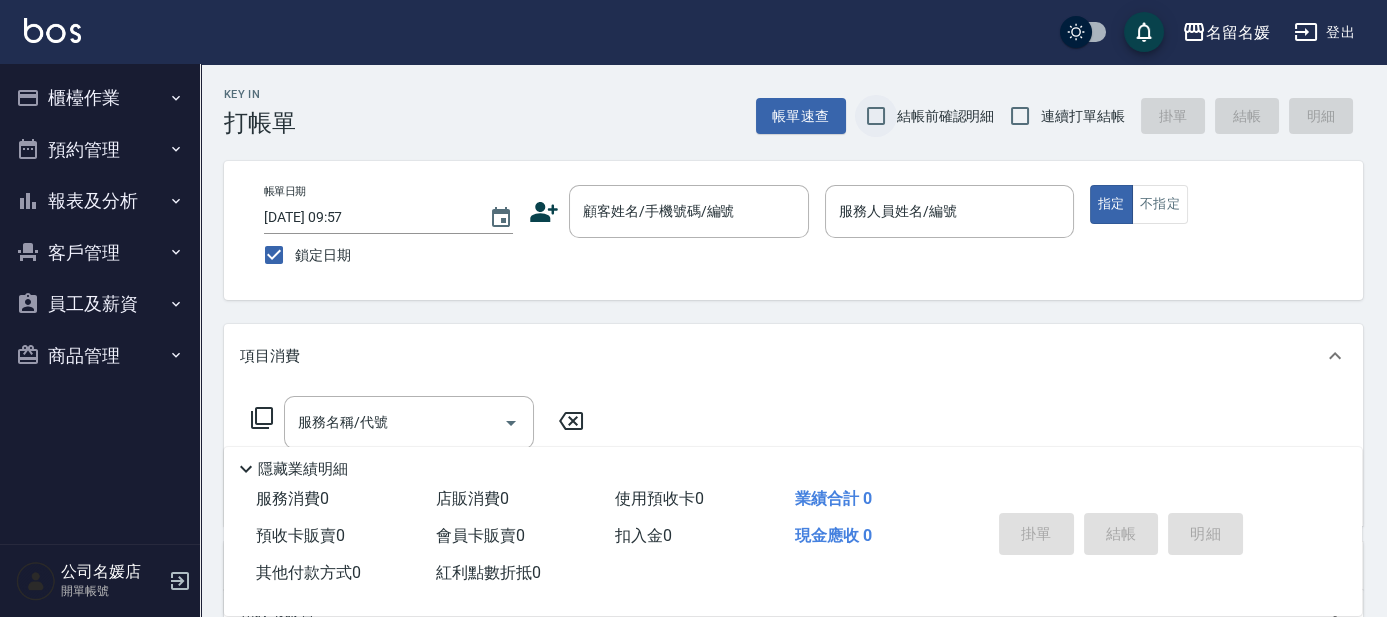 click on "結帳前確認明細" at bounding box center (876, 116) 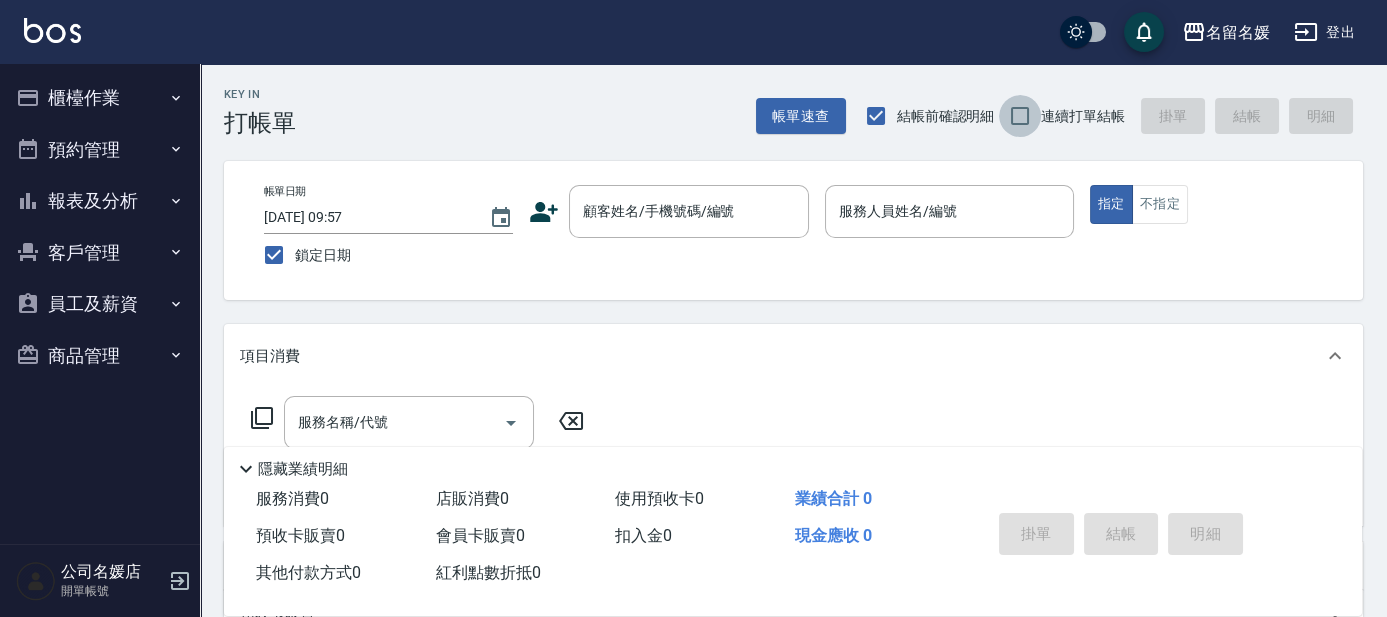 click on "連續打單結帳" at bounding box center [1020, 116] 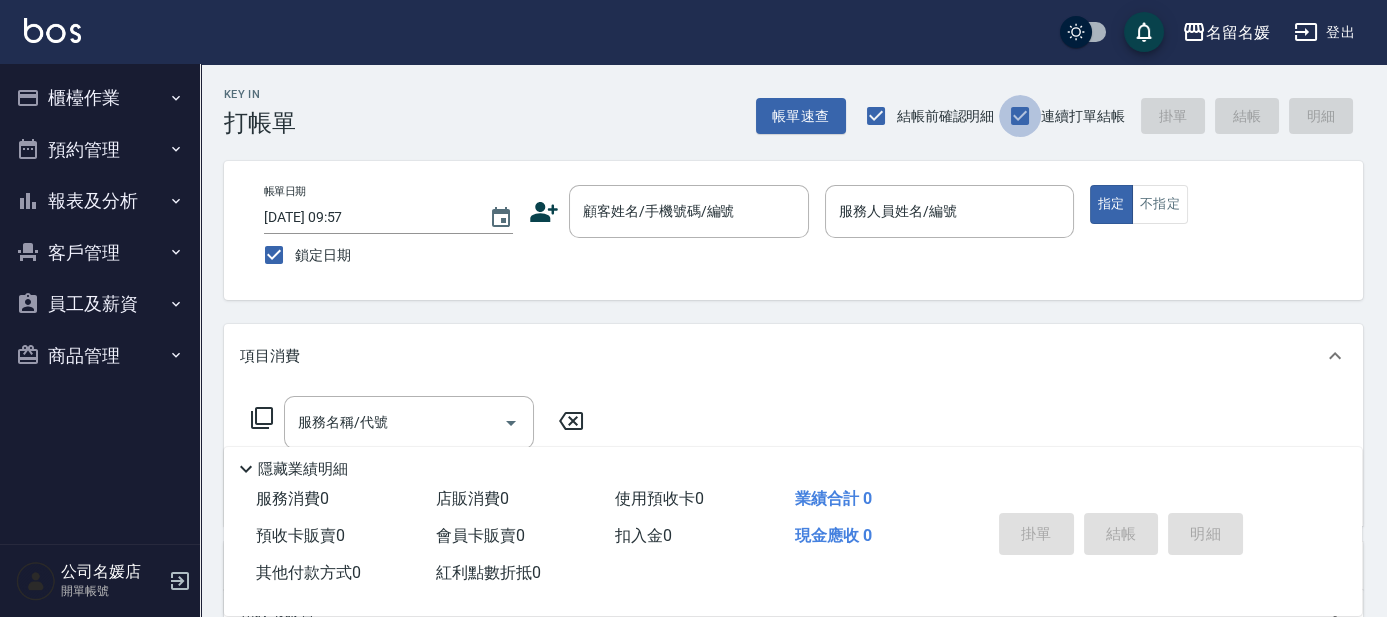 click on "連續打單結帳" at bounding box center [1020, 116] 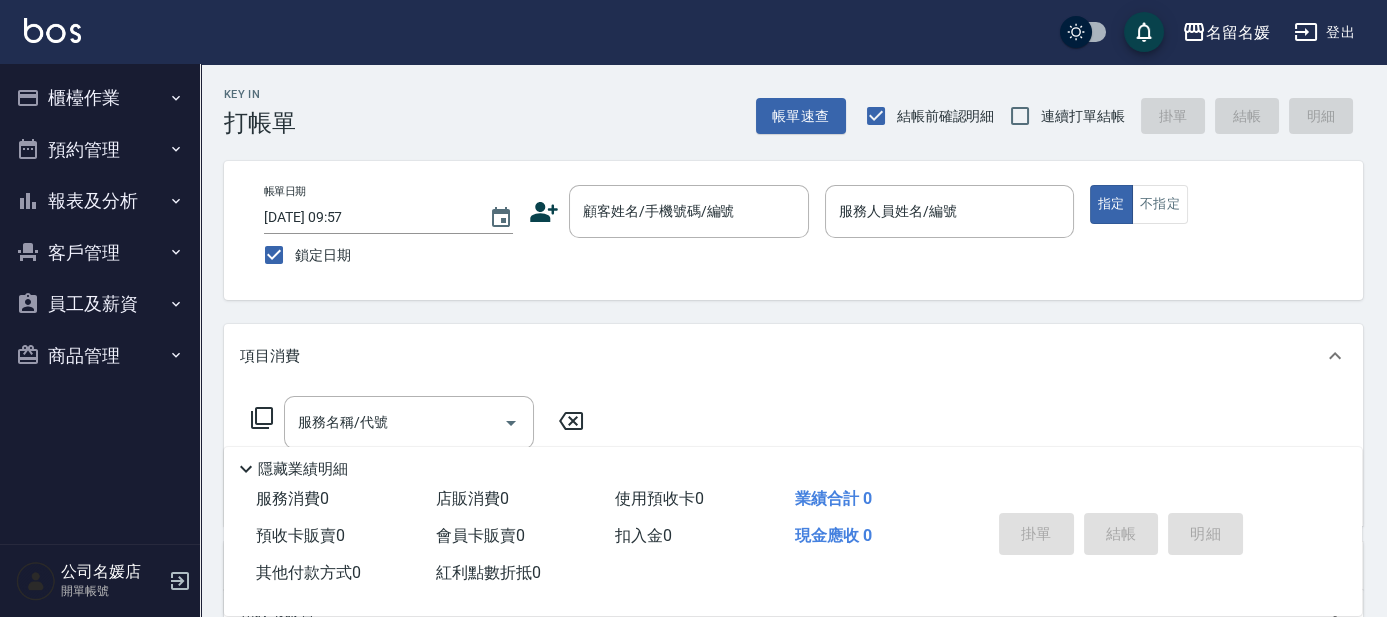 click on "連續打單結帳" at bounding box center (1062, 116) 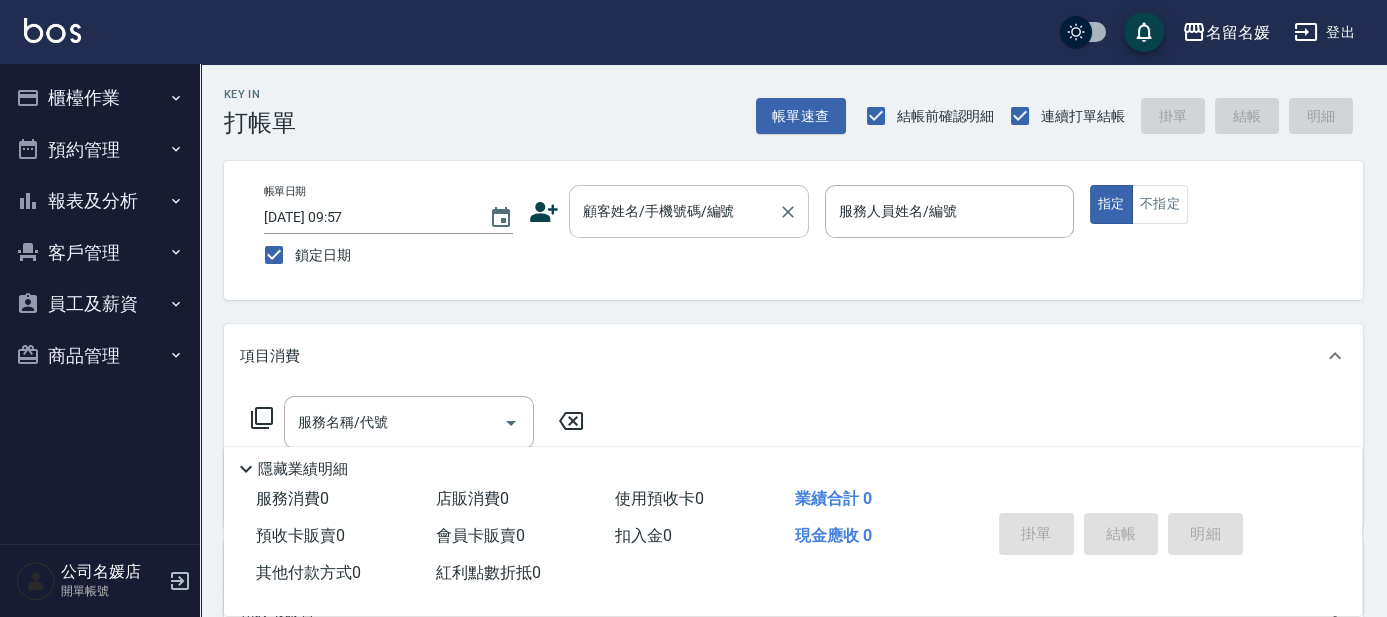 click on "顧客姓名/手機號碼/編號" at bounding box center (689, 211) 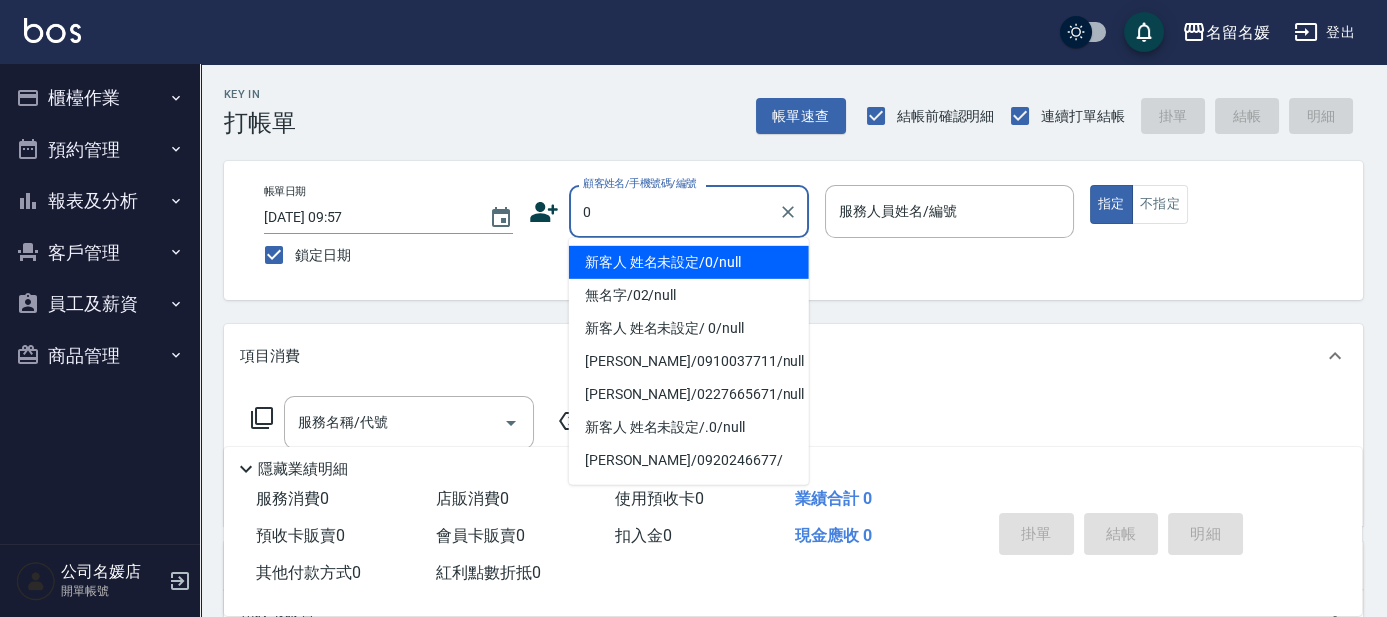 type on "新客人 姓名未設定/0/null" 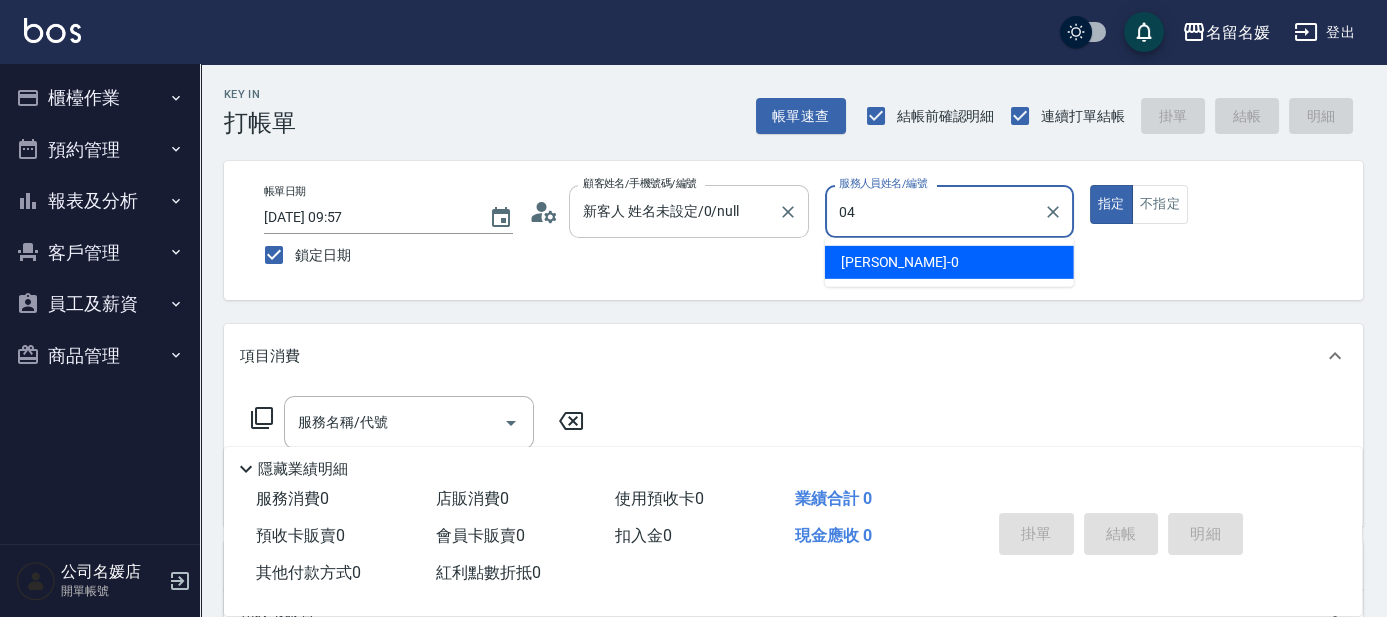type on "04" 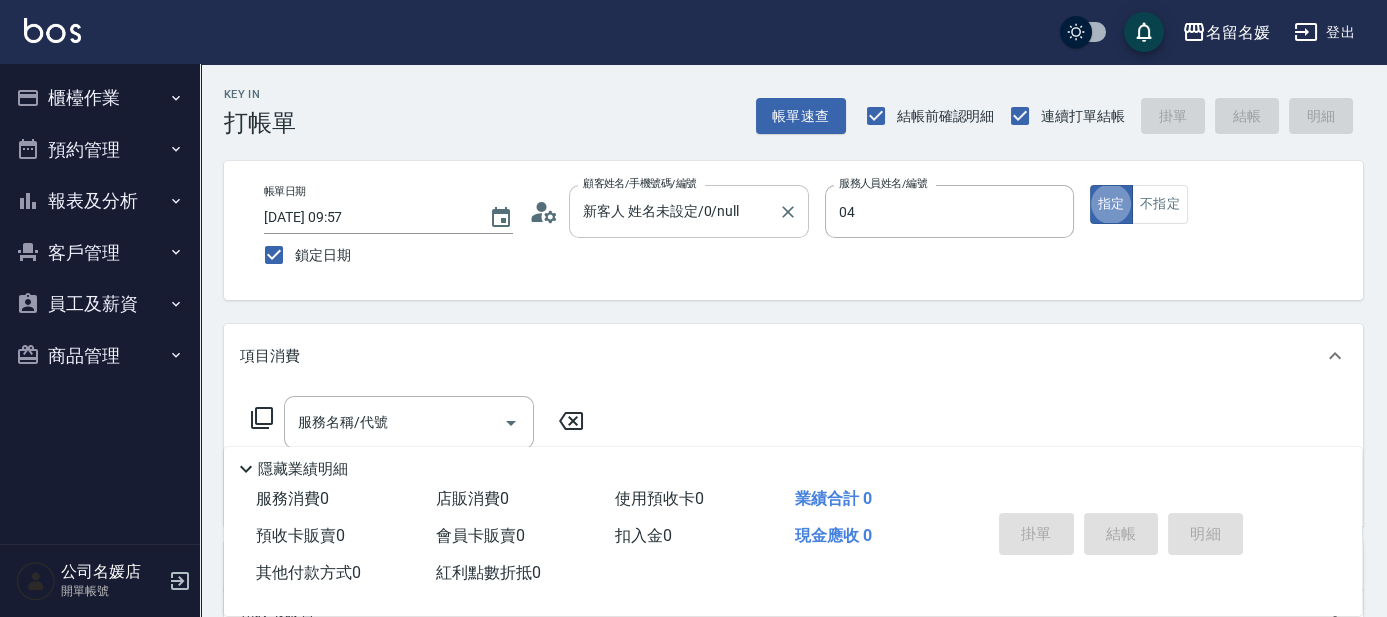 type on "[PERSON_NAME]-04" 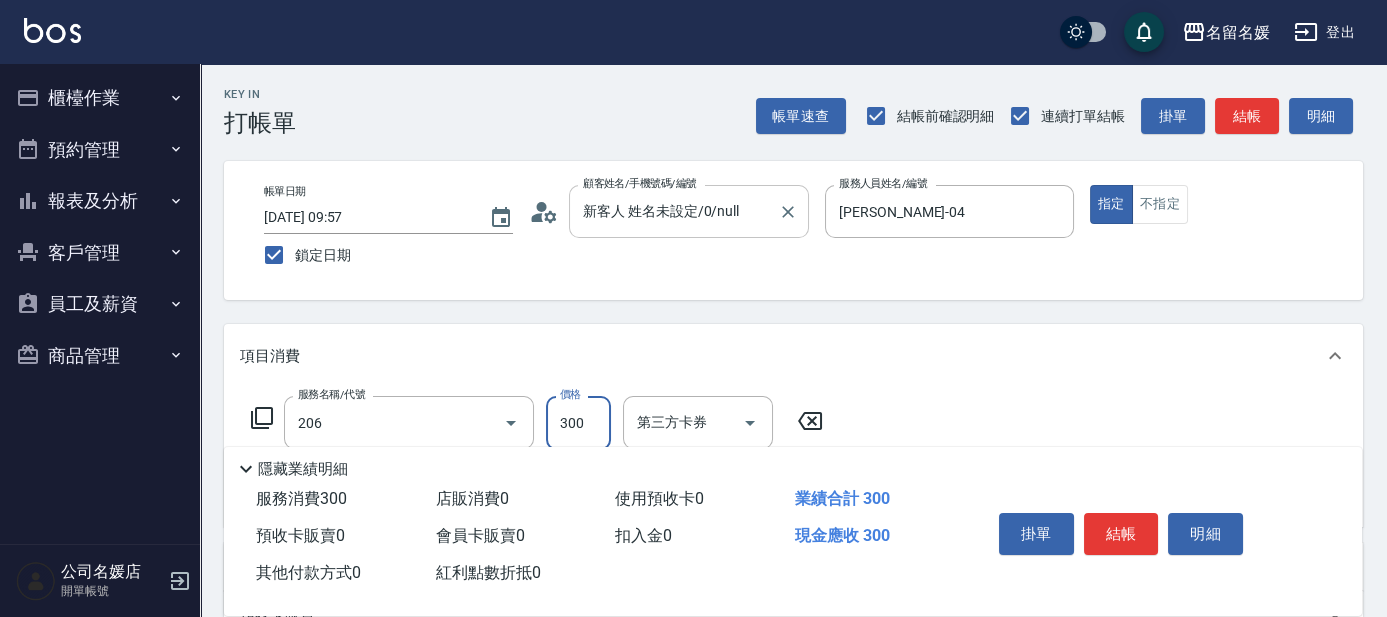 type on "洗髮[300](206)" 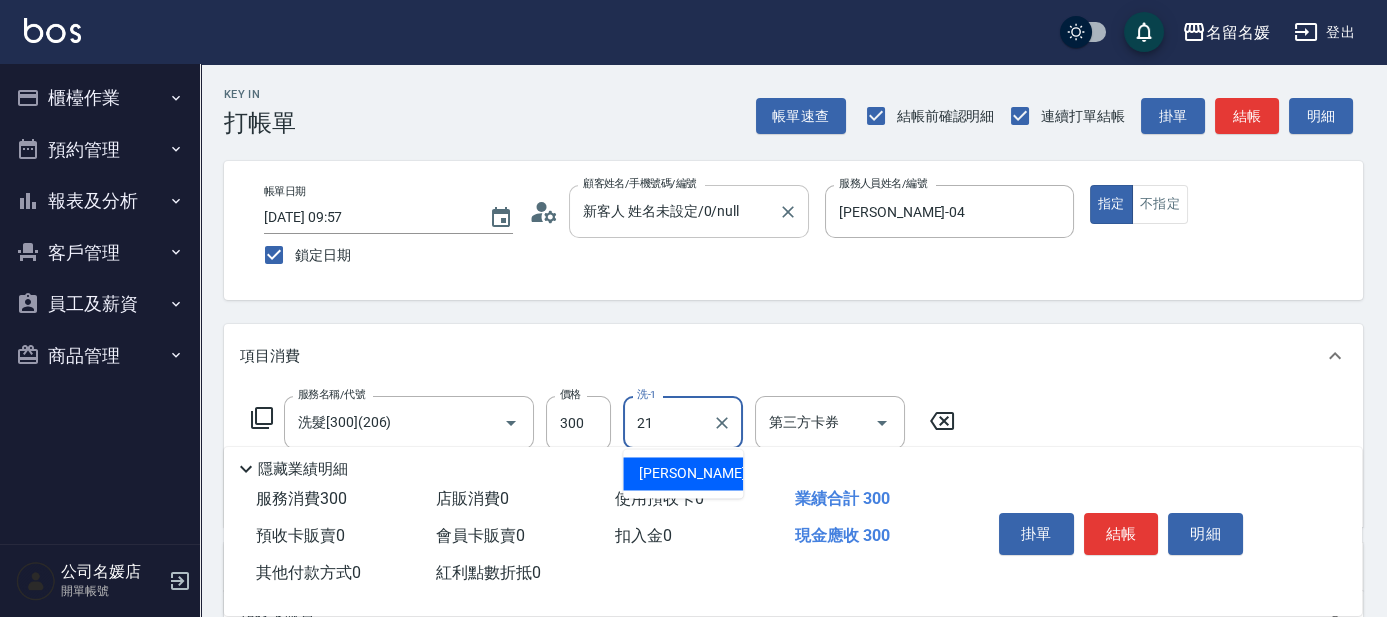 type on "[PERSON_NAME]-21" 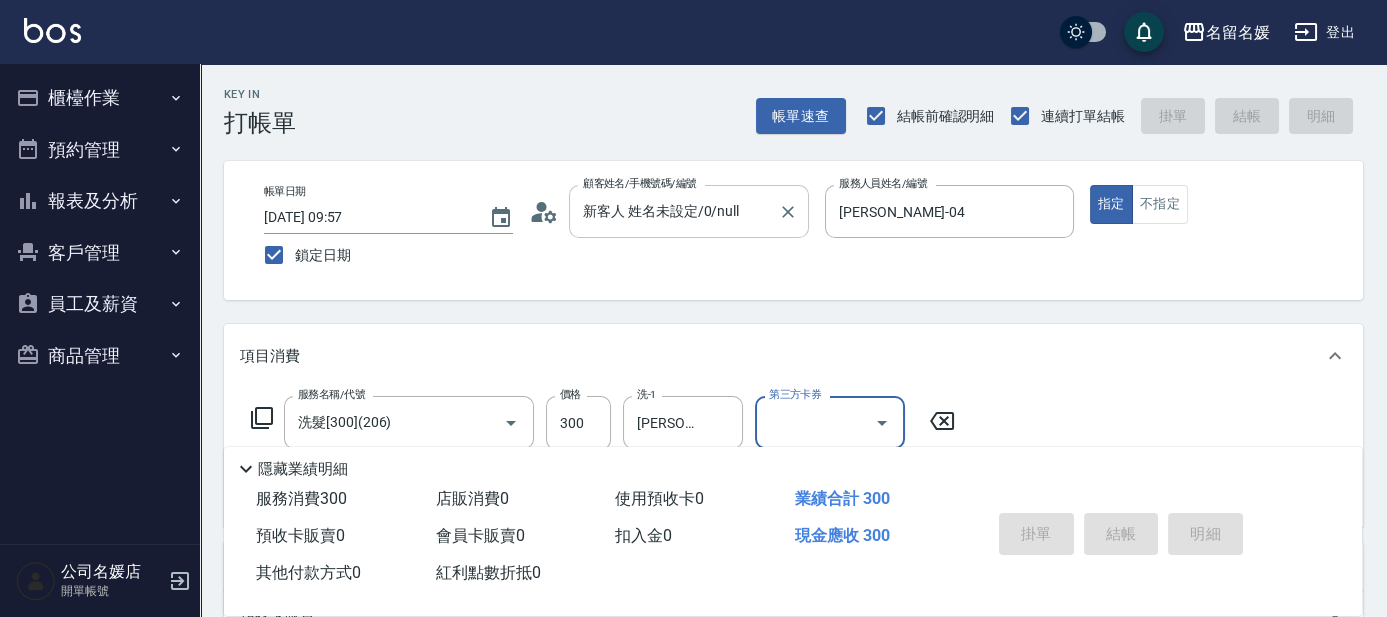type 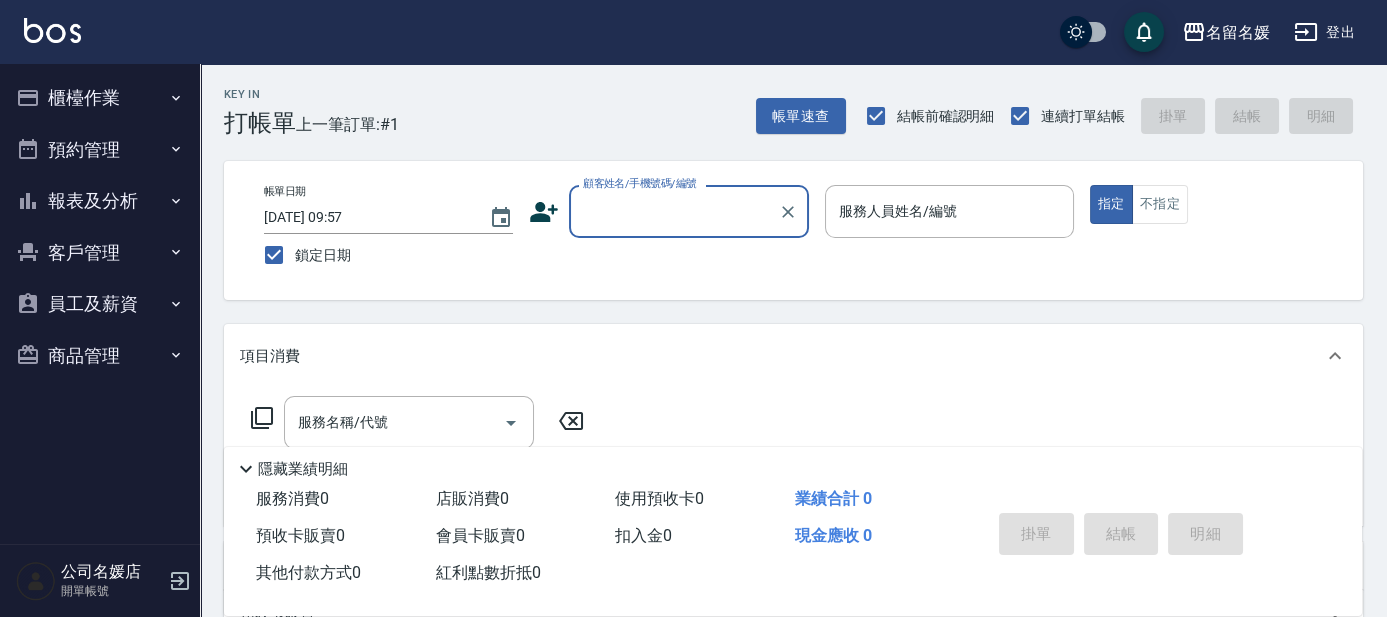 click on "顧客姓名/手機號碼/編號" at bounding box center [674, 211] 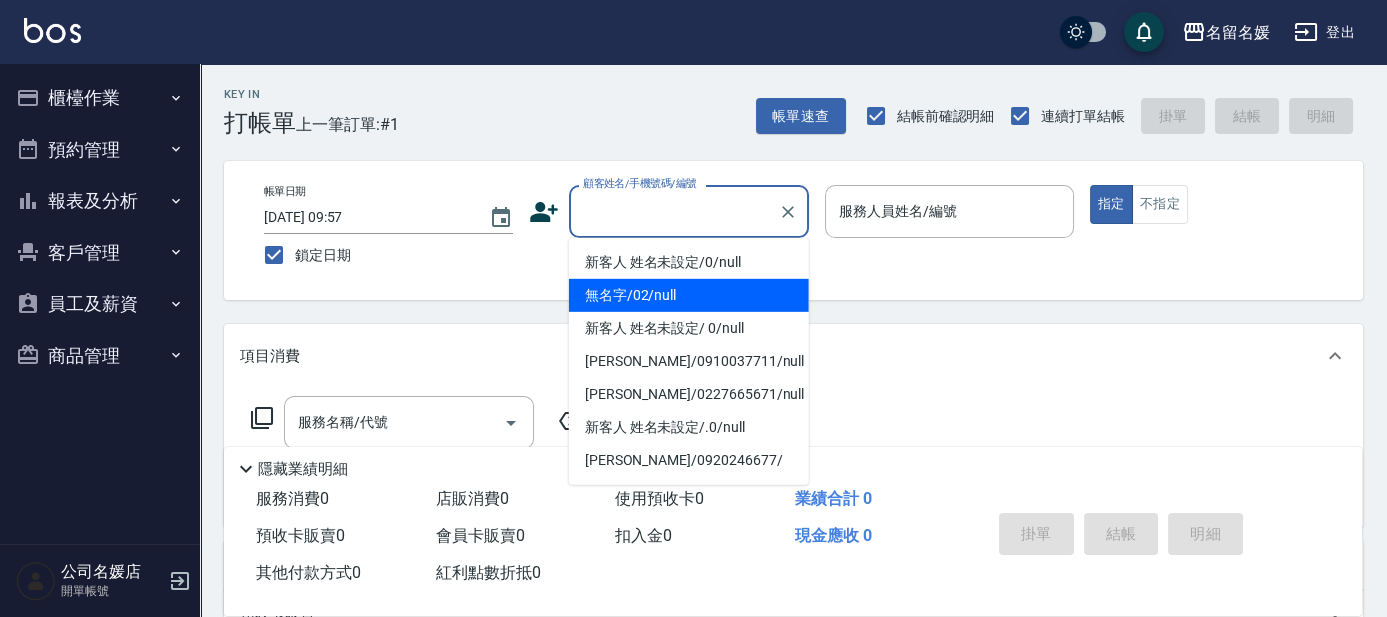 click on "無名字/02/null" at bounding box center (689, 295) 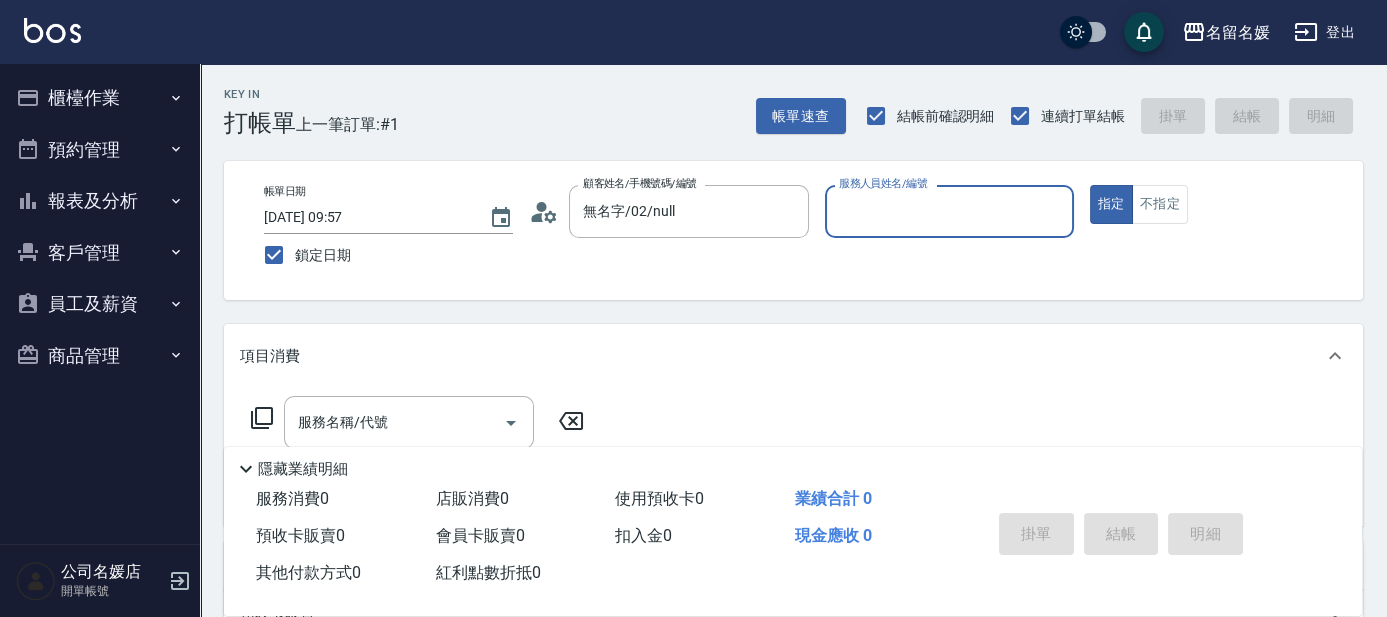 click on "服務人員姓名/編號" at bounding box center (949, 211) 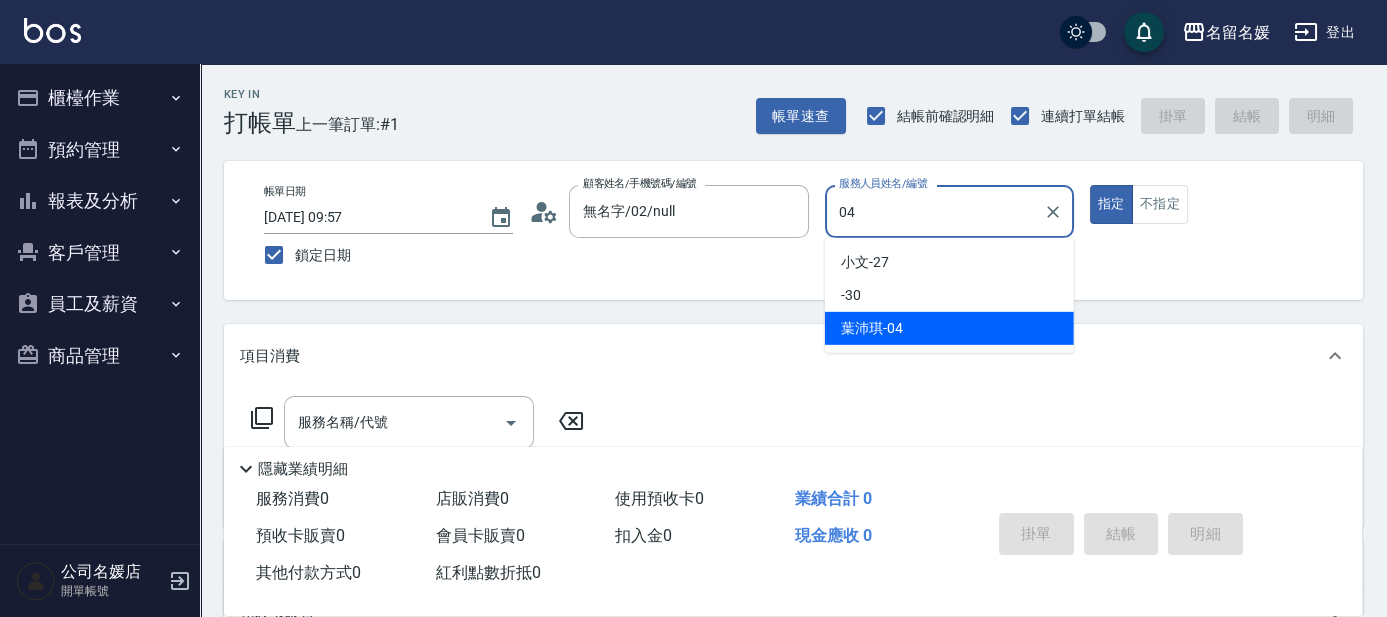 type on "[PERSON_NAME]-04" 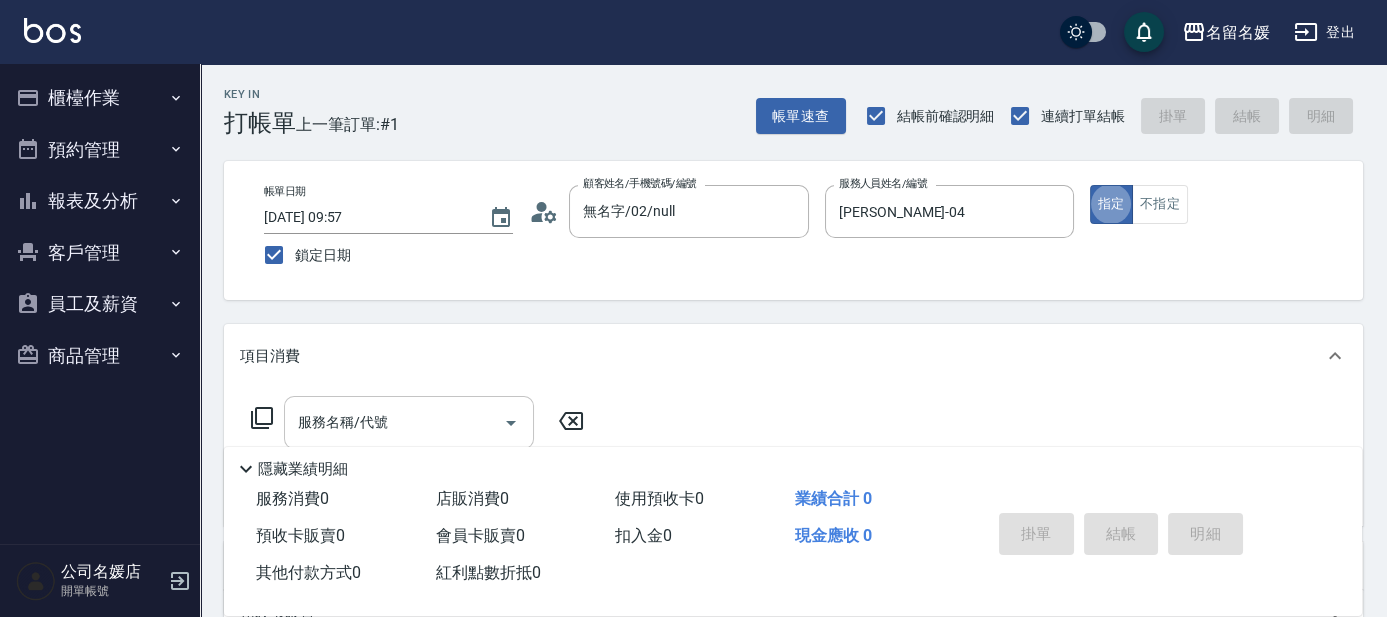 click on "服務名稱/代號" at bounding box center (394, 422) 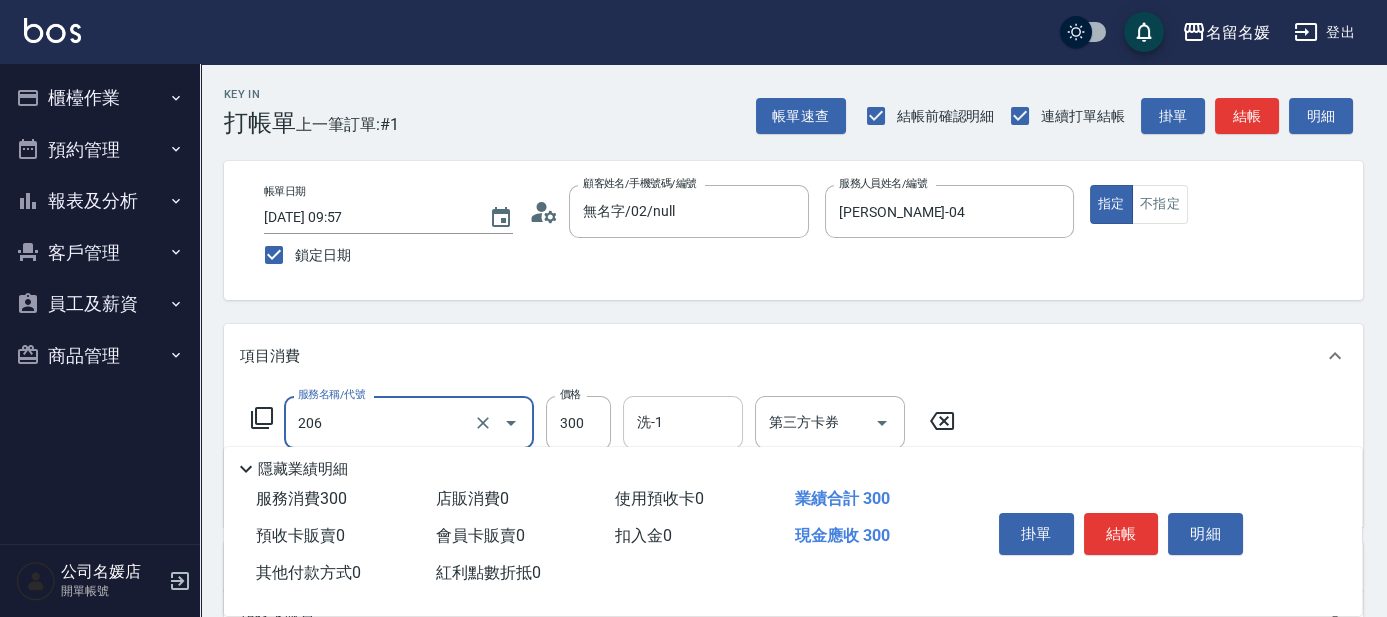 click on "洗-1 洗-1" at bounding box center [683, 422] 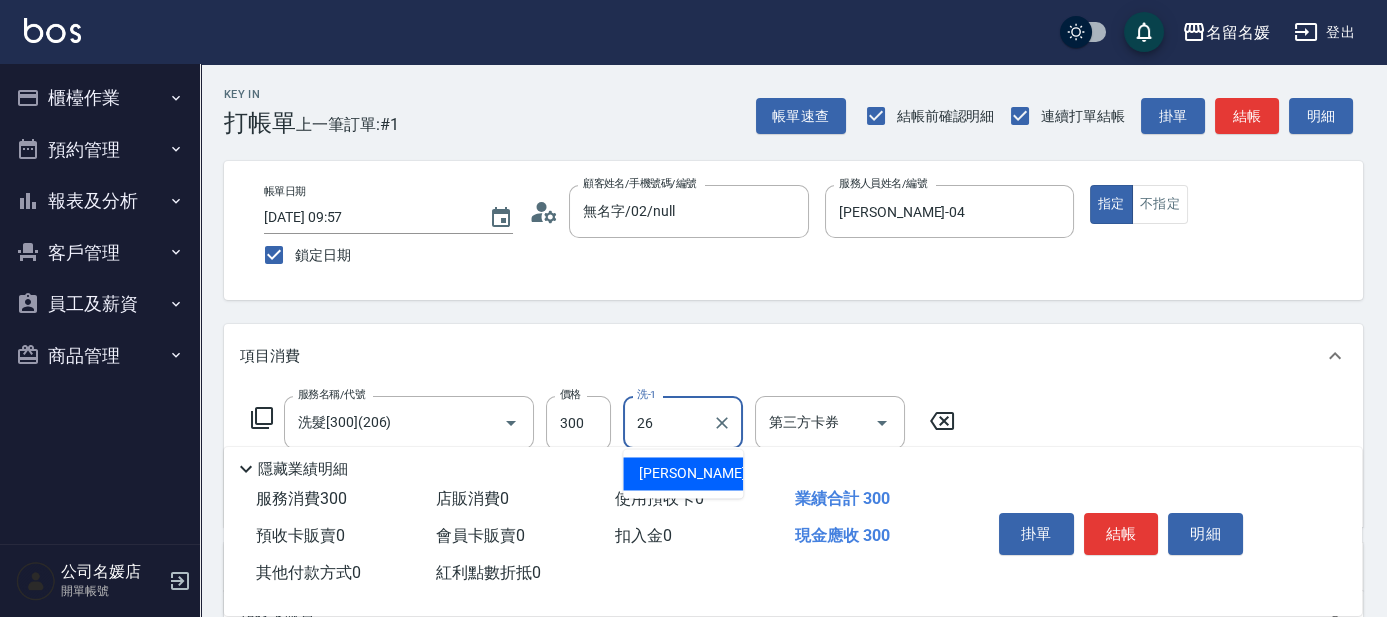 type on "[PERSON_NAME]-26" 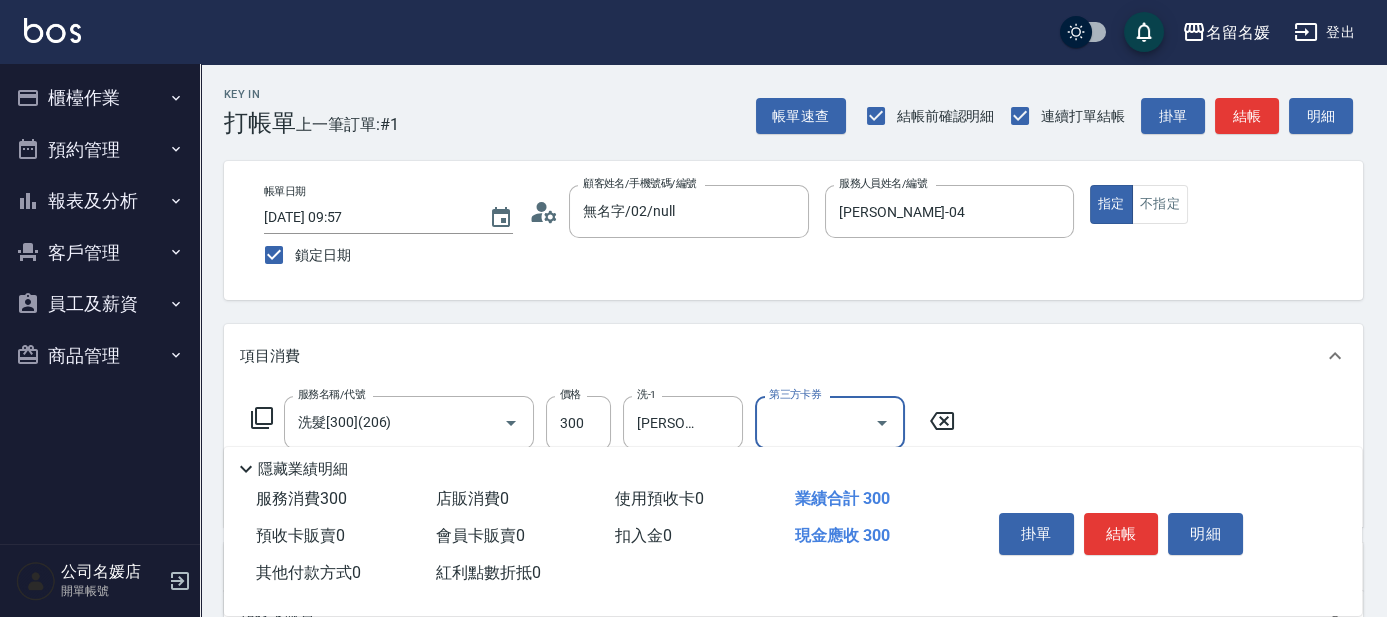 scroll, scrollTop: 90, scrollLeft: 0, axis: vertical 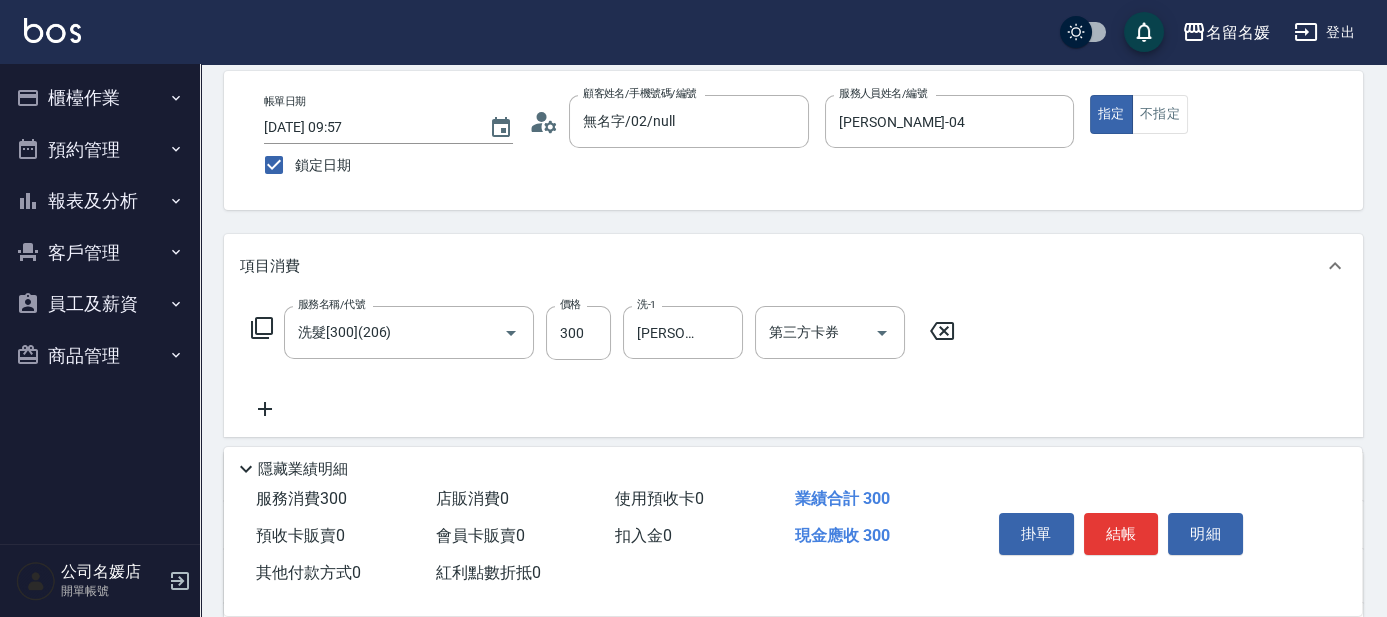 click 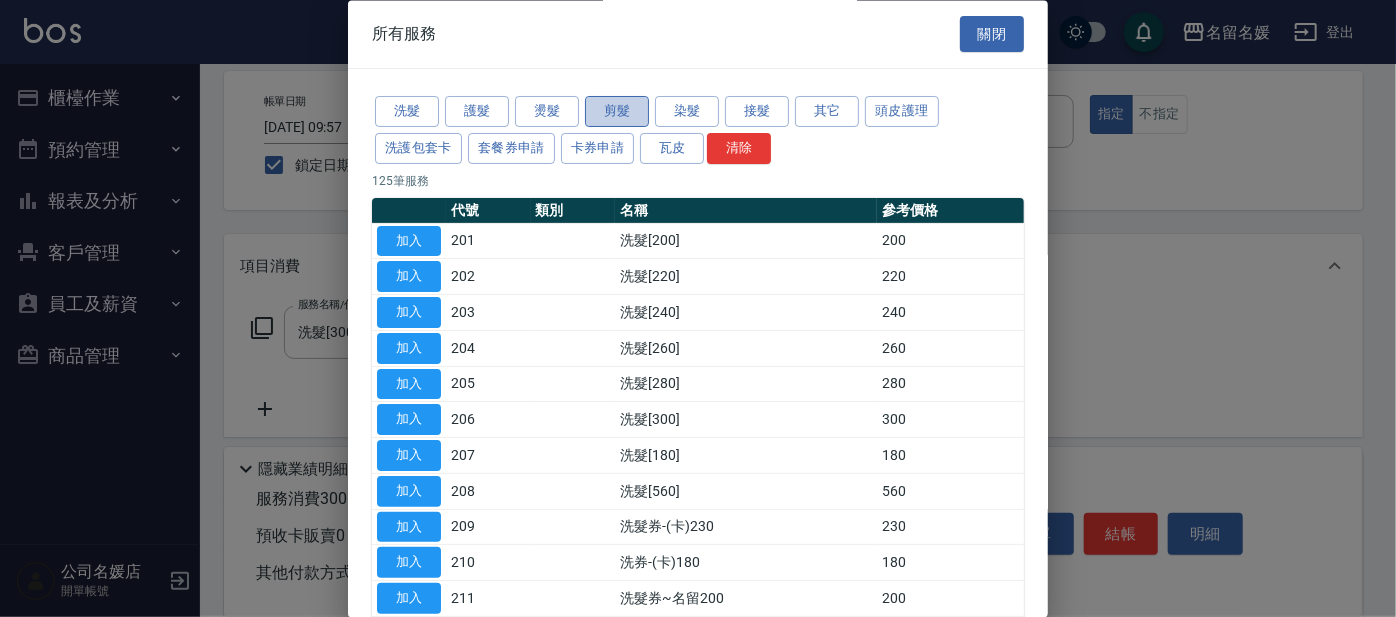 click on "剪髮" at bounding box center [617, 112] 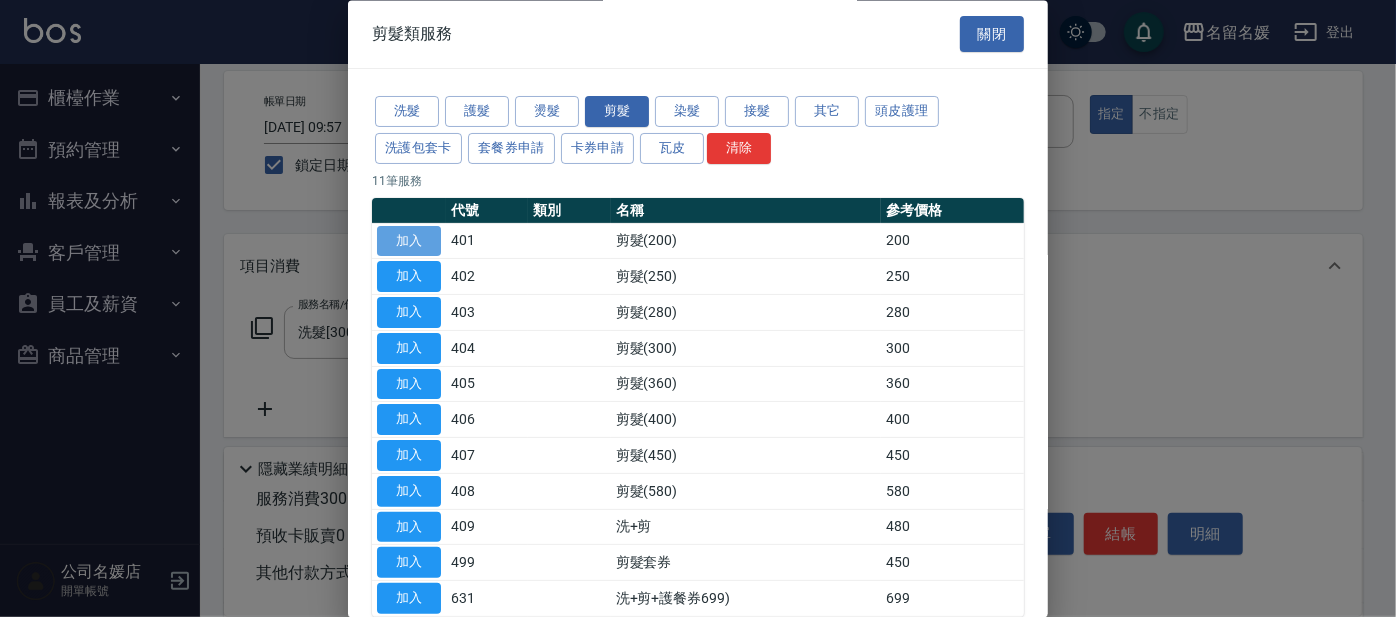 click on "加入" at bounding box center [409, 241] 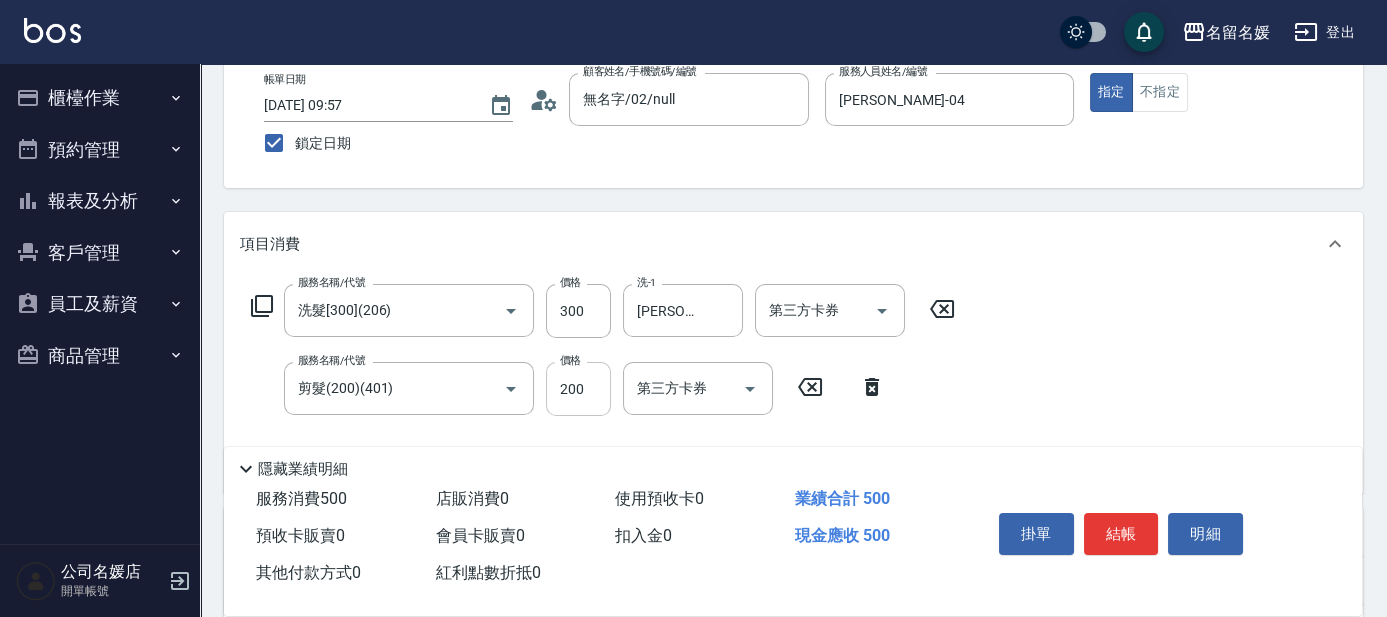 scroll, scrollTop: 181, scrollLeft: 0, axis: vertical 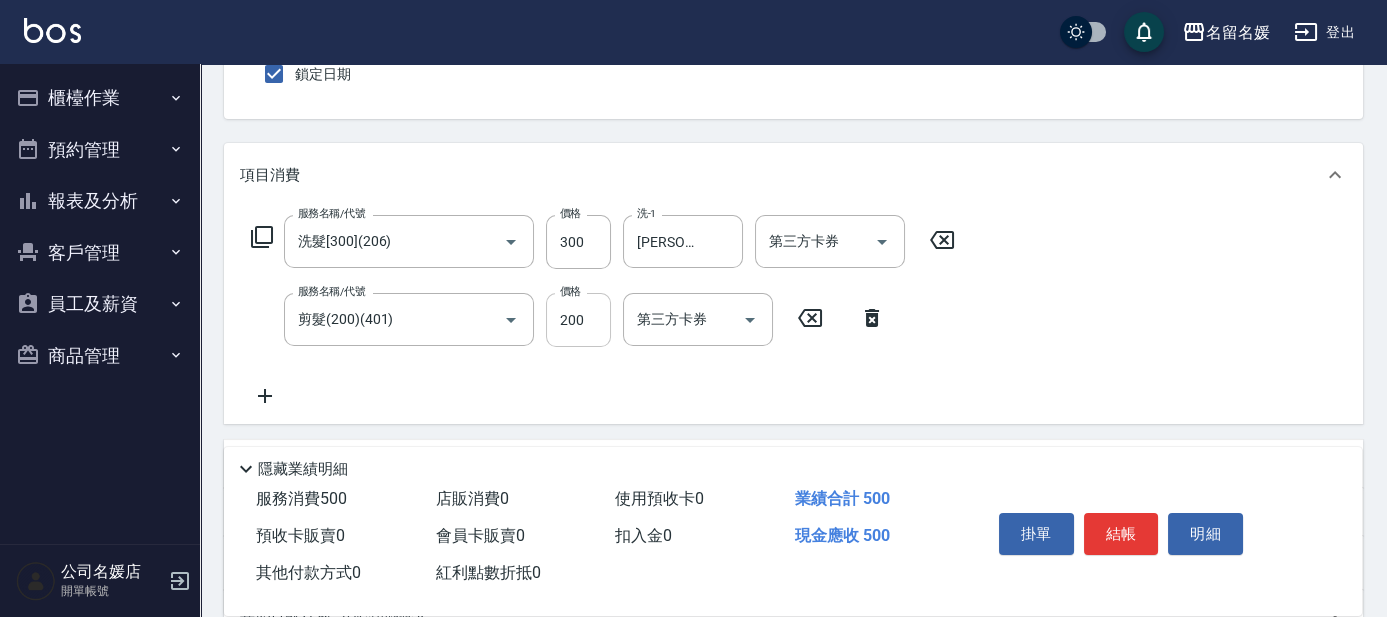 click on "200" at bounding box center [578, 320] 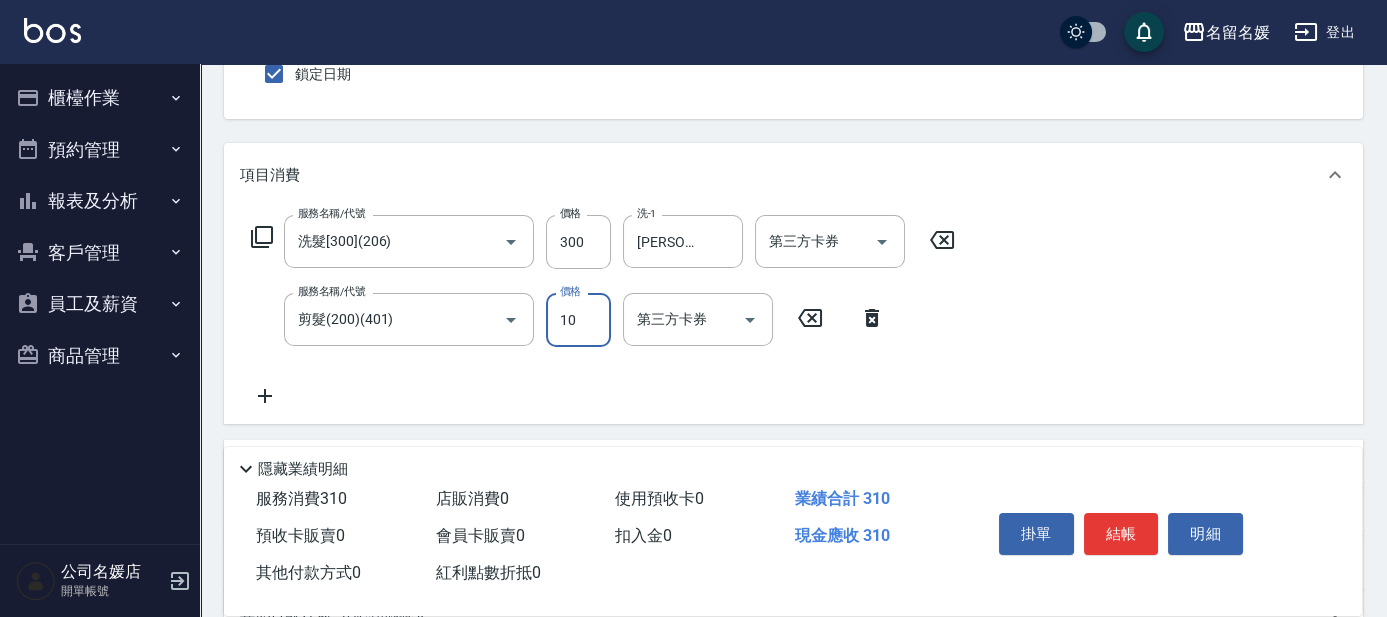 type on "100" 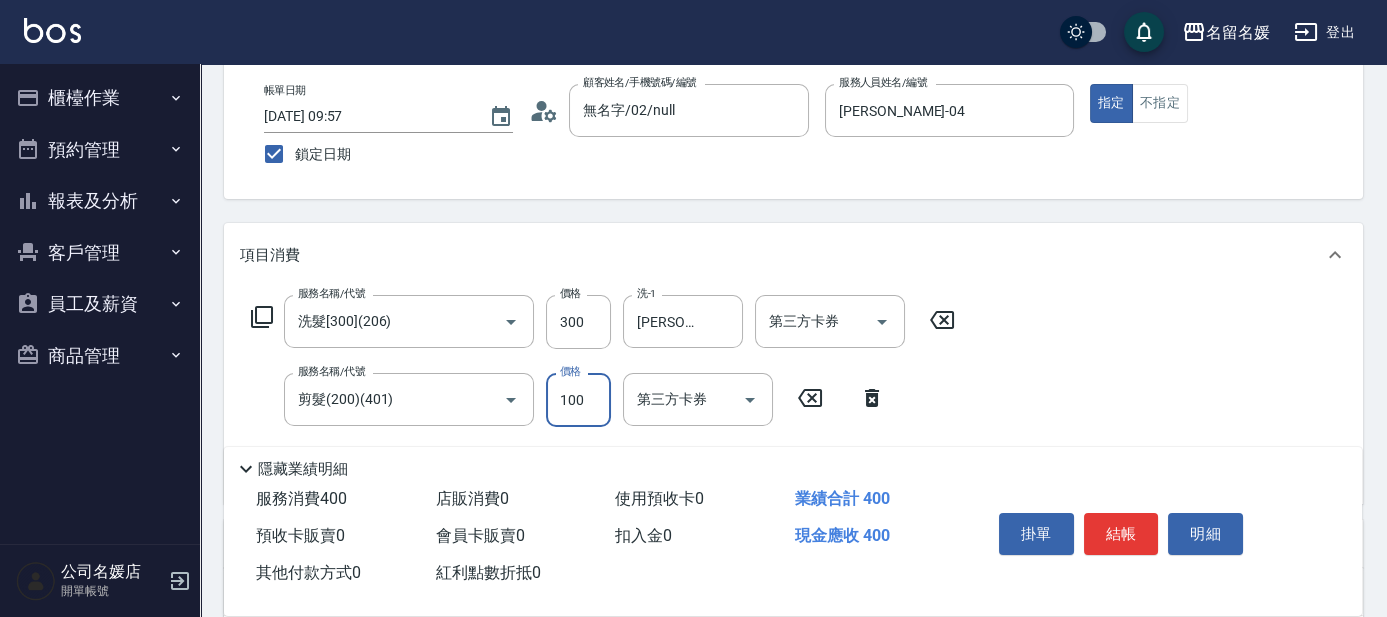 scroll, scrollTop: 90, scrollLeft: 0, axis: vertical 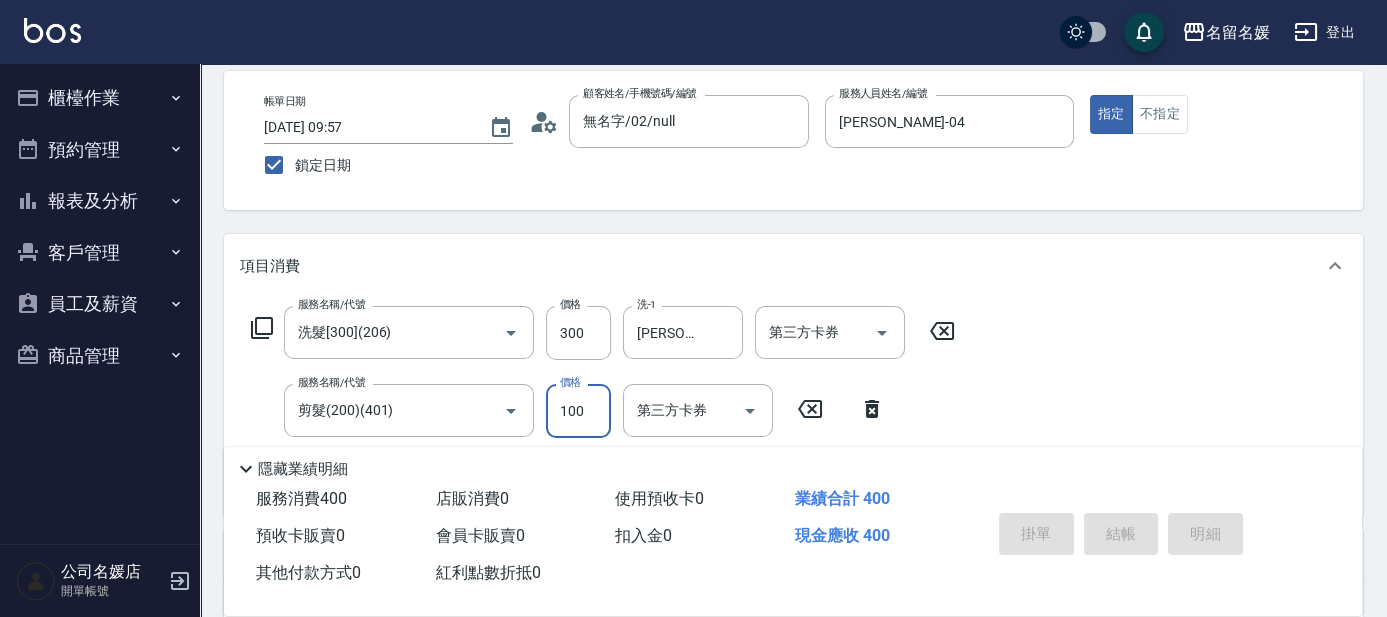 type 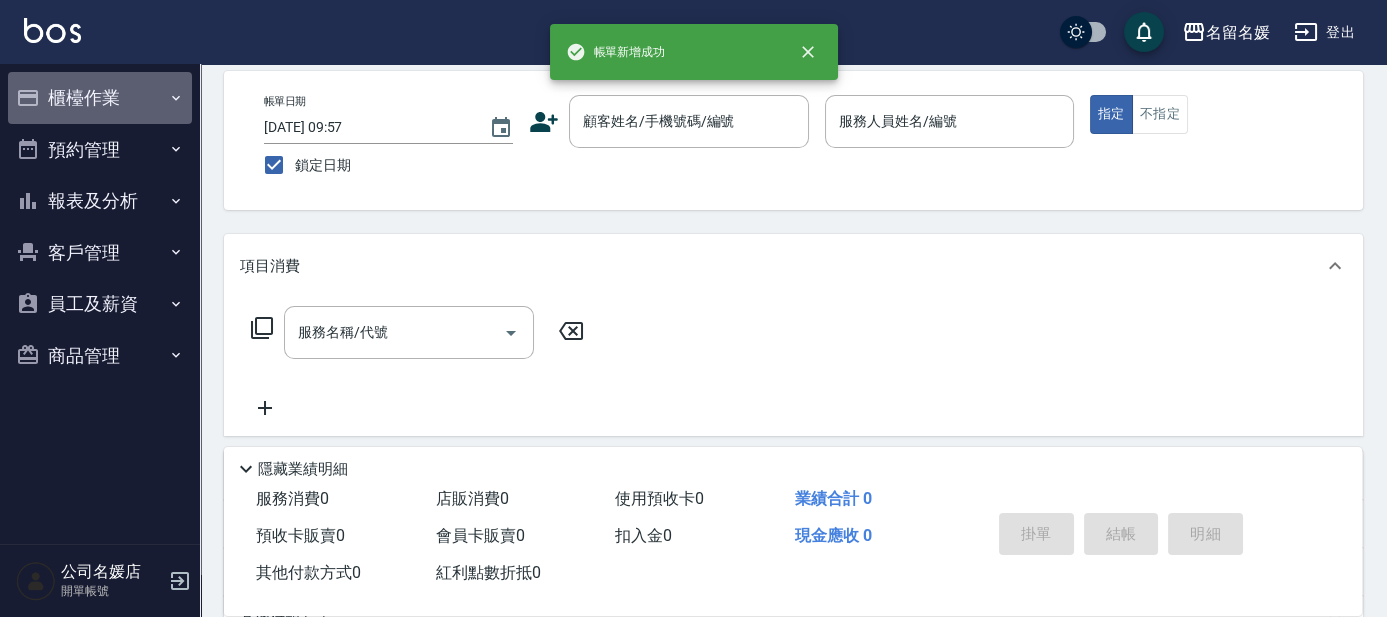click on "櫃檯作業" at bounding box center (100, 98) 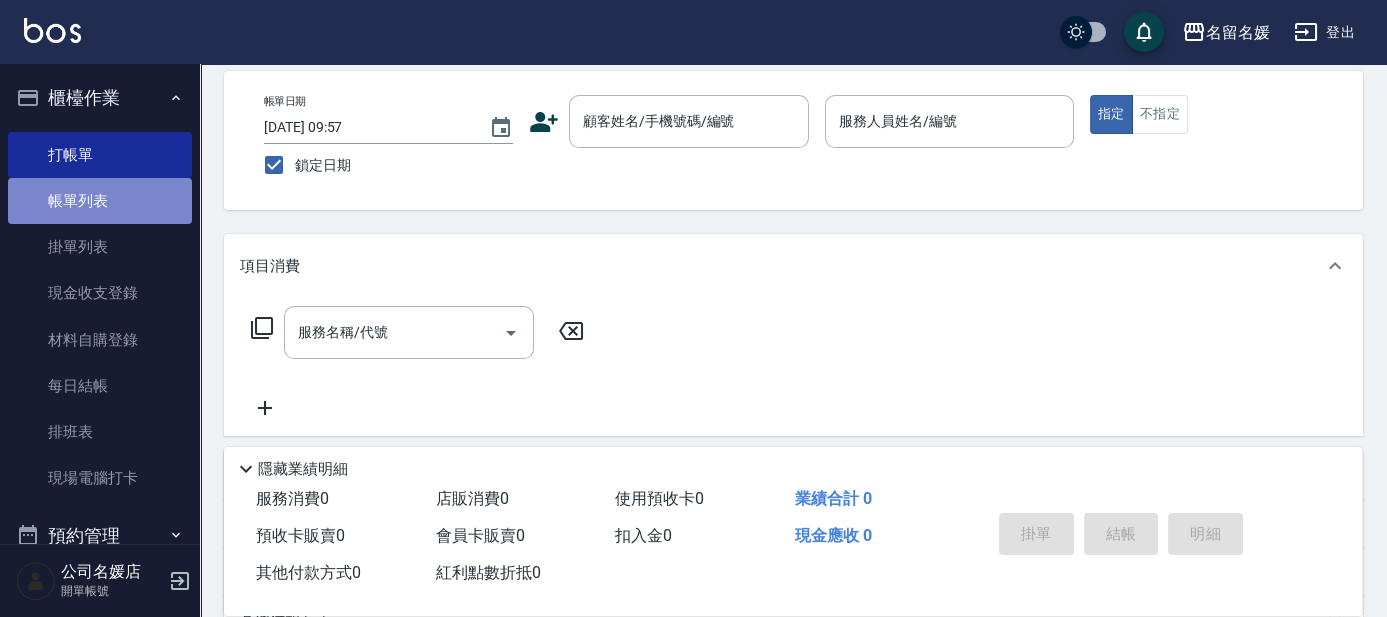 click on "帳單列表" at bounding box center (100, 201) 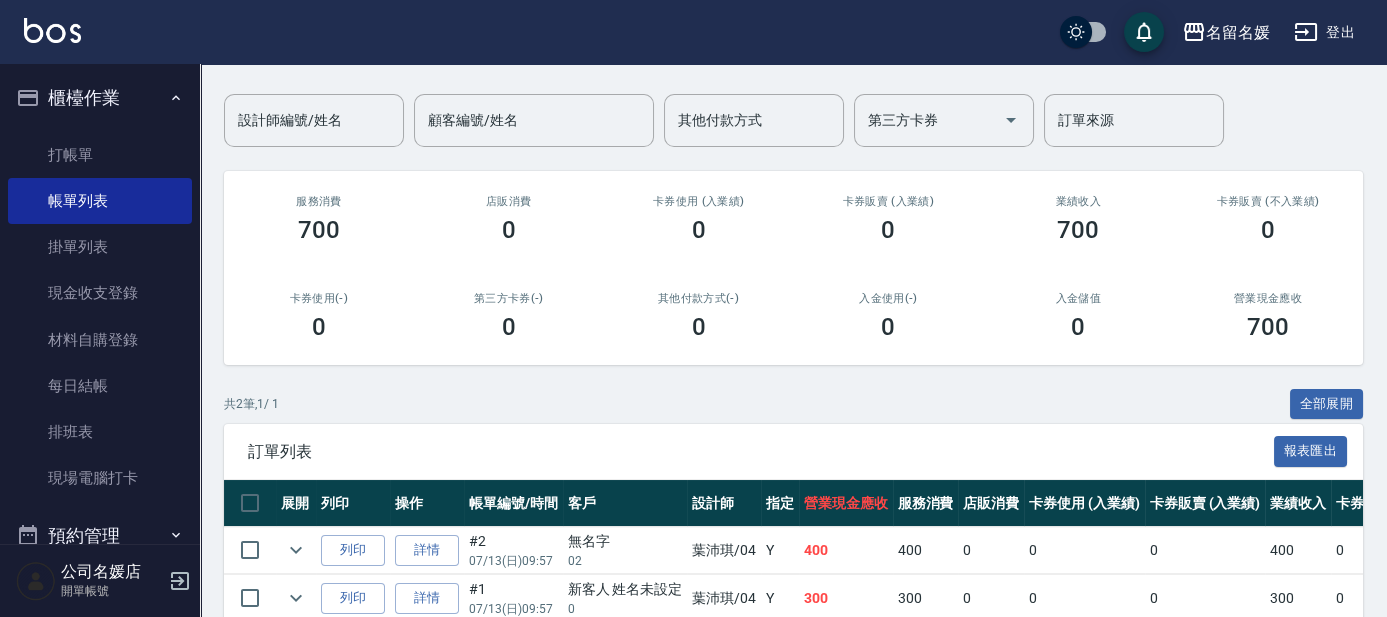 scroll, scrollTop: 236, scrollLeft: 0, axis: vertical 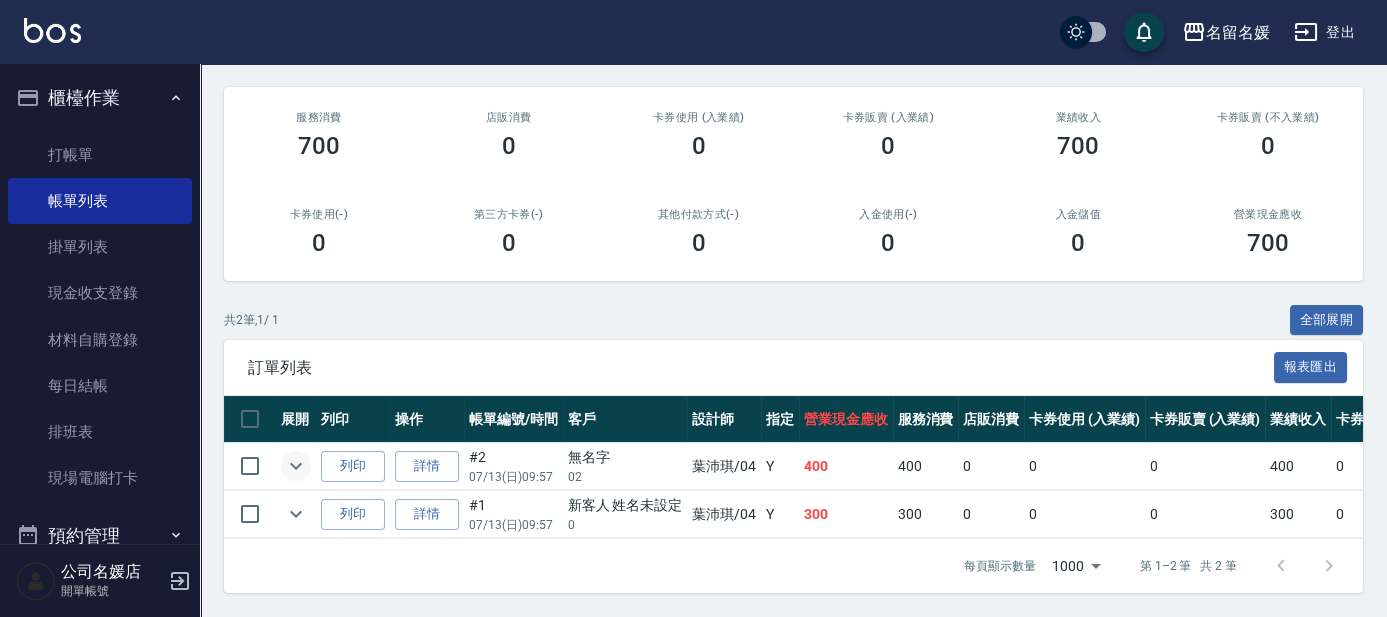 click 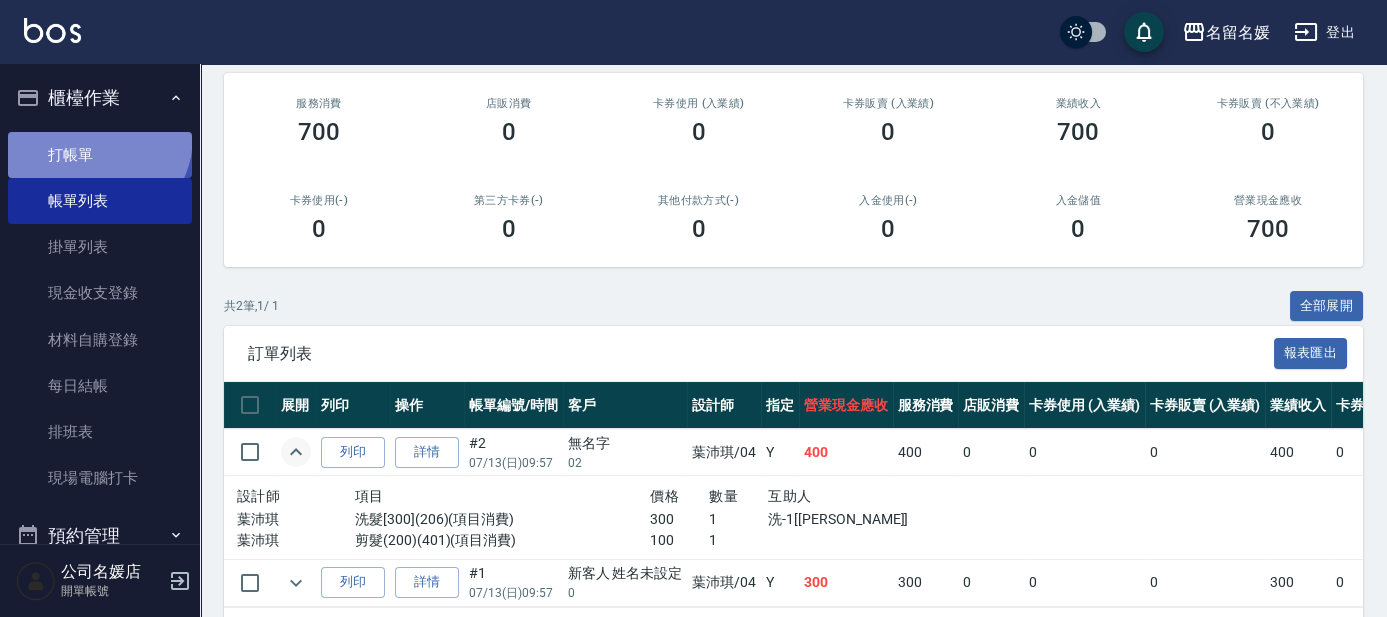click on "打帳單" at bounding box center (100, 155) 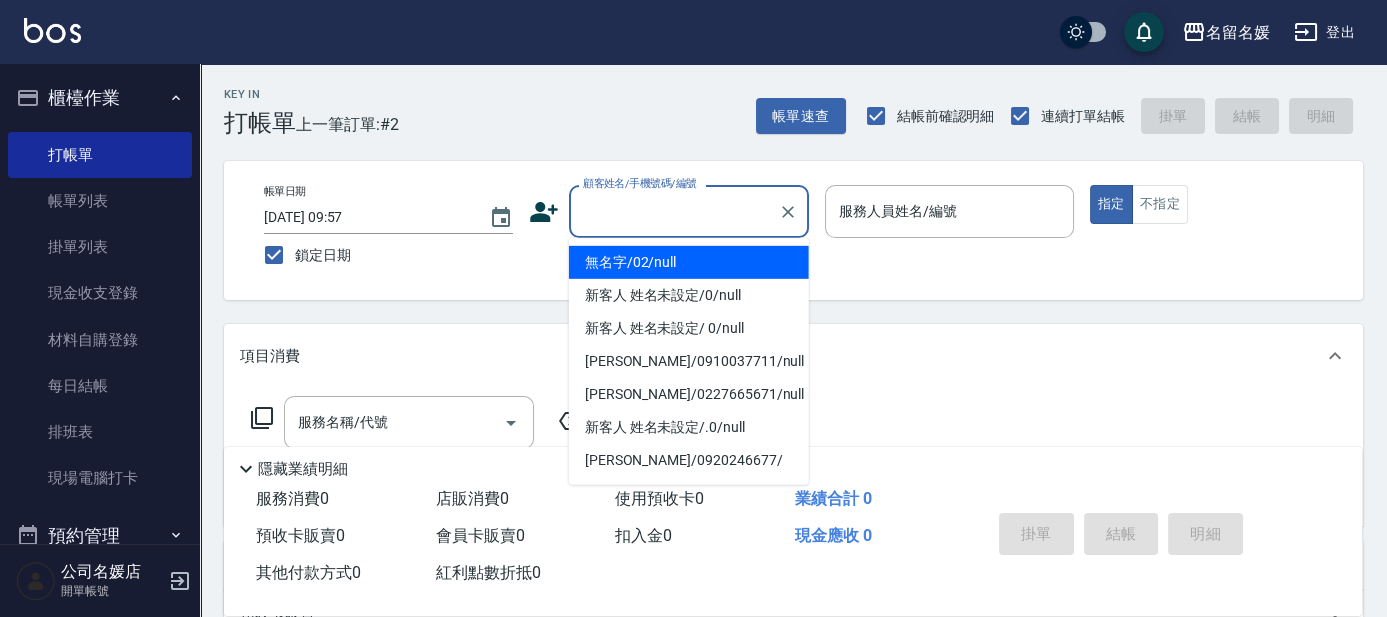type on "無名字/02/null" 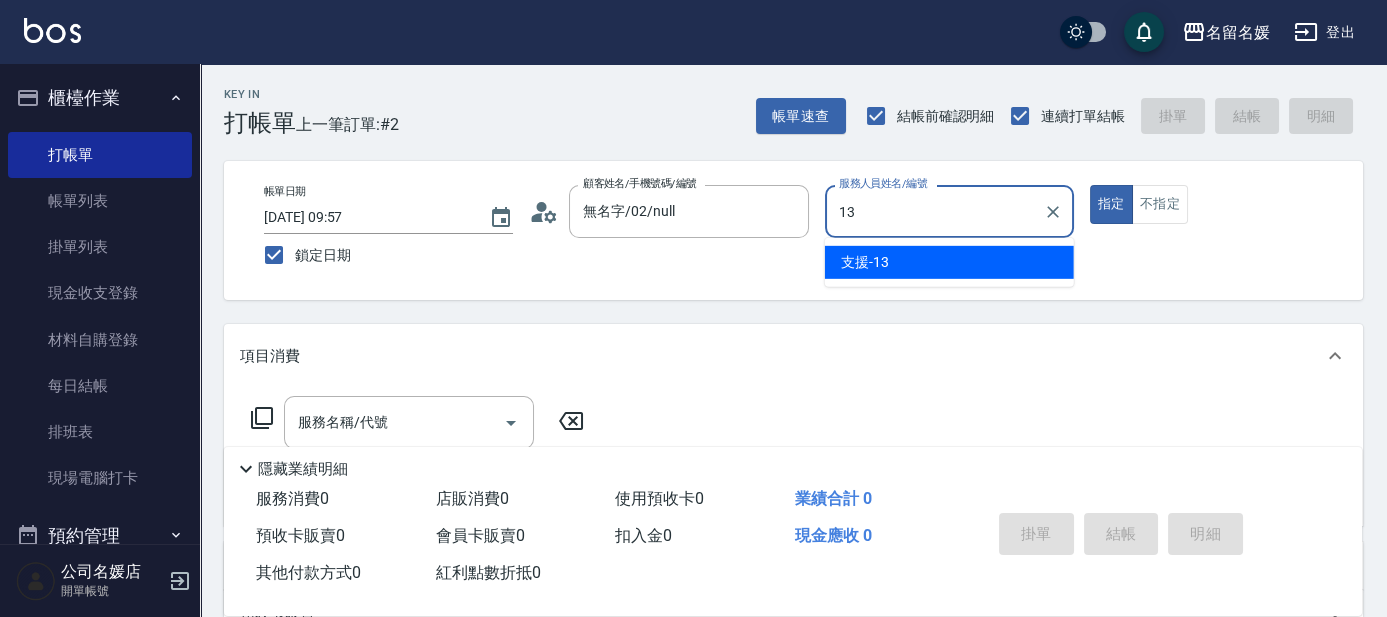 type on "13" 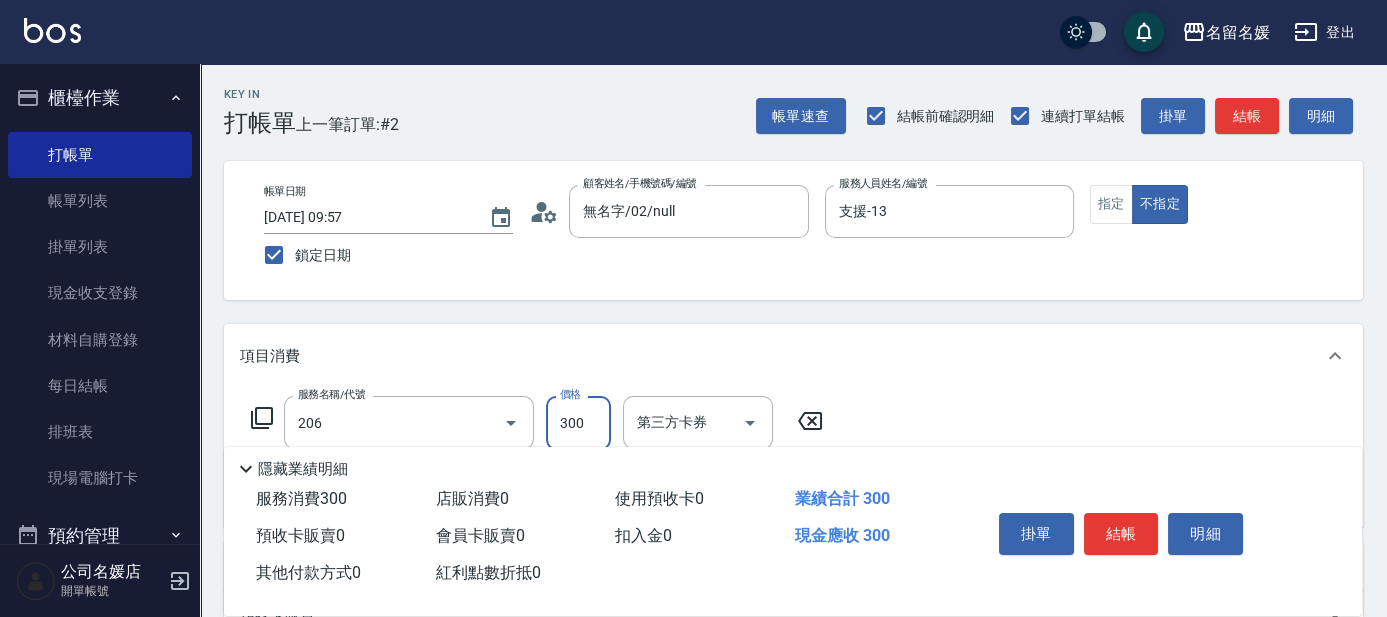type on "洗髮[300](206)" 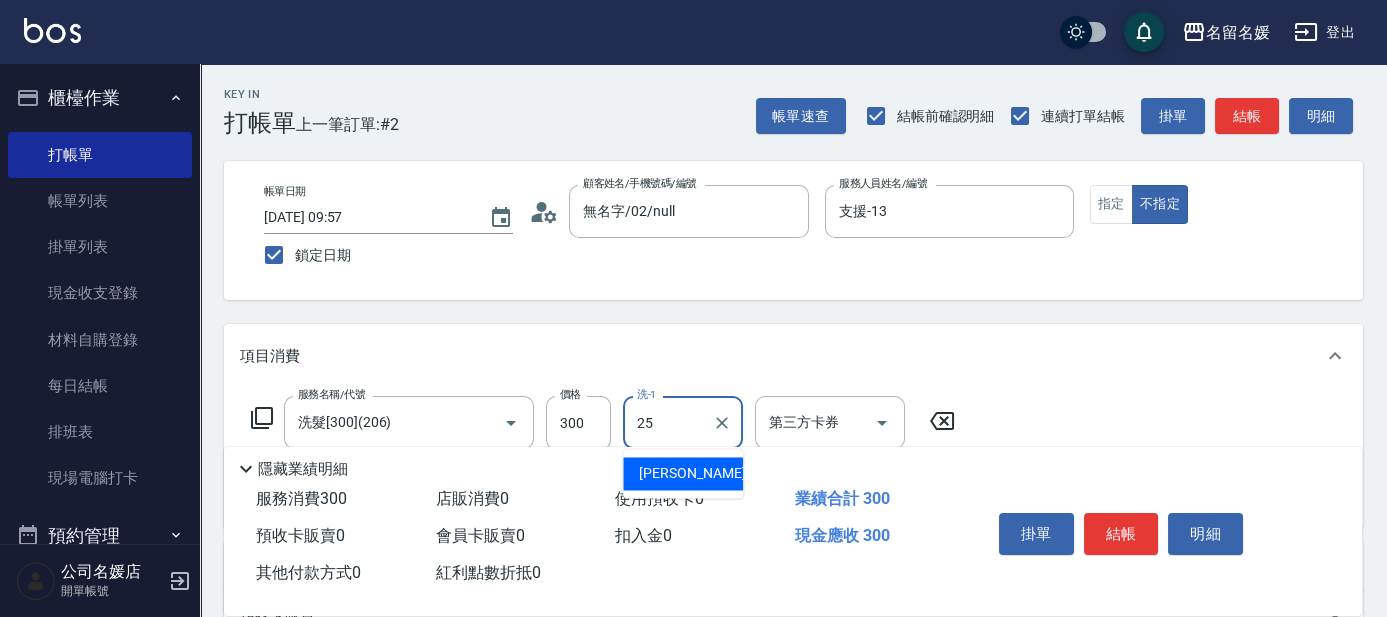 type on "[PERSON_NAME]-25" 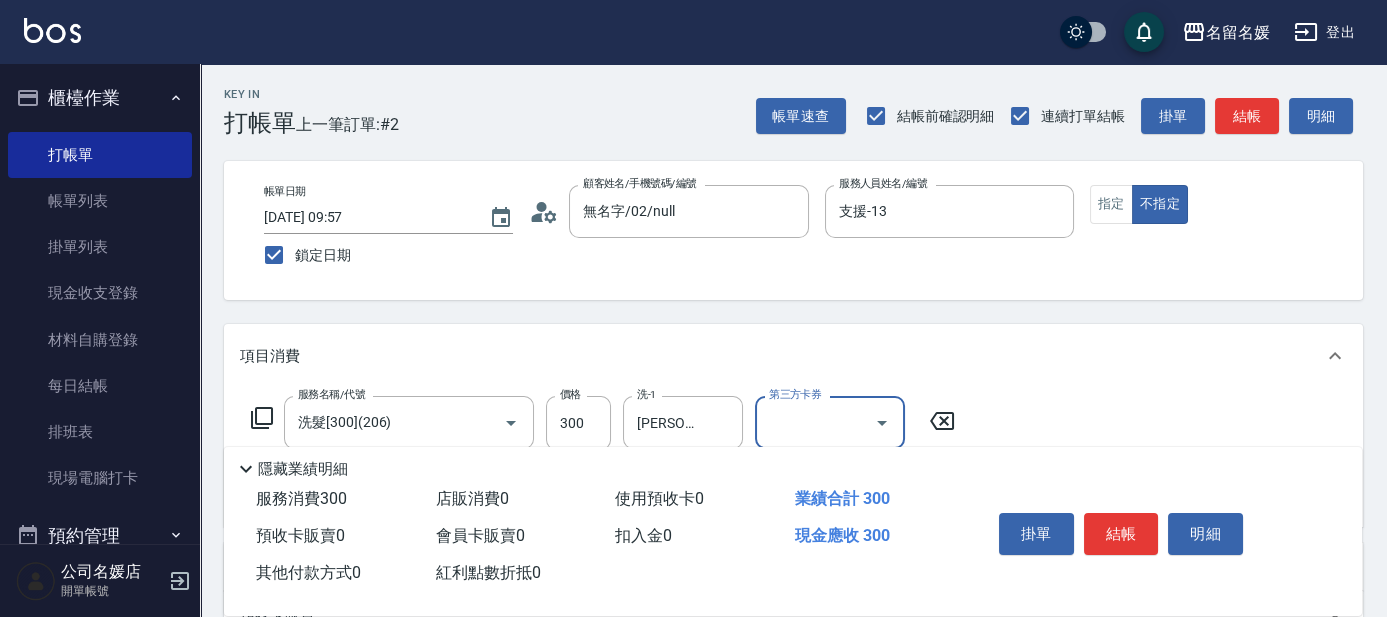 scroll, scrollTop: 90, scrollLeft: 0, axis: vertical 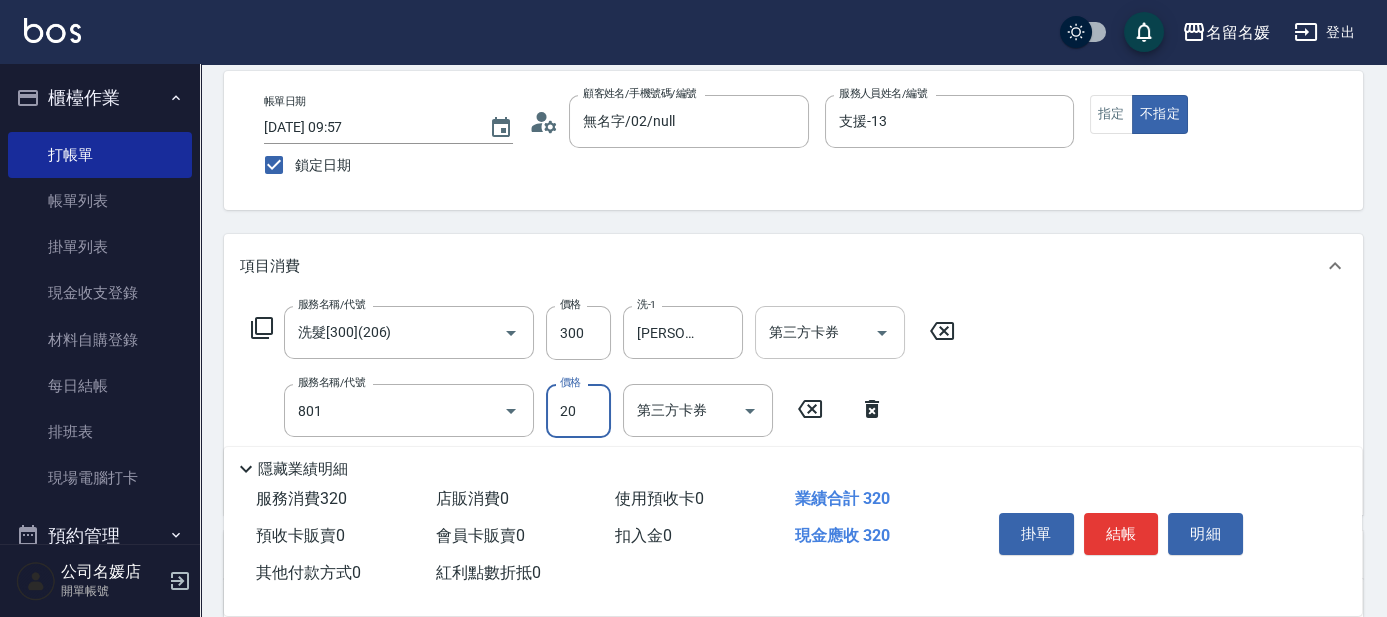 type on "潤絲(801)" 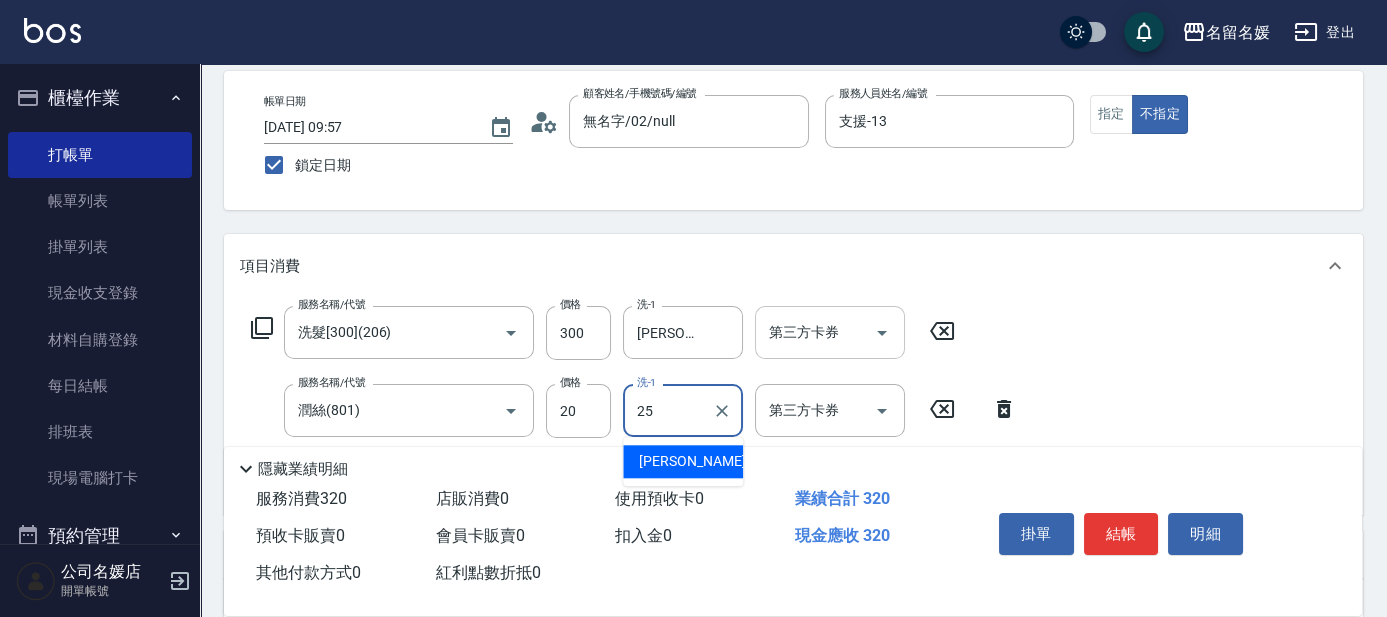 type on "[PERSON_NAME]-25" 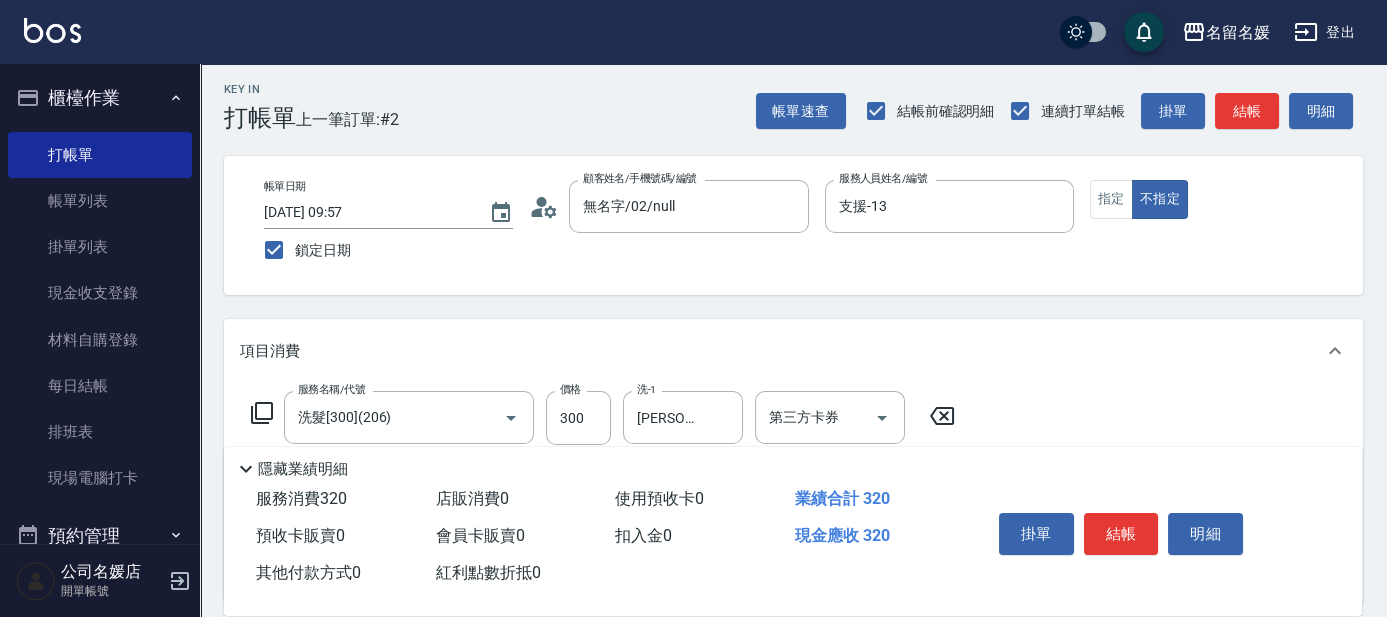 scroll, scrollTop: 0, scrollLeft: 0, axis: both 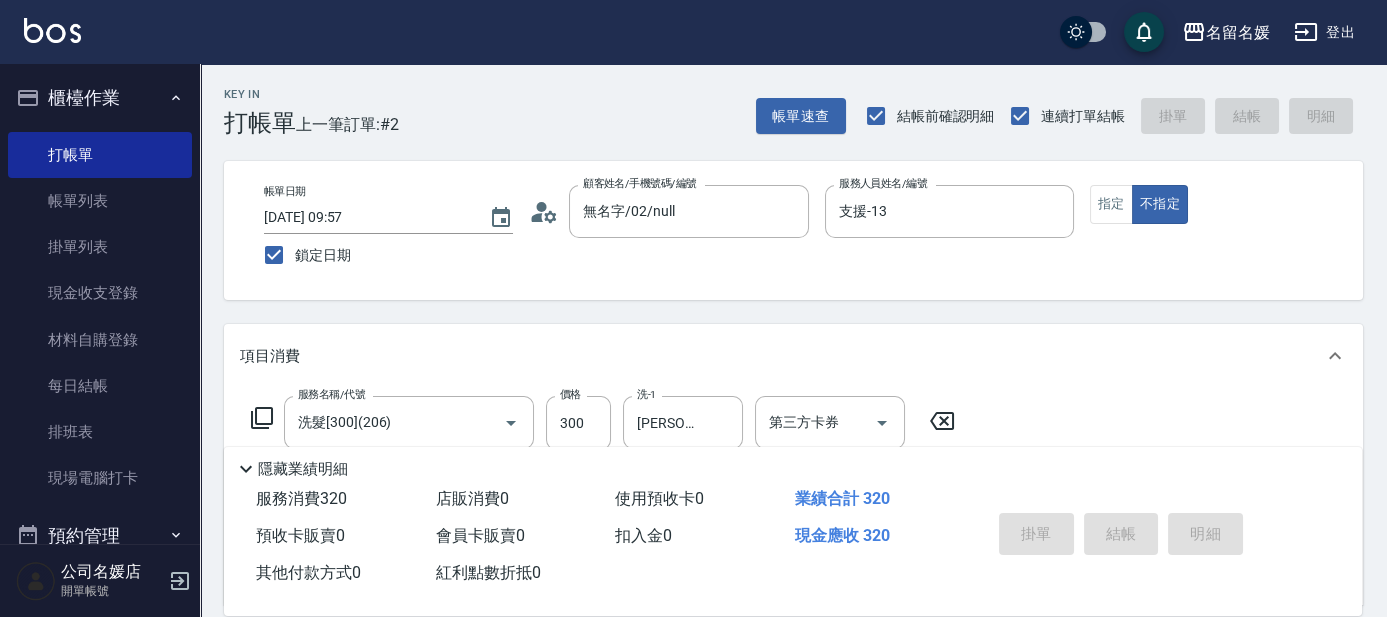 type 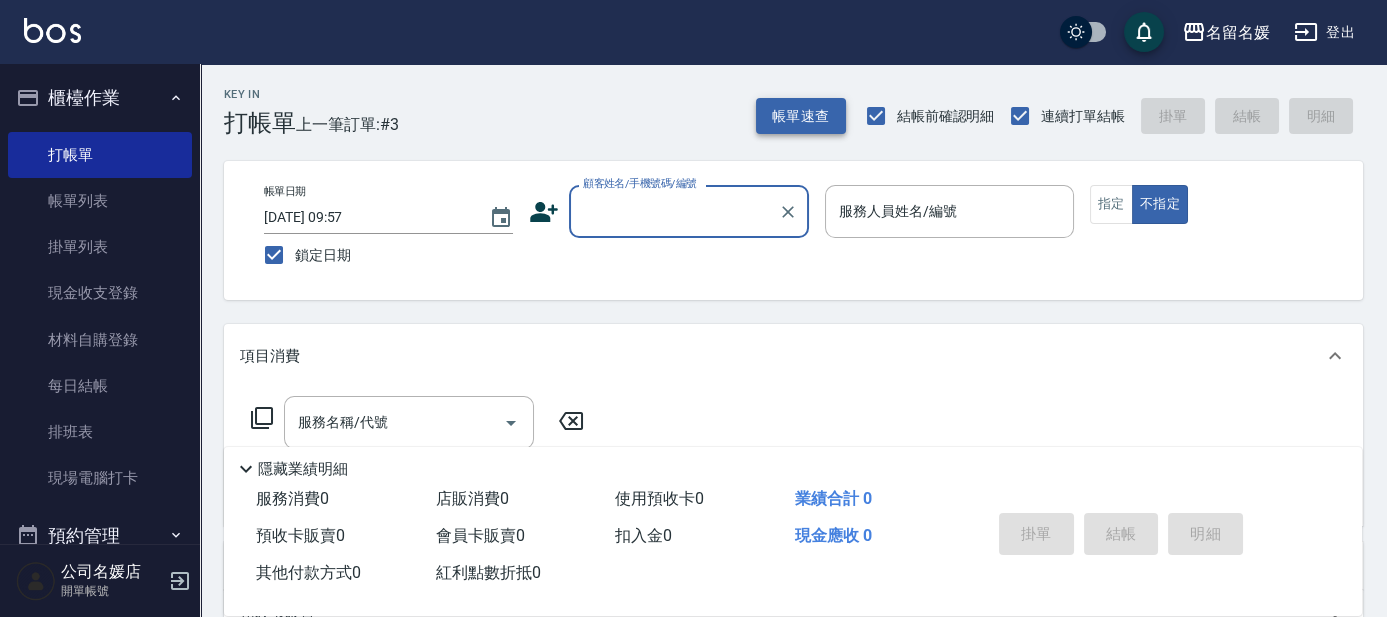 click on "帳單速查" at bounding box center [801, 116] 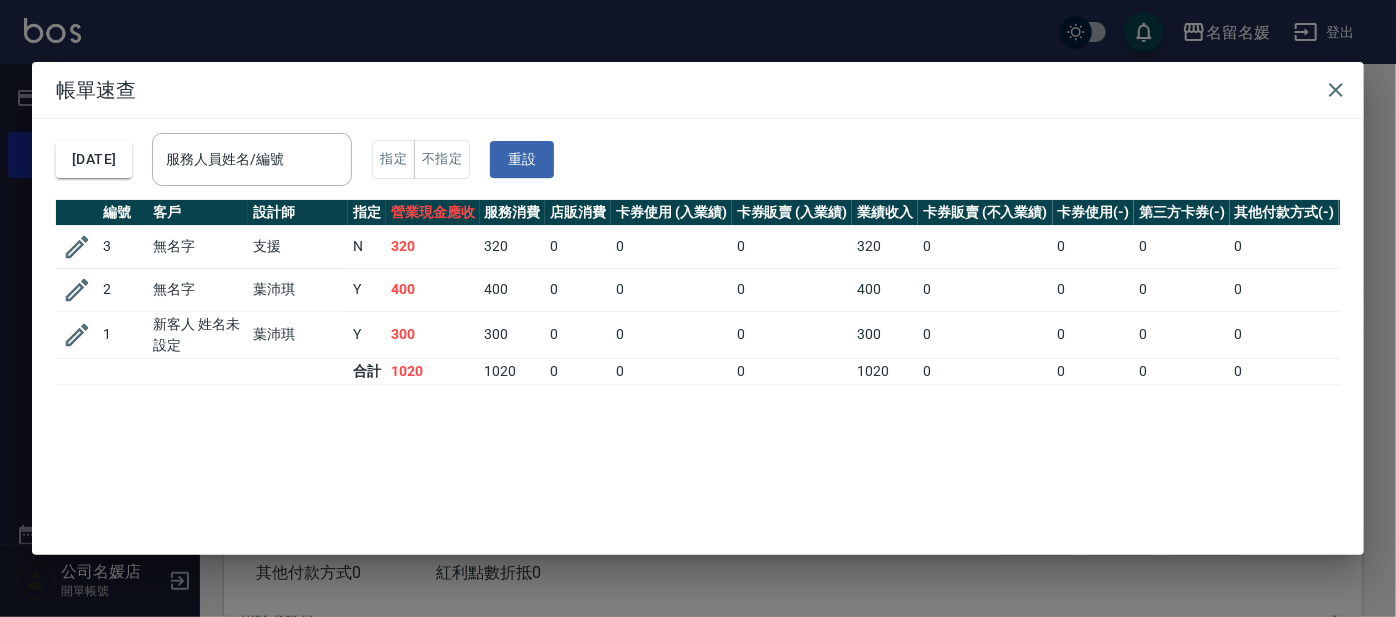 click on "2" at bounding box center (123, 289) 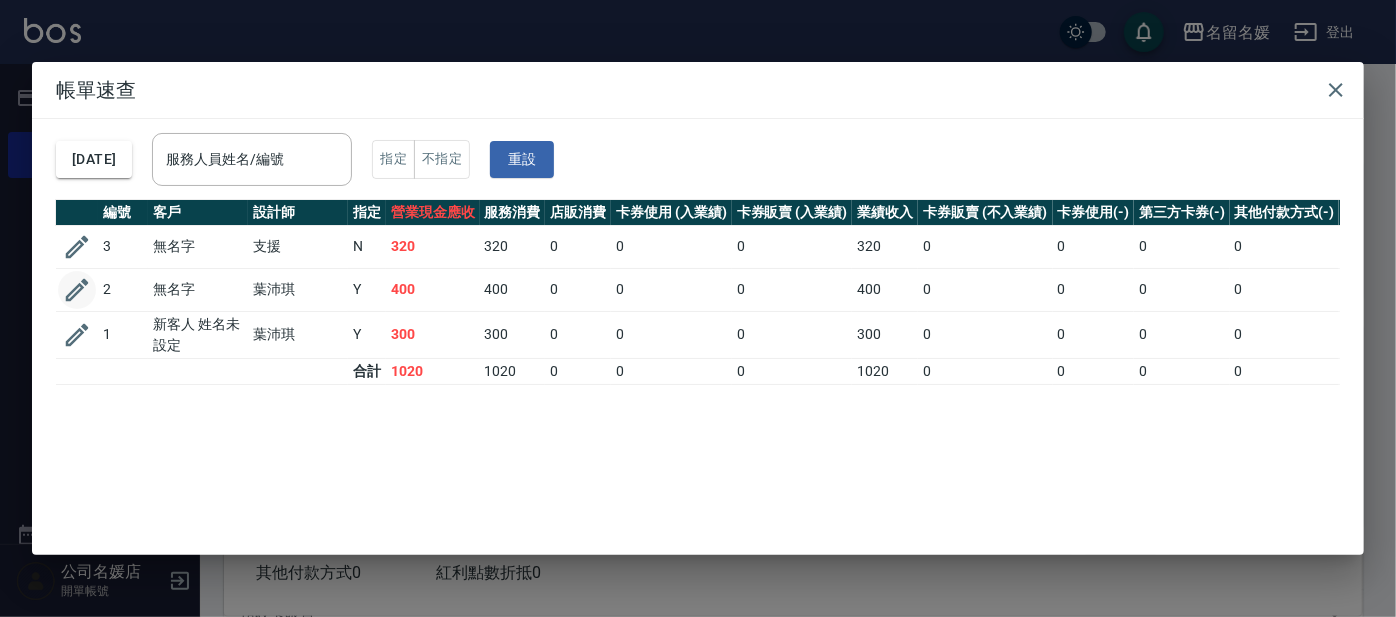 click 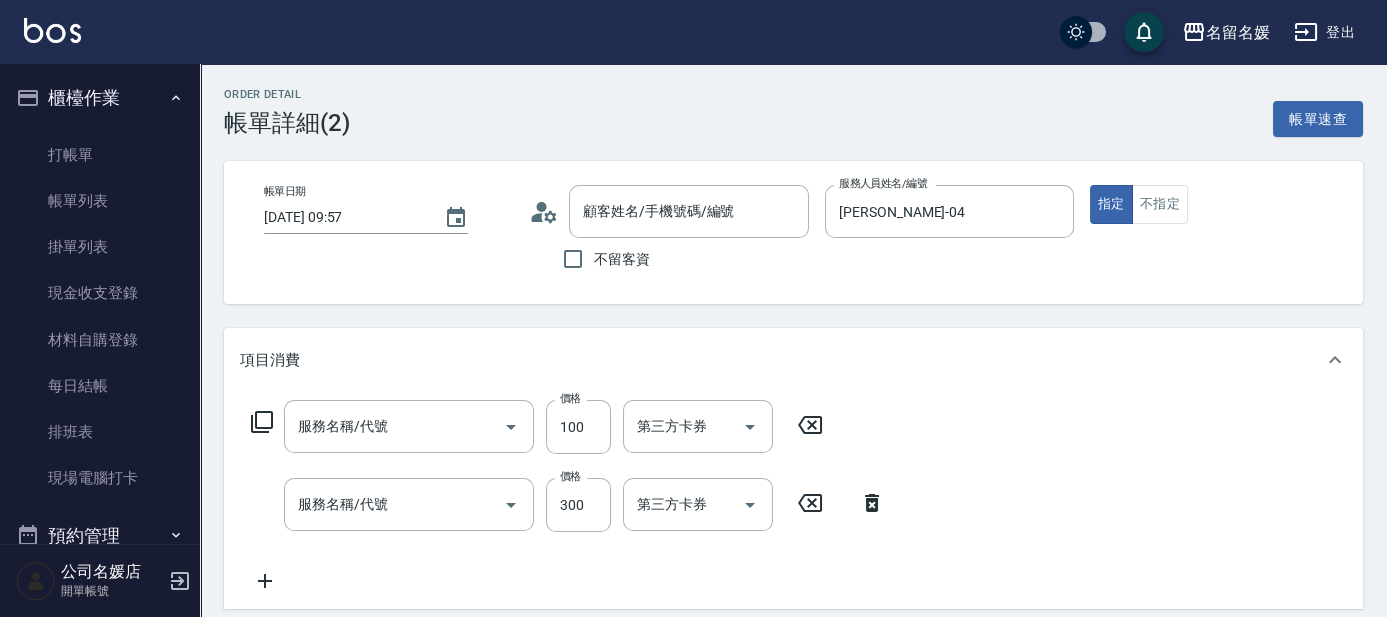type on "[DATE] 09:57" 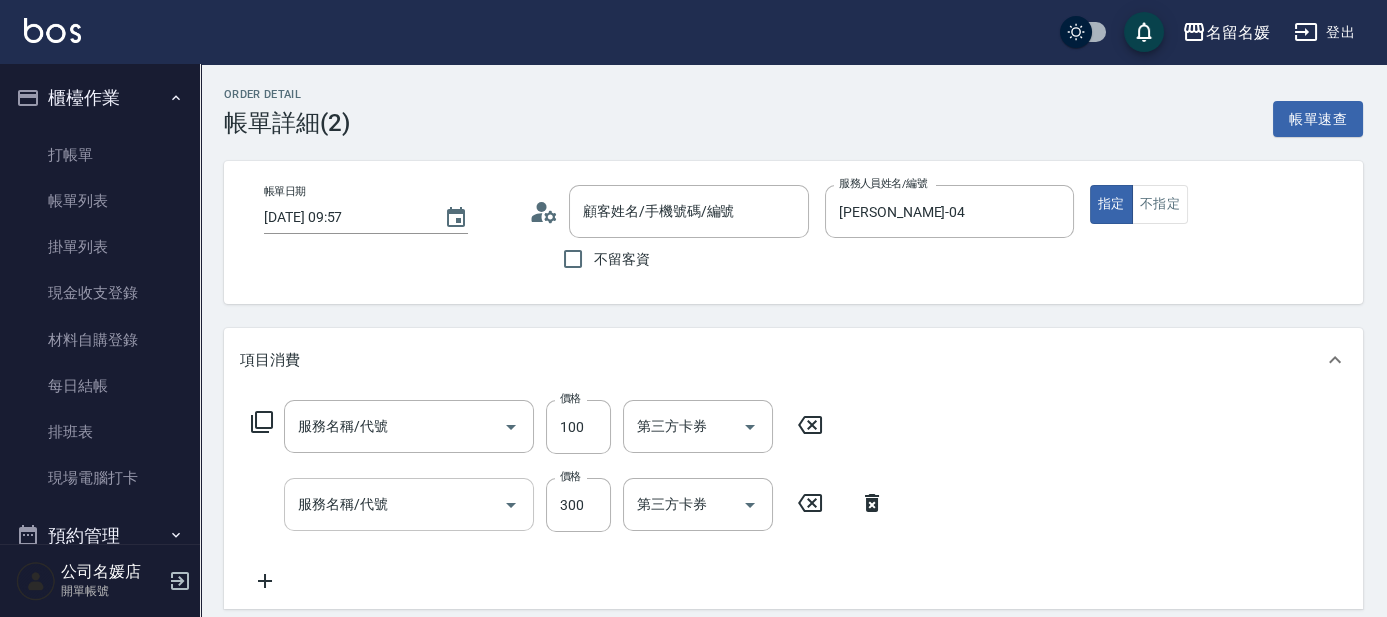 type on "剪髮(200)(401)" 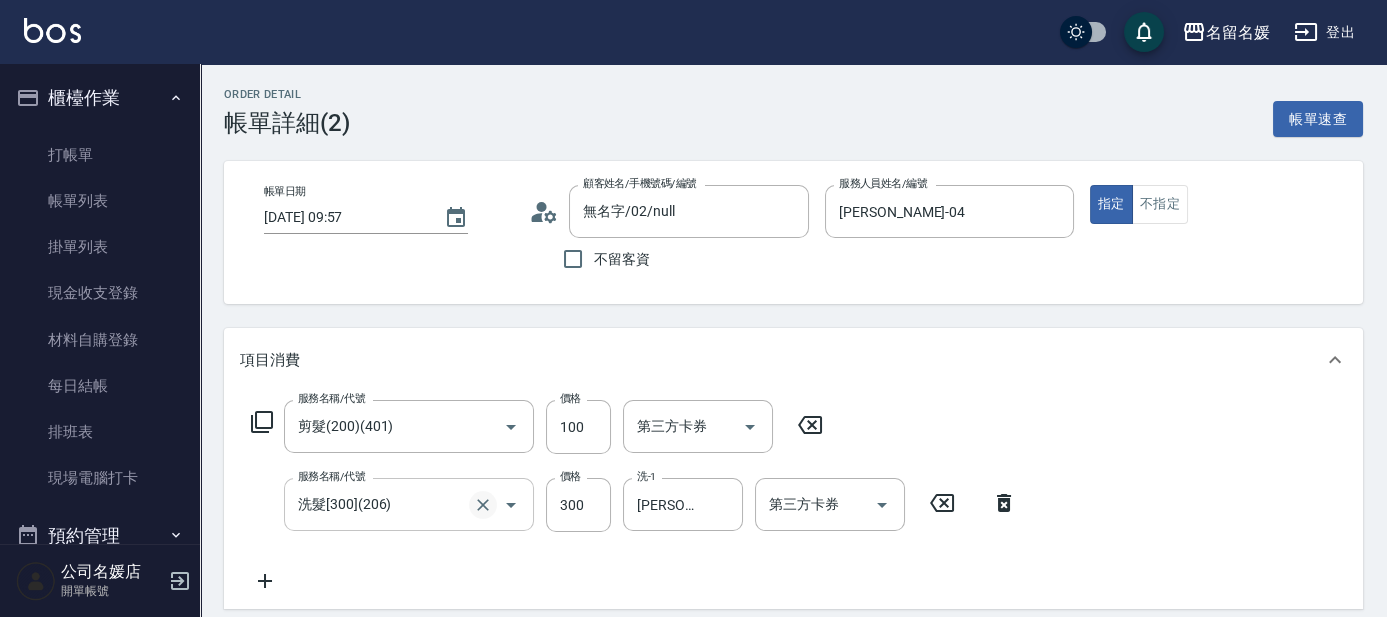 type on "無名字/02/null" 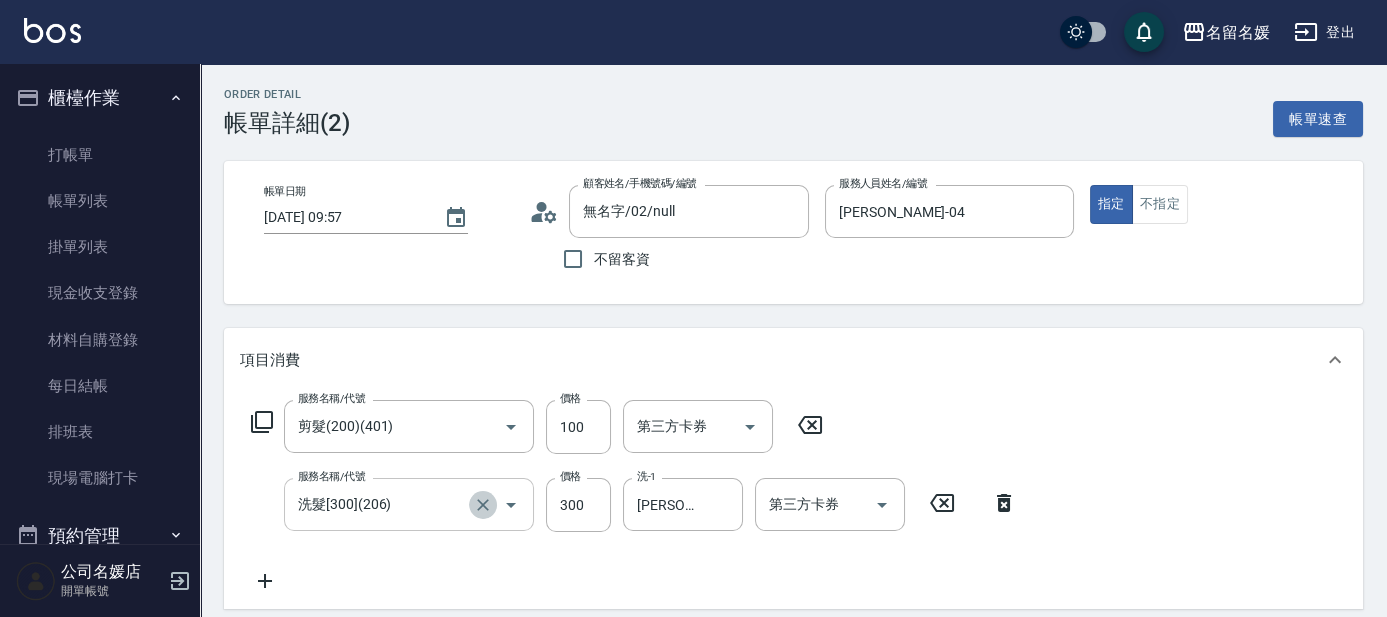 click 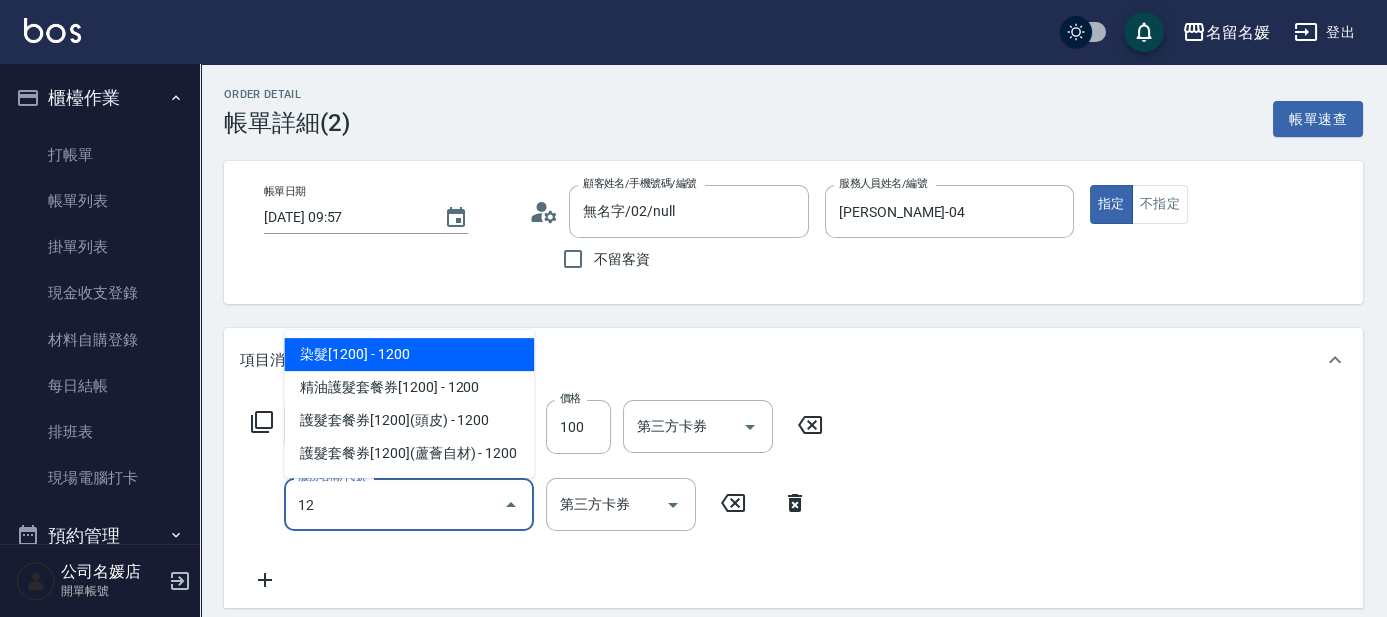 type on "1" 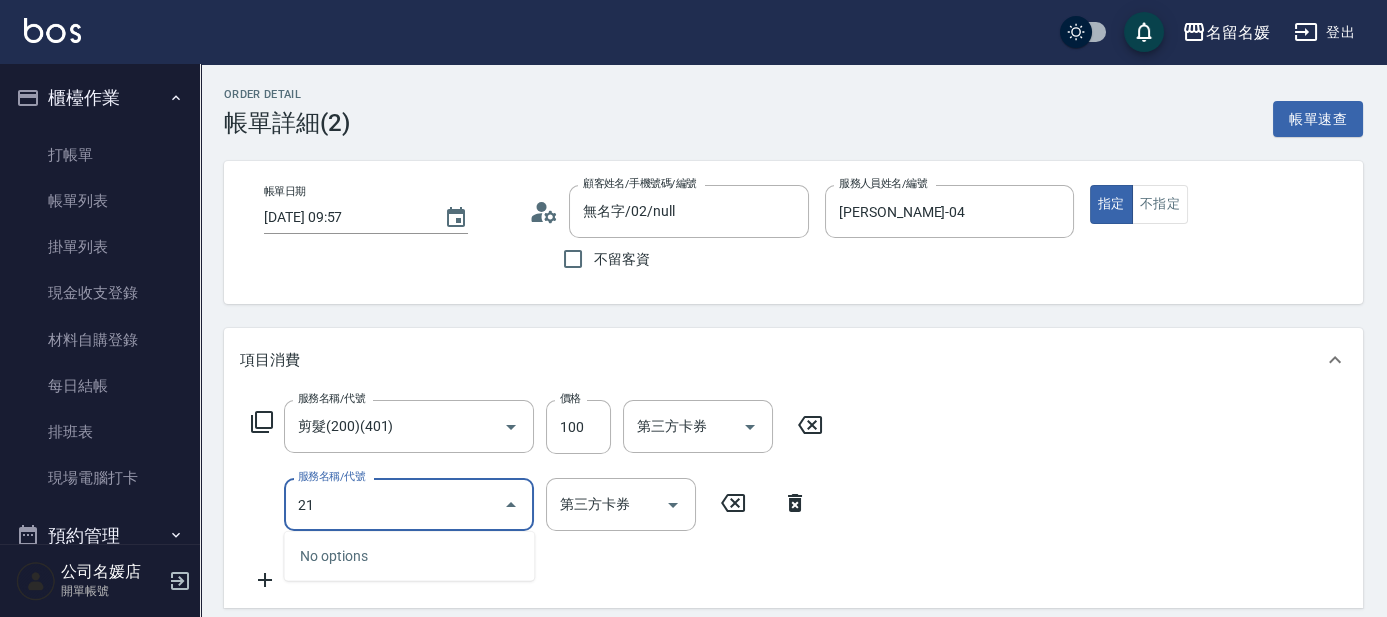 type on "212" 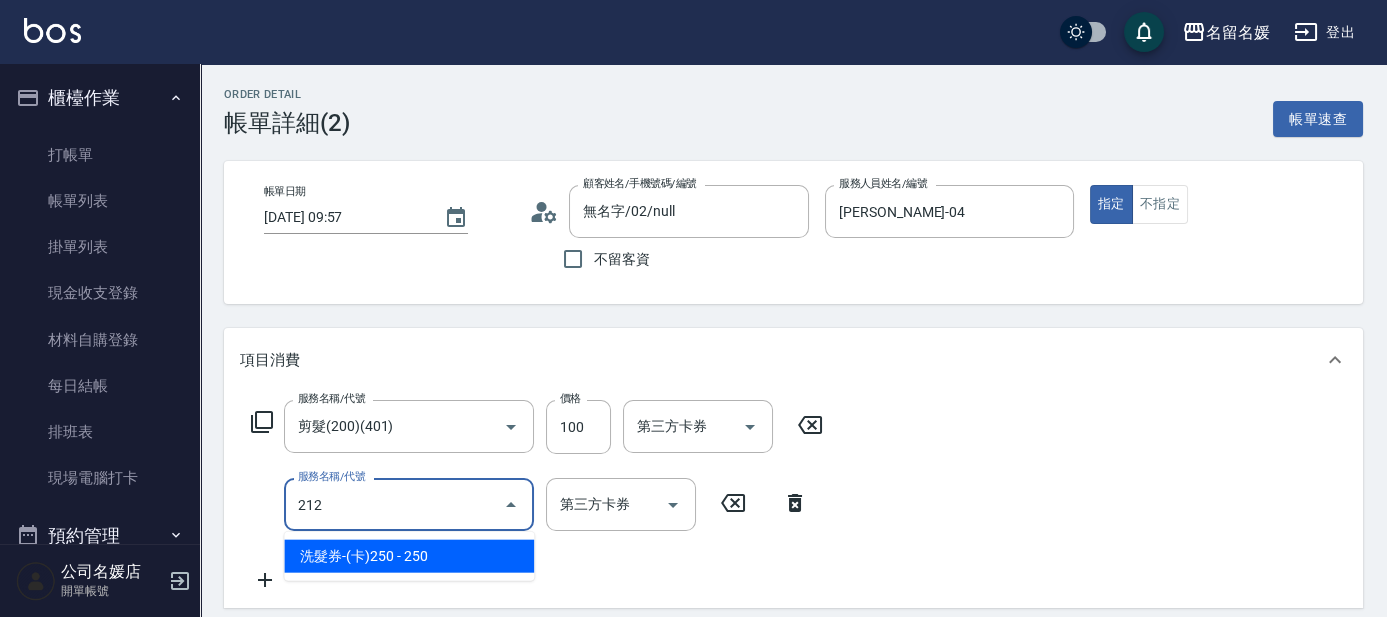 type on "舊有卡券" 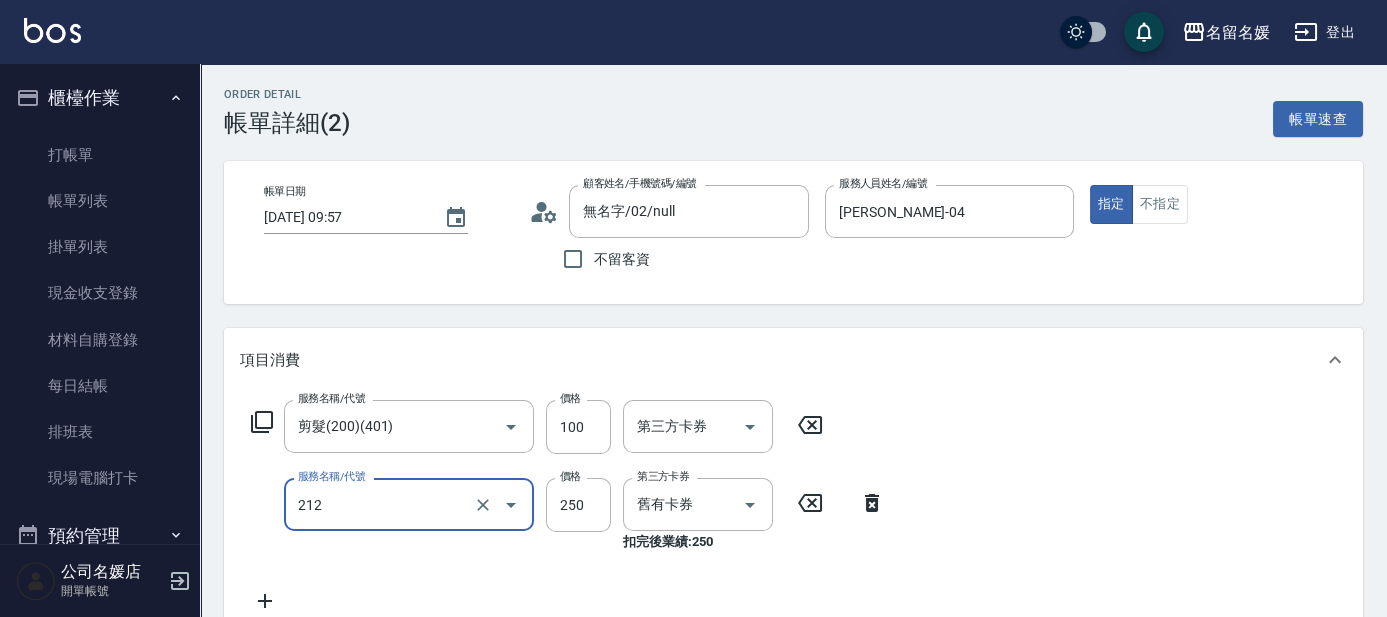 type on "洗髮券-(卡)250(212)" 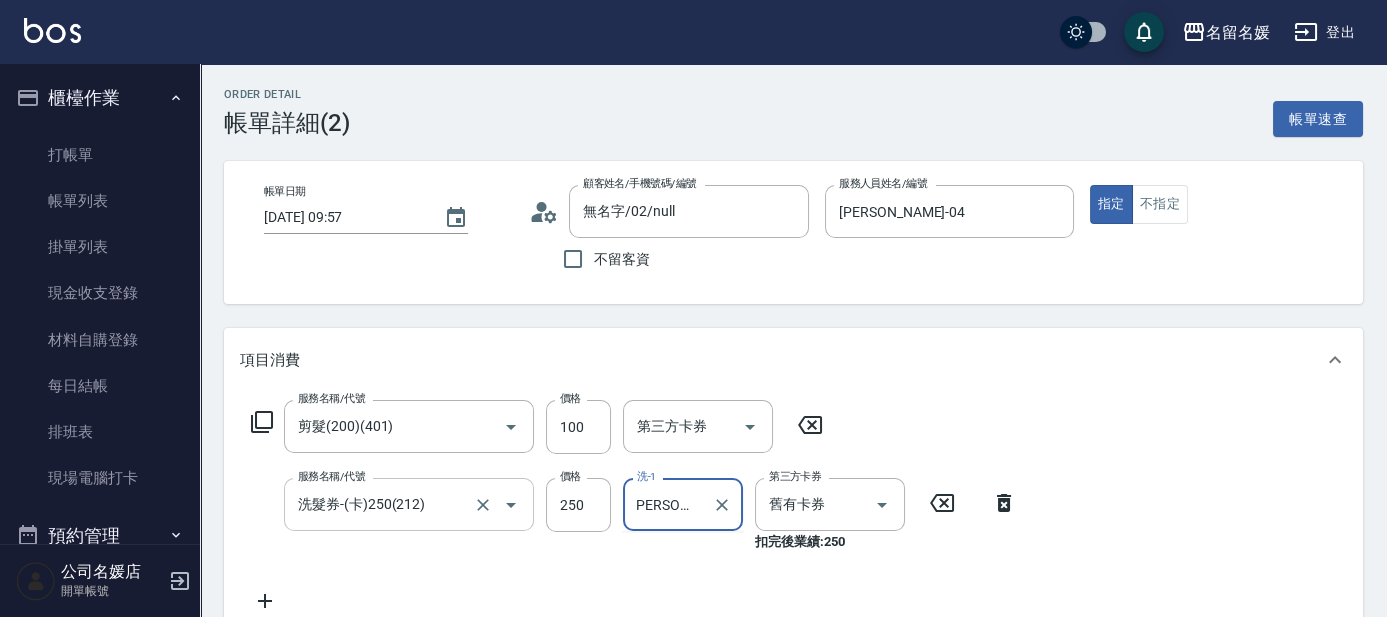 scroll, scrollTop: 0, scrollLeft: 0, axis: both 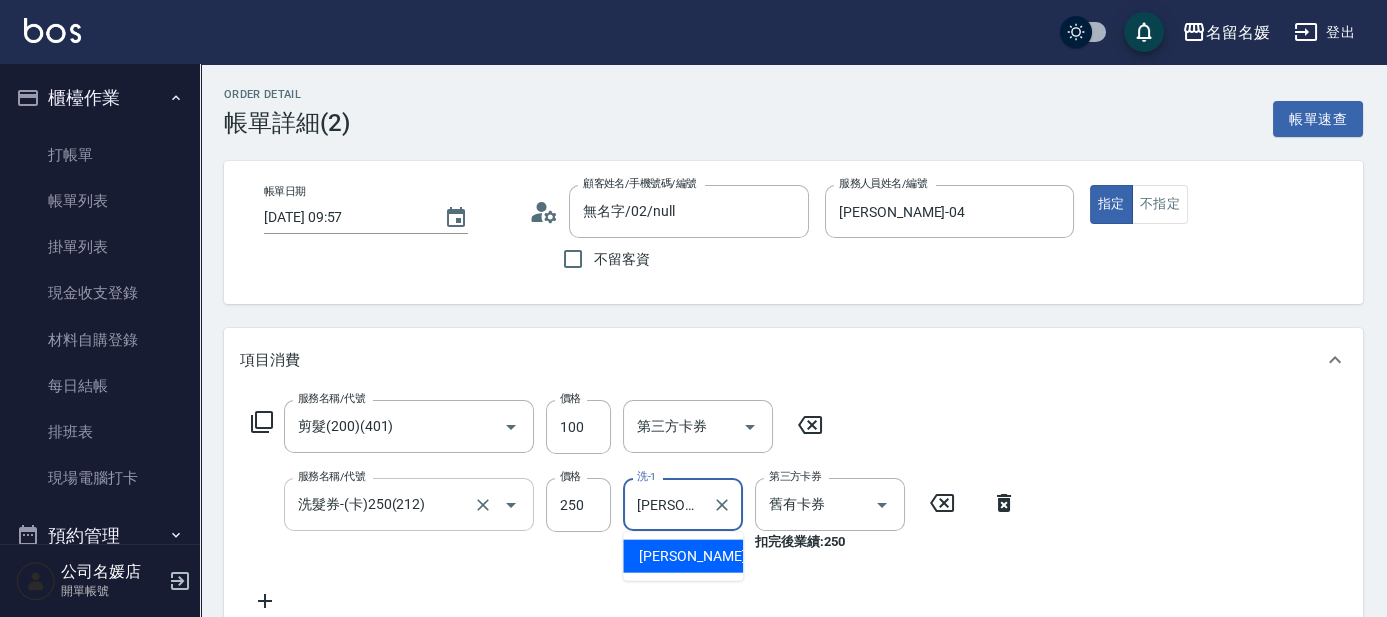 type on "蔡" 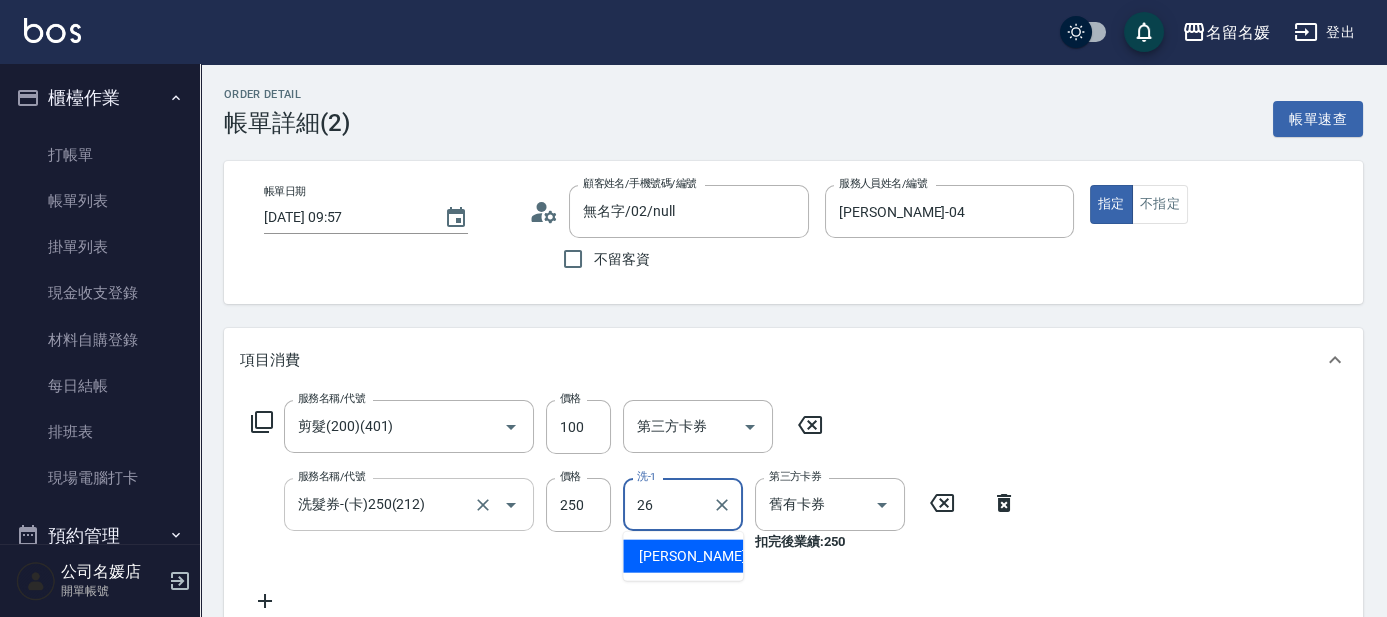 type on "[PERSON_NAME]-26" 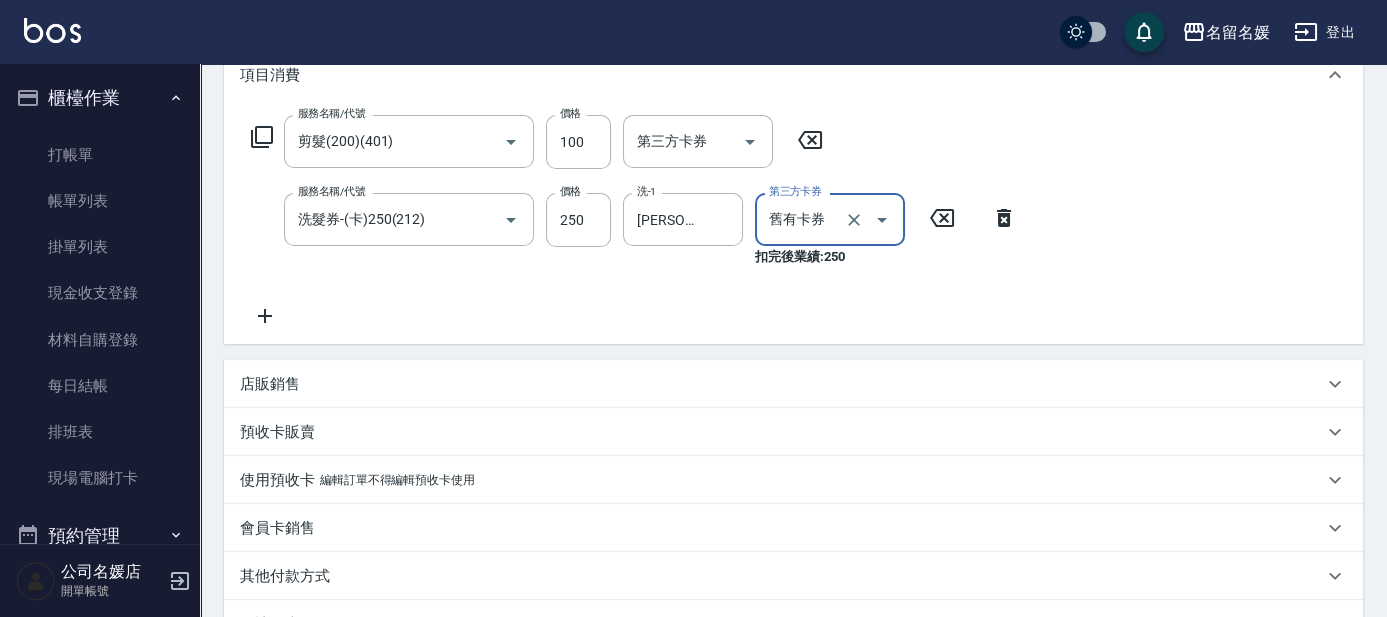 scroll, scrollTop: 454, scrollLeft: 0, axis: vertical 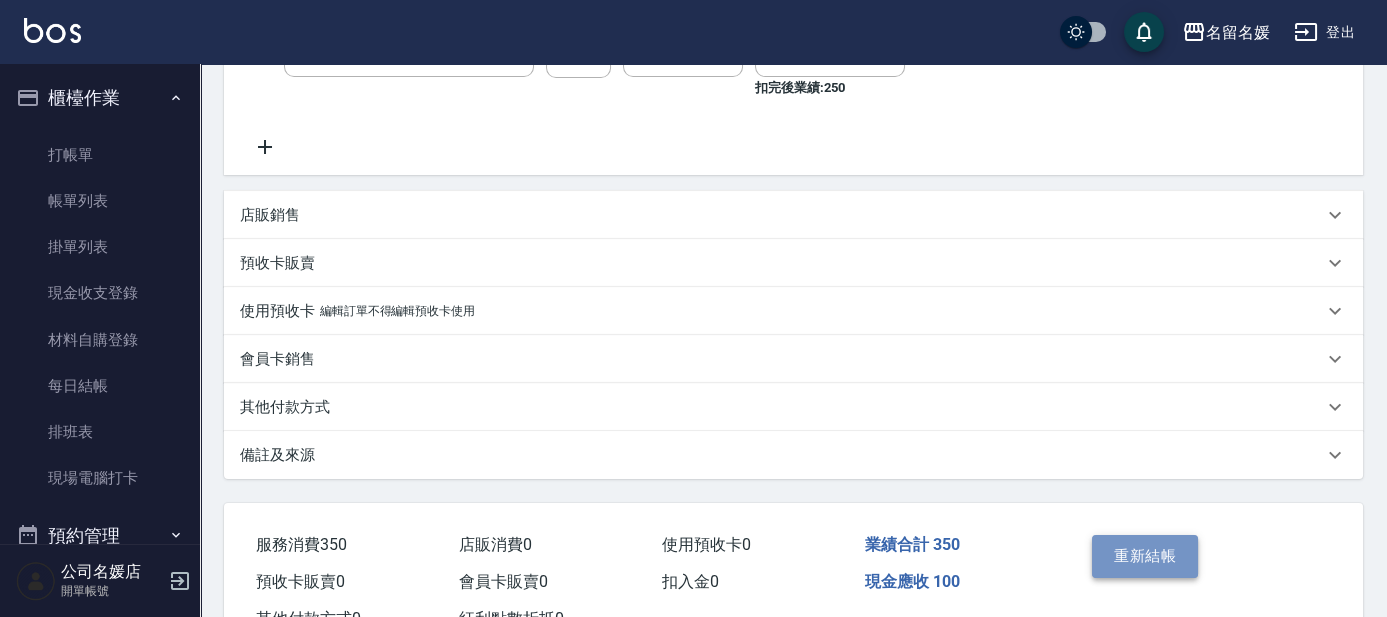 click on "重新結帳" at bounding box center (1145, 556) 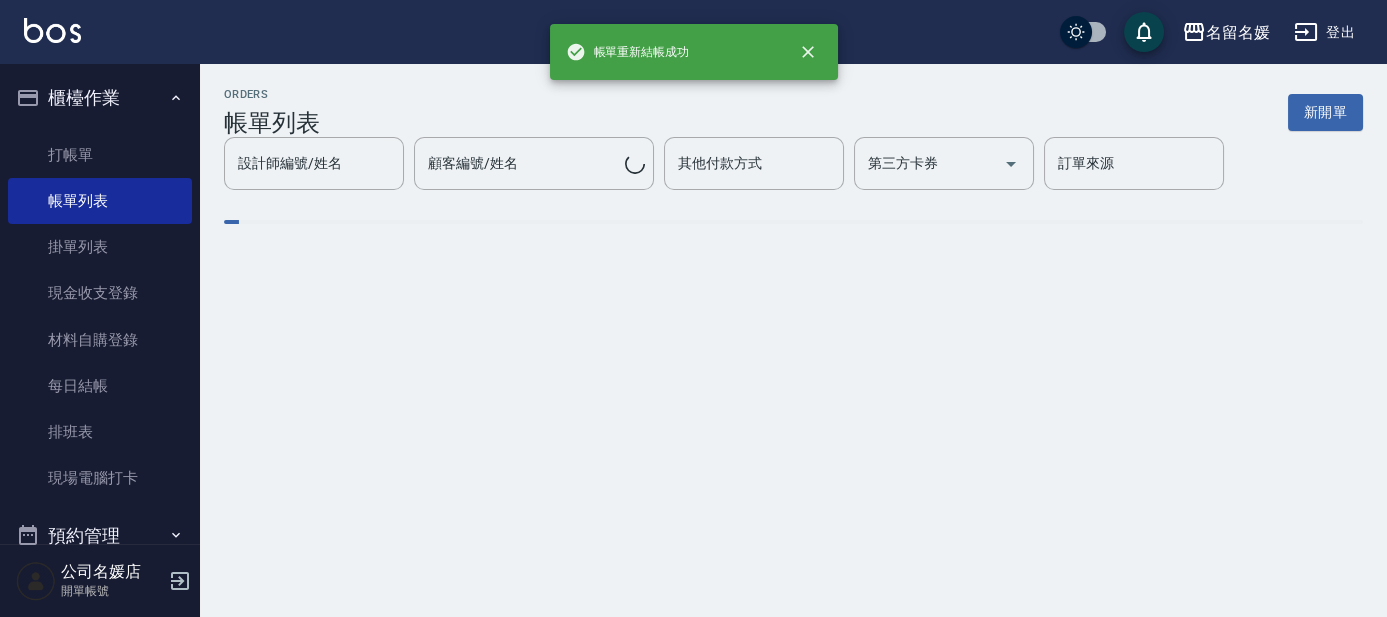 scroll, scrollTop: 0, scrollLeft: 0, axis: both 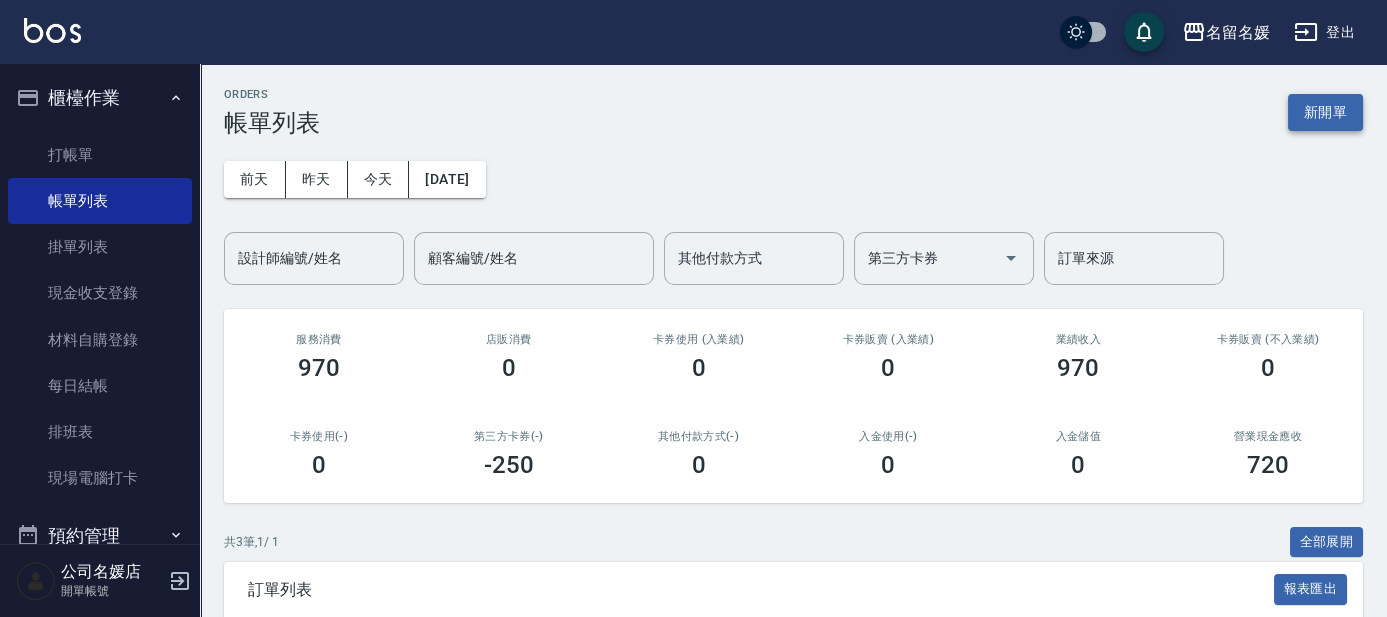 click on "新開單" at bounding box center (1325, 112) 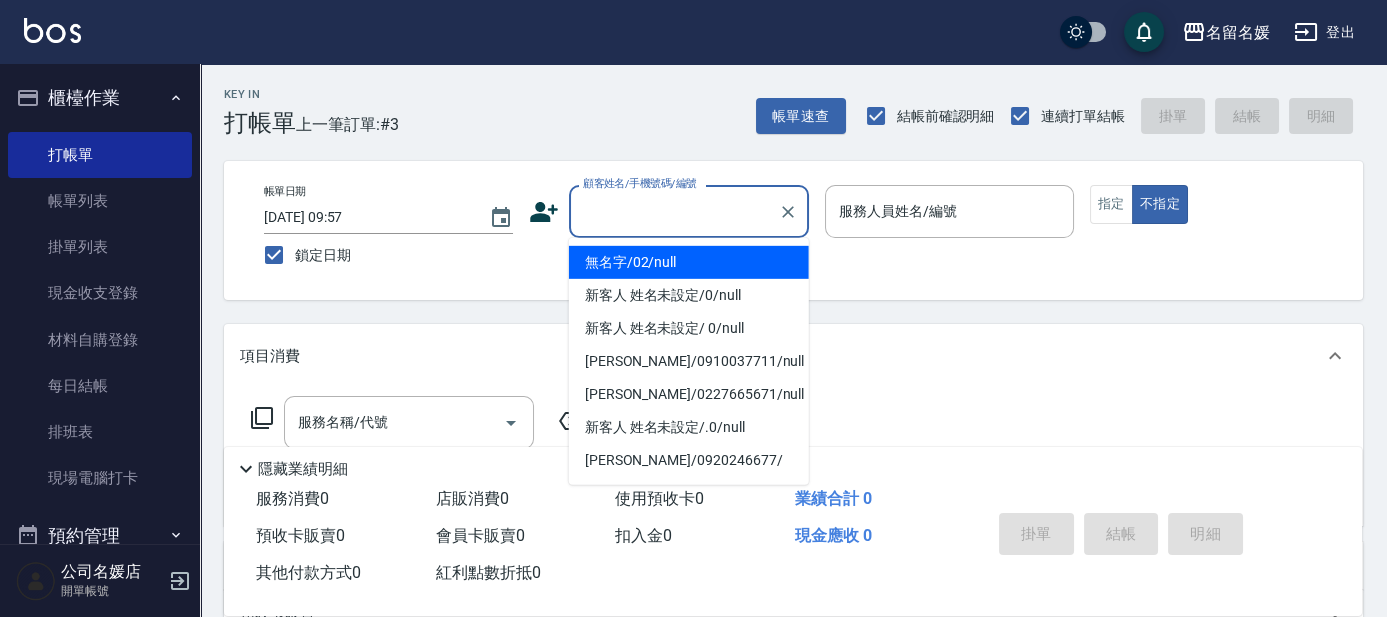 click on "顧客姓名/手機號碼/編號" at bounding box center (674, 211) 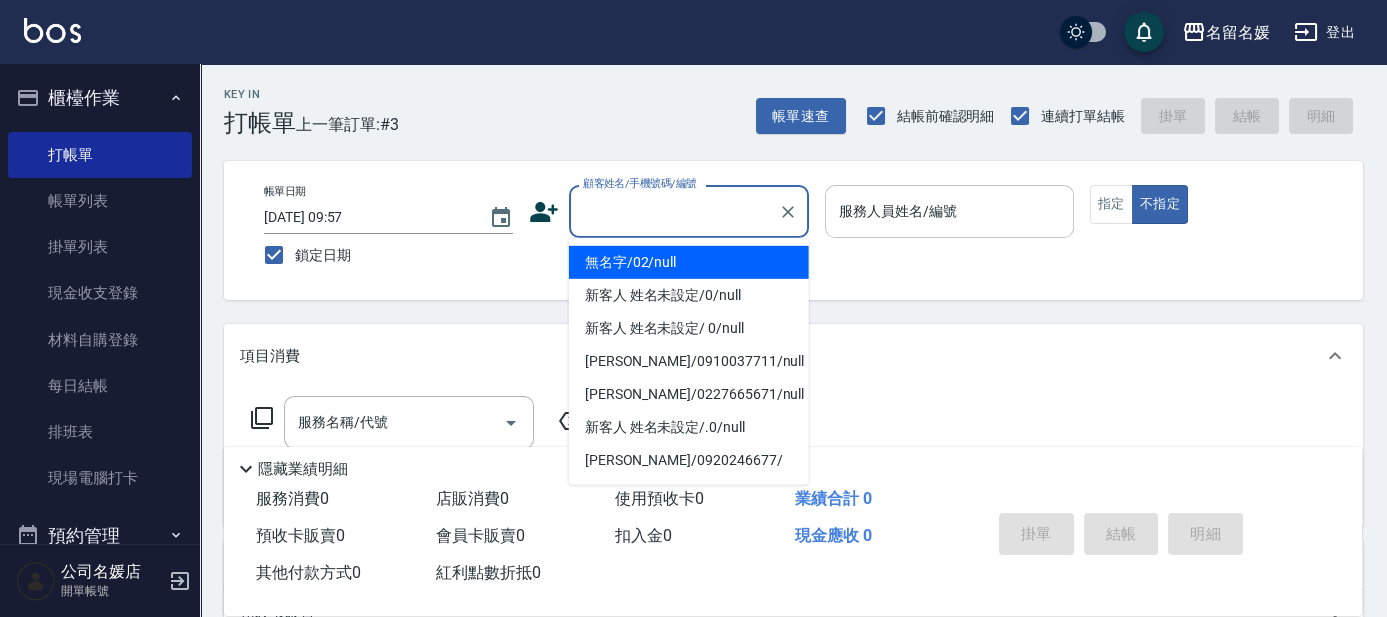 drag, startPoint x: 710, startPoint y: 266, endPoint x: 974, endPoint y: 208, distance: 270.29614 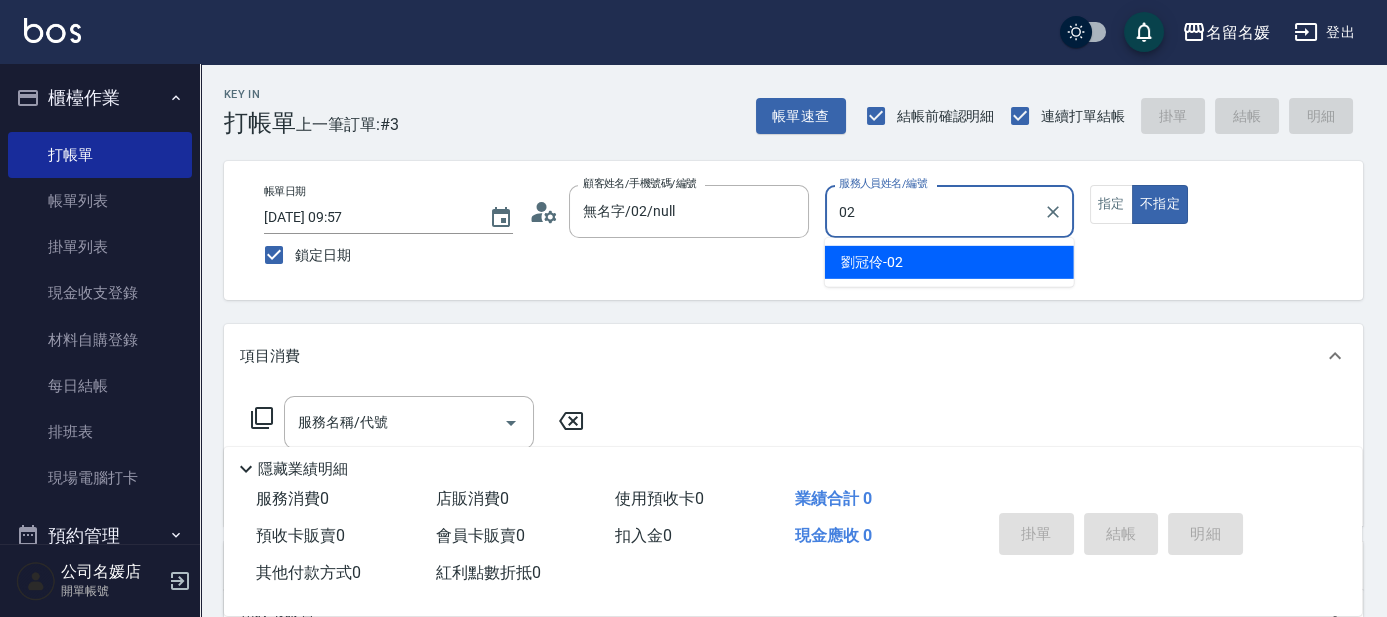 type on "02" 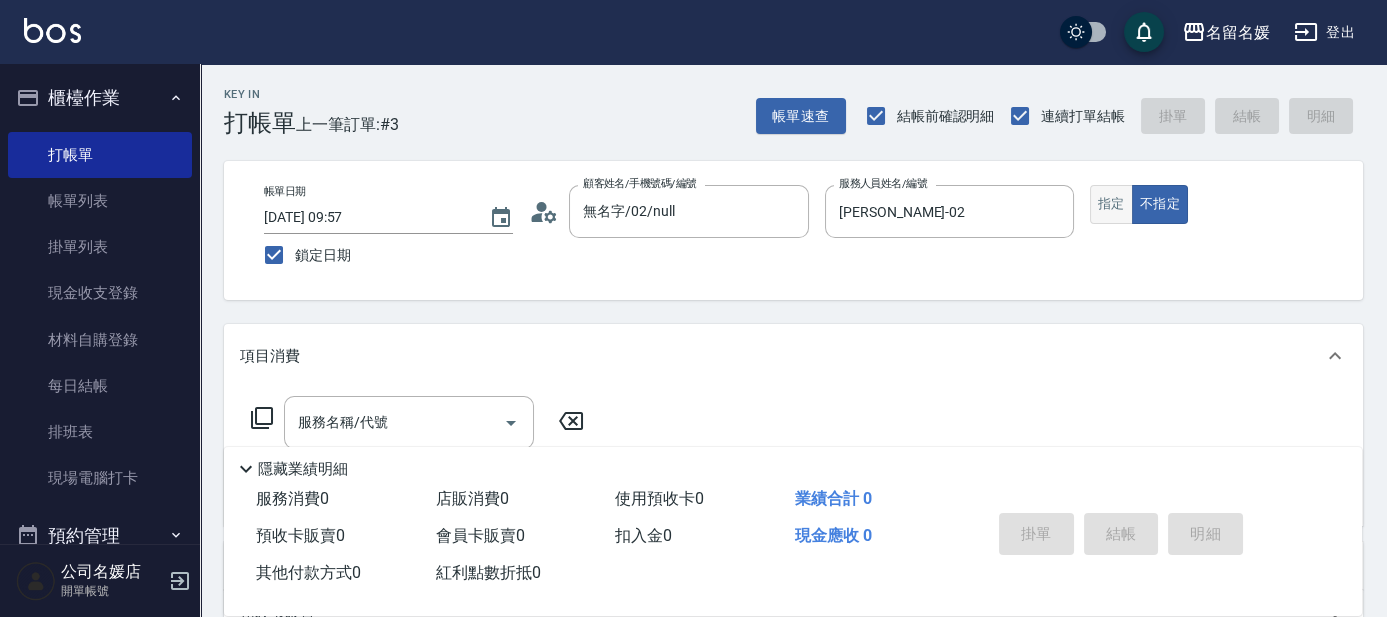 click on "指定" at bounding box center (1111, 204) 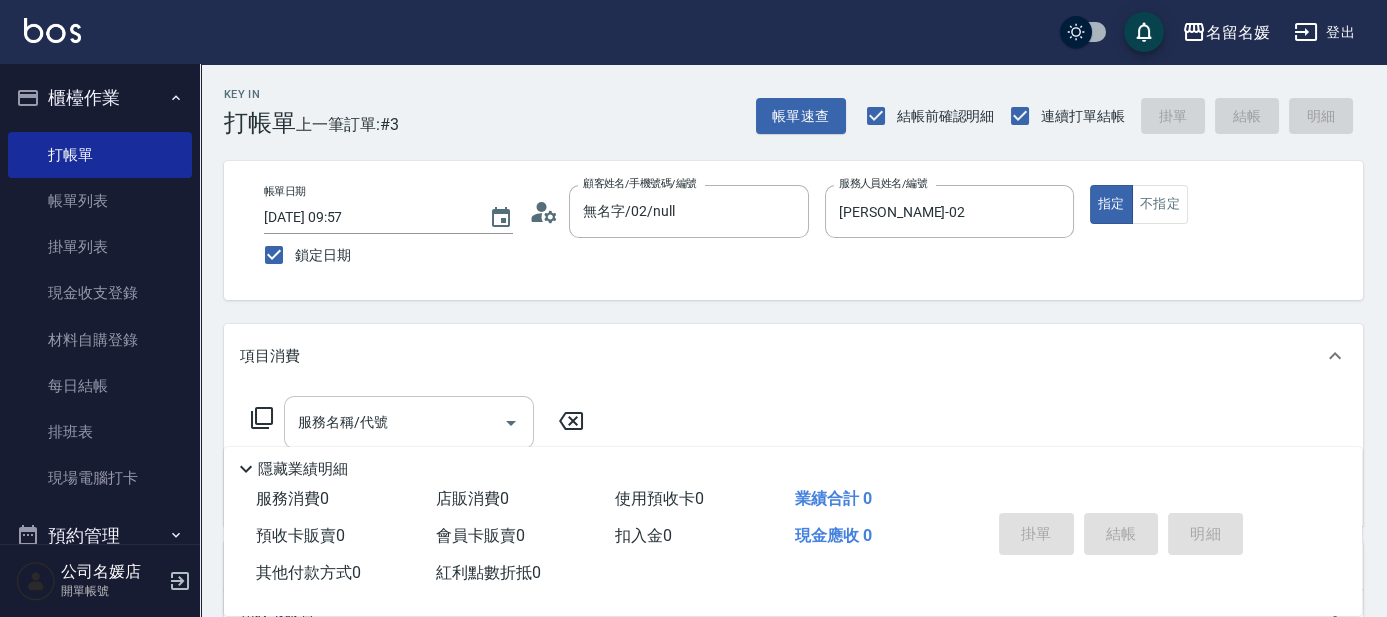 click on "服務名稱/代號" at bounding box center [394, 422] 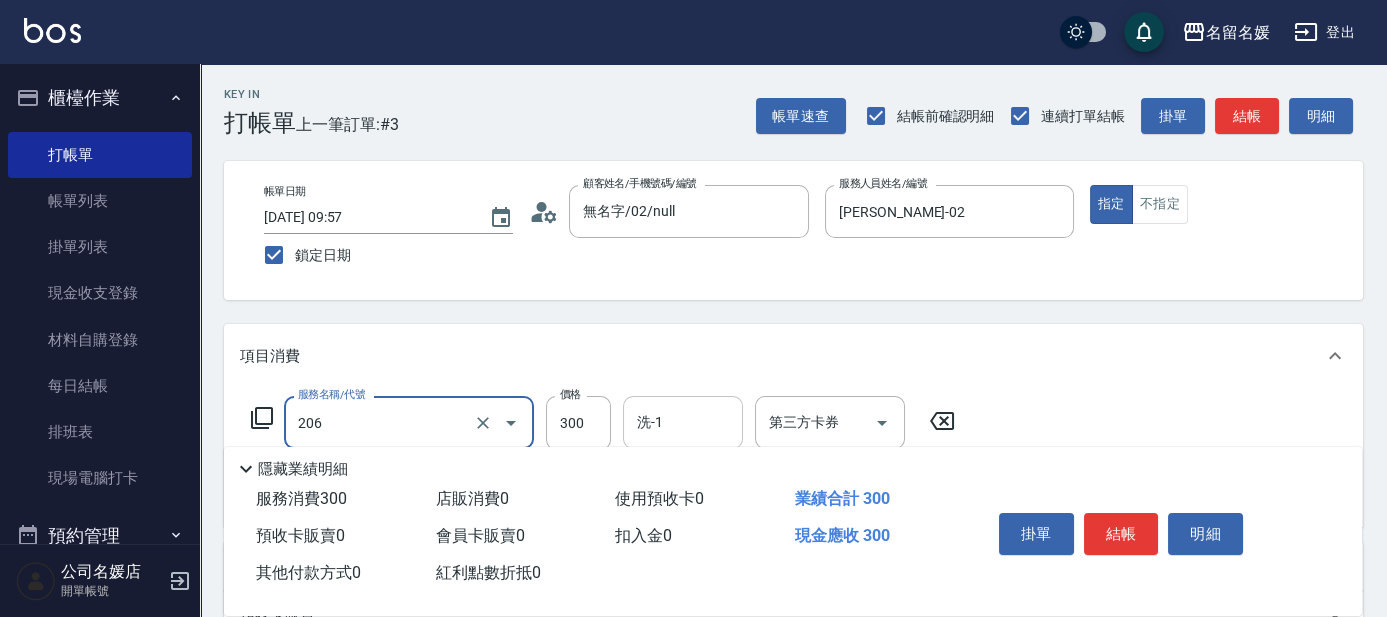 click on "洗-1" at bounding box center (683, 422) 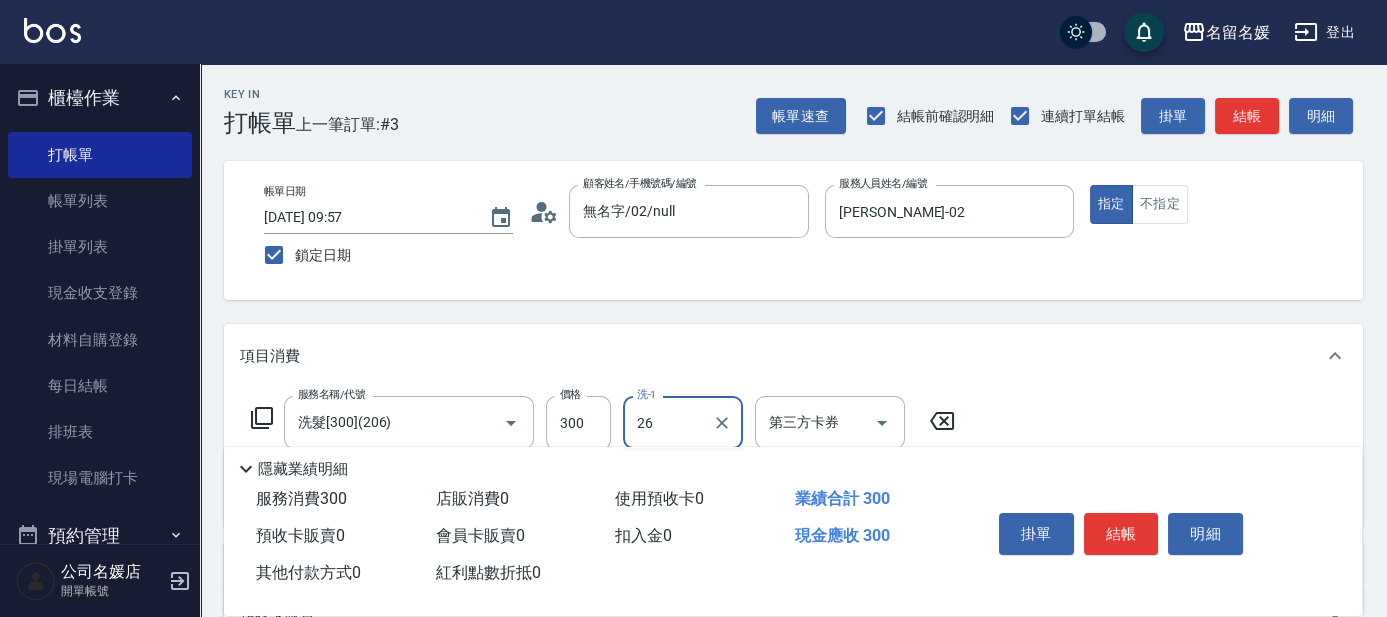 type on "[PERSON_NAME]-26" 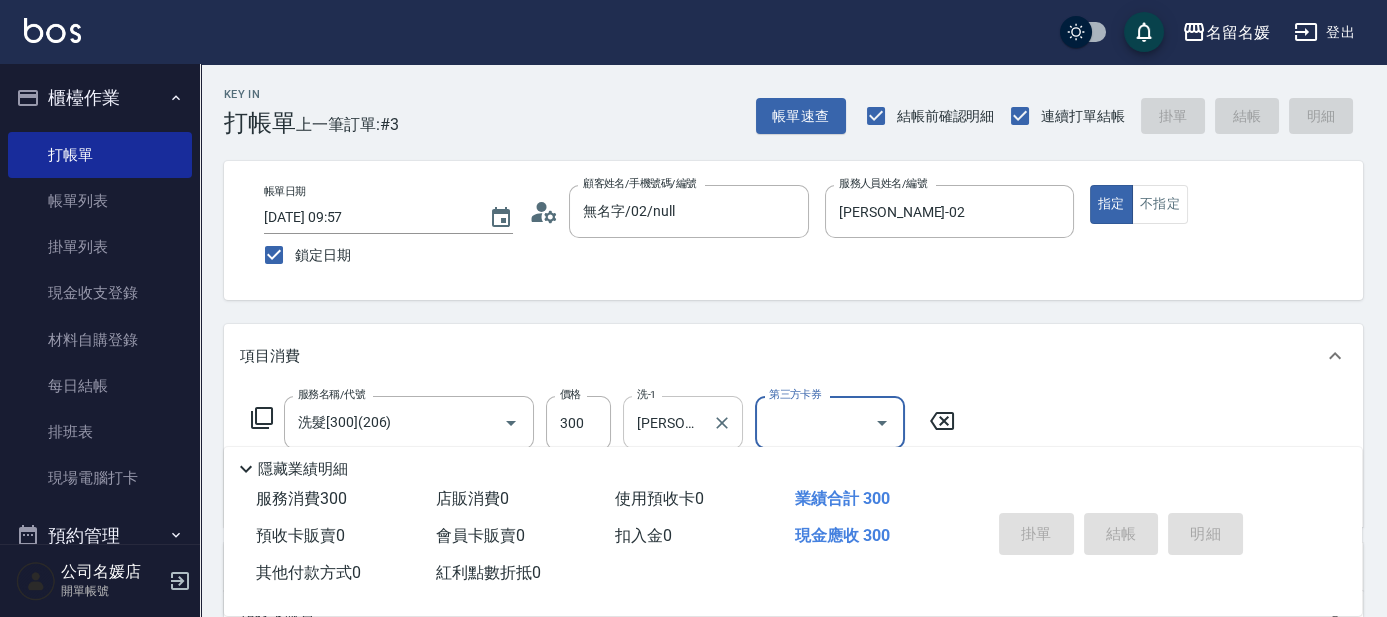 type 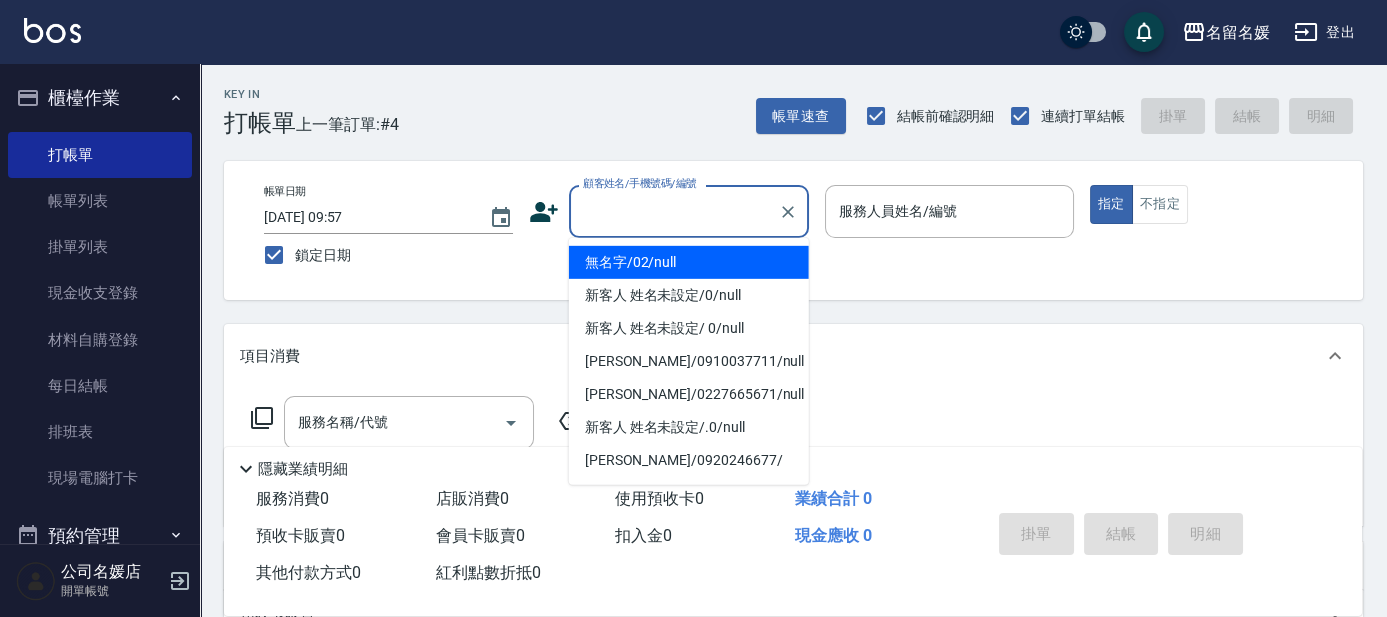 type on "無名字/02/null" 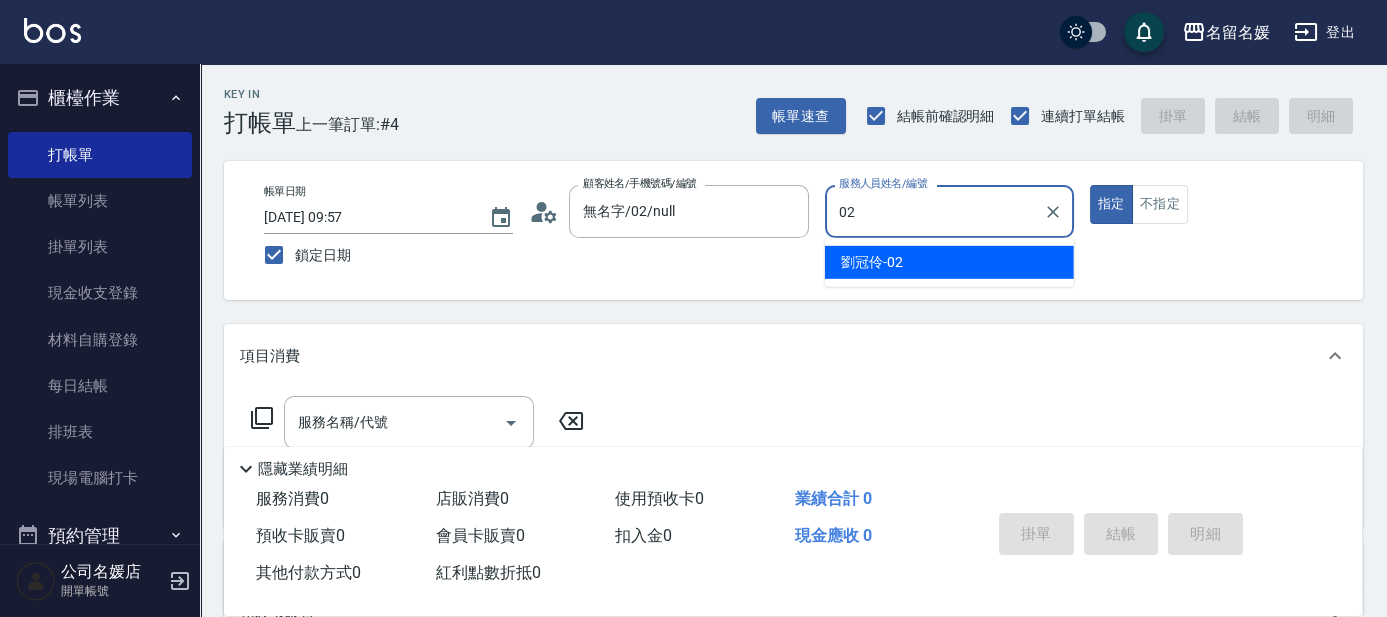 type on "[PERSON_NAME]-02" 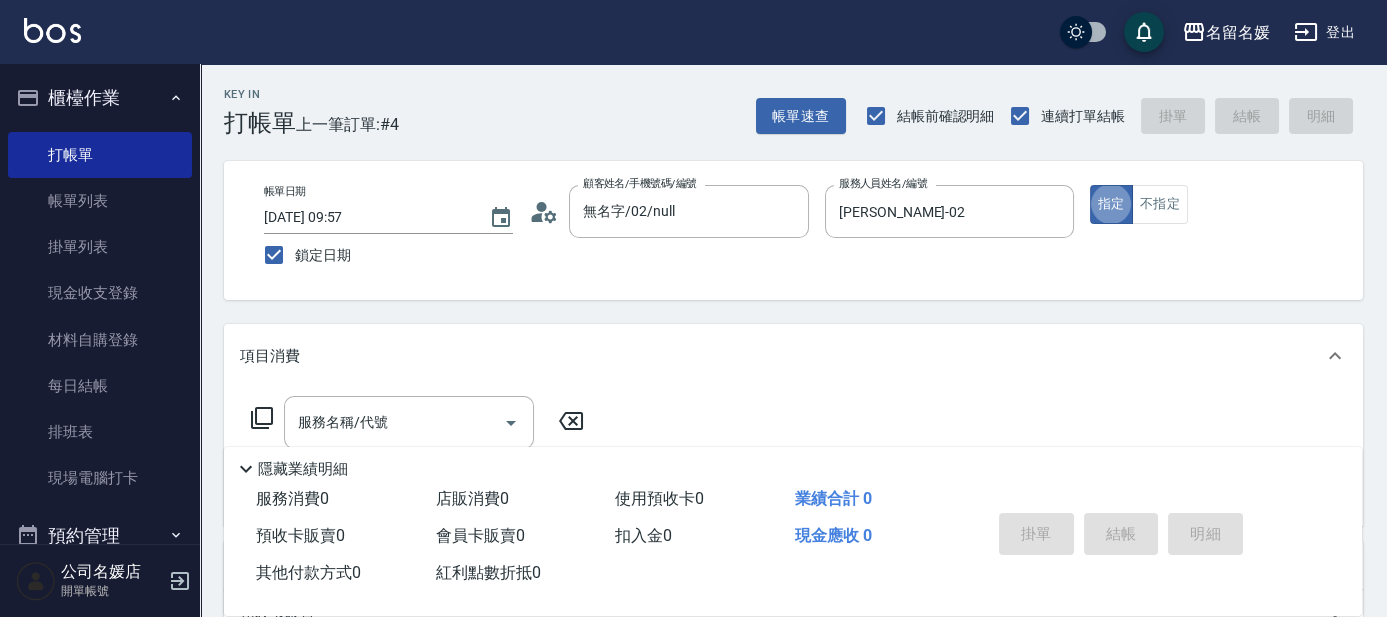 type on "true" 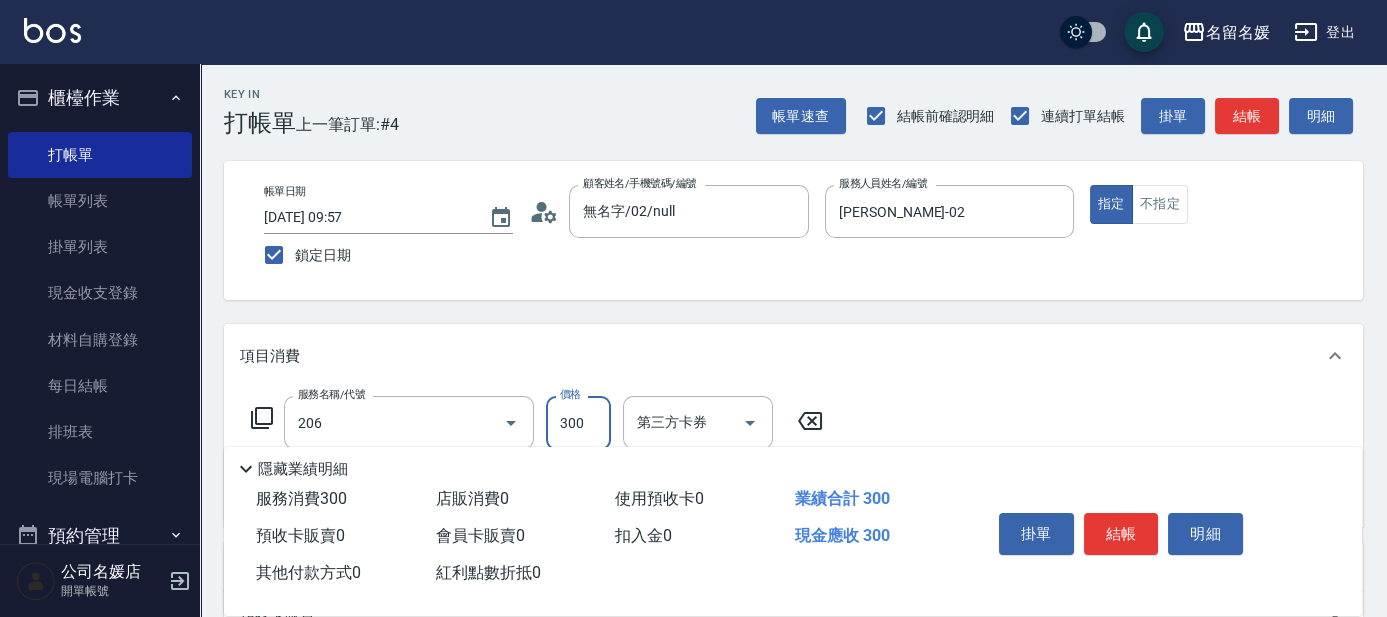 type on "洗髮[300](206)" 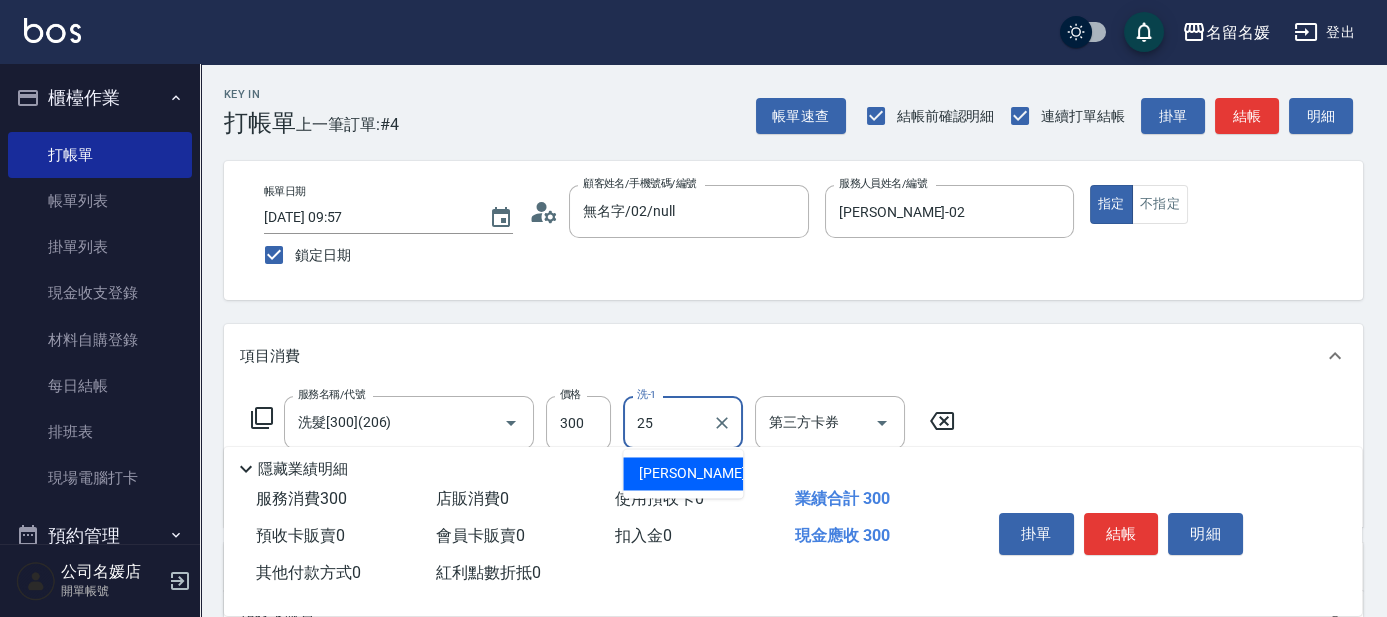 type on "[PERSON_NAME]-25" 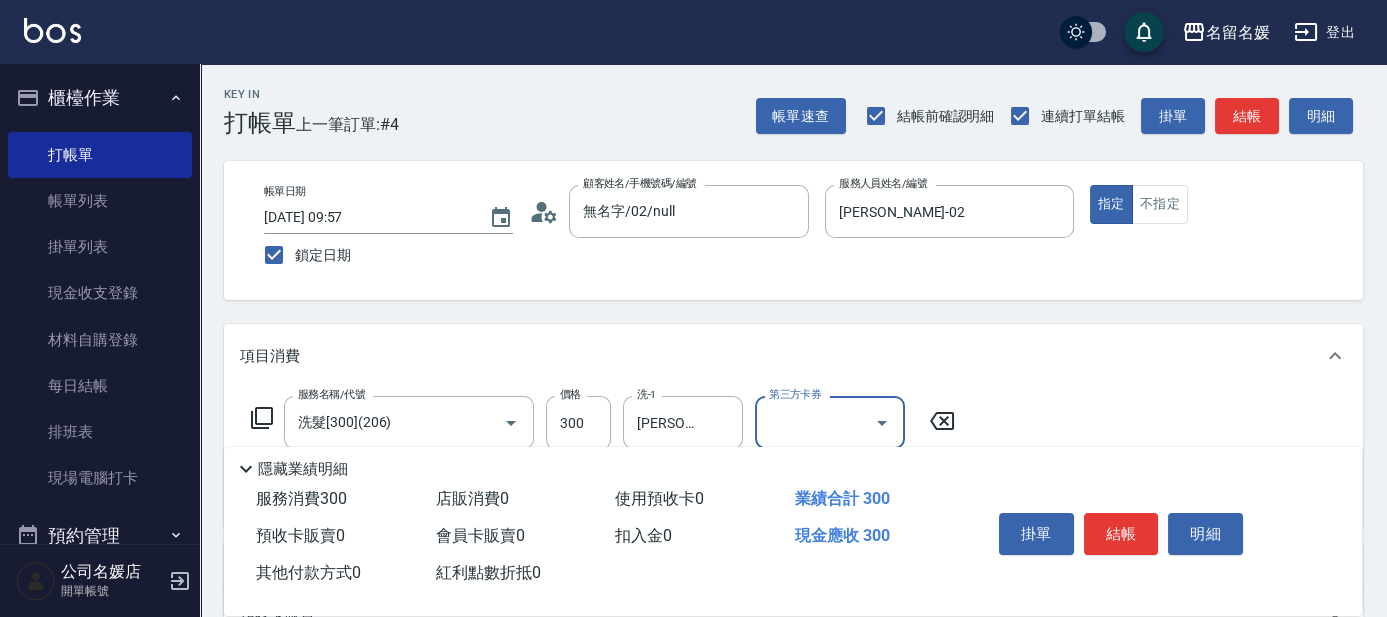 scroll, scrollTop: 90, scrollLeft: 0, axis: vertical 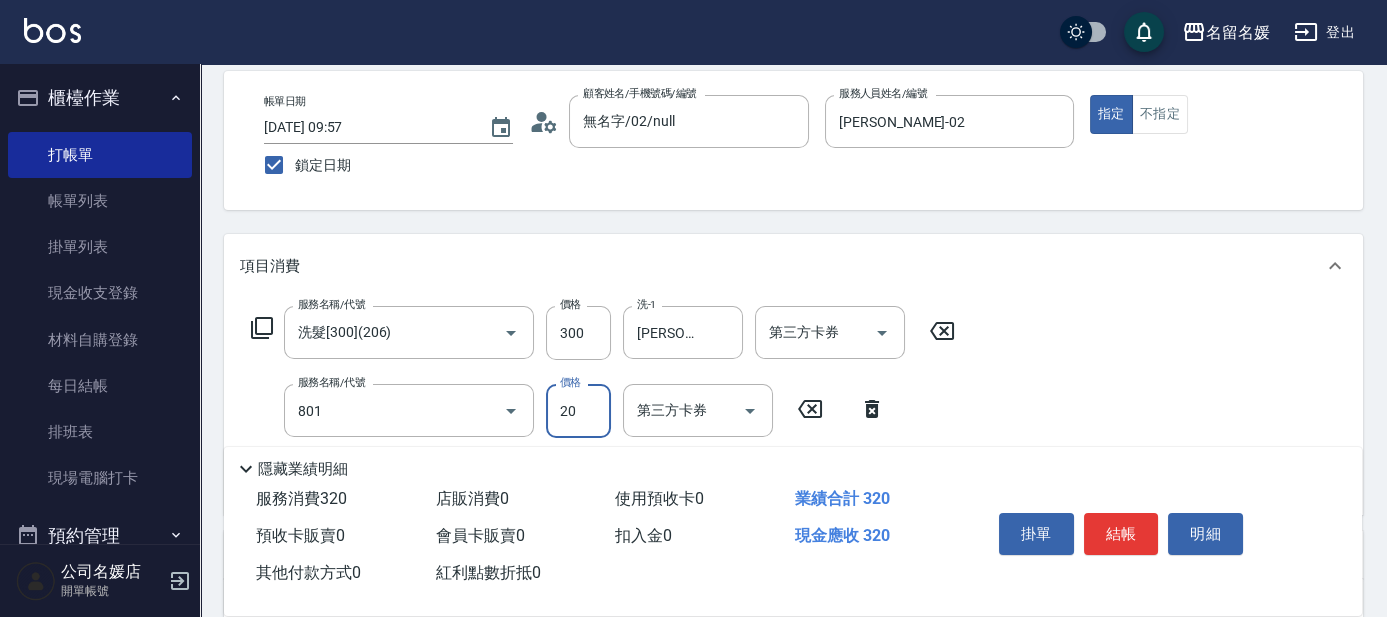 type on "潤絲(801)" 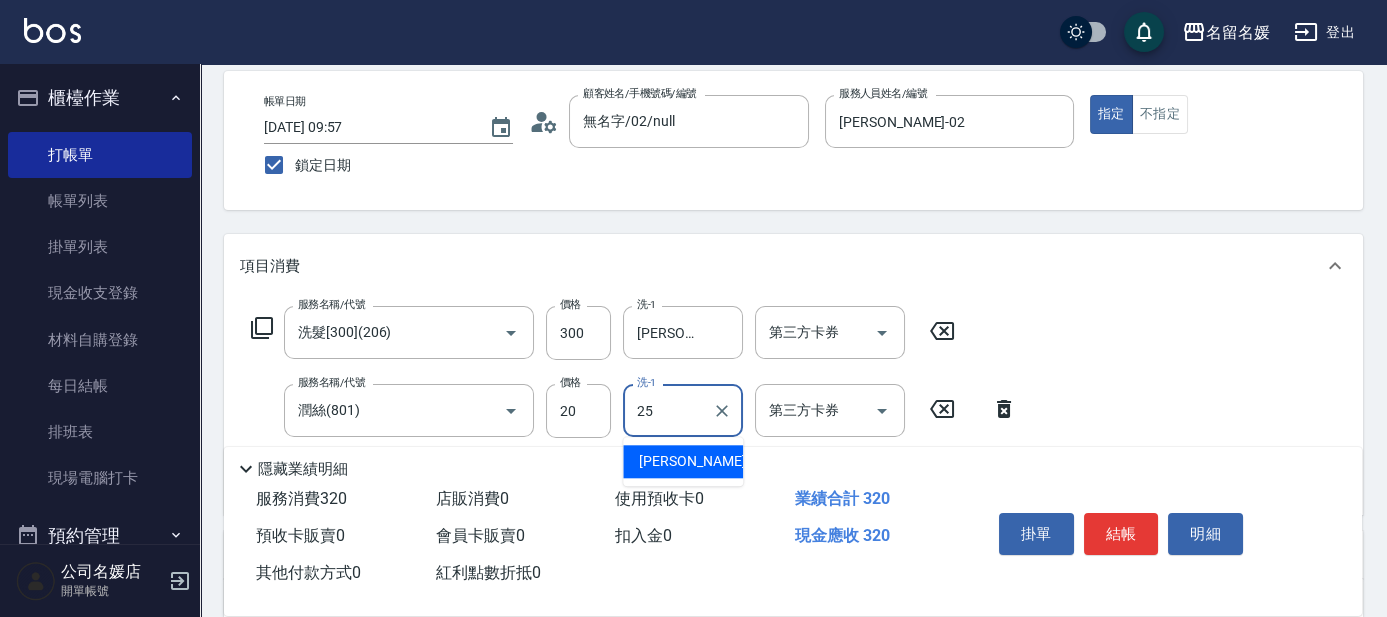 type on "[PERSON_NAME]-25" 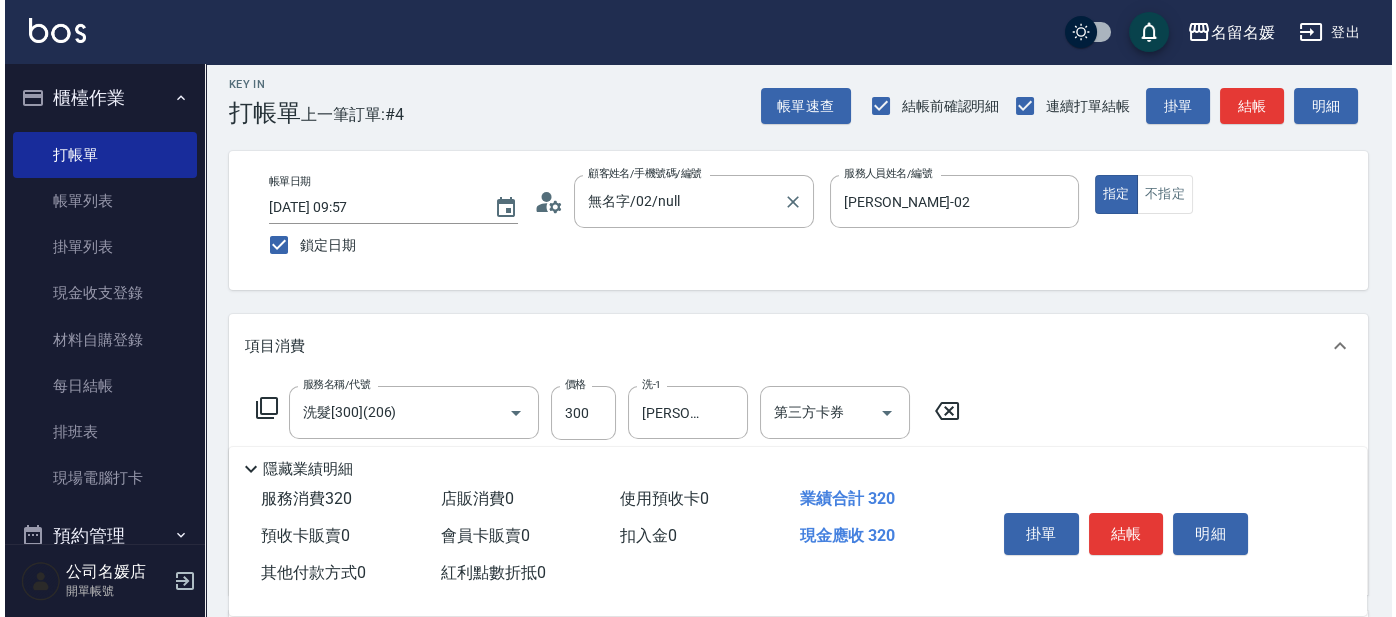 scroll, scrollTop: 0, scrollLeft: 0, axis: both 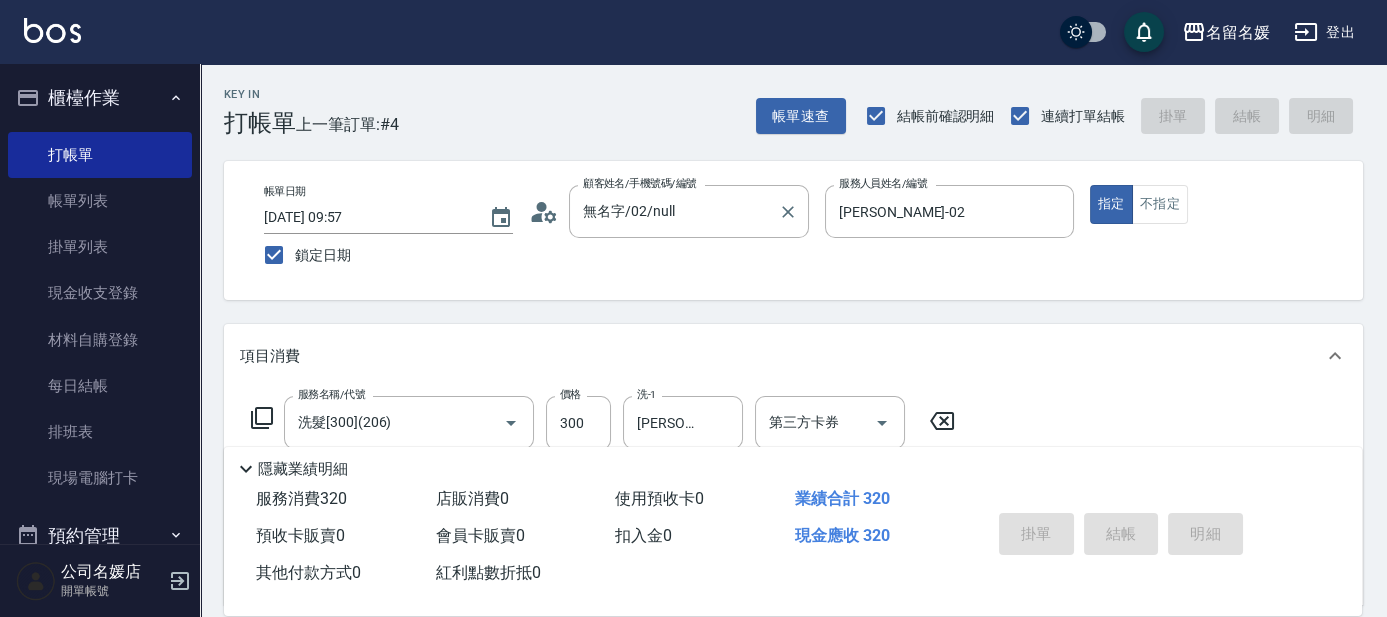 type 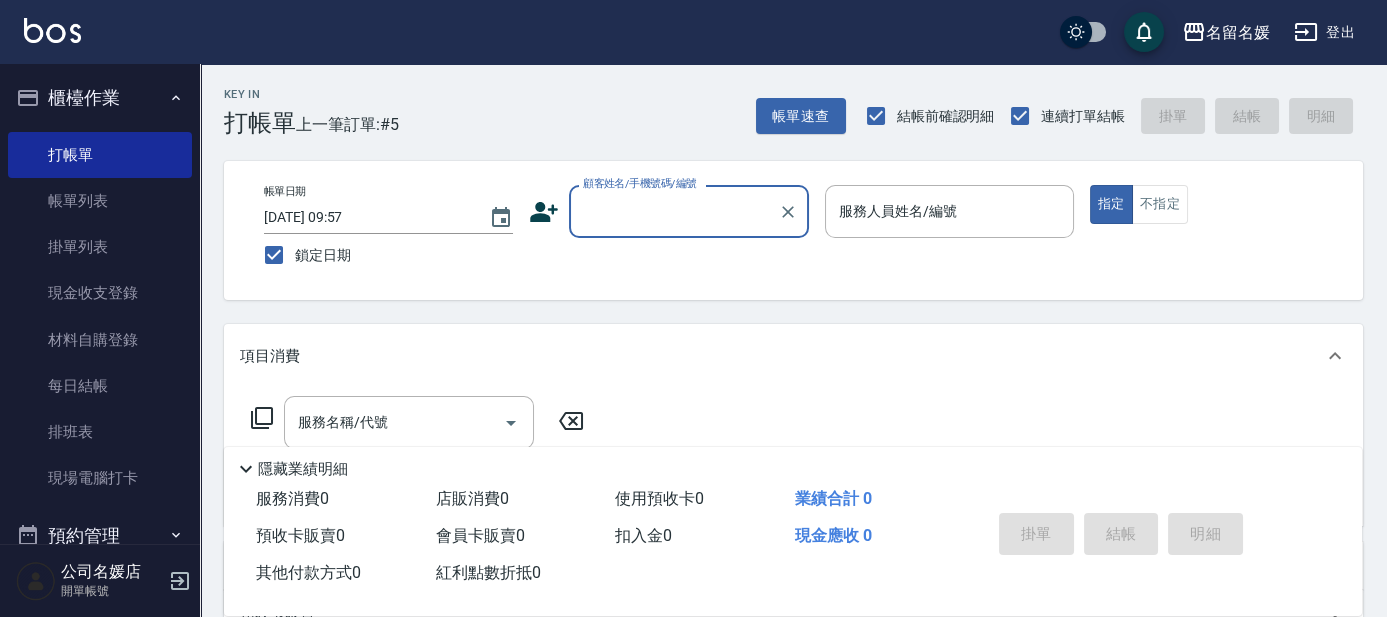 type on "h" 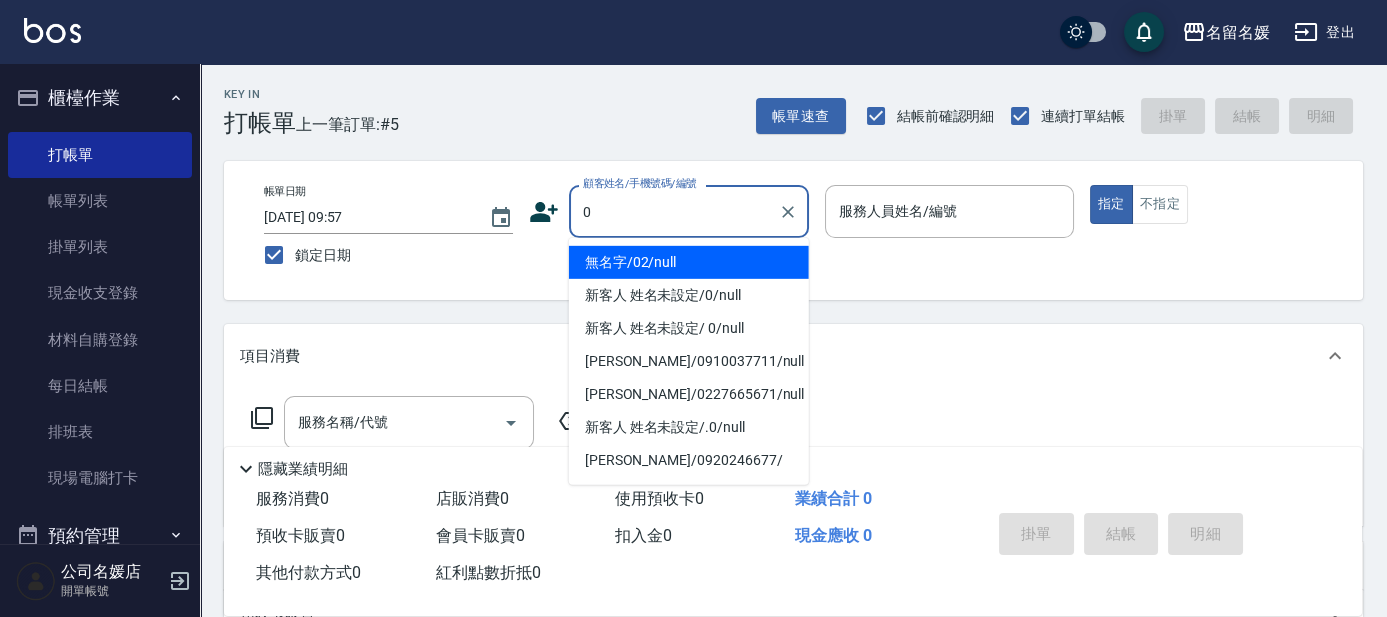 type on "0" 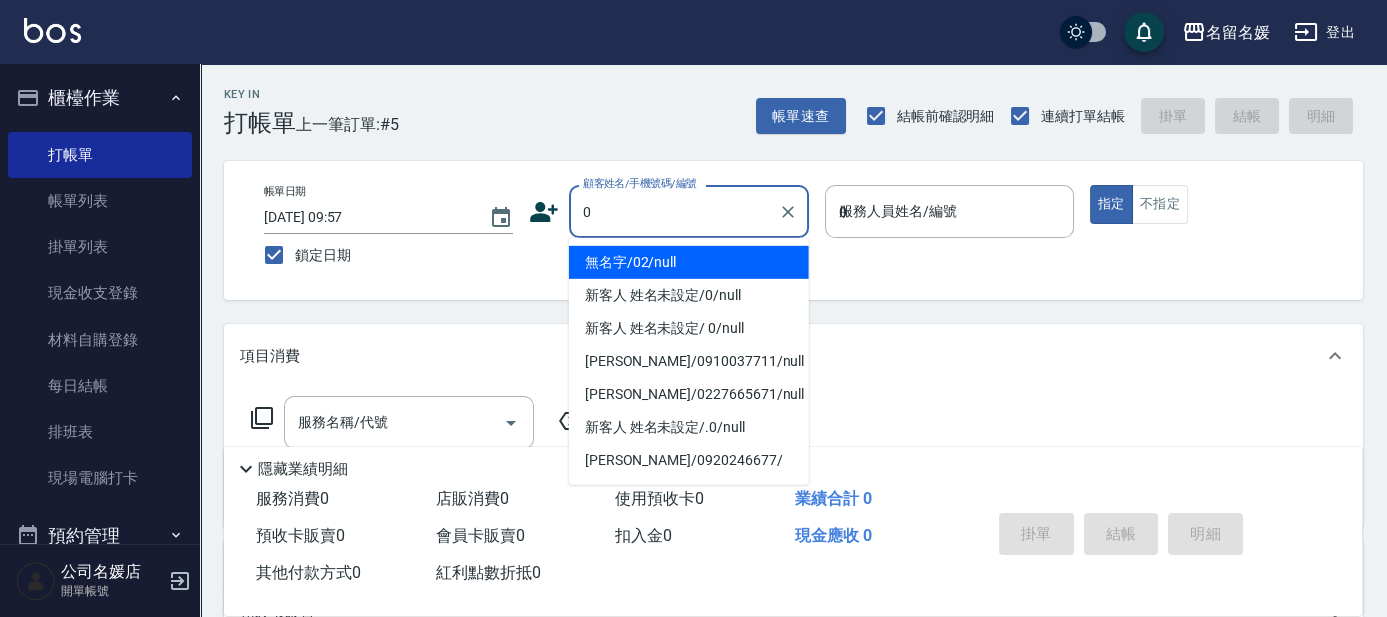 type on "04" 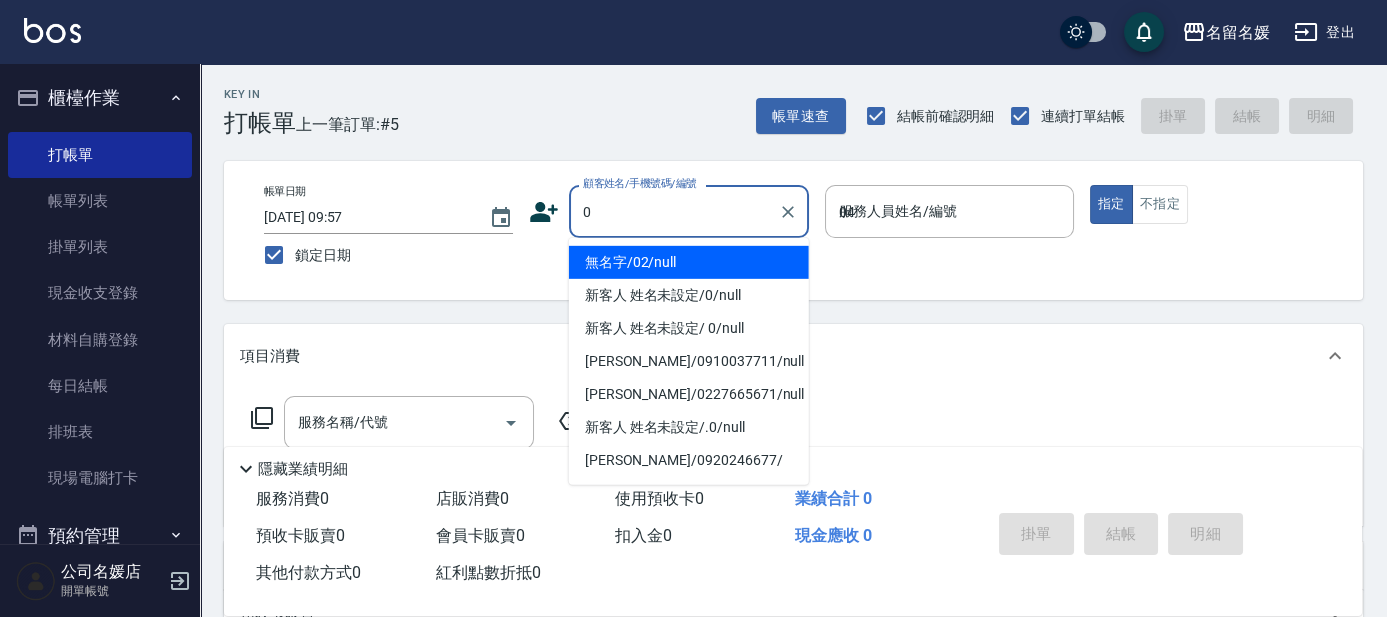 type on "無名字/02/null" 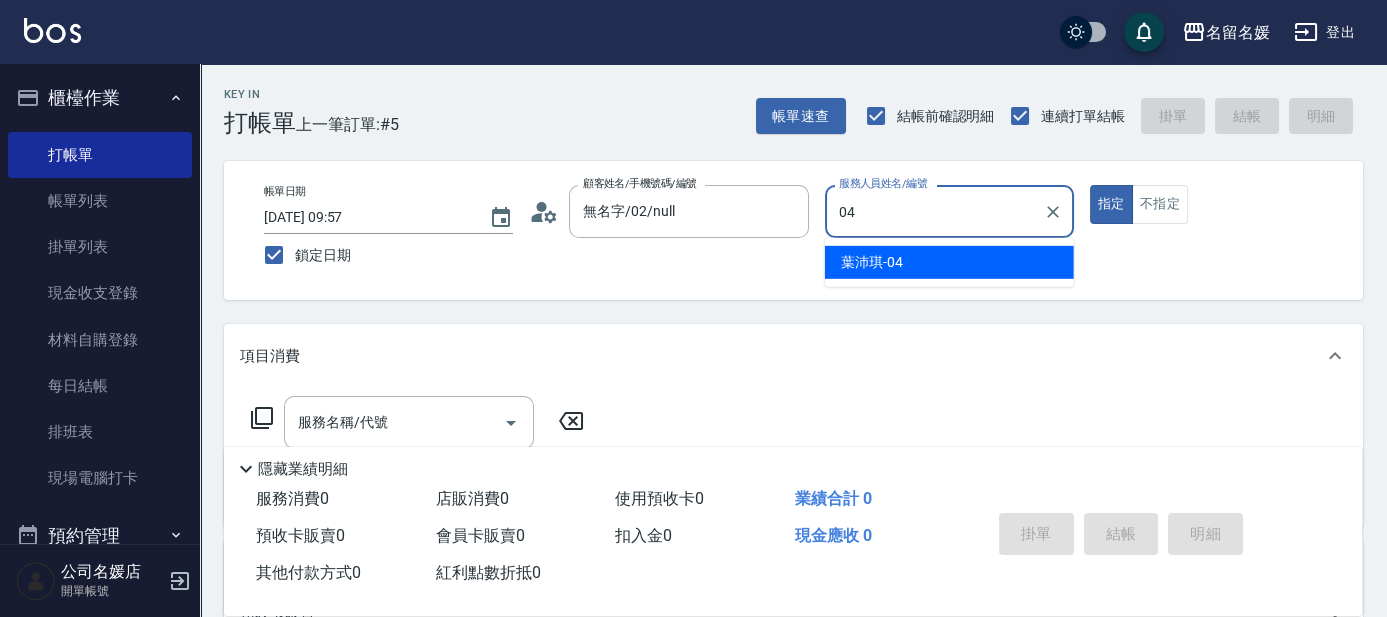 type on "[PERSON_NAME]-04" 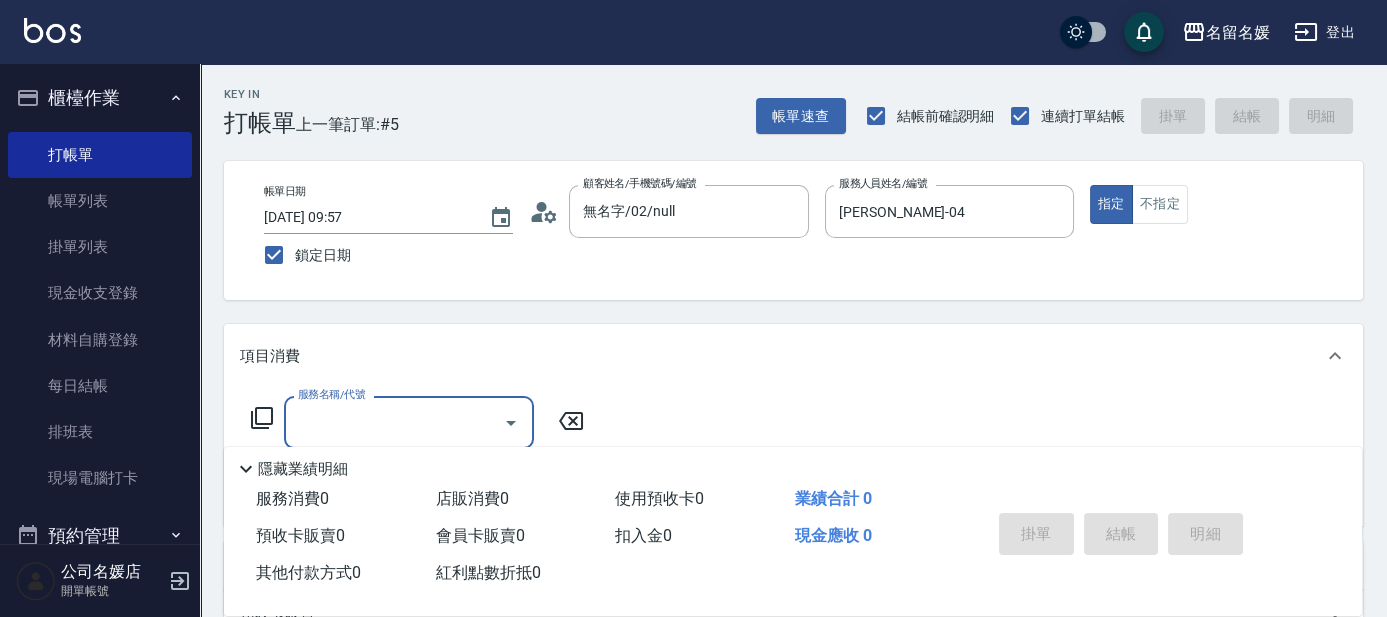 type on "新客人 姓名未設定/0/null" 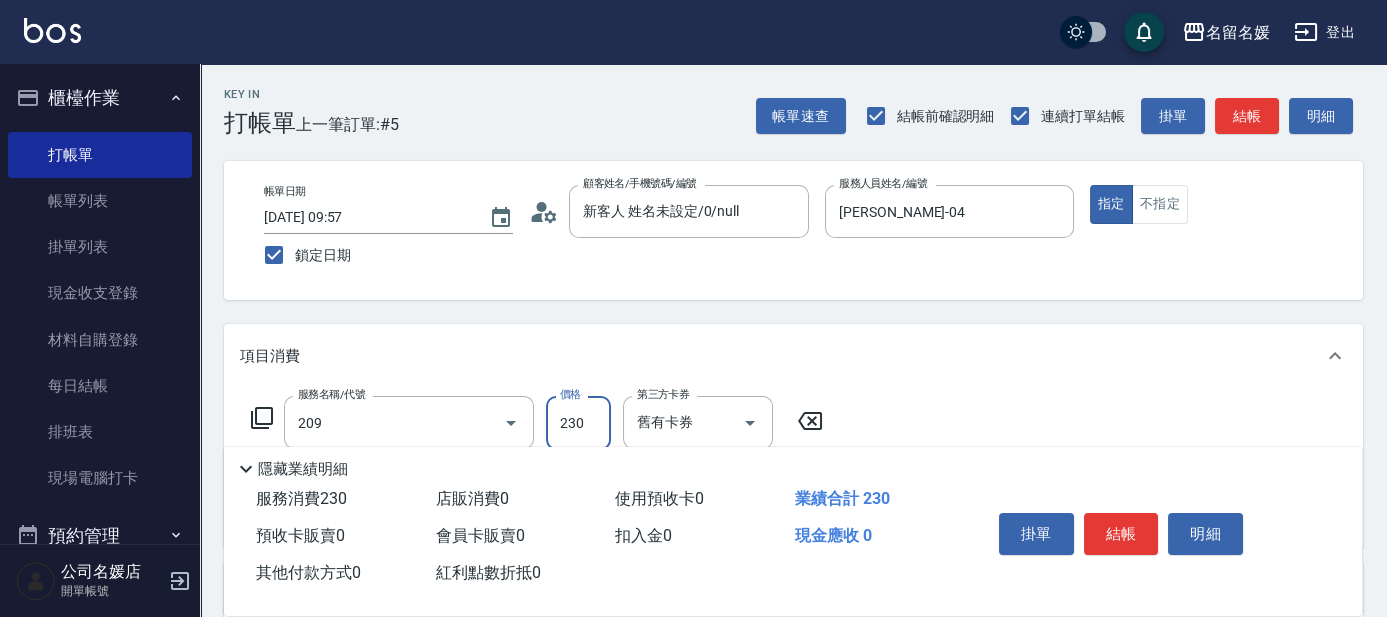 type on "洗髮券-(卡)230(209)" 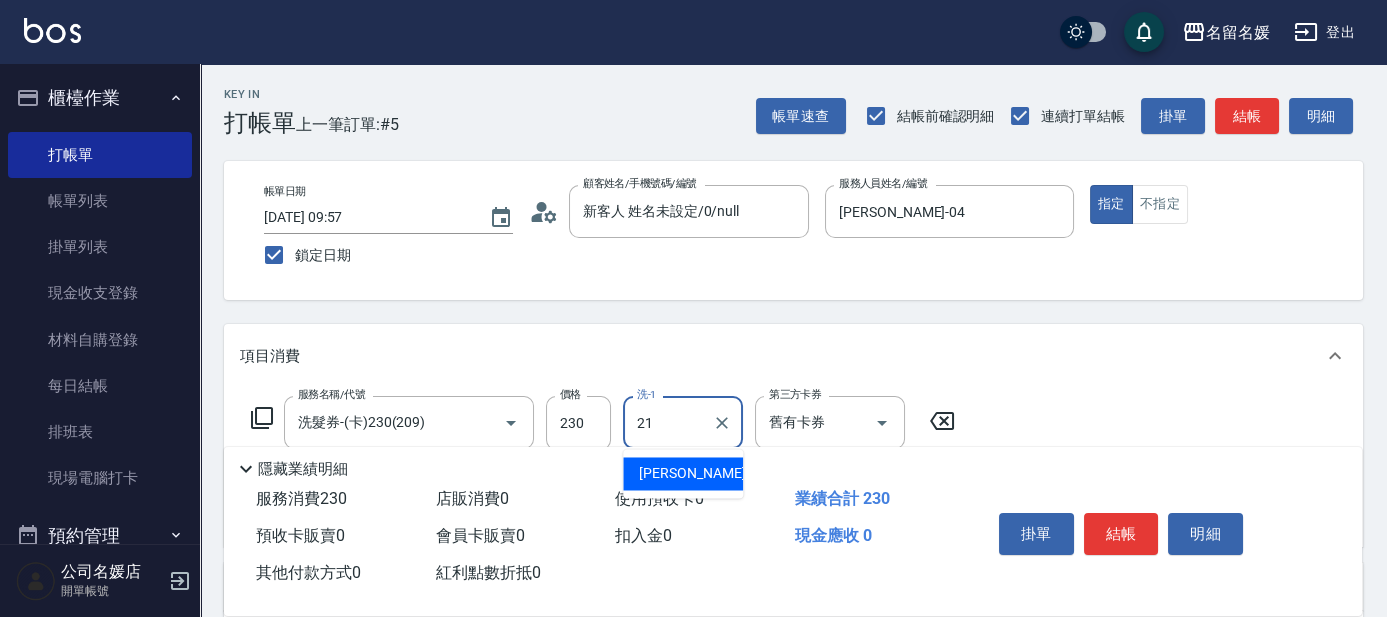 type on "[PERSON_NAME]-21" 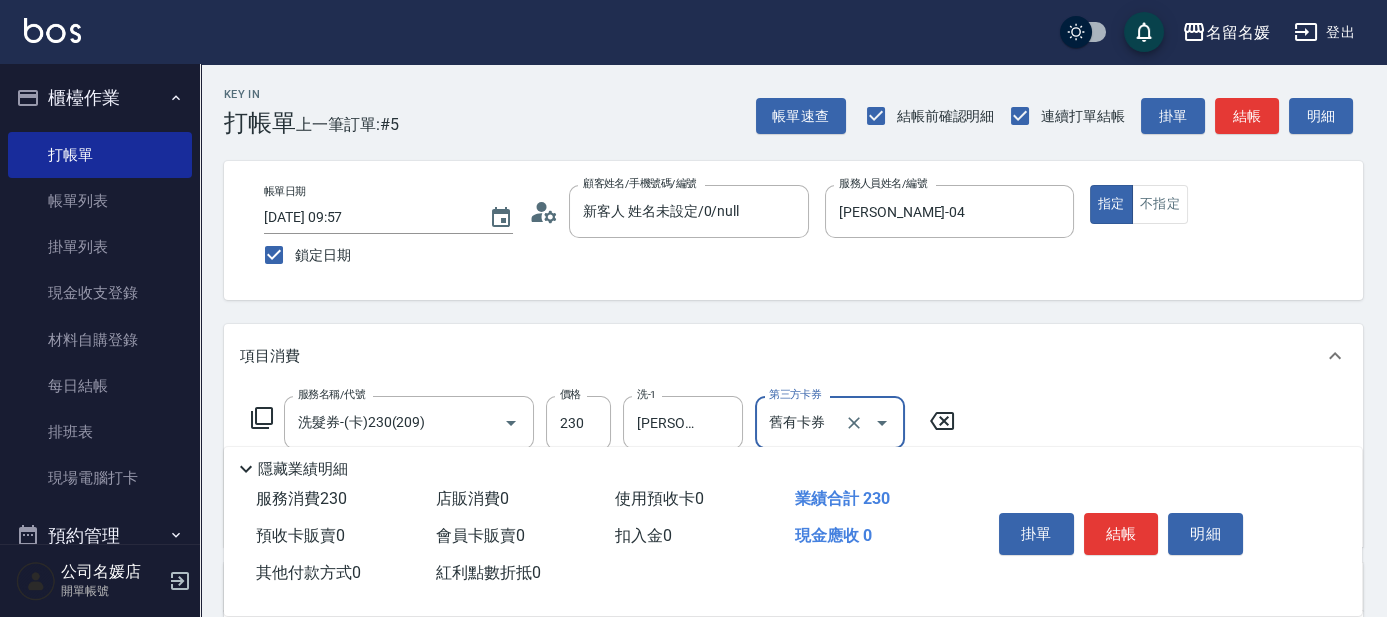 click 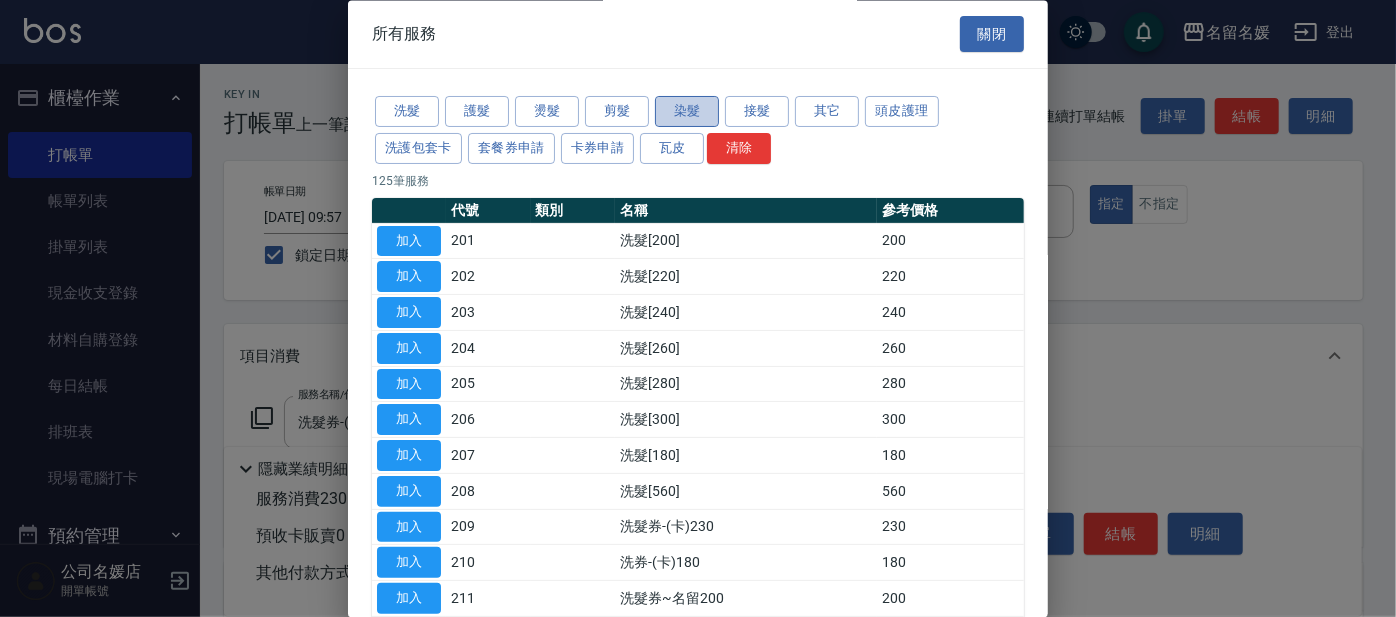 click on "染髮" at bounding box center (687, 112) 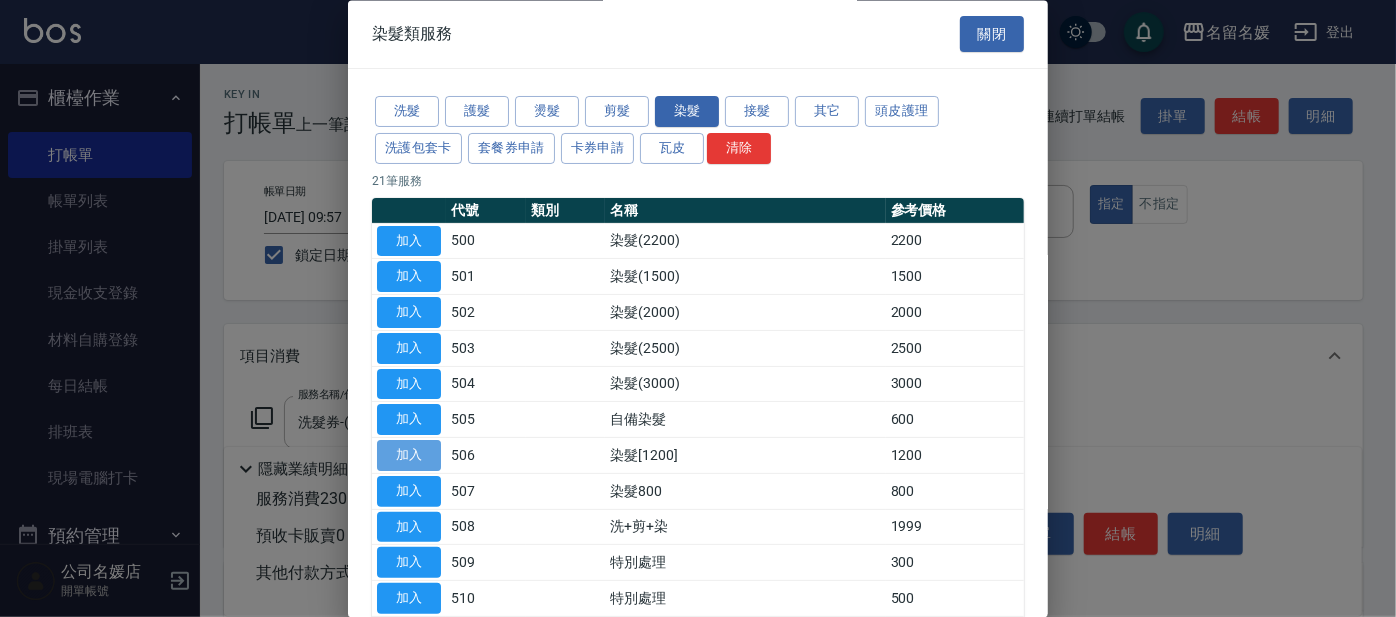 click on "加入" at bounding box center [409, 456] 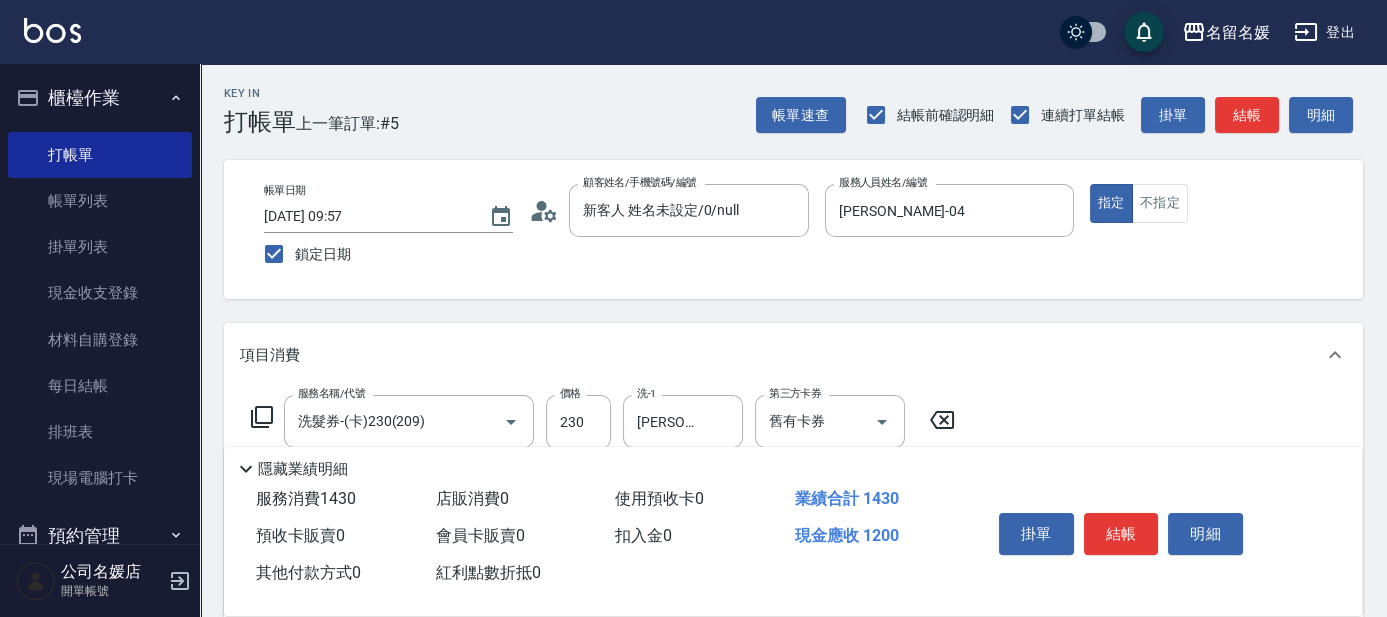 scroll, scrollTop: 90, scrollLeft: 0, axis: vertical 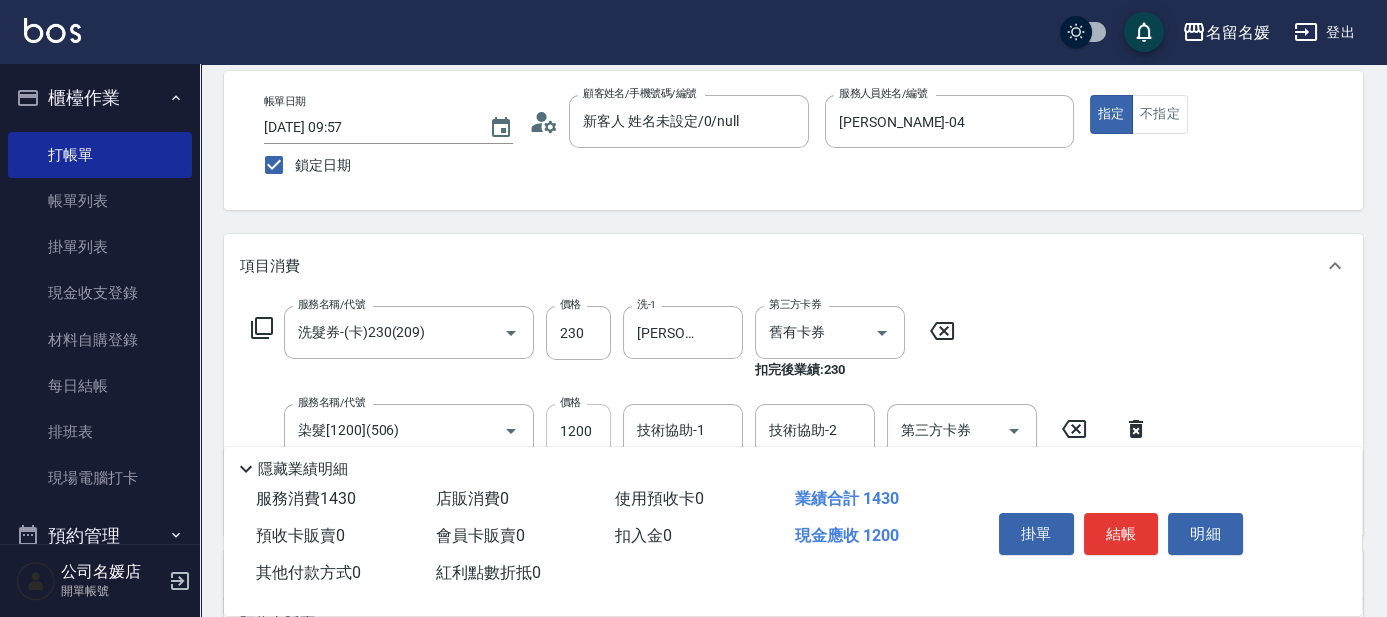 click on "1200" at bounding box center [578, 431] 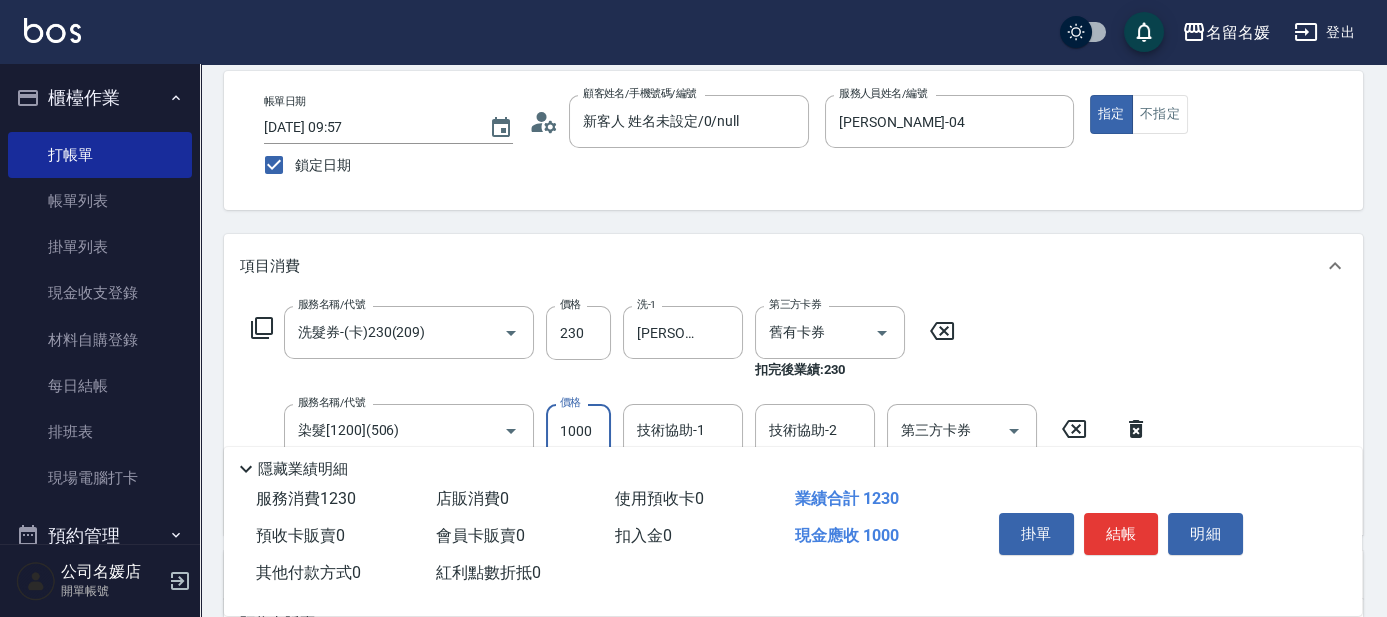 type on "1000" 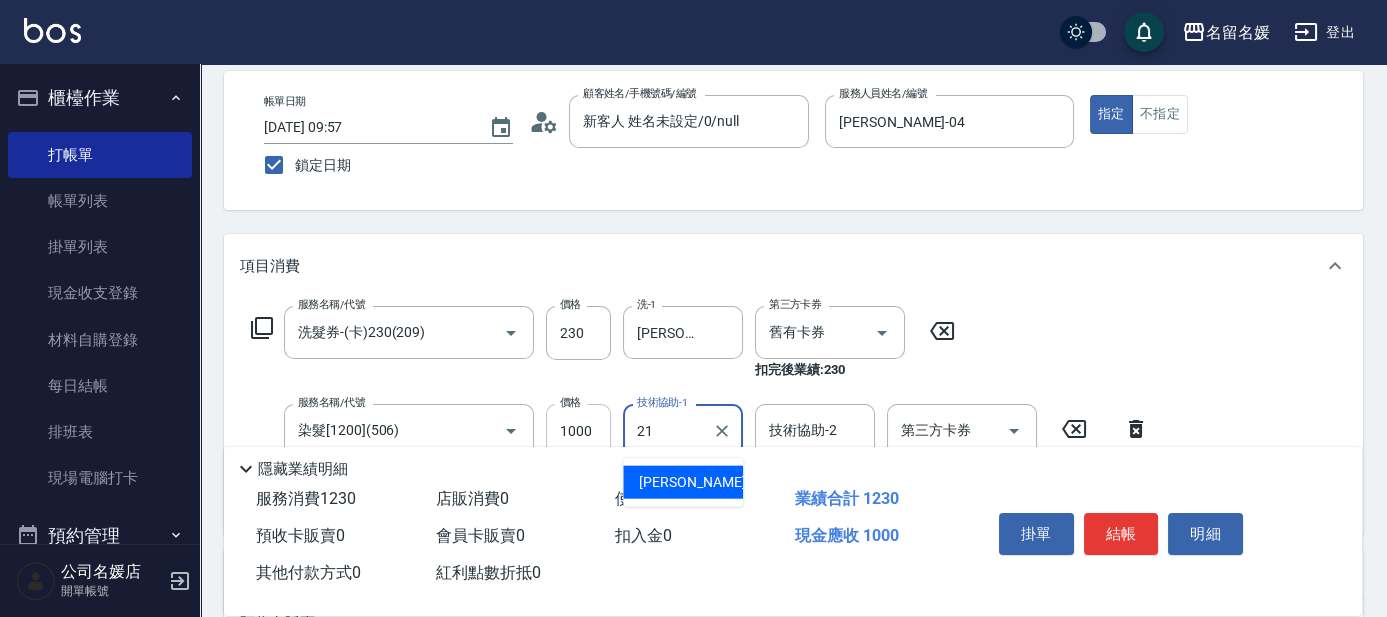 type on "[PERSON_NAME]-21" 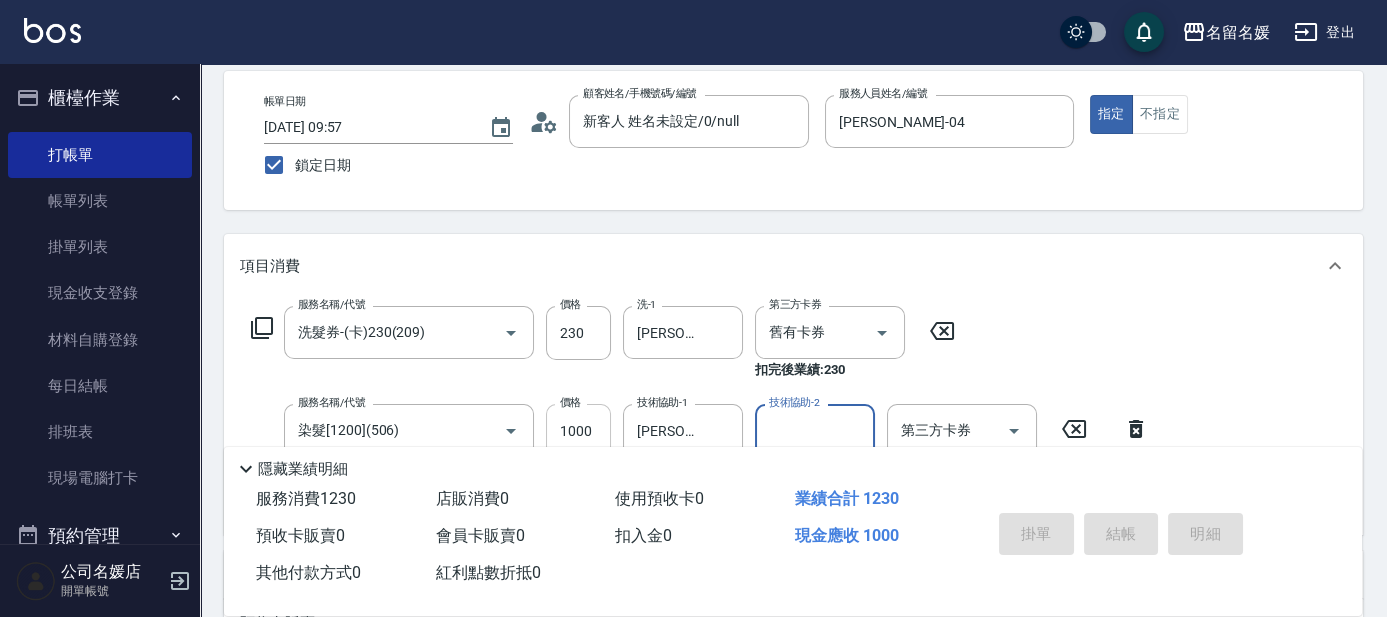 scroll, scrollTop: 58, scrollLeft: 0, axis: vertical 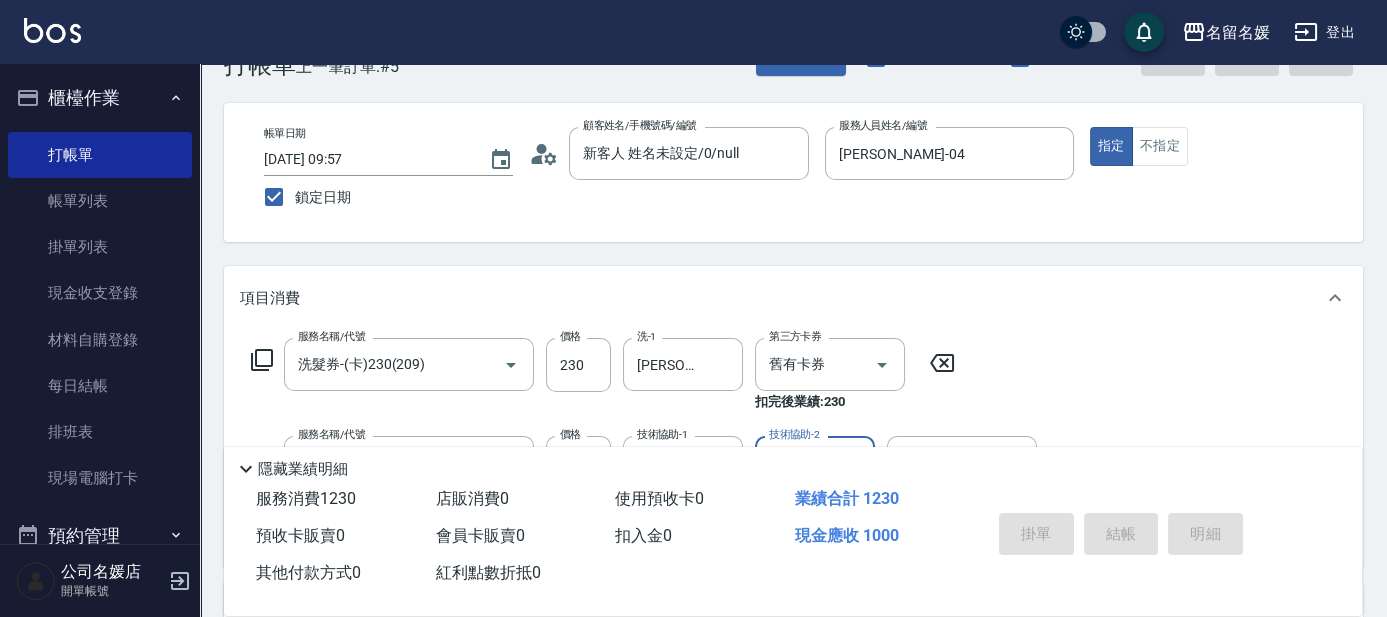 type 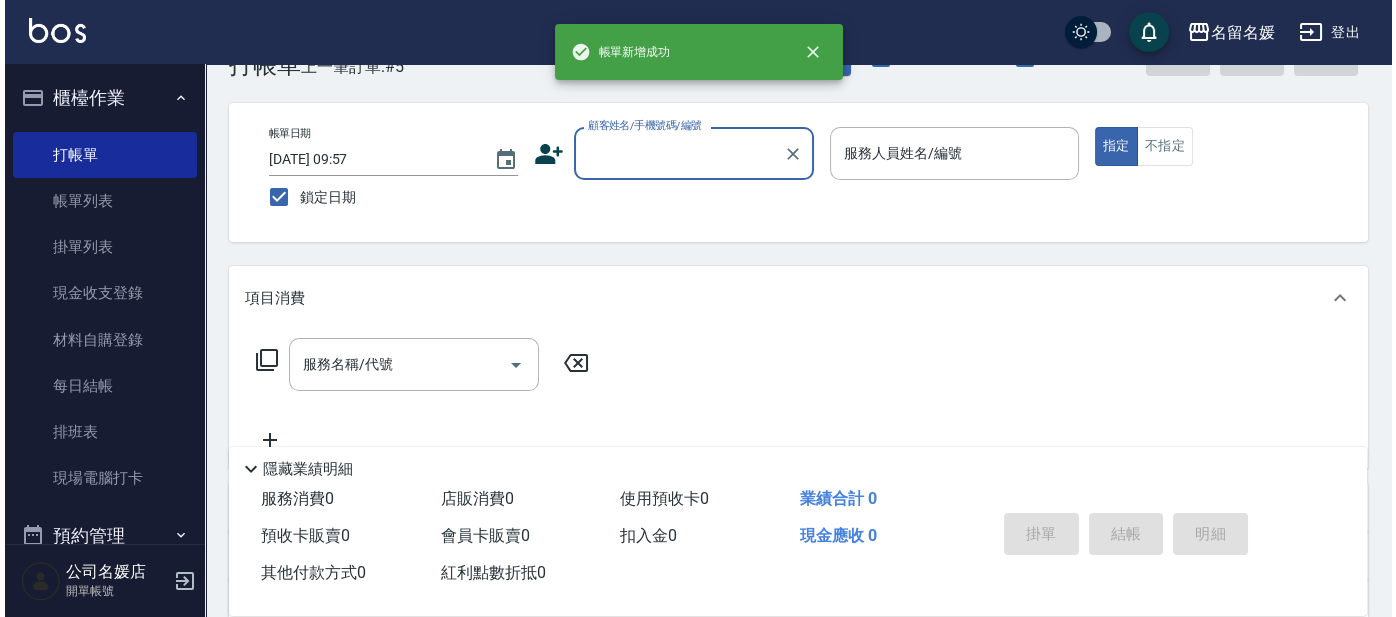 scroll, scrollTop: 0, scrollLeft: 0, axis: both 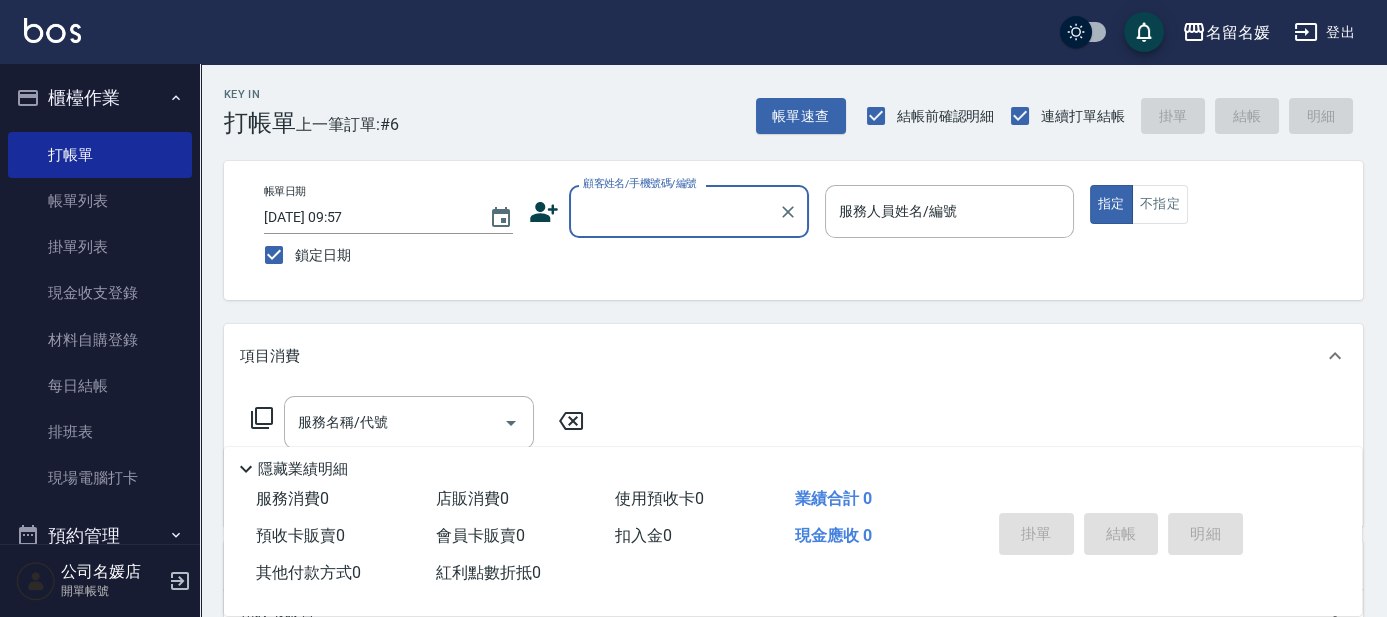 click on "顧客姓名/手機號碼/編號" at bounding box center [674, 211] 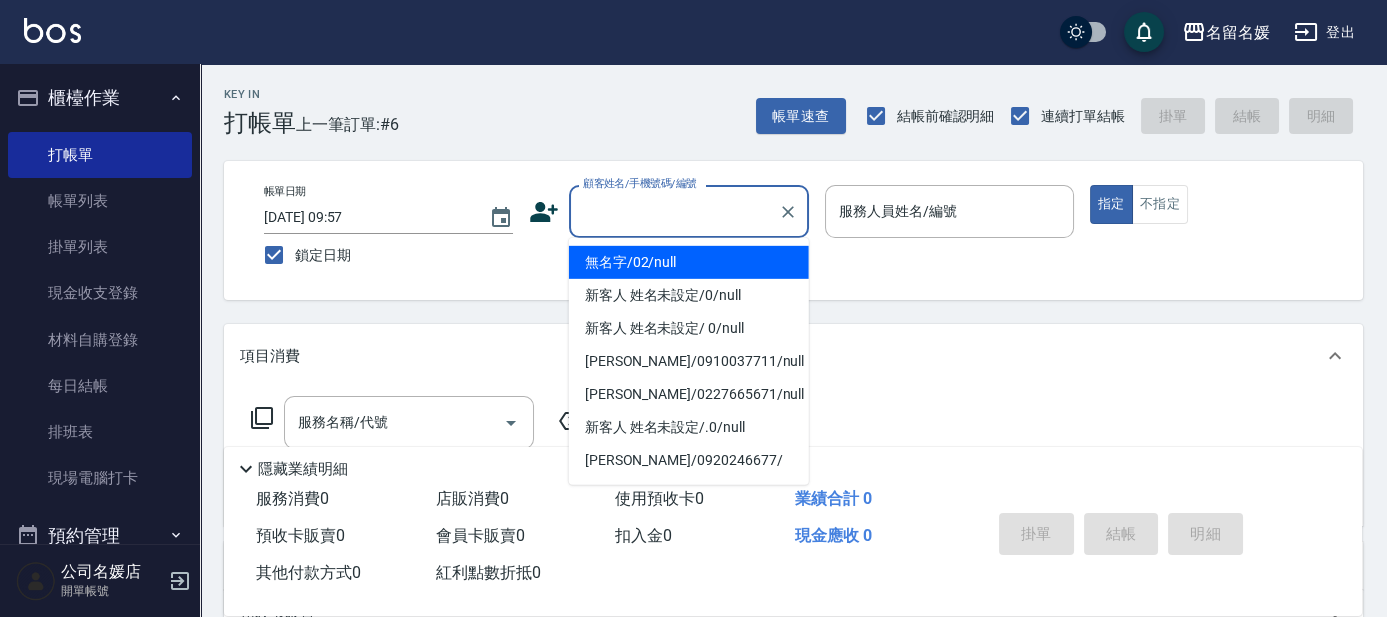 click on "無名字/02/null" at bounding box center (689, 262) 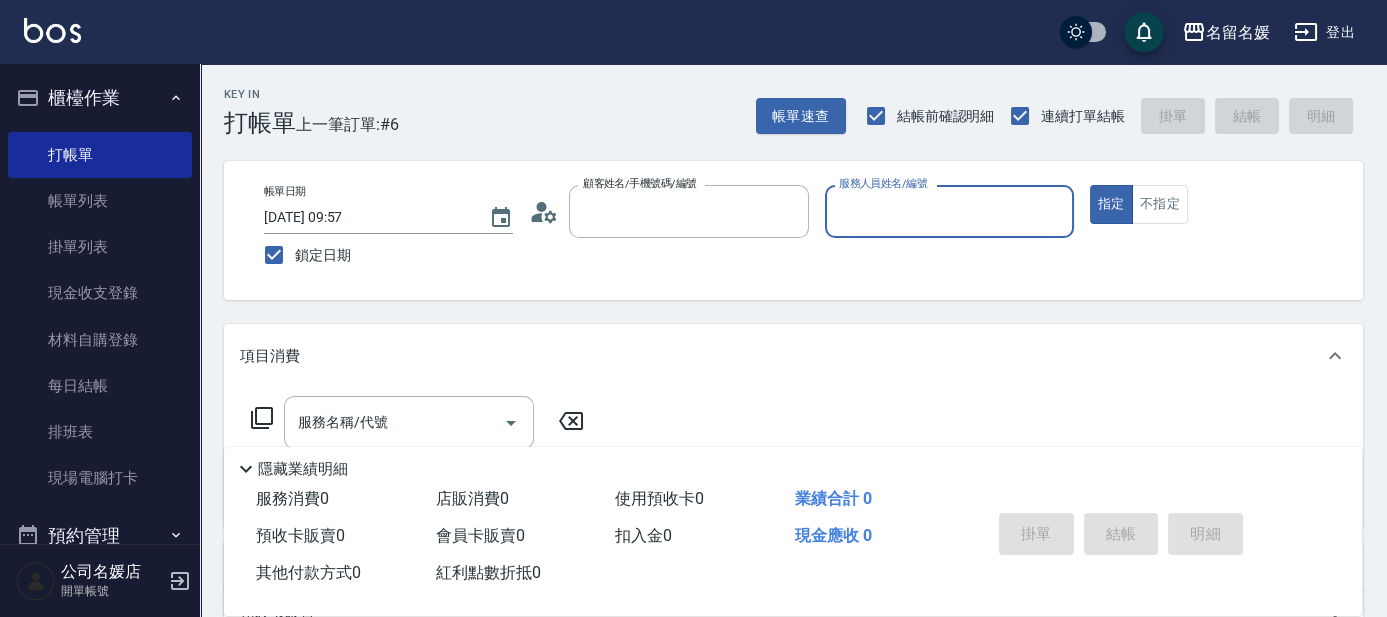 type on "無名字/02/null" 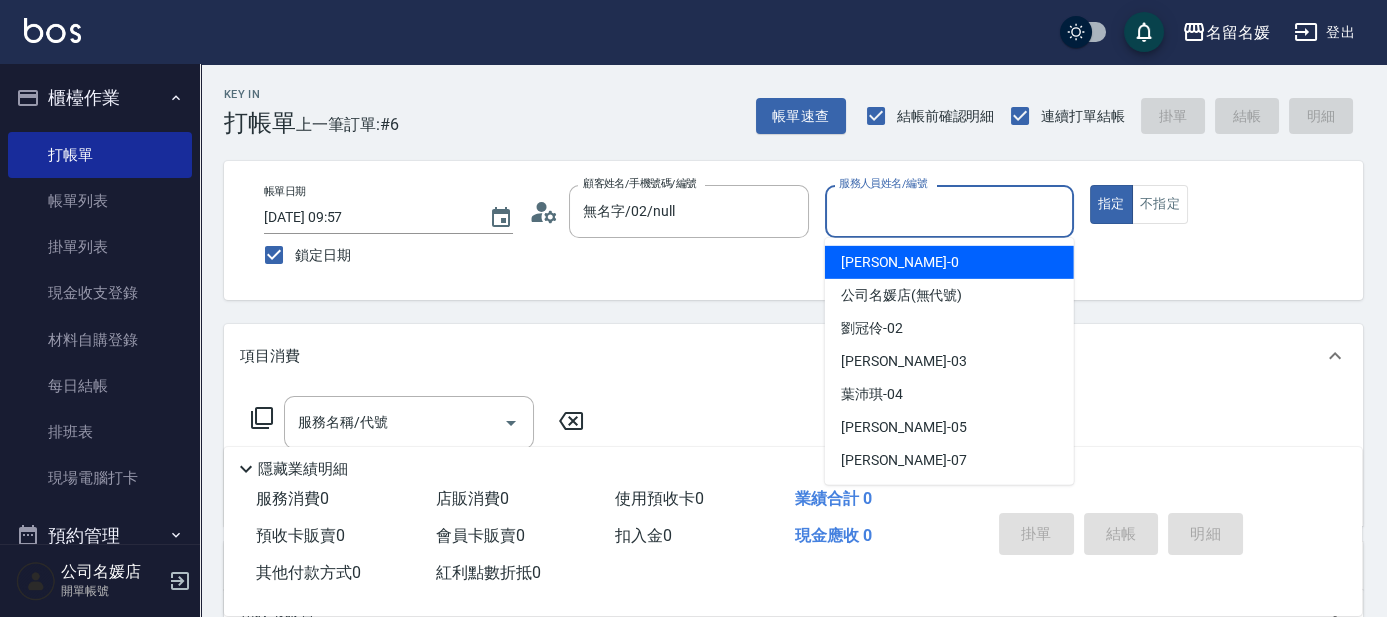 click on "服務人員姓名/編號" at bounding box center [949, 211] 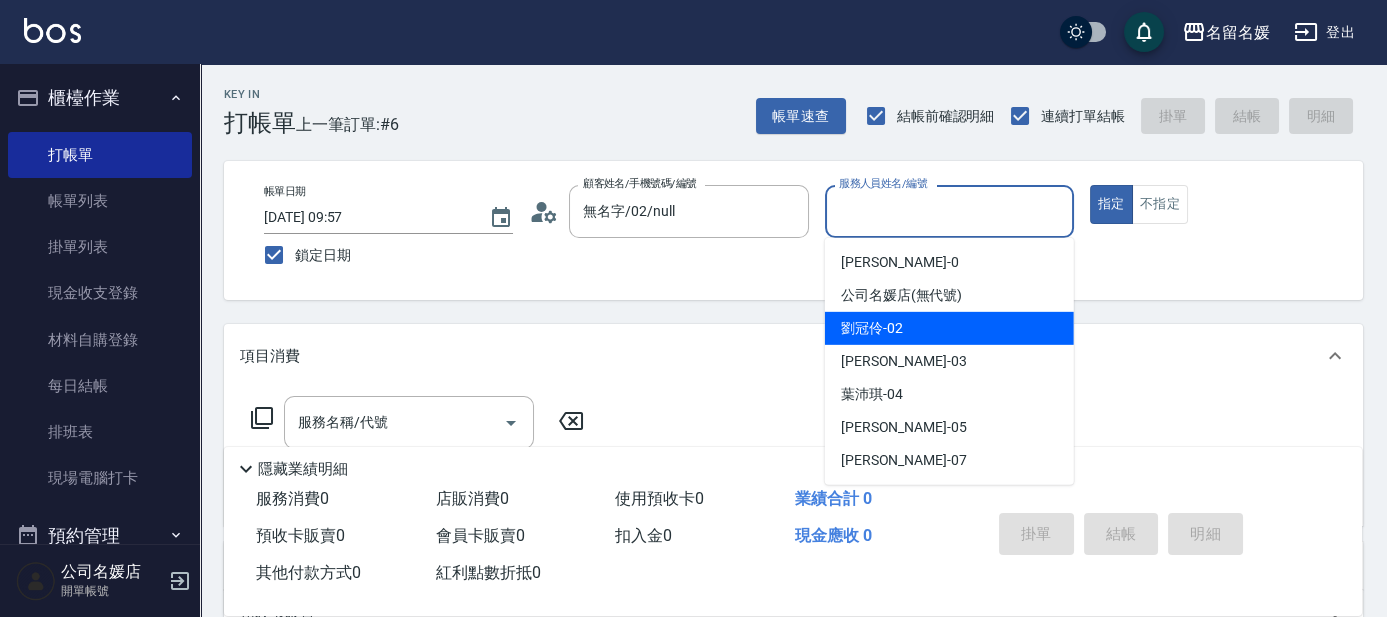 click on "[PERSON_NAME]-02" at bounding box center (872, 328) 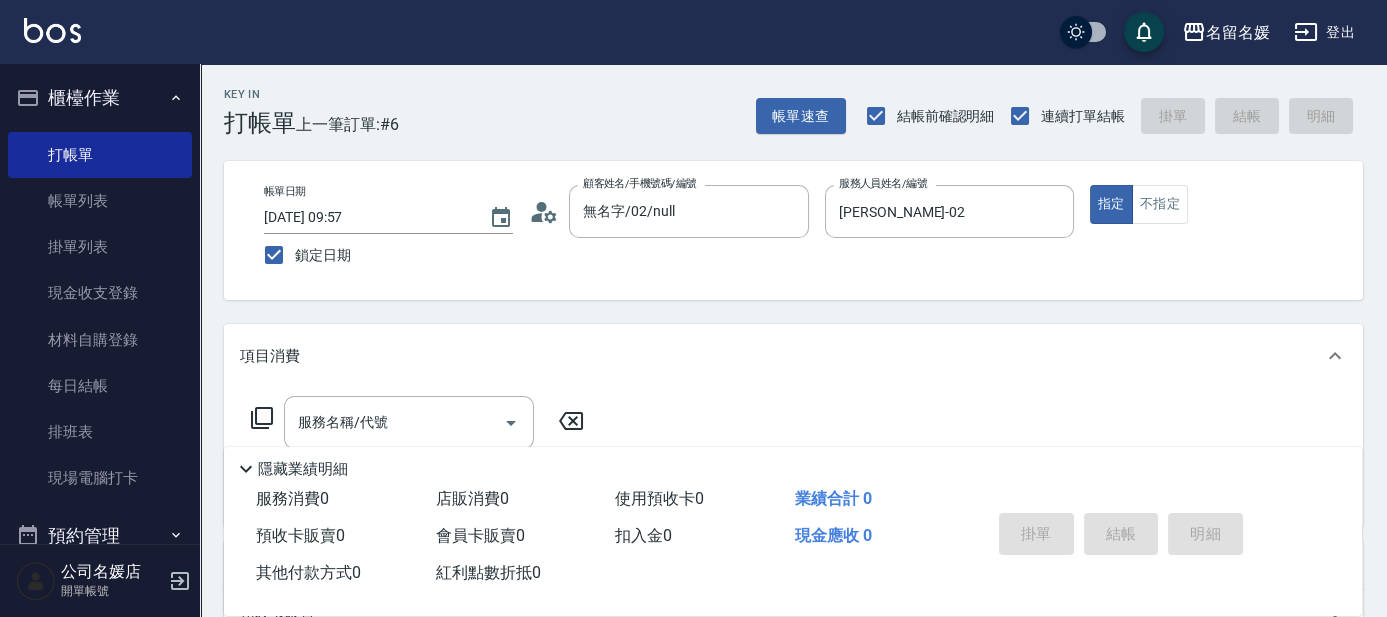 click 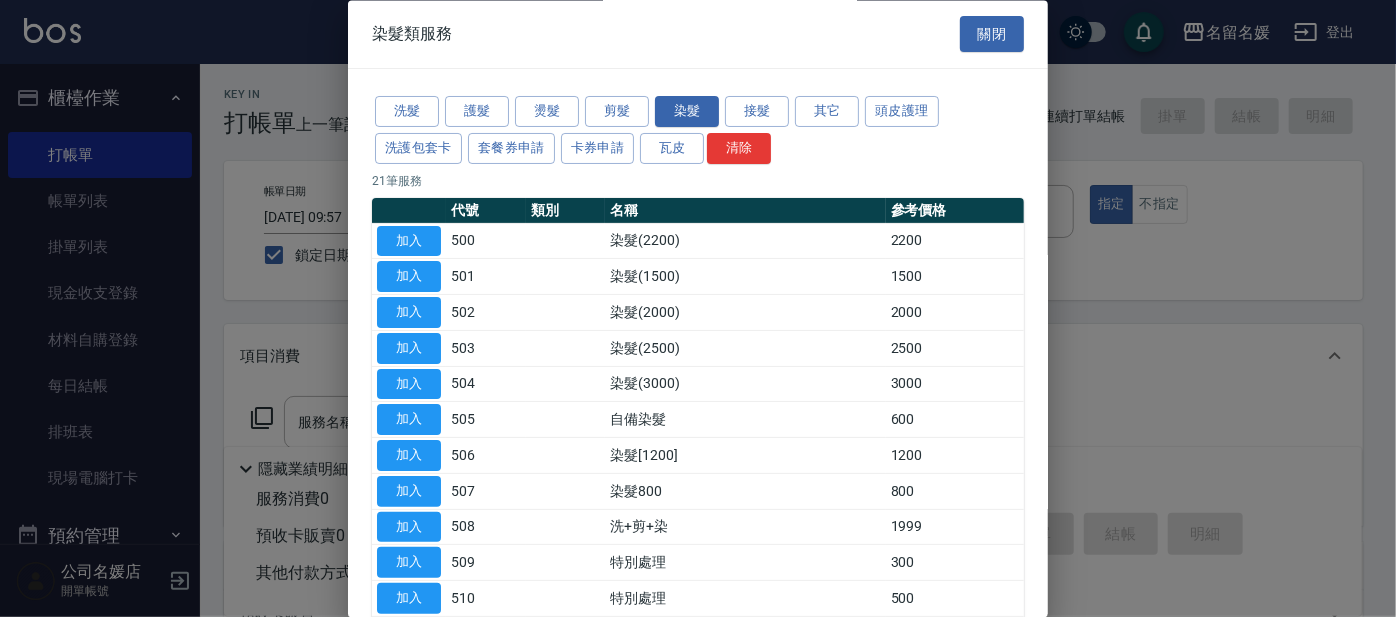 click on "頭皮護理" at bounding box center (902, 112) 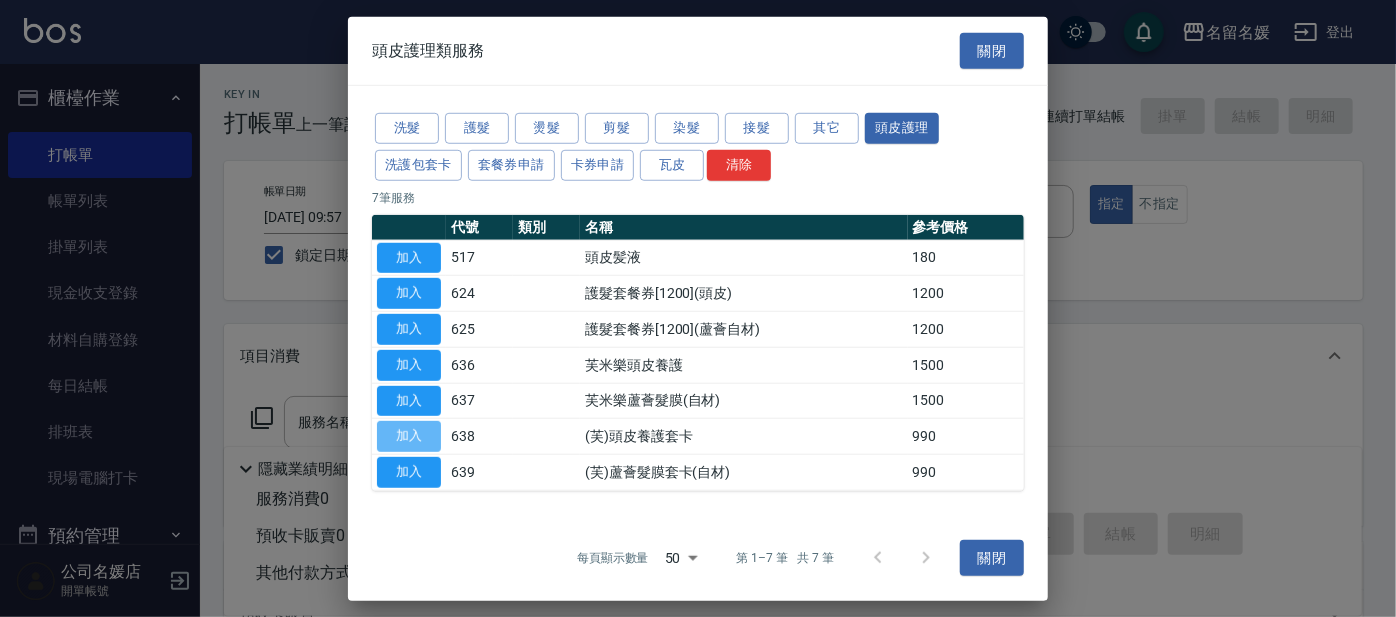 drag, startPoint x: 428, startPoint y: 438, endPoint x: 447, endPoint y: 434, distance: 19.416489 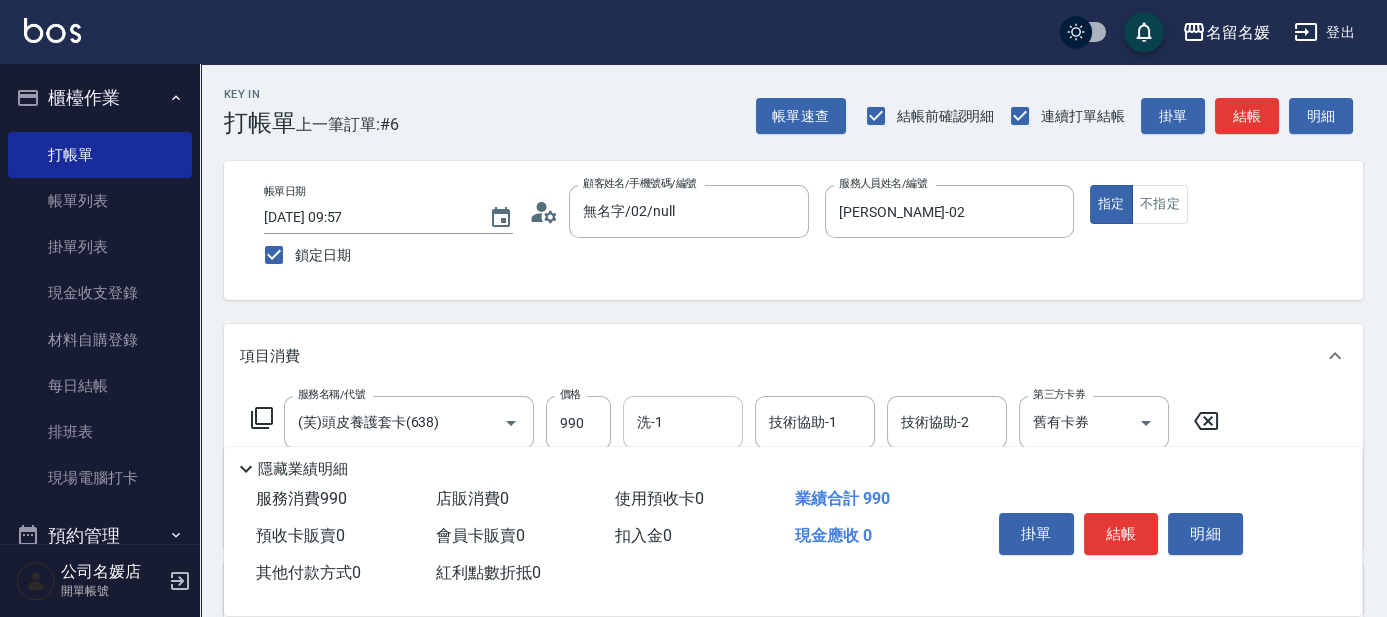 click on "洗-1" at bounding box center (683, 422) 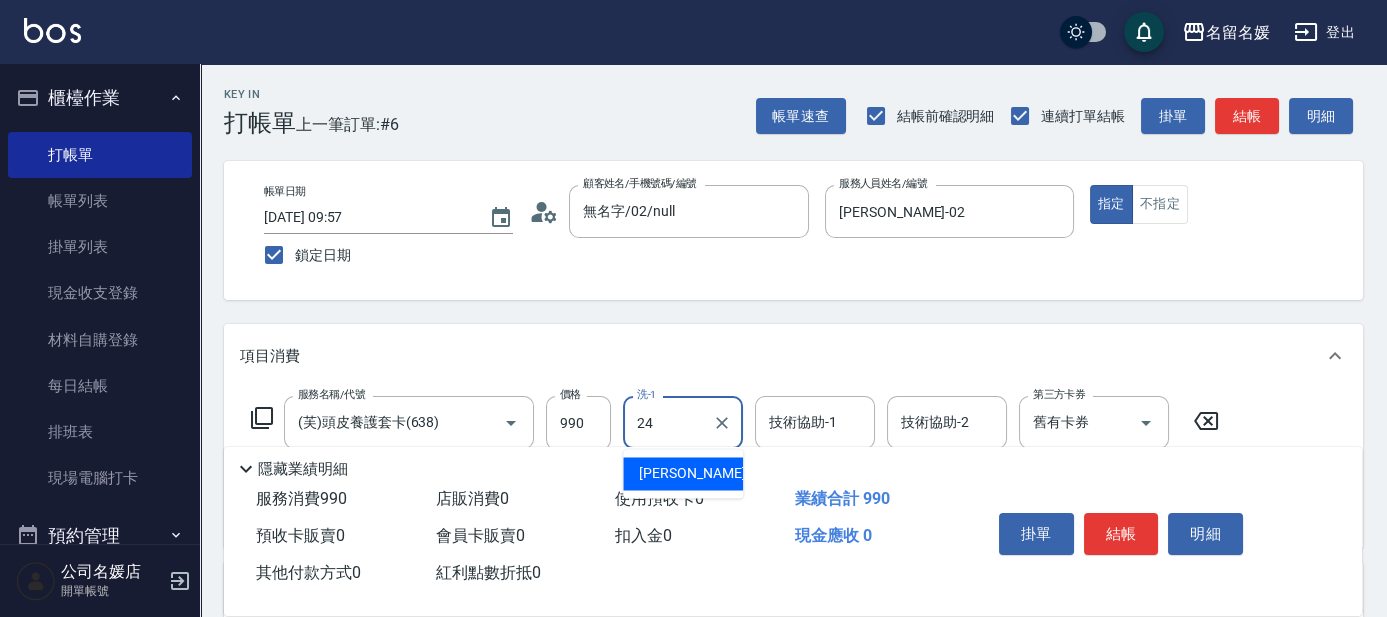 type on "[PERSON_NAME]-24" 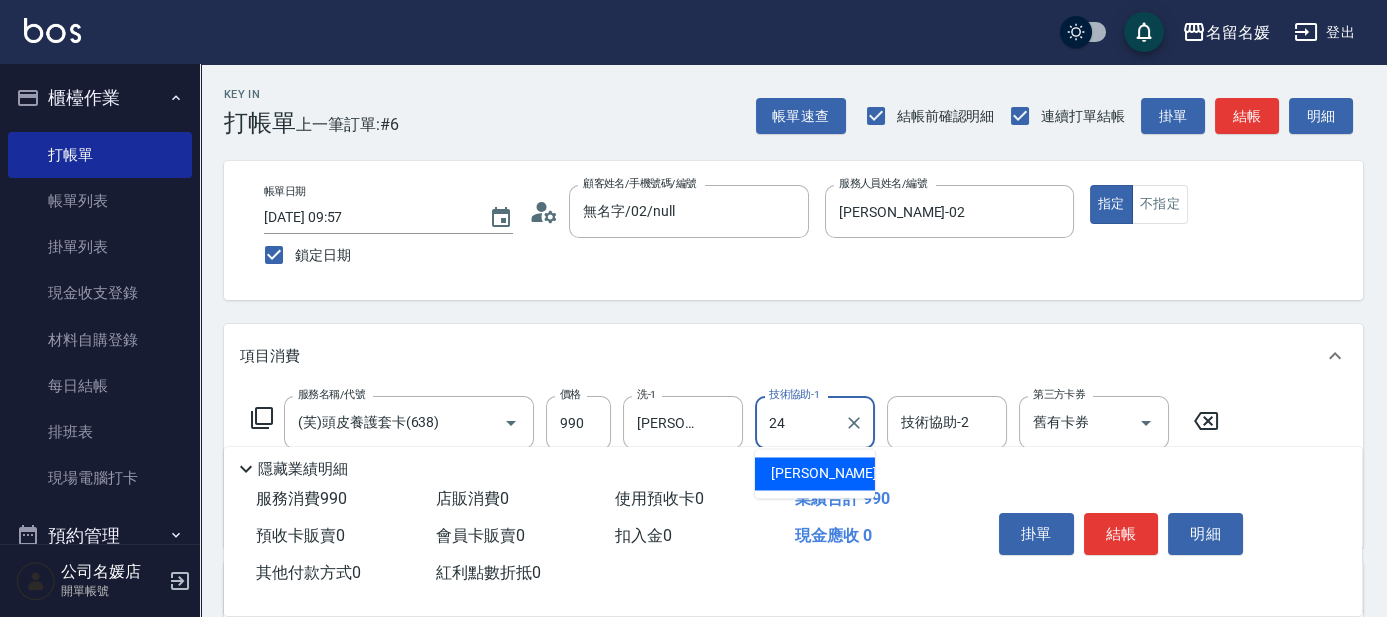 type on "[PERSON_NAME]-24" 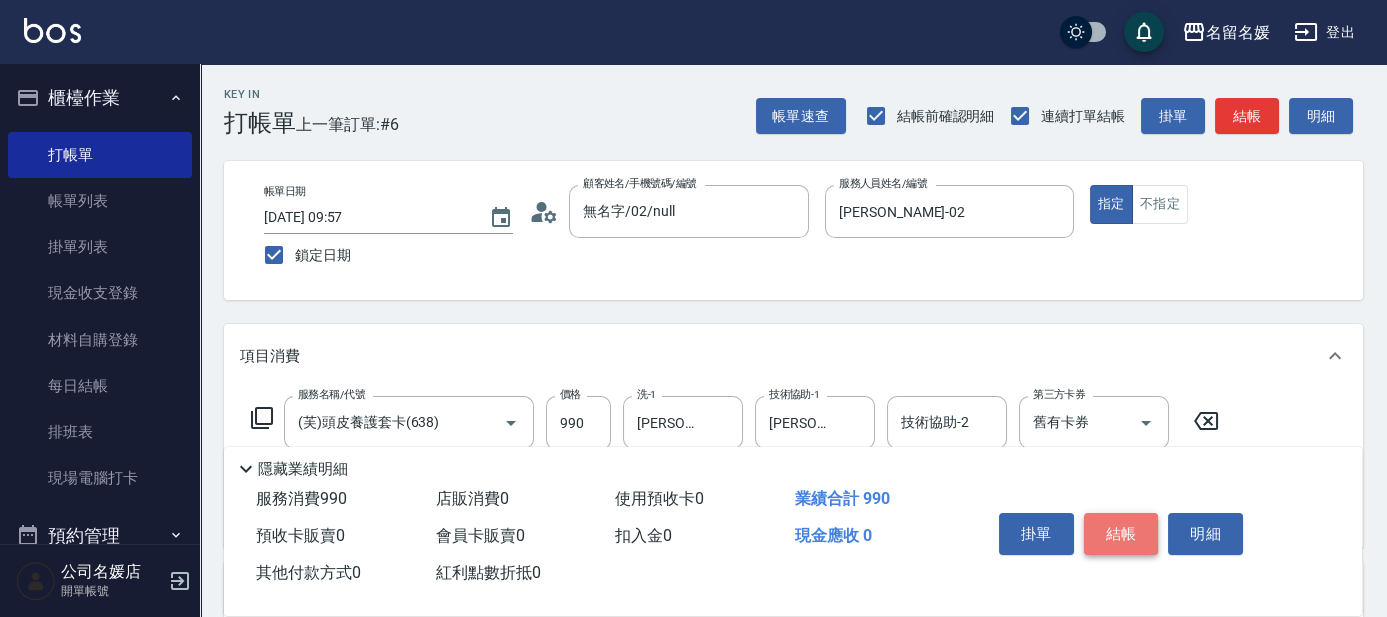 click on "結帳" at bounding box center (1121, 534) 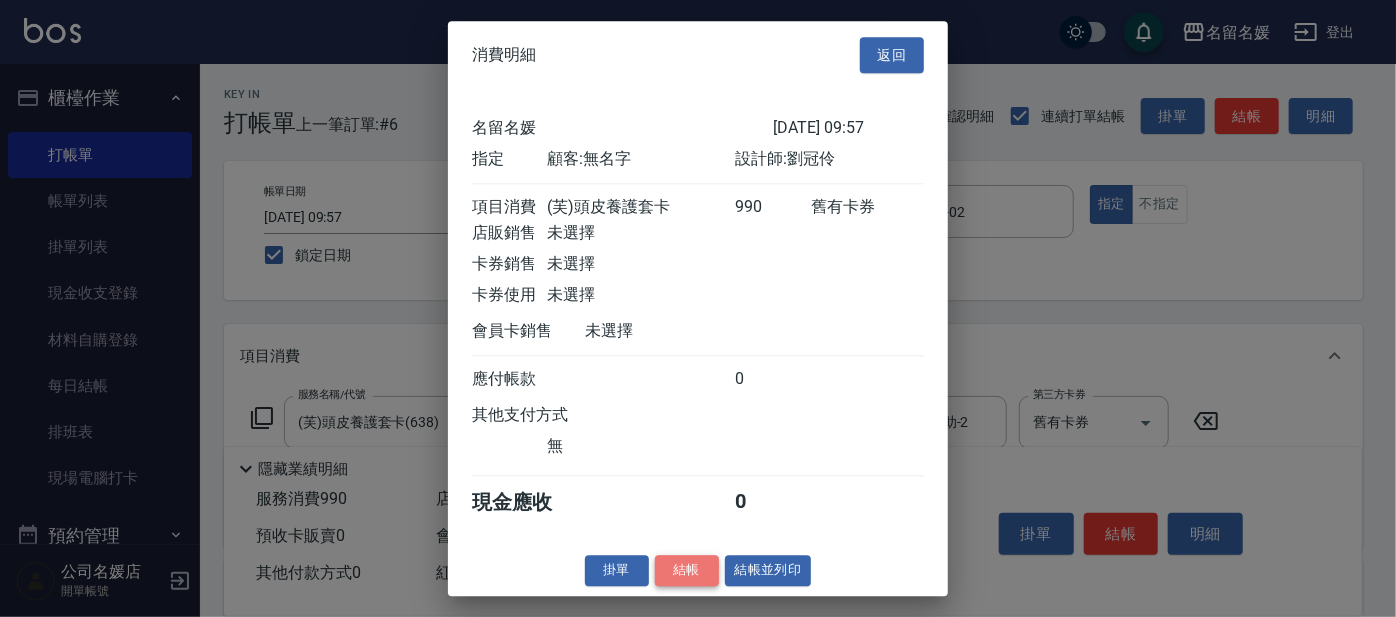 click on "結帳" at bounding box center (687, 570) 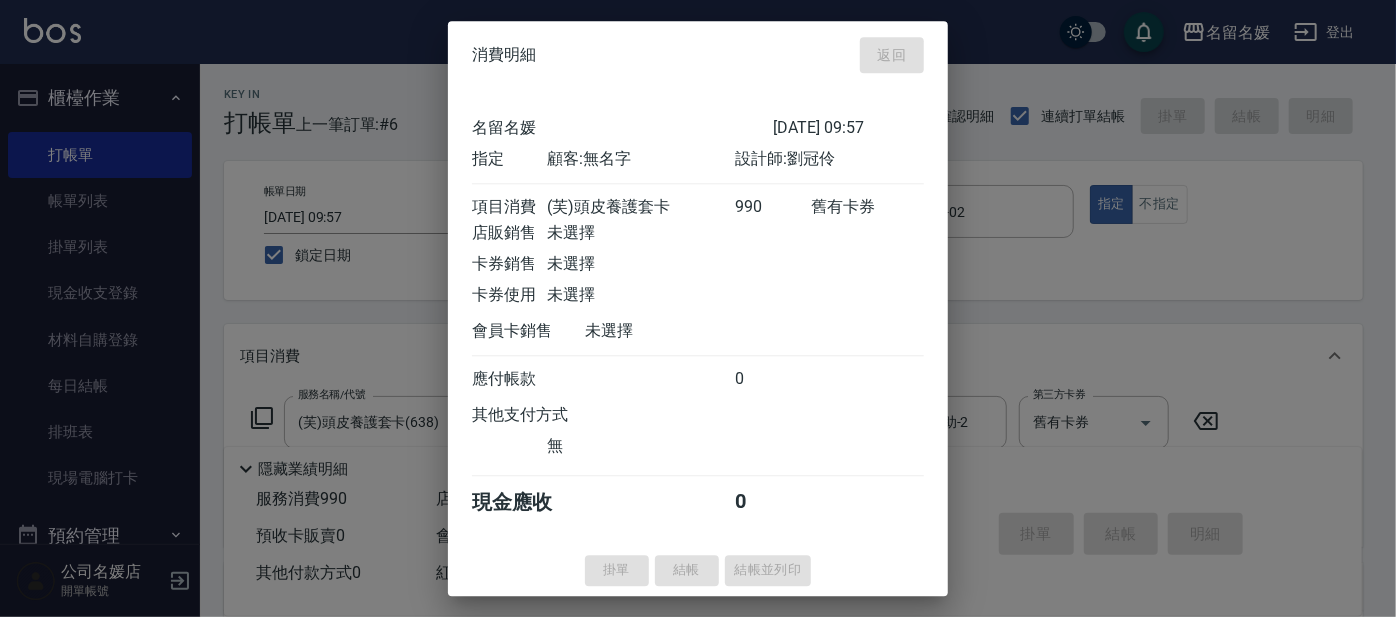 type 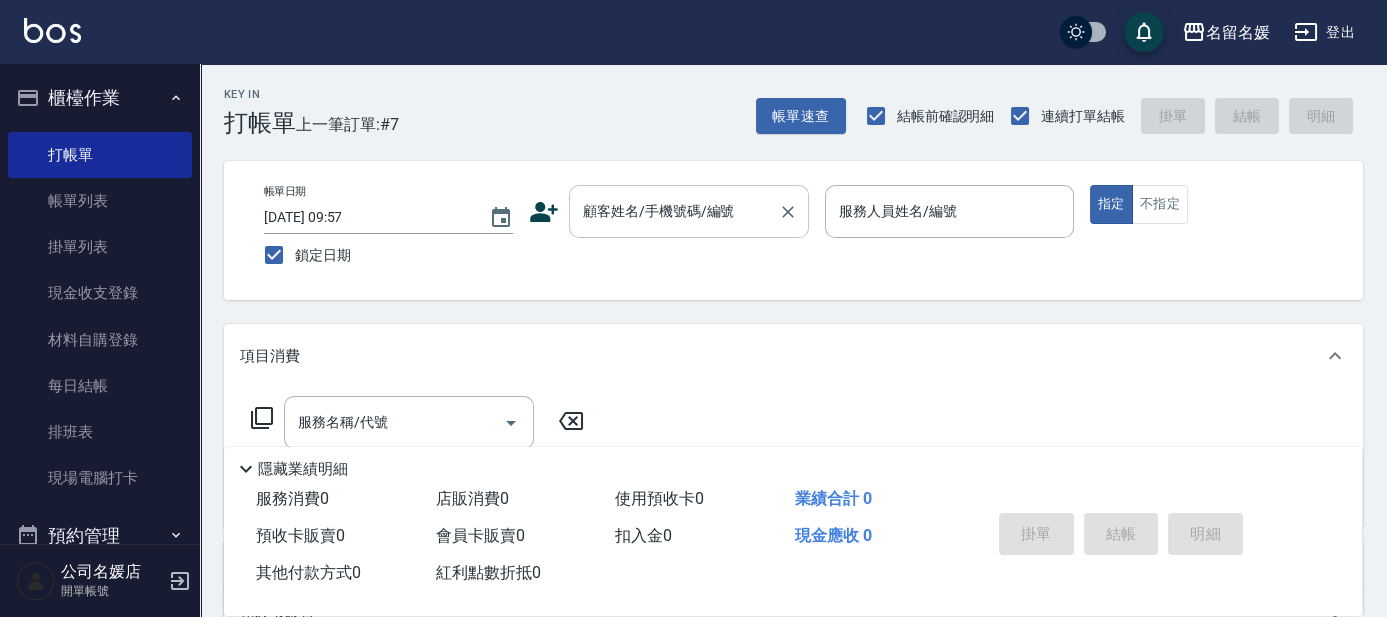click on "顧客姓名/手機號碼/編號" at bounding box center (689, 211) 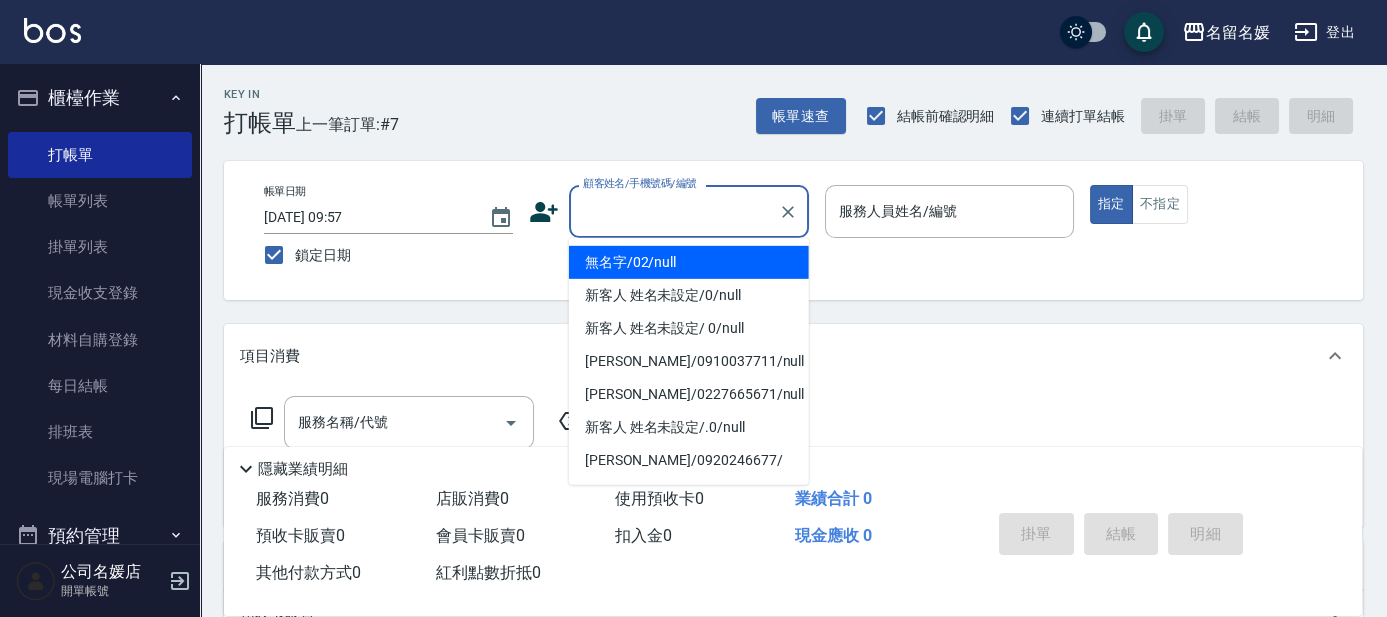 click on "無名字/02/null" at bounding box center [689, 262] 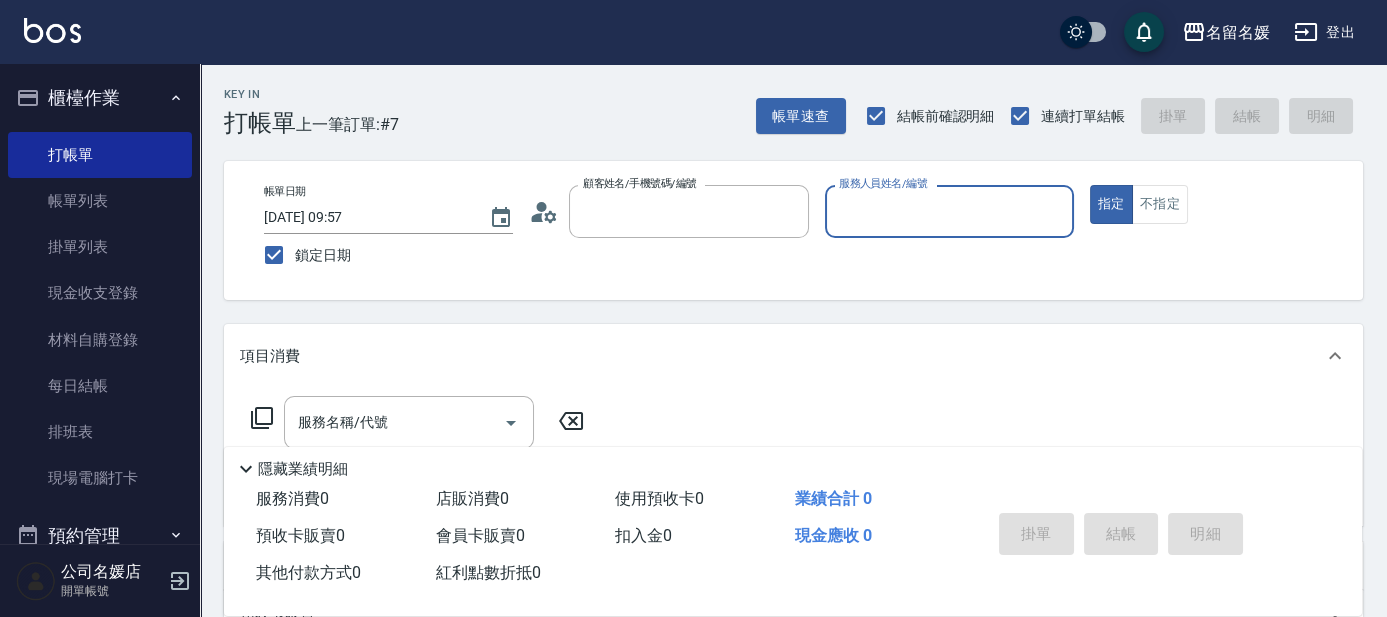 type on "無名字/02/null" 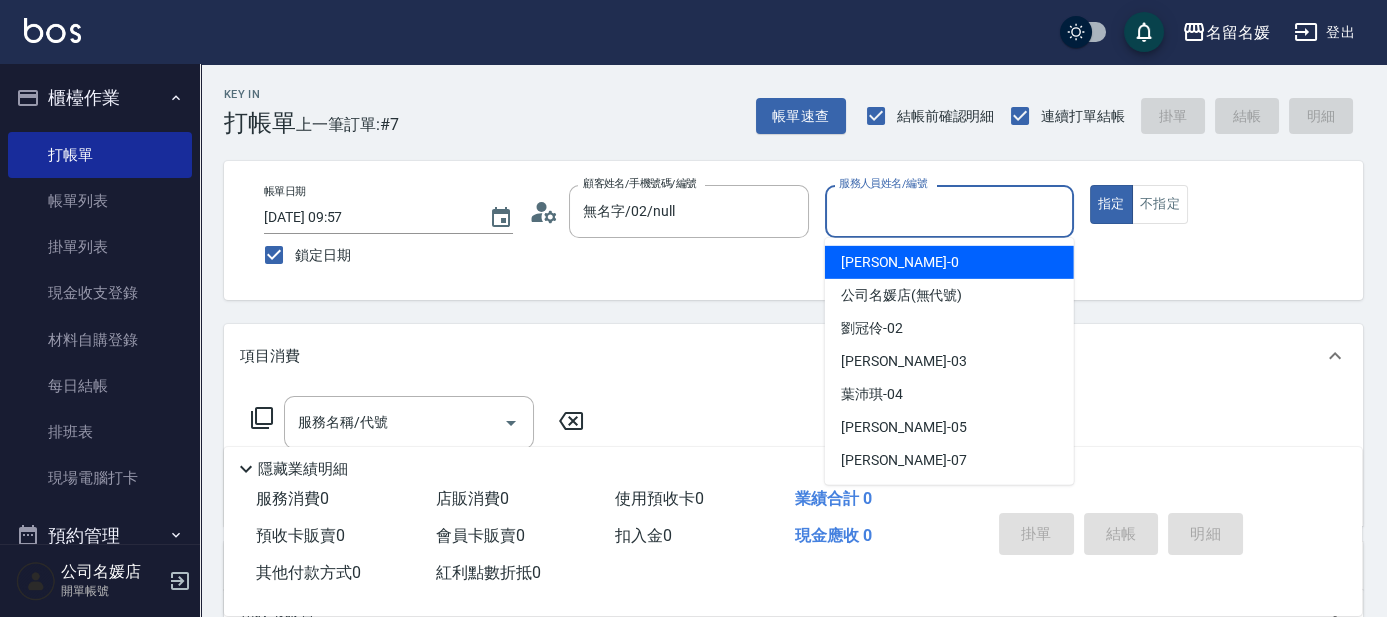 click on "服務人員姓名/編號" at bounding box center [949, 211] 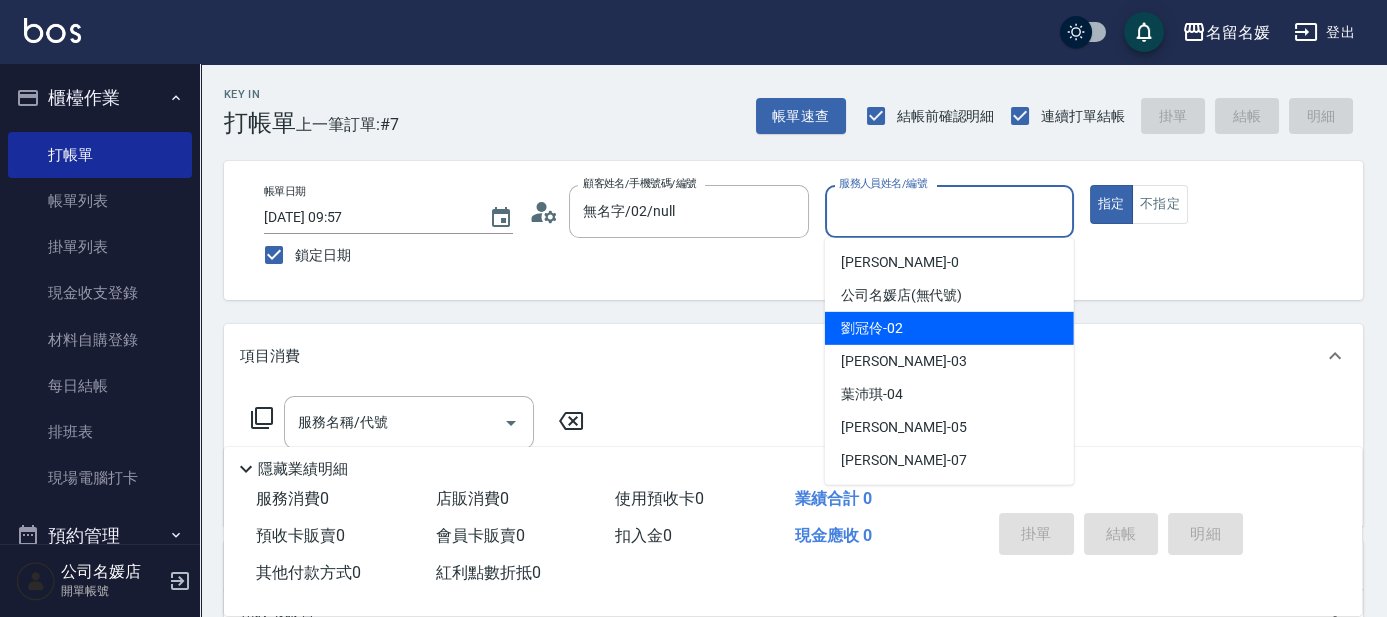 click on "[PERSON_NAME]-02" at bounding box center (872, 328) 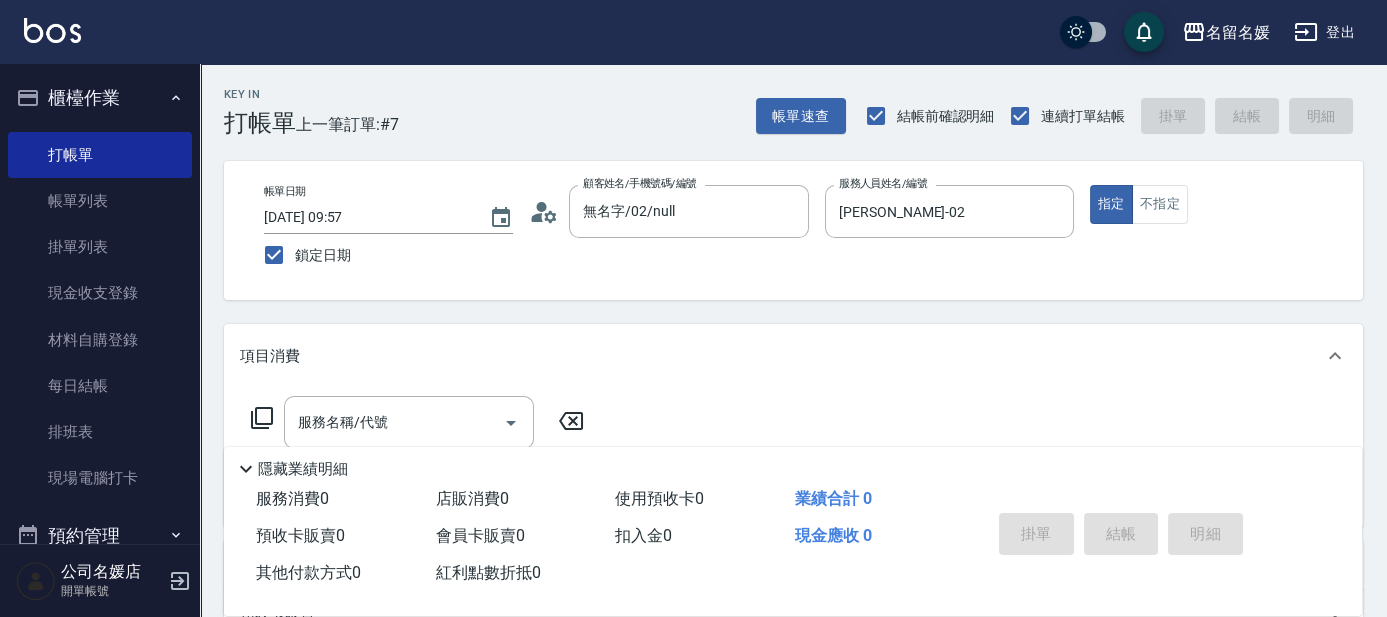 click 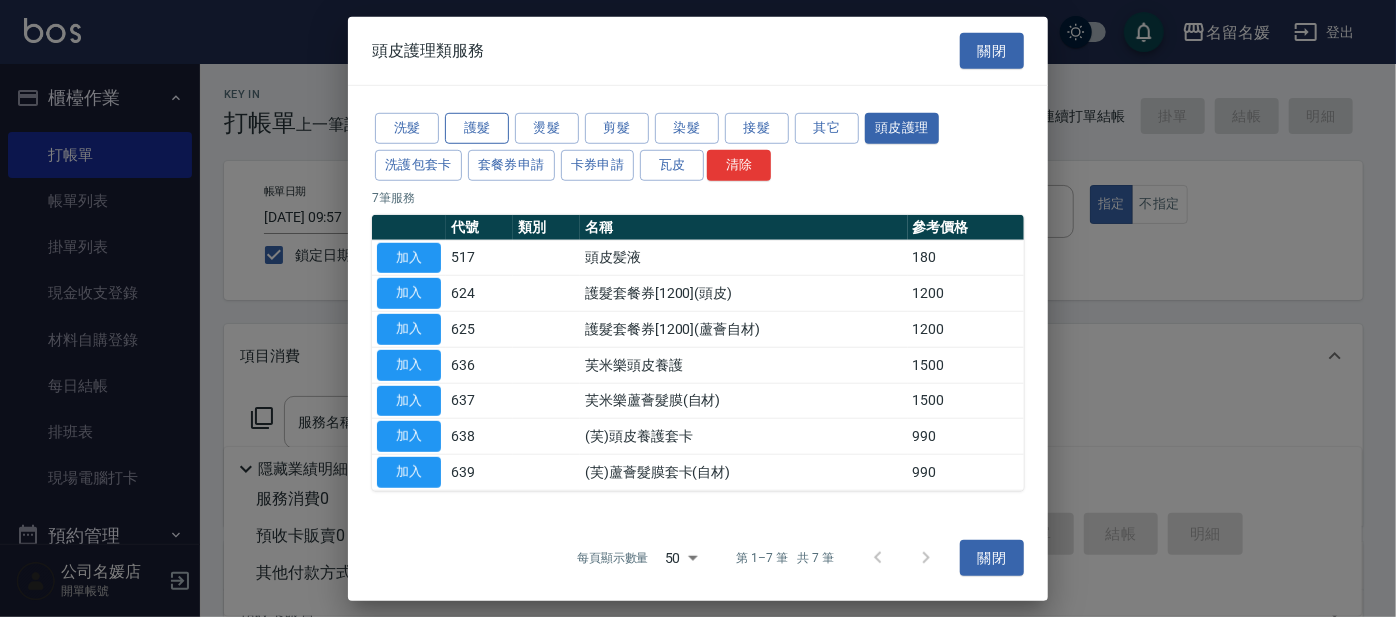 click on "護髮" at bounding box center (477, 128) 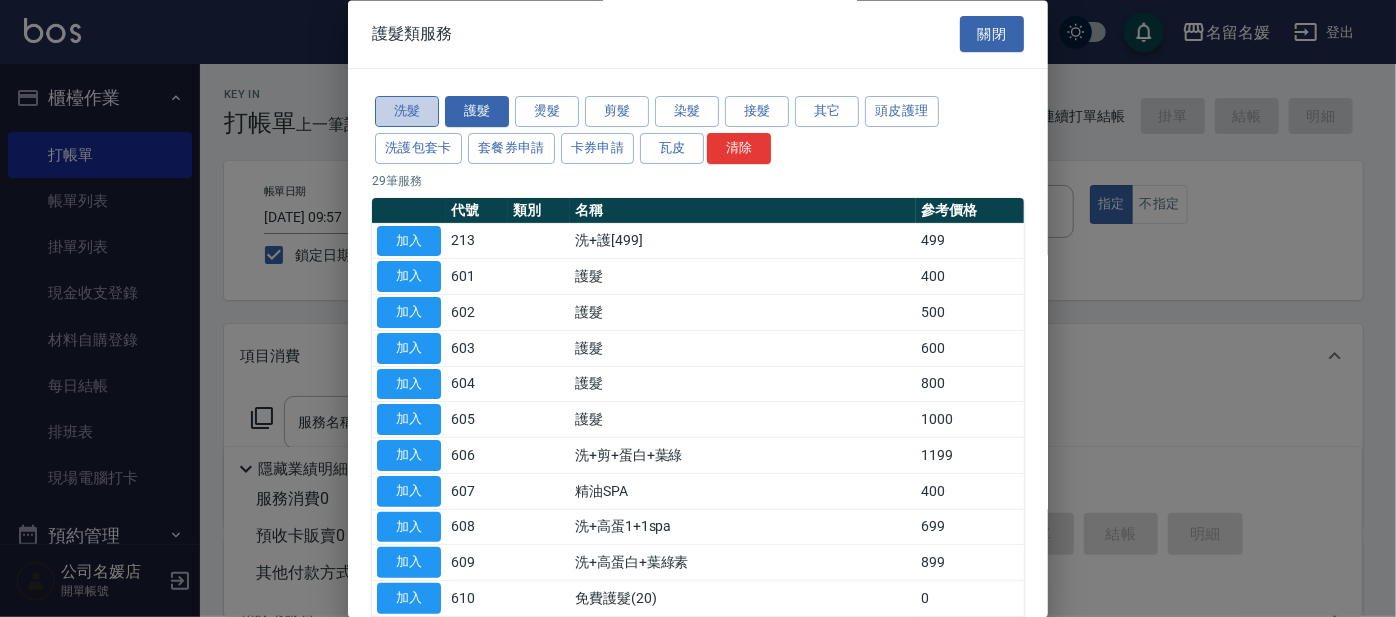 click on "洗髮" at bounding box center [407, 112] 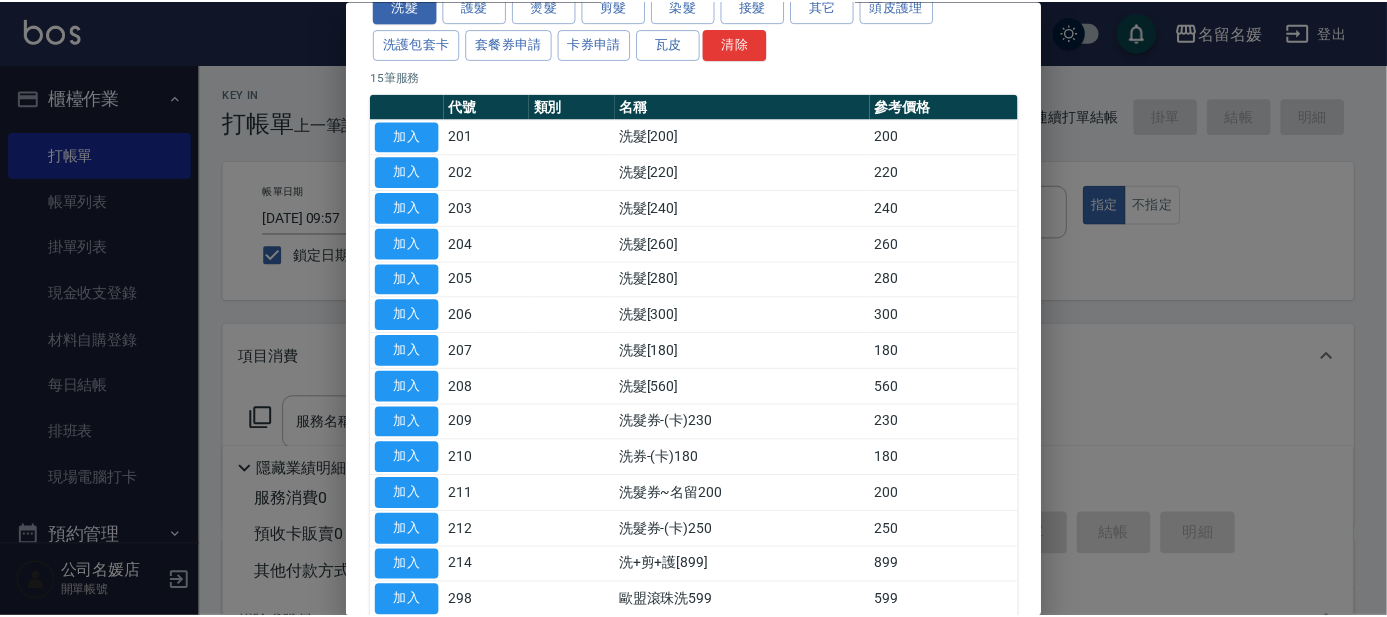 scroll, scrollTop: 248, scrollLeft: 0, axis: vertical 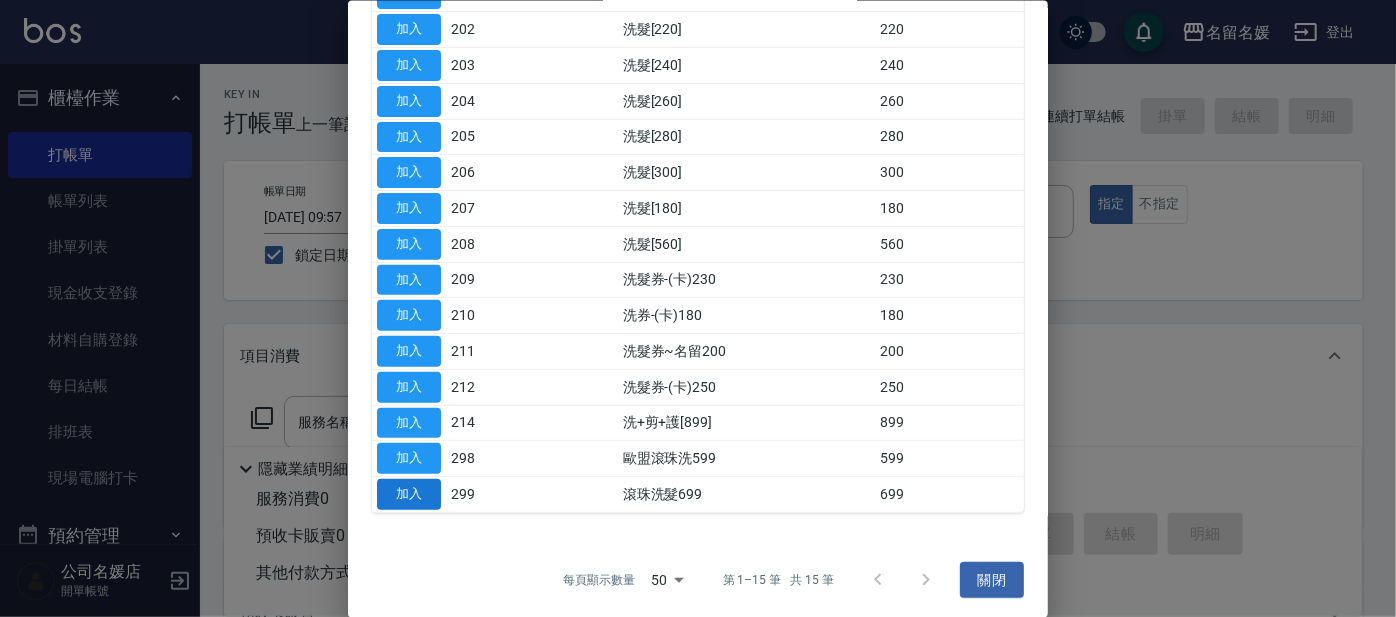 click on "加入" at bounding box center [409, 494] 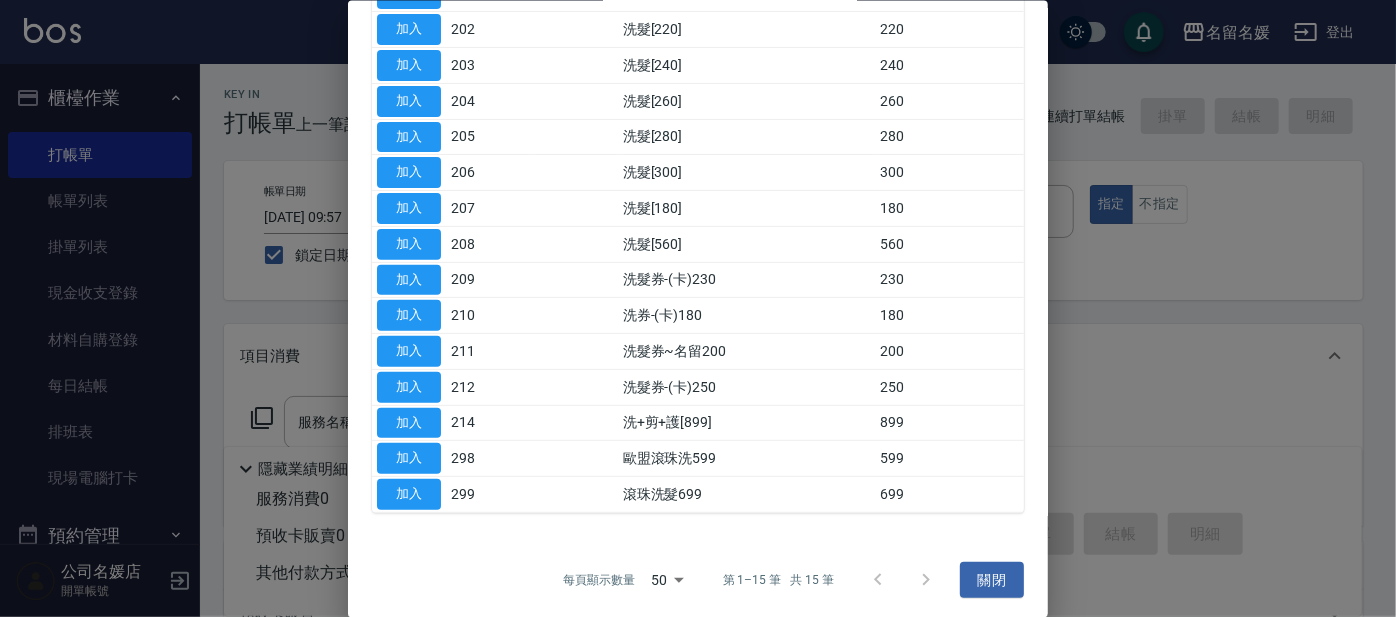 type on "滾珠洗髮699(299)" 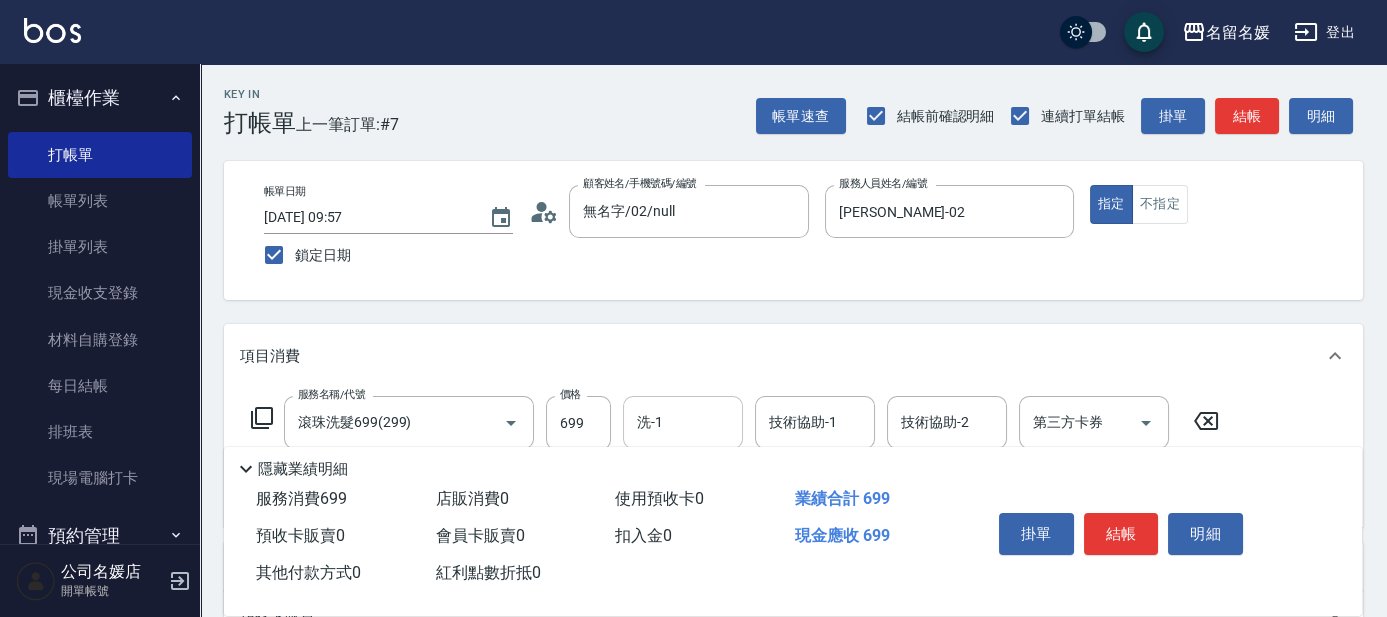 click on "洗-1 洗-1" at bounding box center [683, 422] 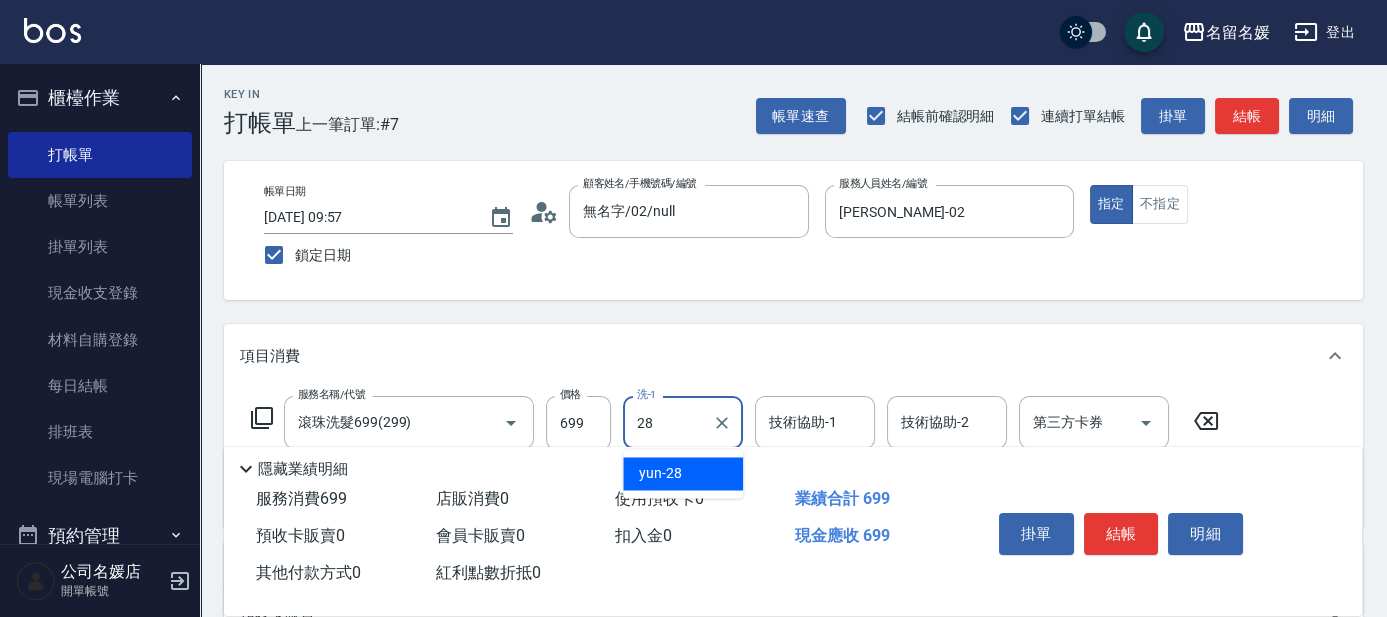 type on "yun-28" 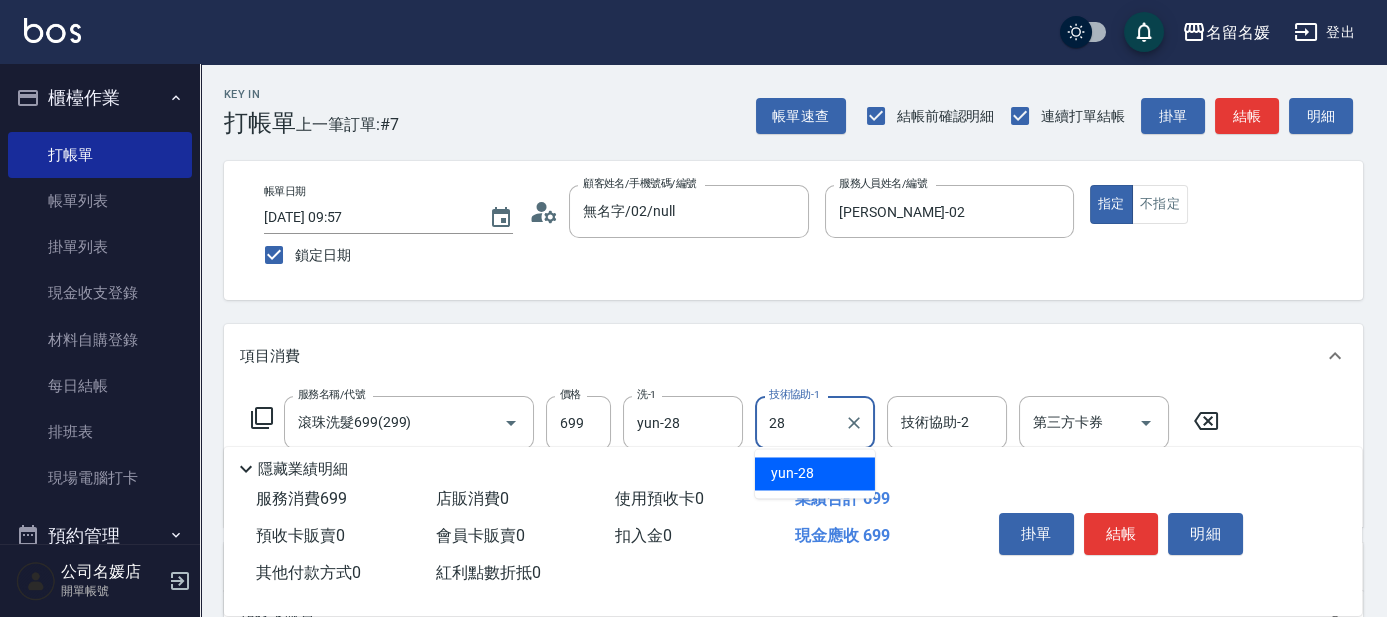 type on "yun-28" 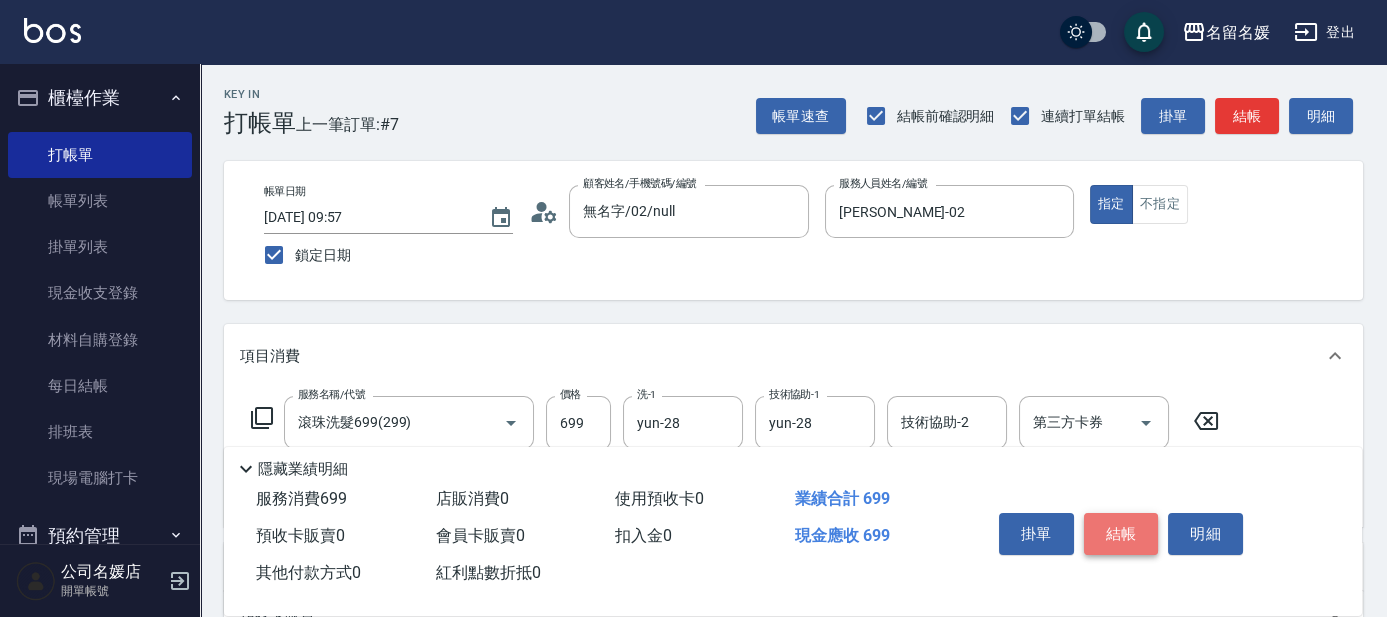 click on "結帳" at bounding box center [1121, 534] 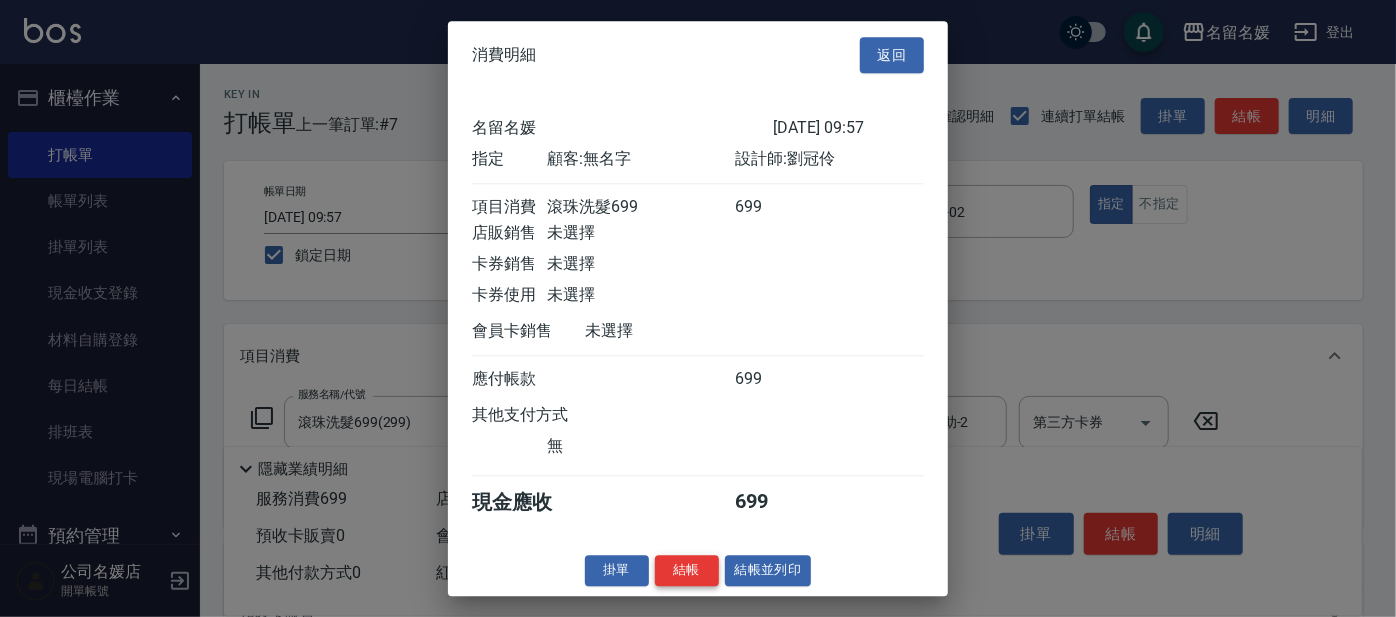 click on "結帳" at bounding box center [687, 570] 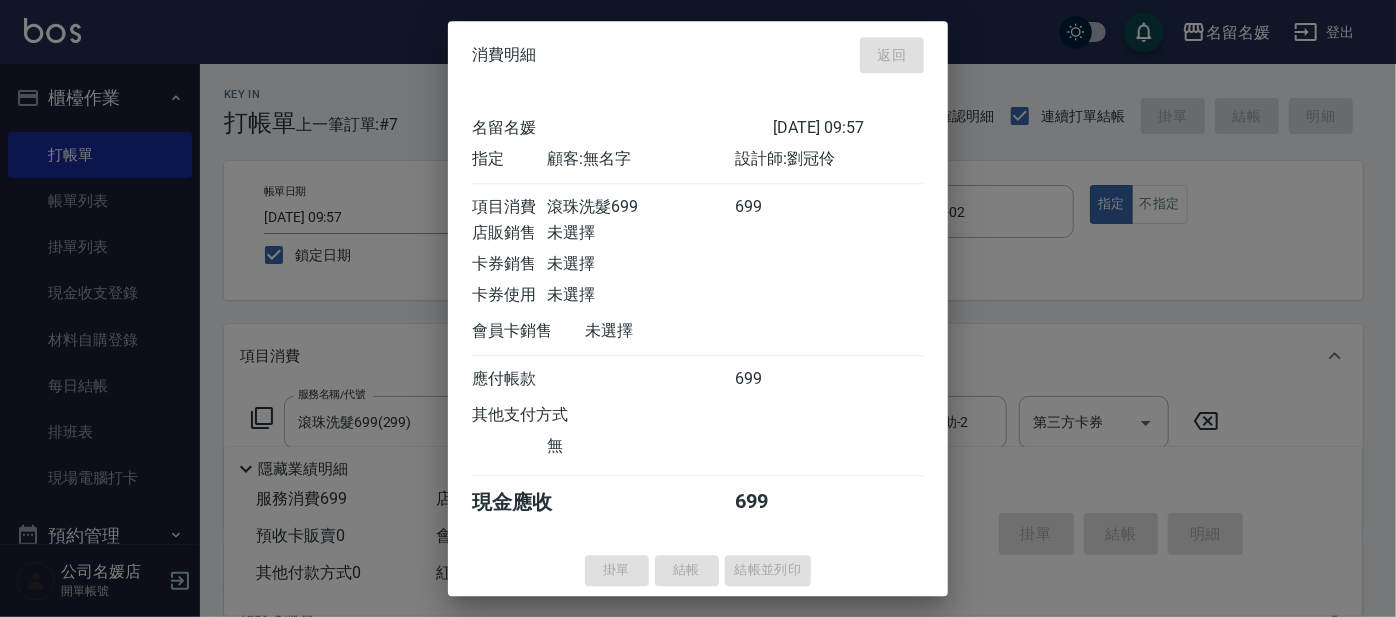 type 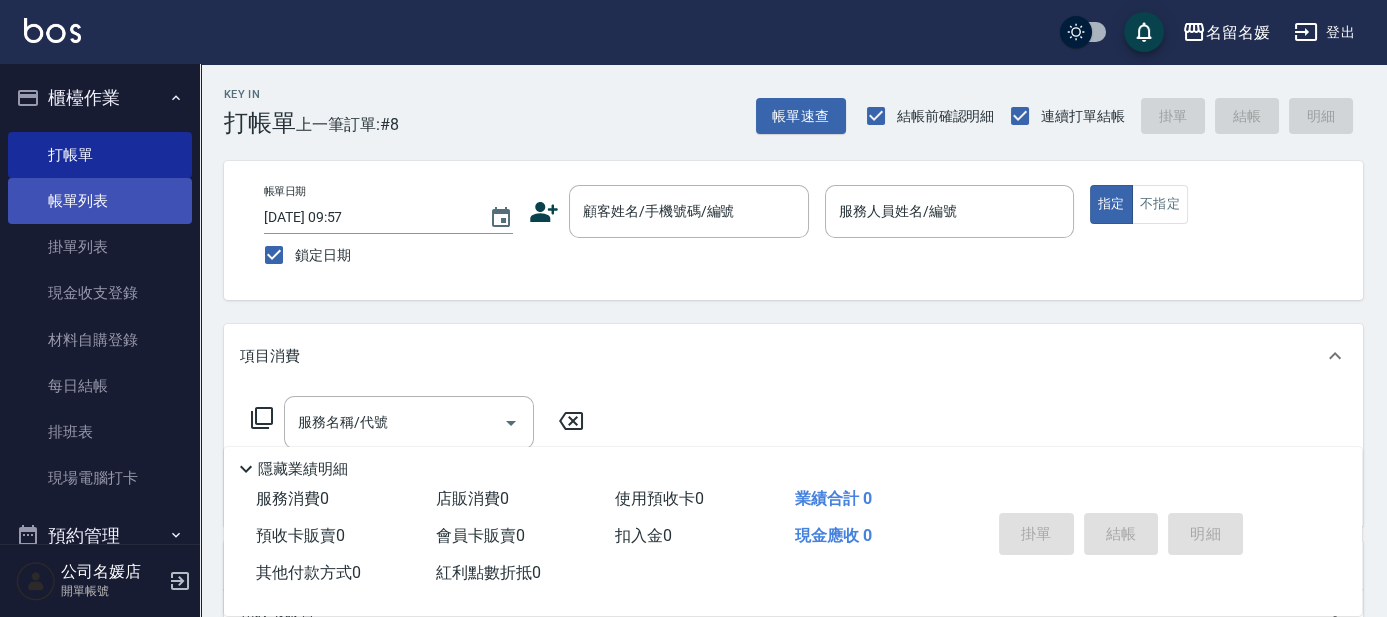 click on "帳單列表" at bounding box center (100, 201) 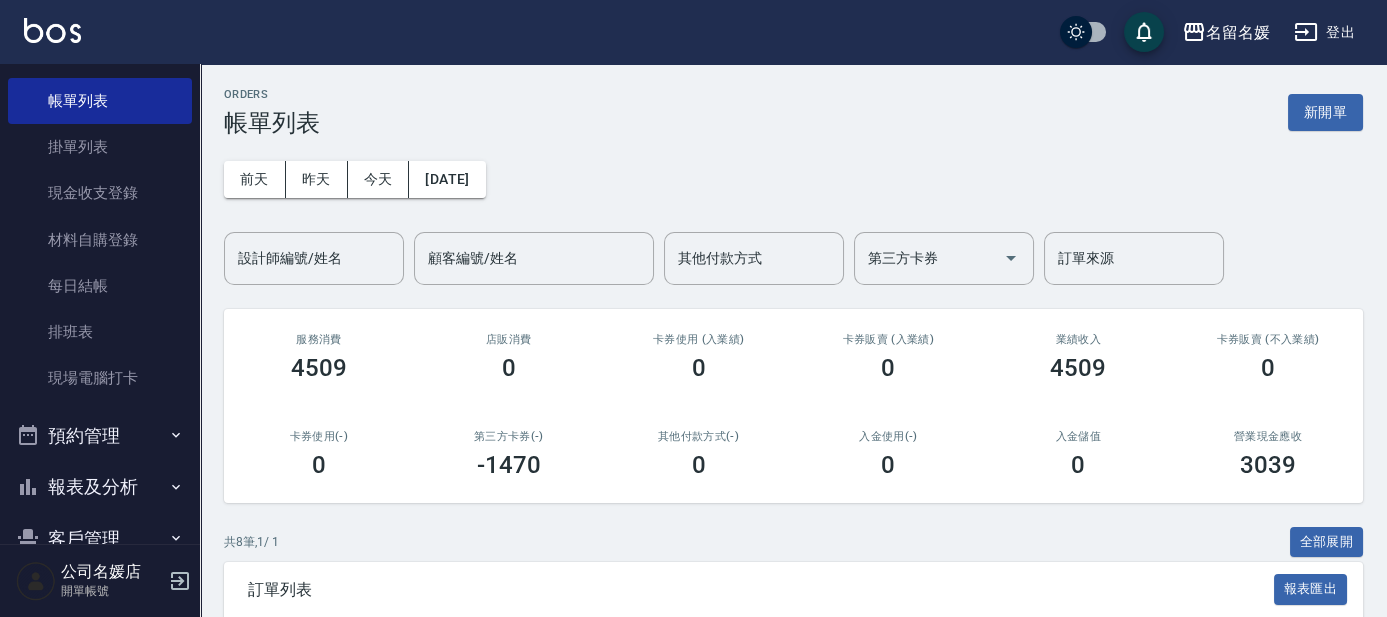 scroll, scrollTop: 247, scrollLeft: 0, axis: vertical 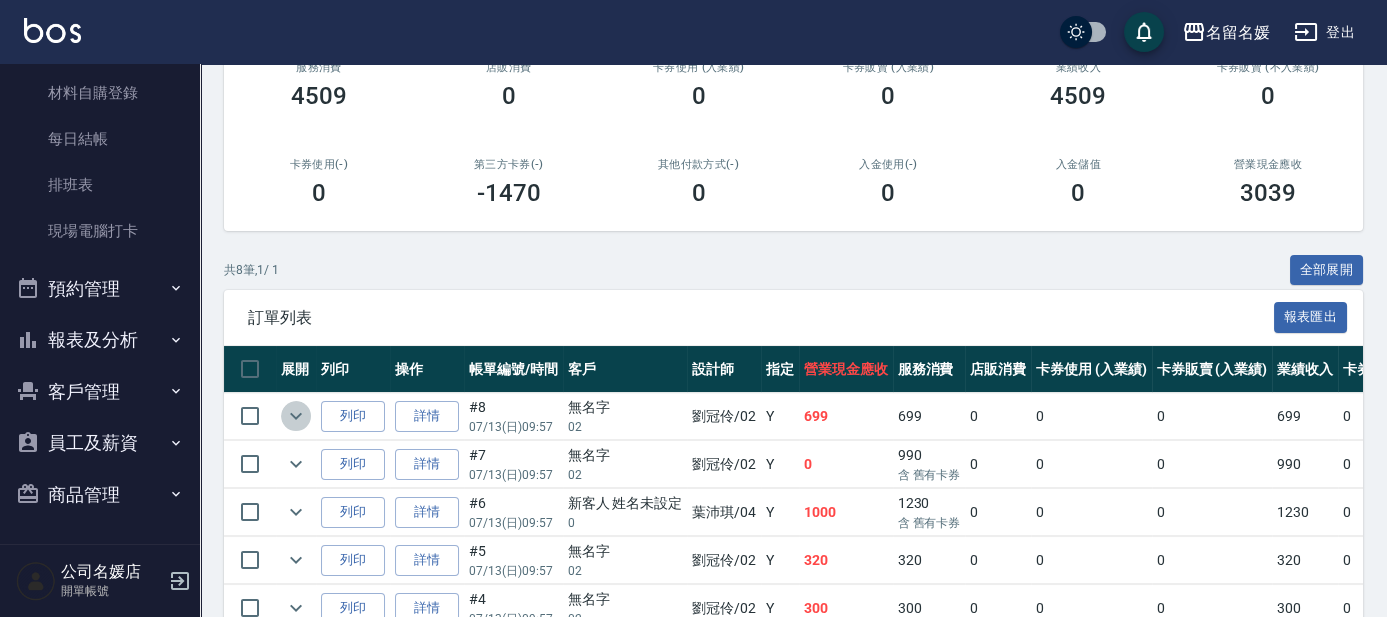 click 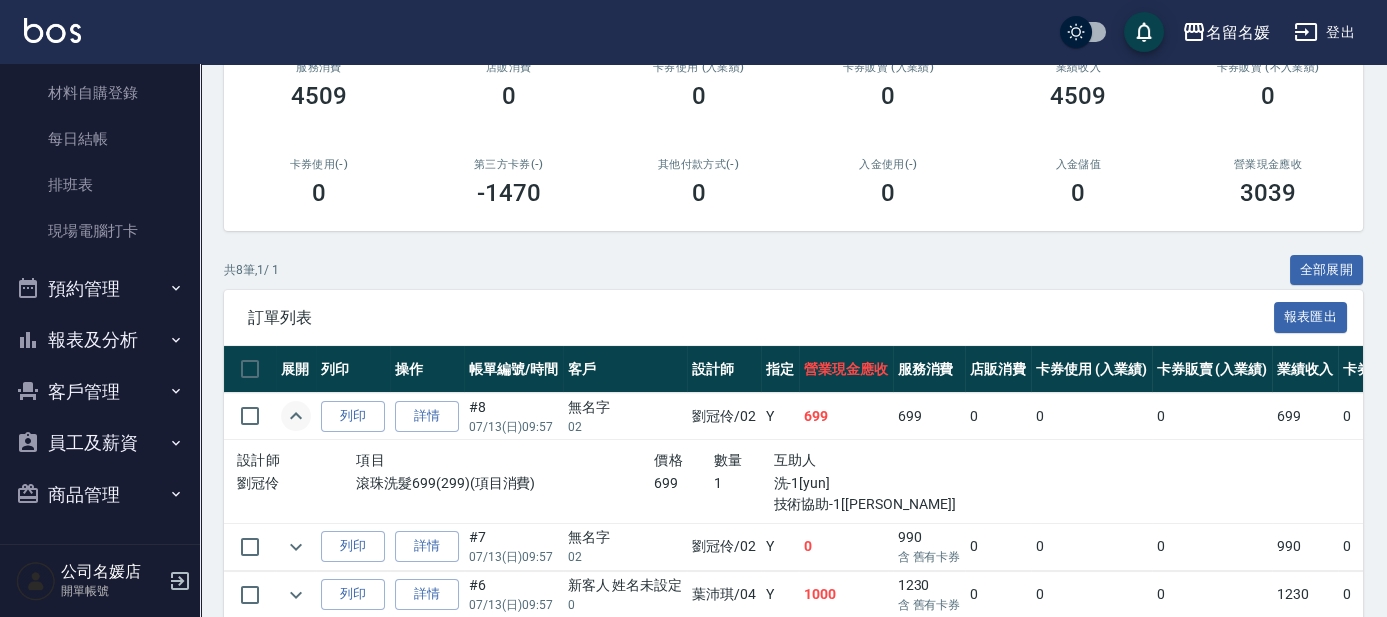 click 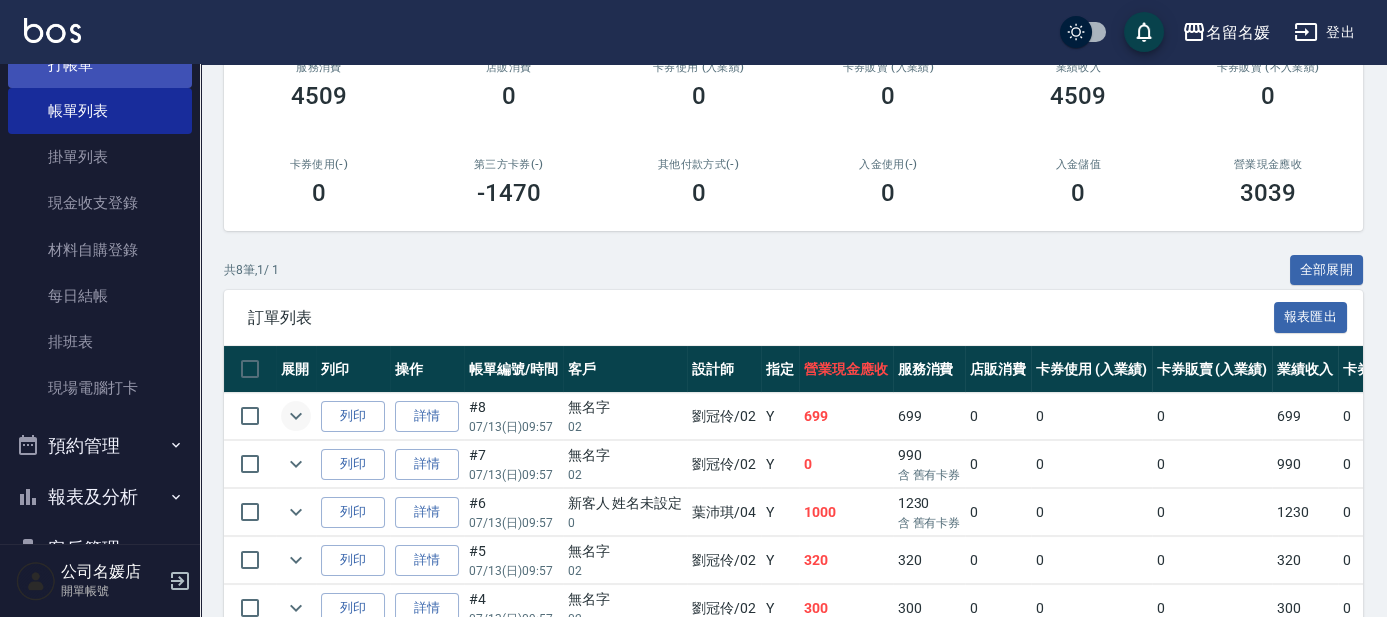 scroll, scrollTop: 0, scrollLeft: 0, axis: both 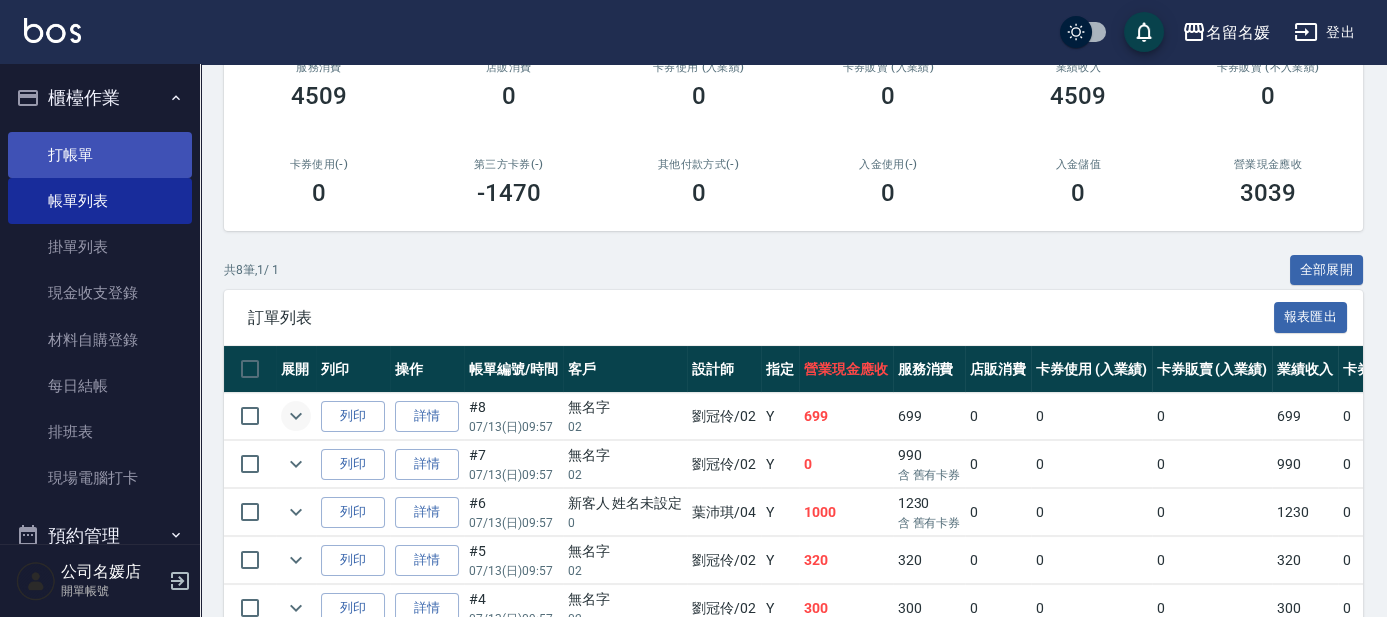 click on "打帳單" at bounding box center [100, 155] 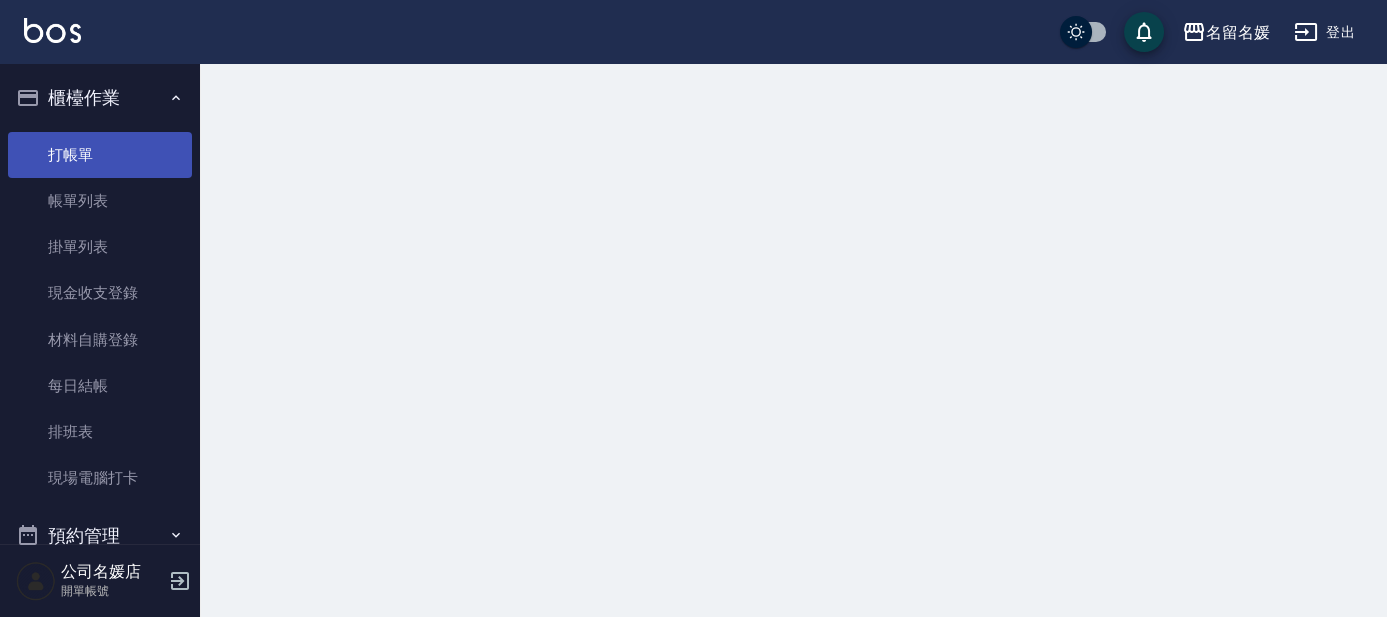 scroll, scrollTop: 0, scrollLeft: 0, axis: both 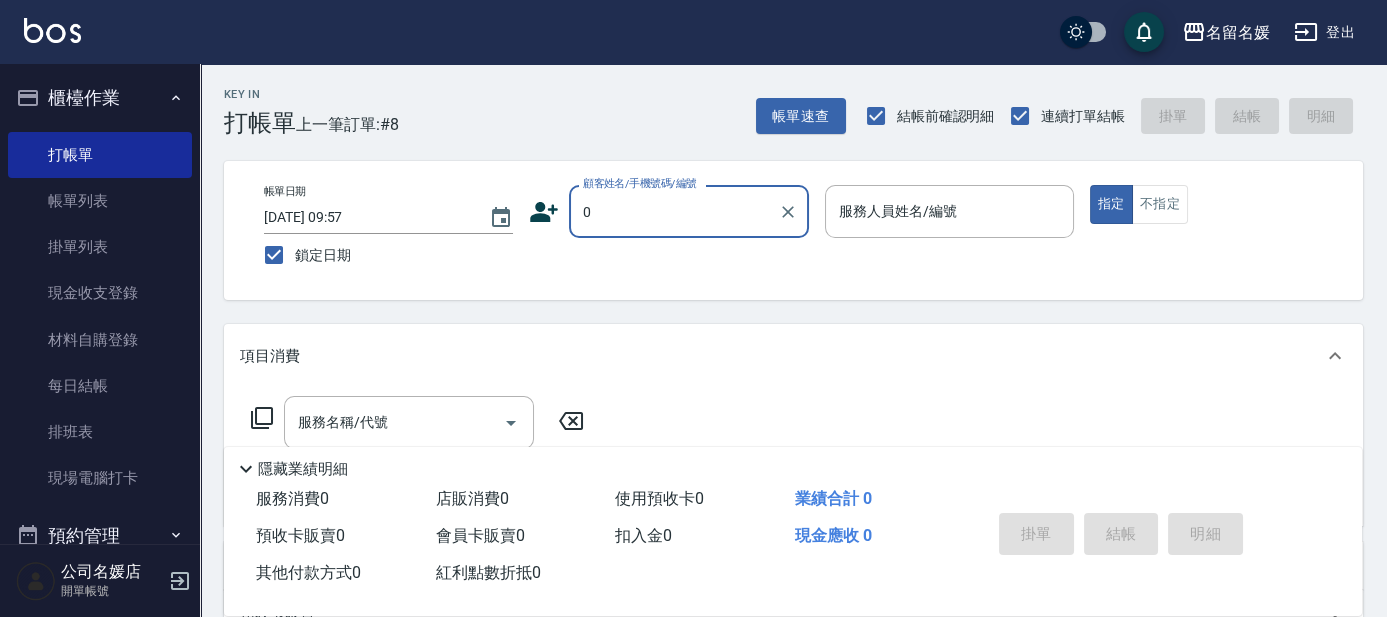 type on "0" 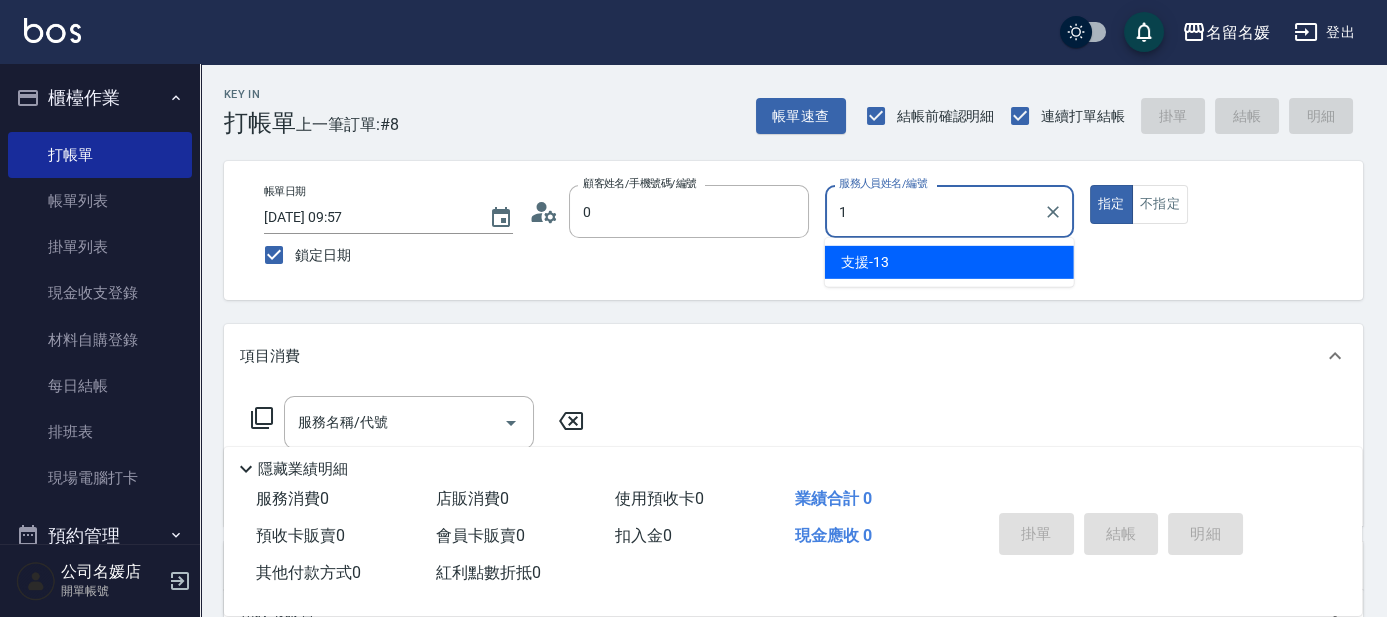 type on "無名字/02/null" 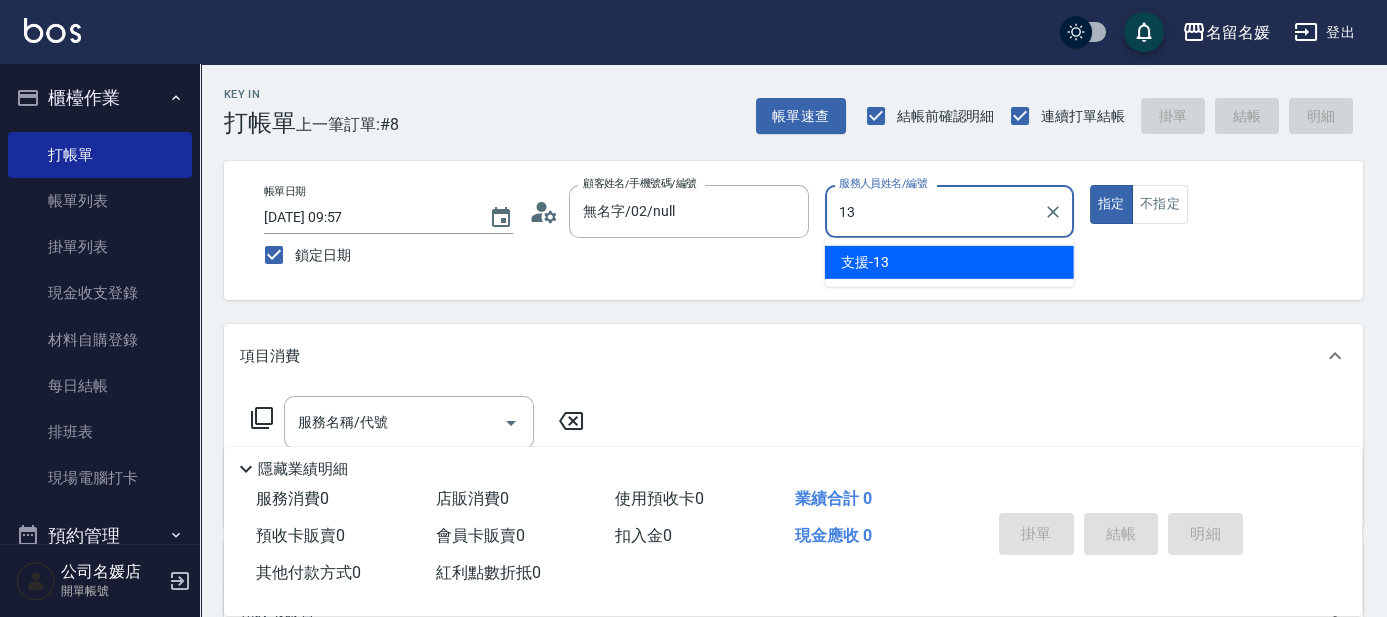 type on "13" 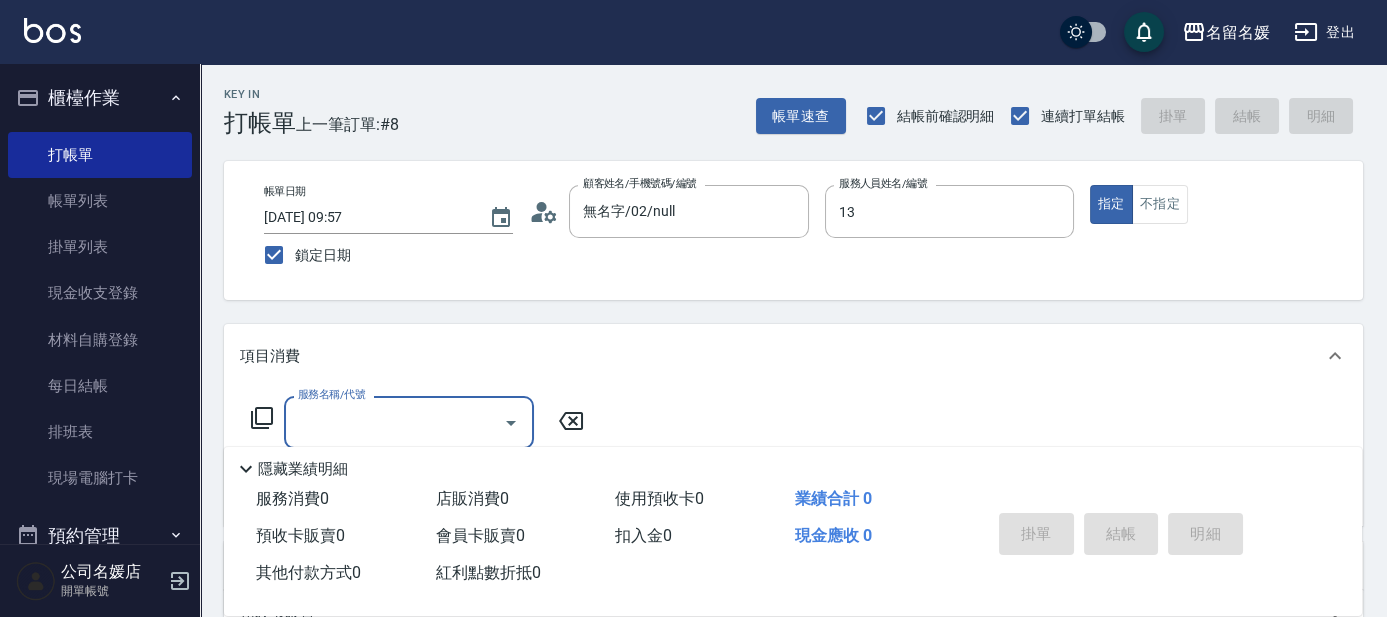 type on "支援-13" 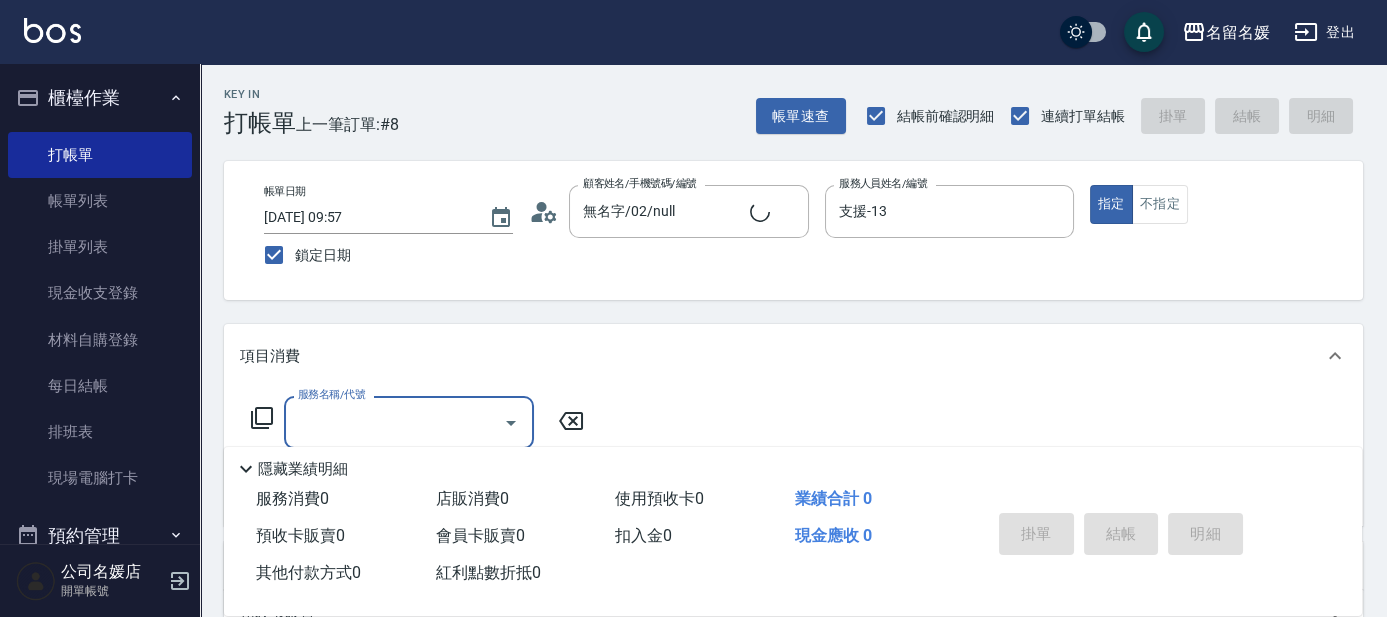 type on "新客人 姓名未設定/0/null" 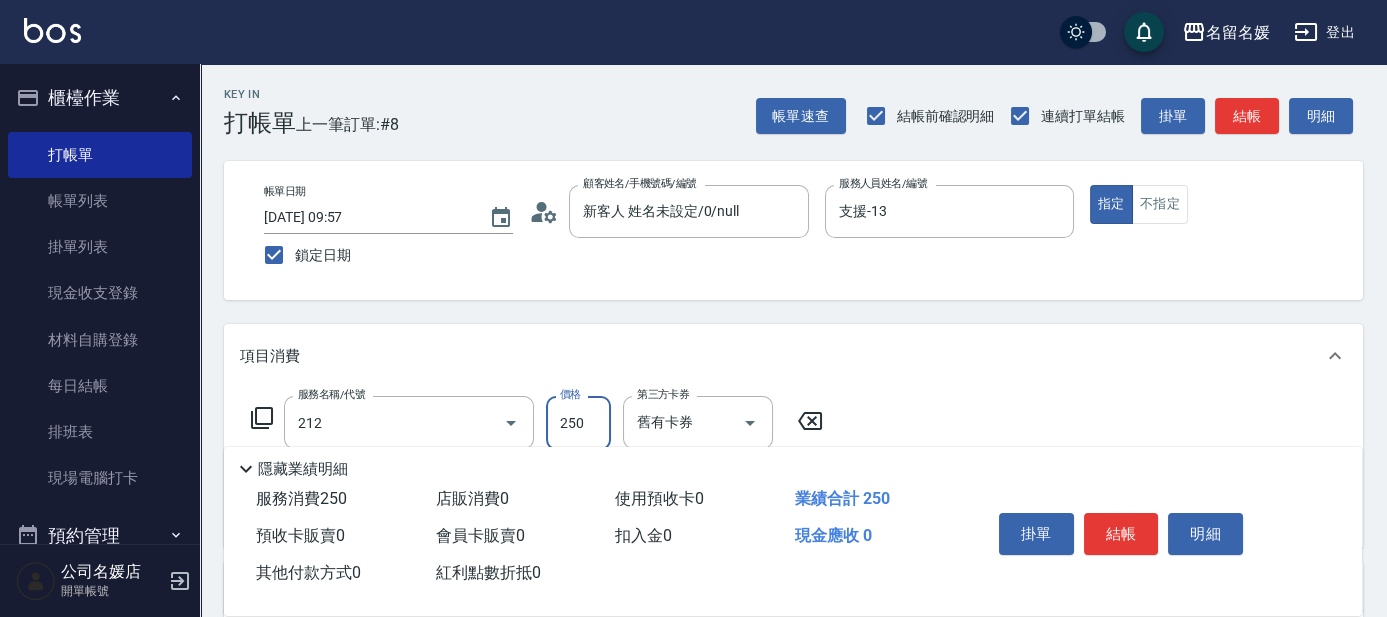 type on "洗髮券-(卡)250(212)" 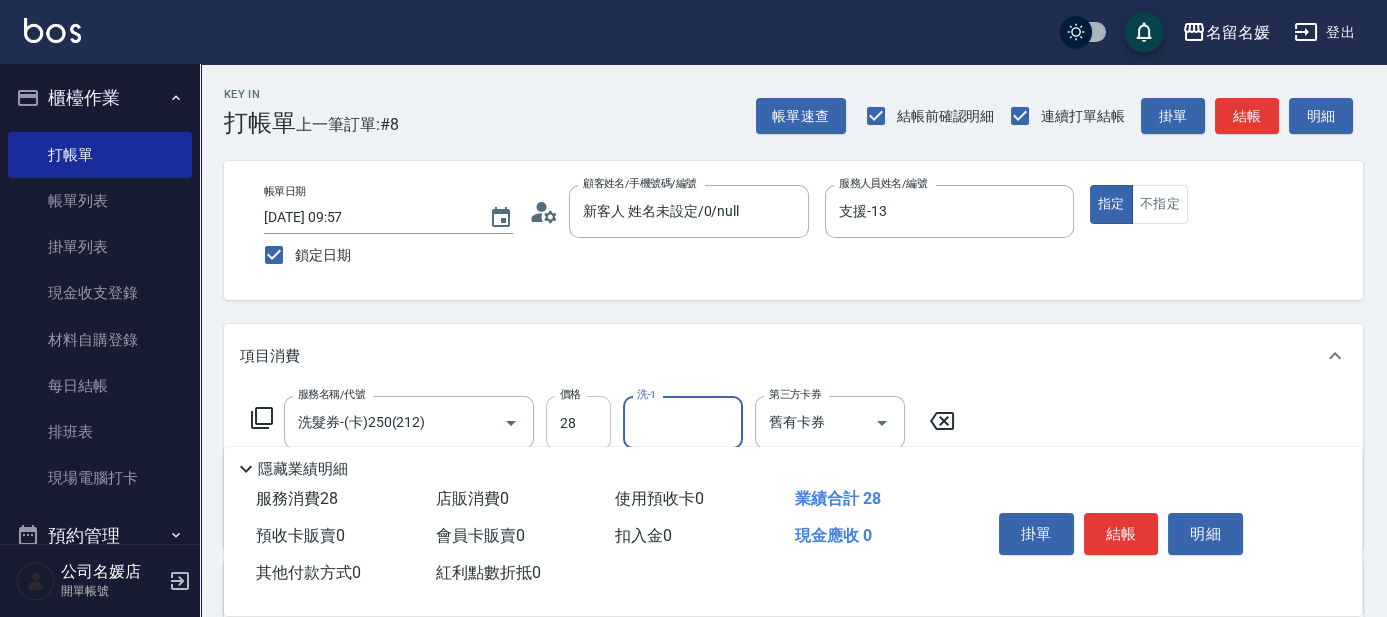 click on "28" at bounding box center (578, 423) 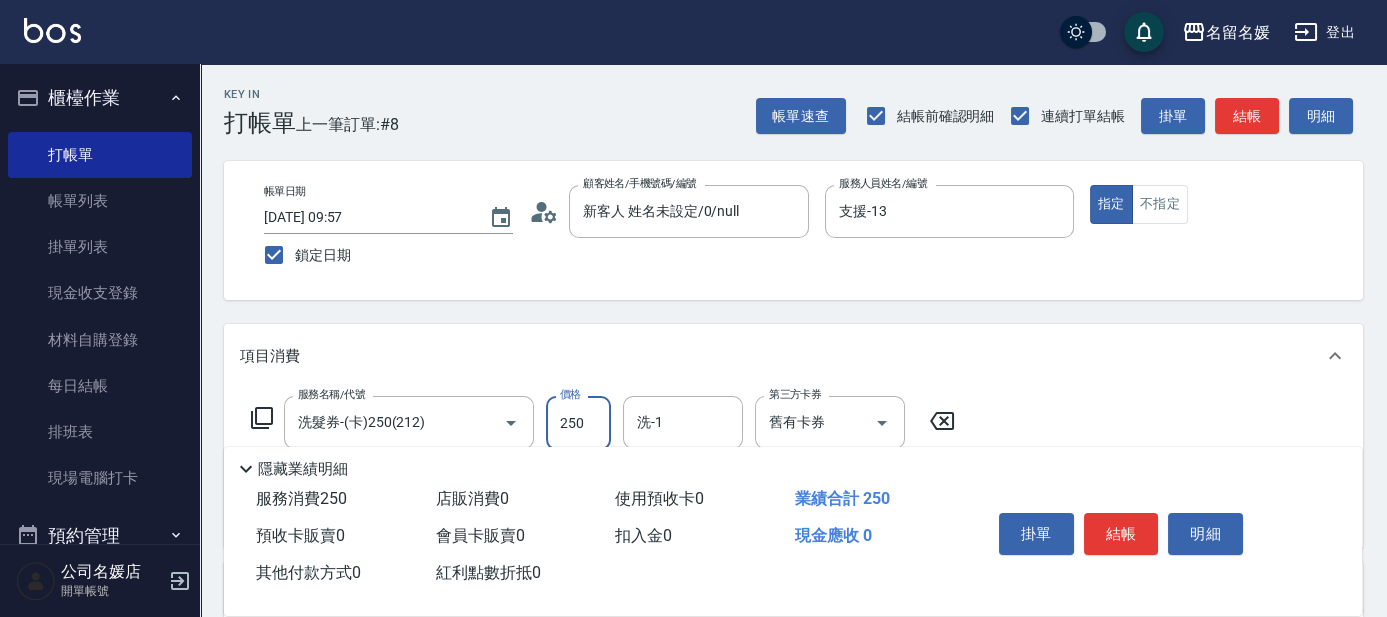 type on "250" 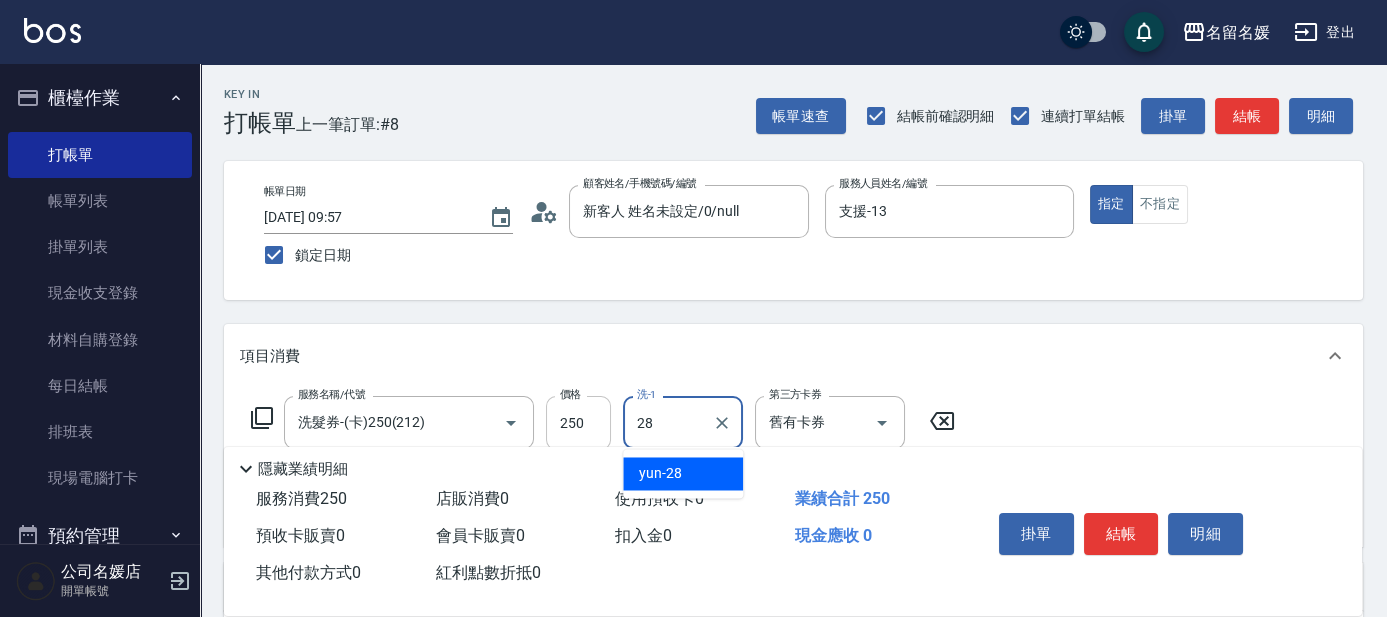type on "yun-28" 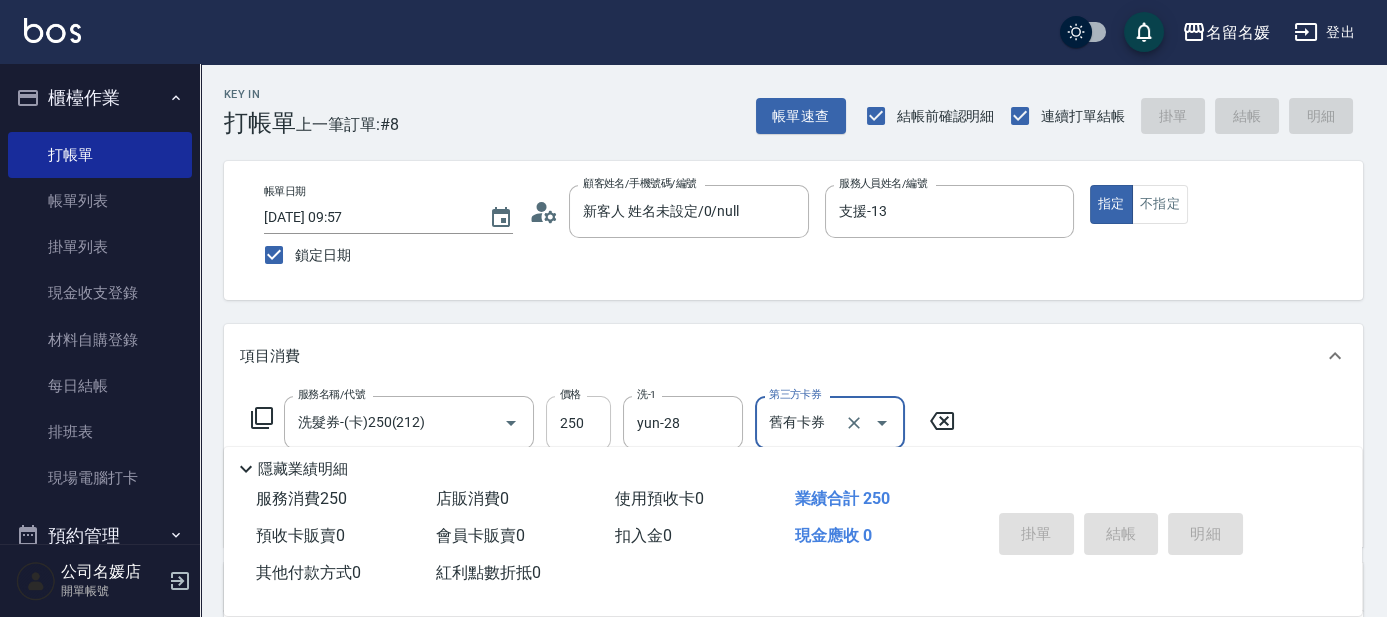 type 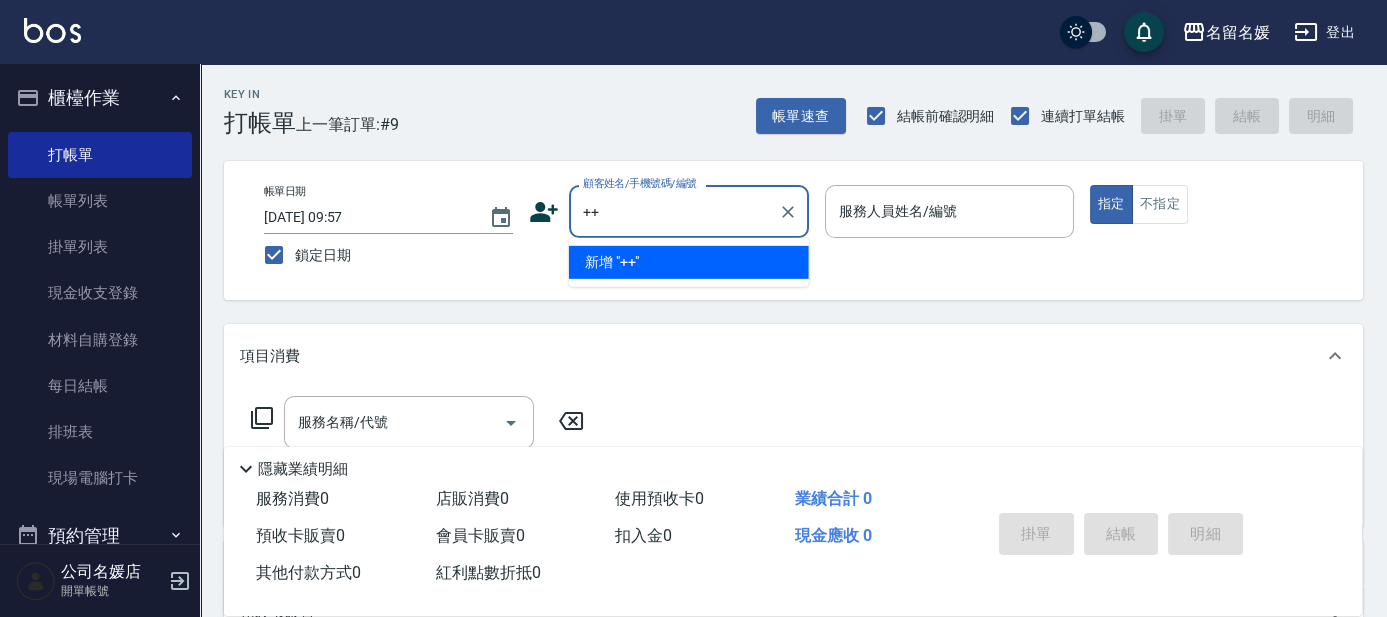 type on "+" 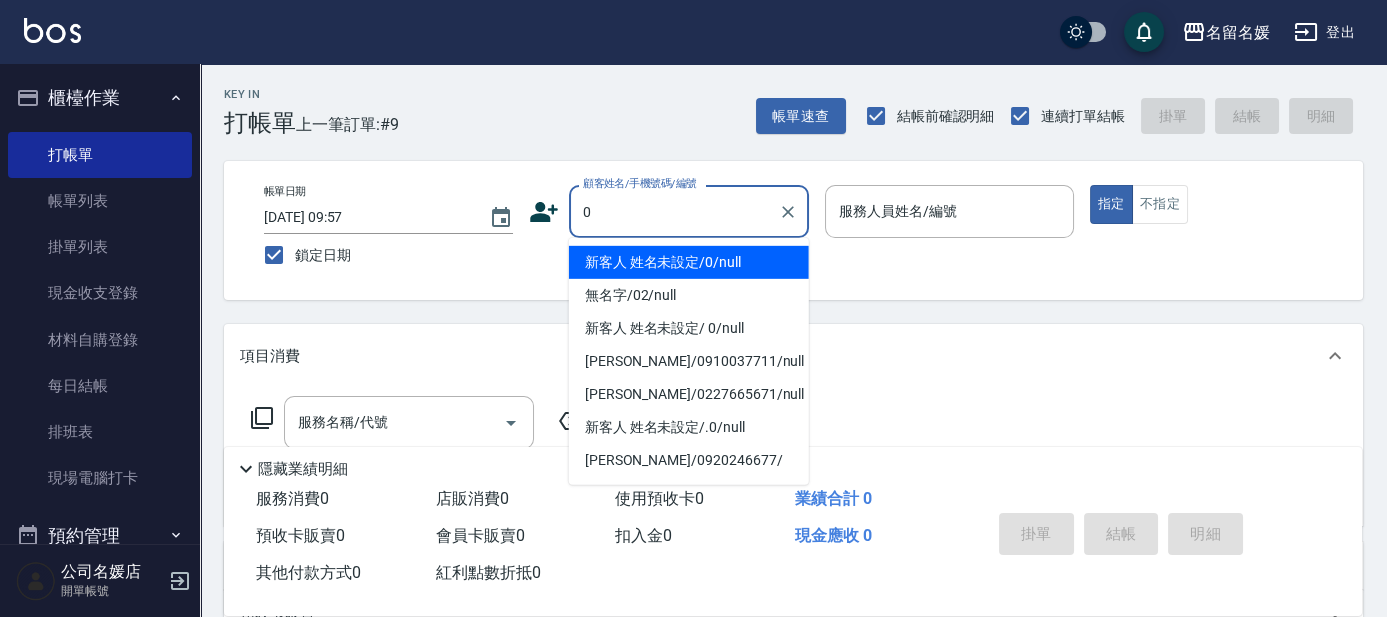 type on "0" 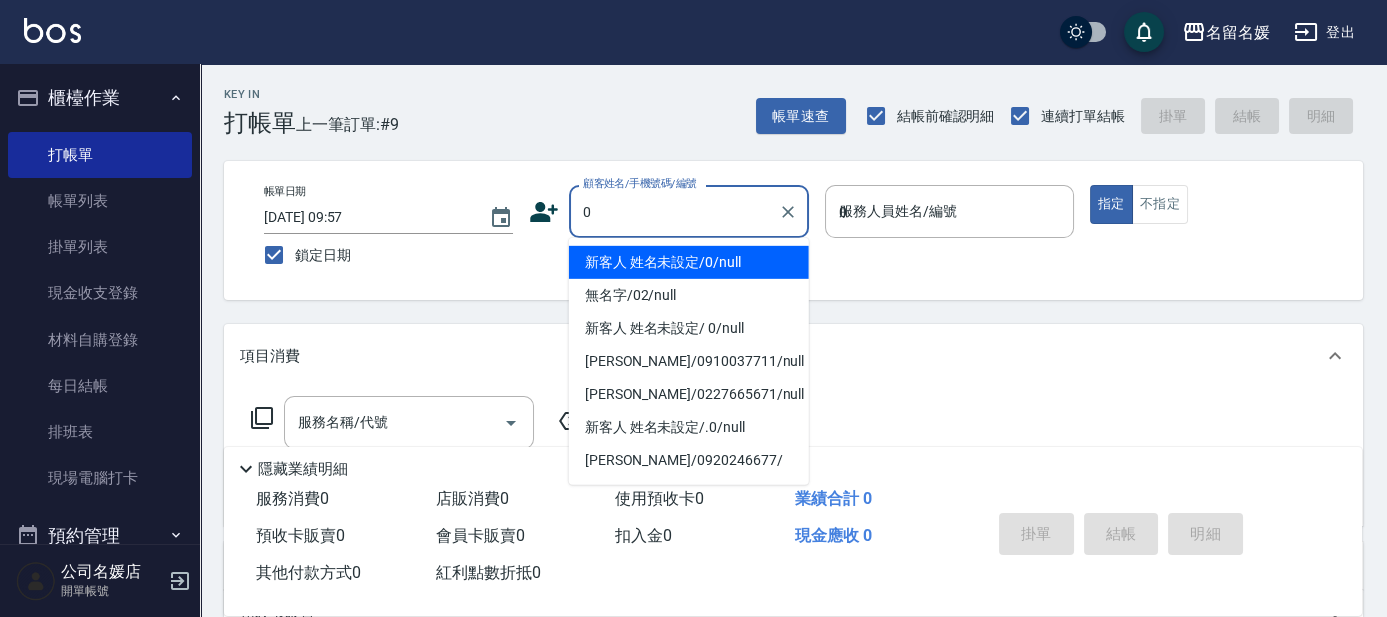 type on "新客人 姓名未設定/0/null" 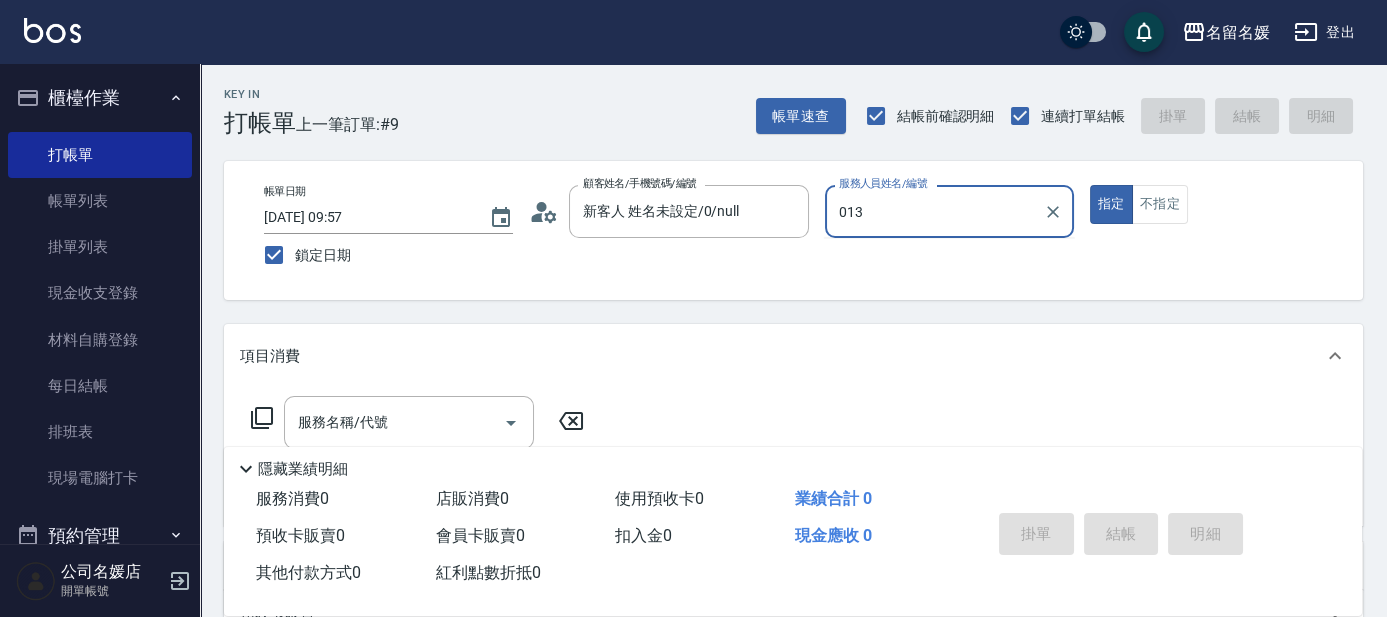 type on "013" 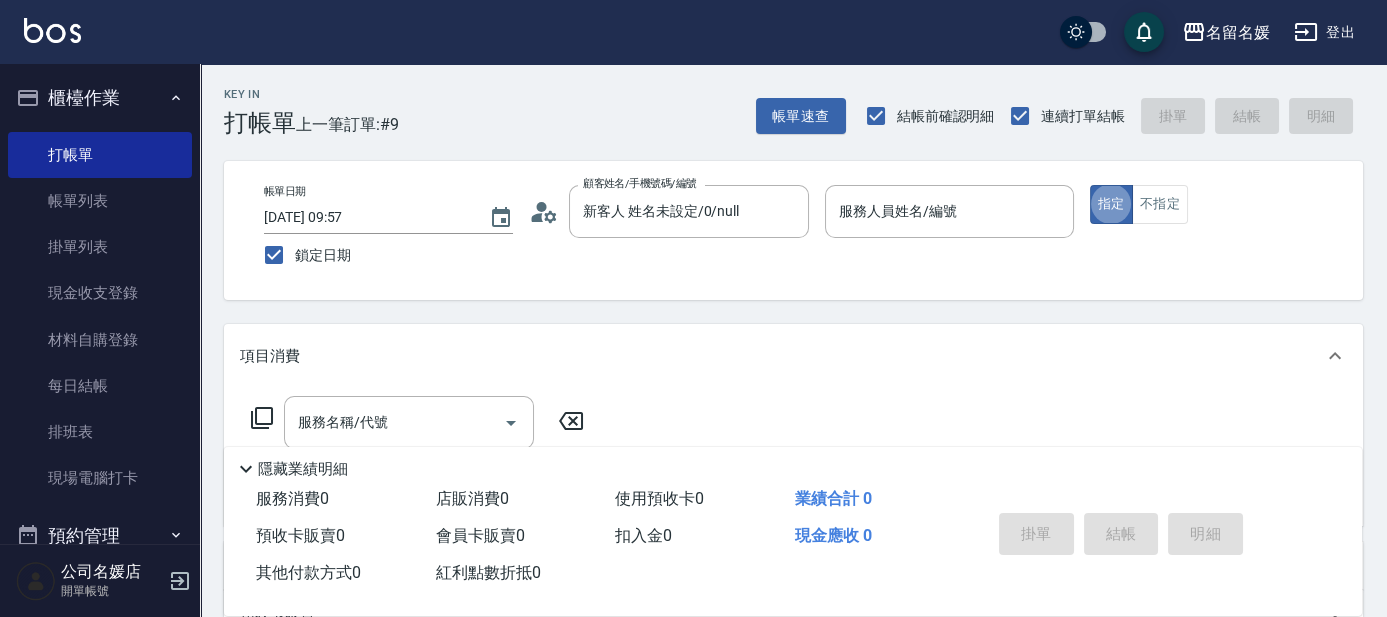 click on "服務人員姓名/編號 服務人員姓名/編號" at bounding box center (949, 211) 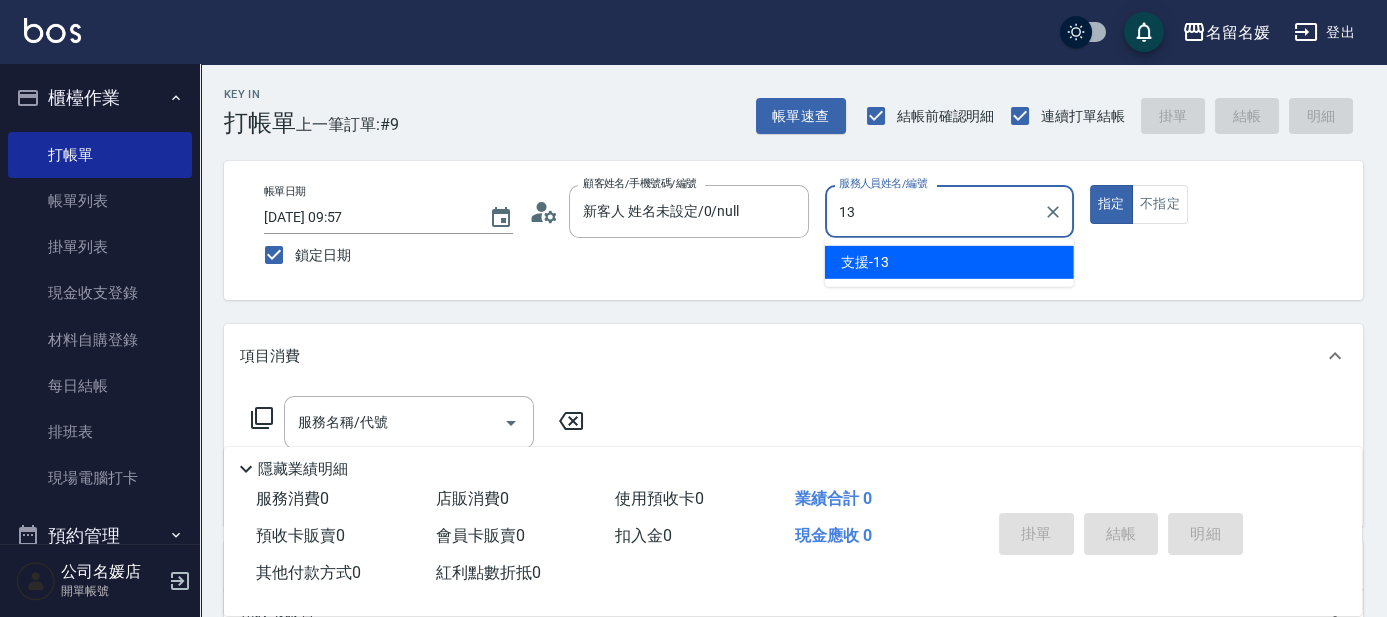 type on "支援-13" 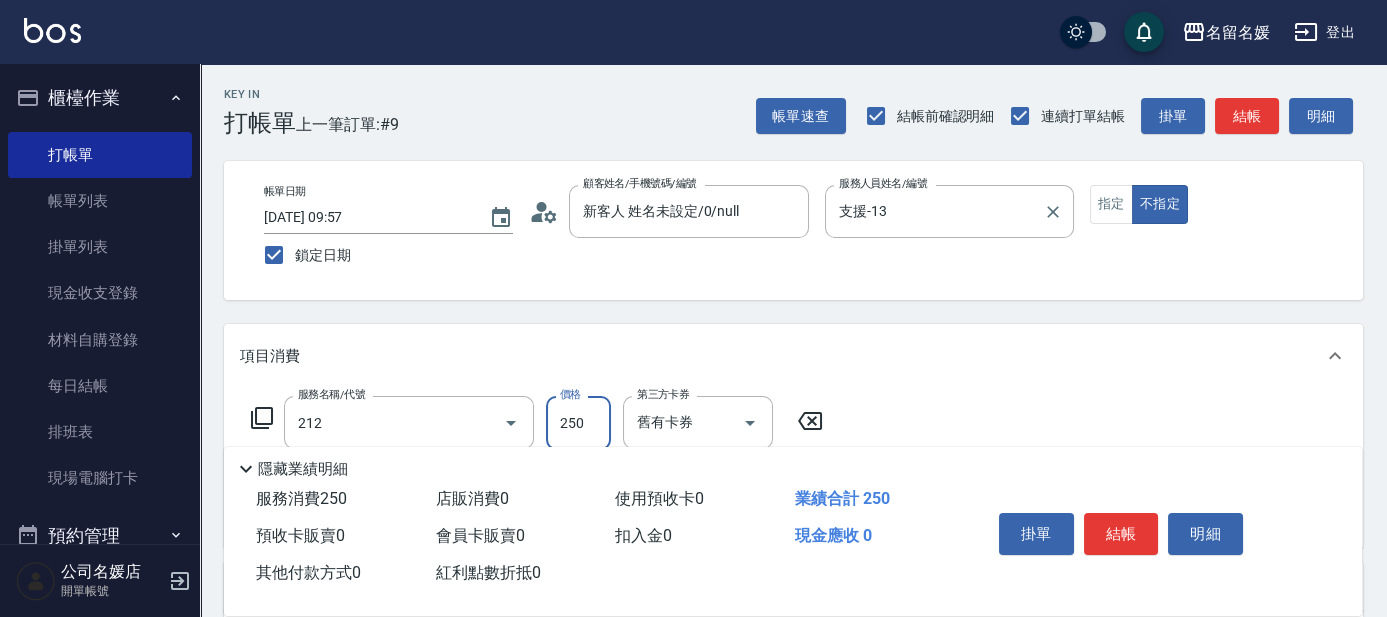 type on "洗髮券-(卡)250(212)" 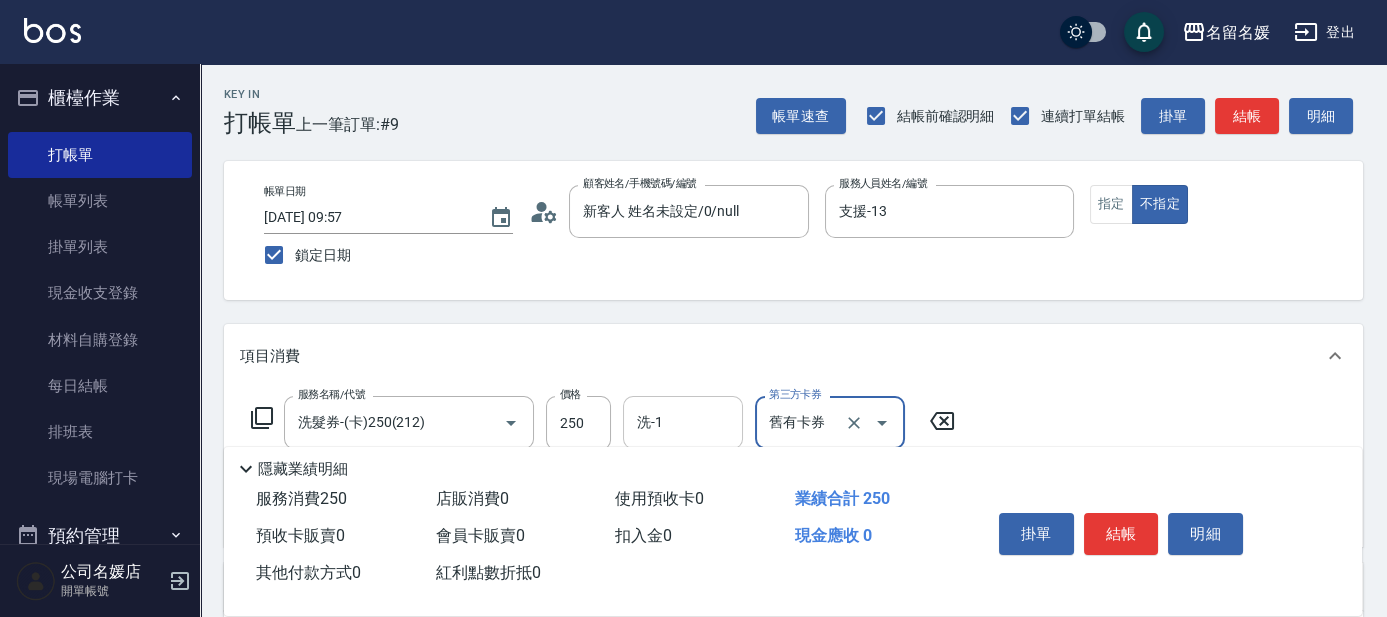 click on "洗-1" at bounding box center (683, 422) 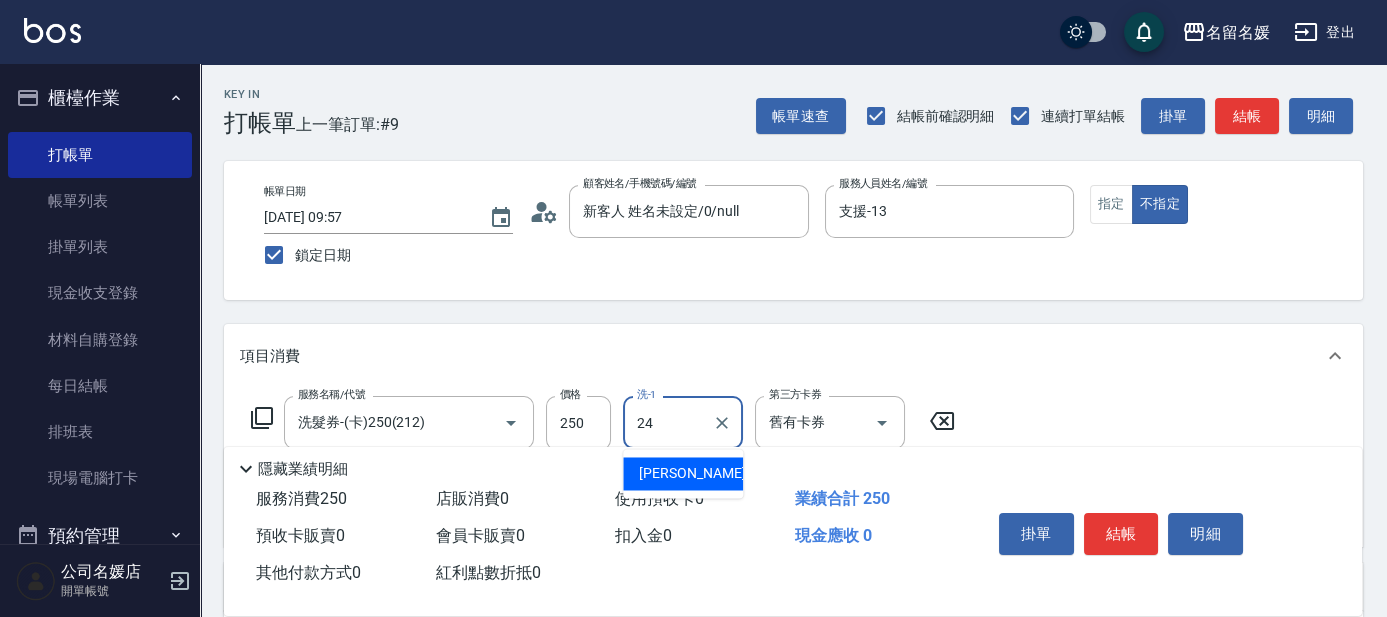 type on "[PERSON_NAME]-24" 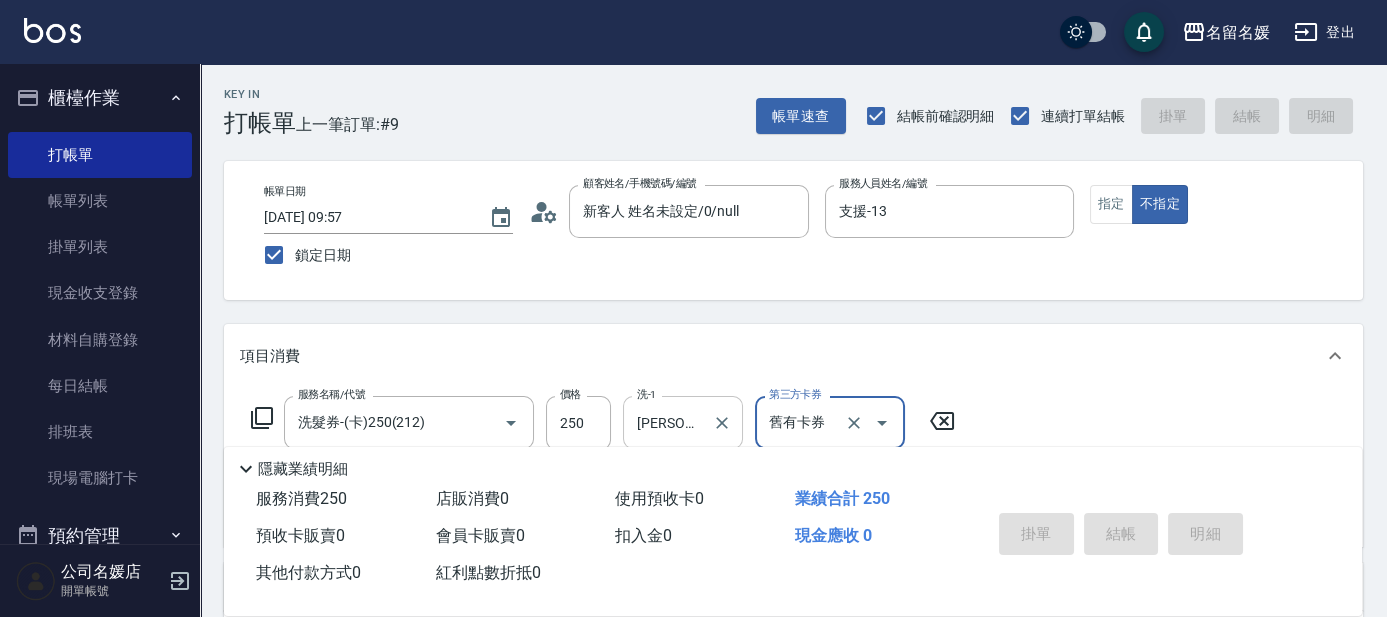 type 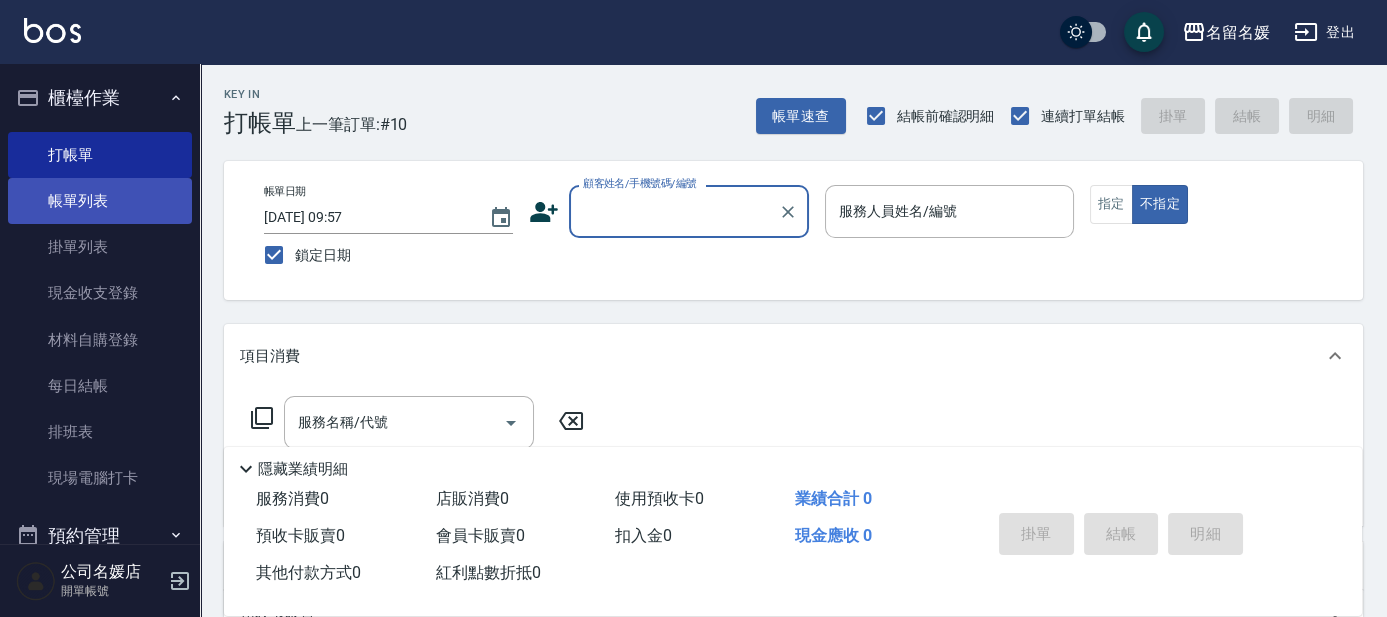 click on "帳單列表" at bounding box center (100, 201) 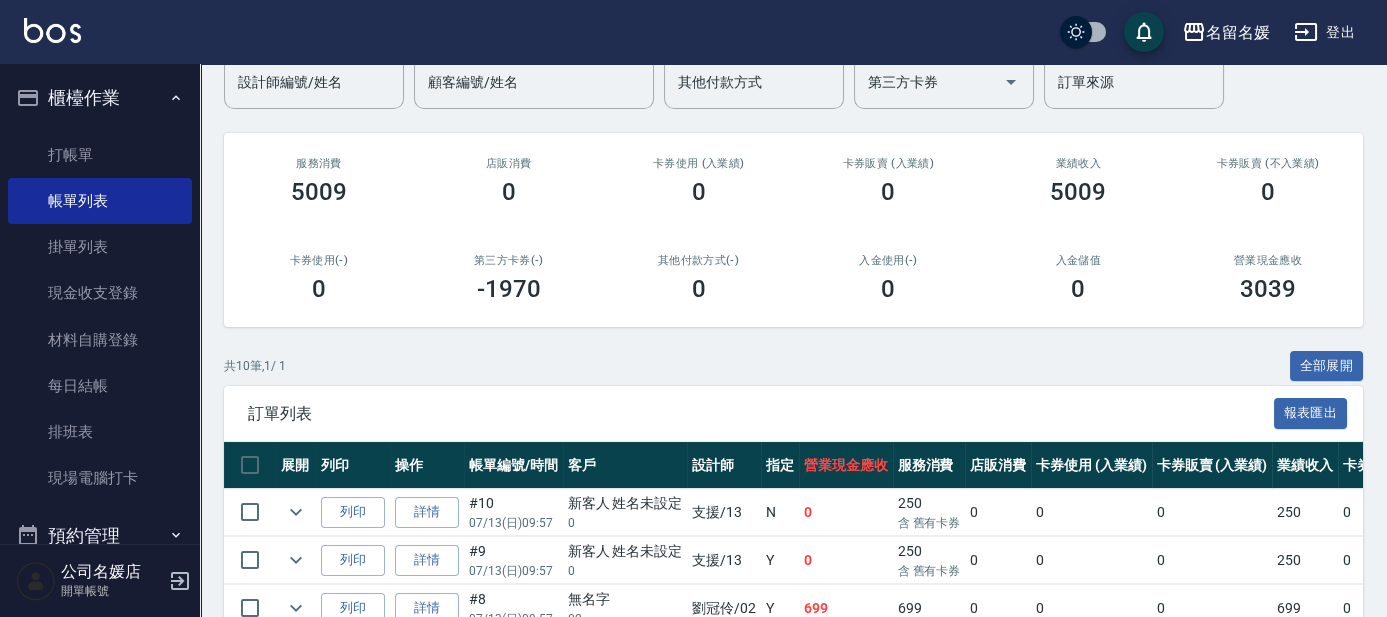 scroll, scrollTop: 181, scrollLeft: 0, axis: vertical 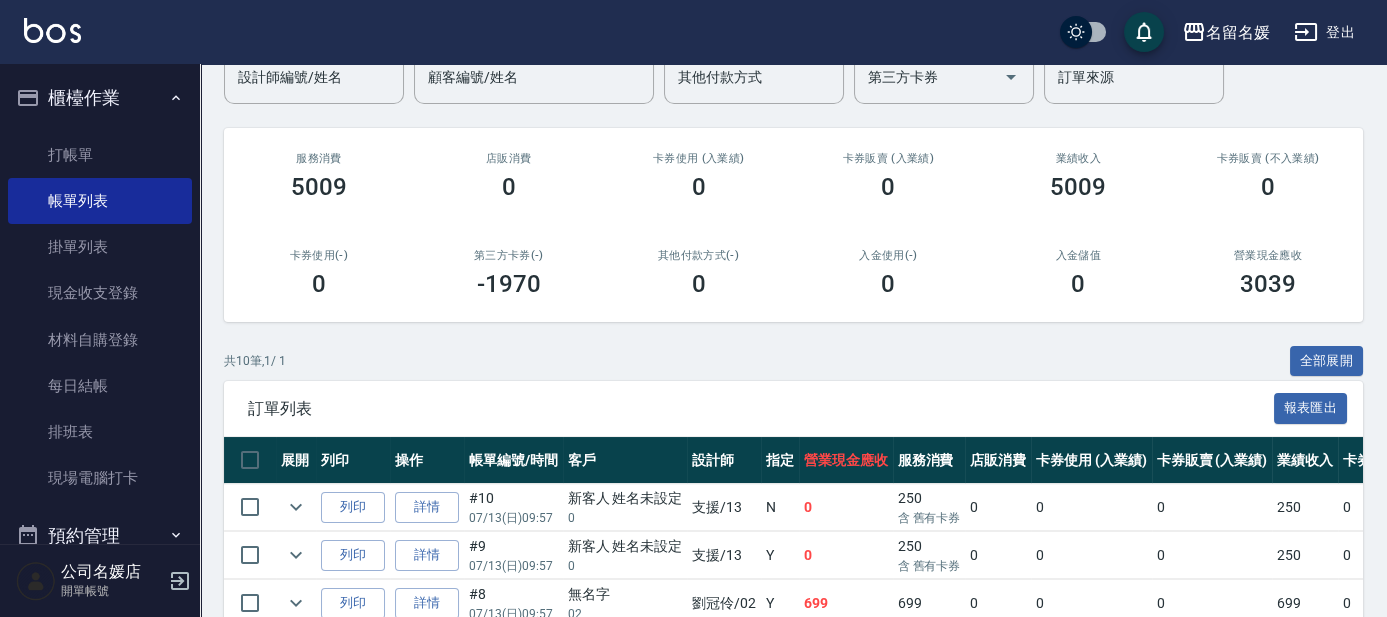 click at bounding box center [296, 507] 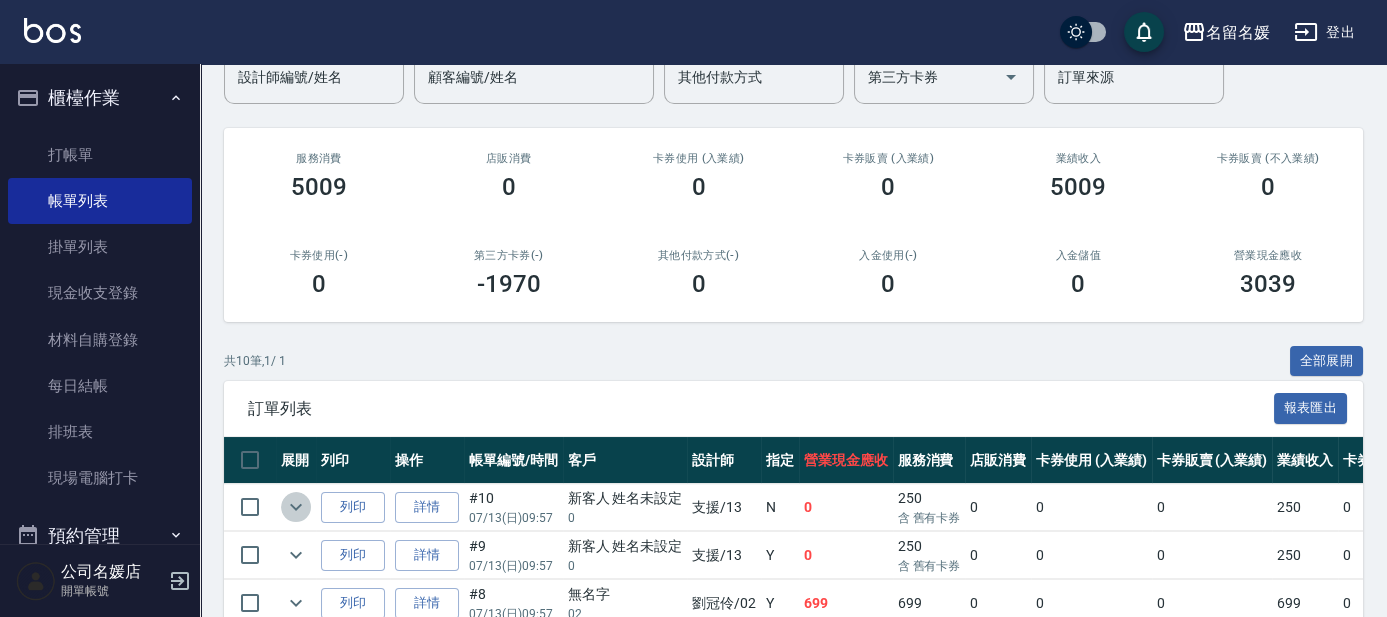 click 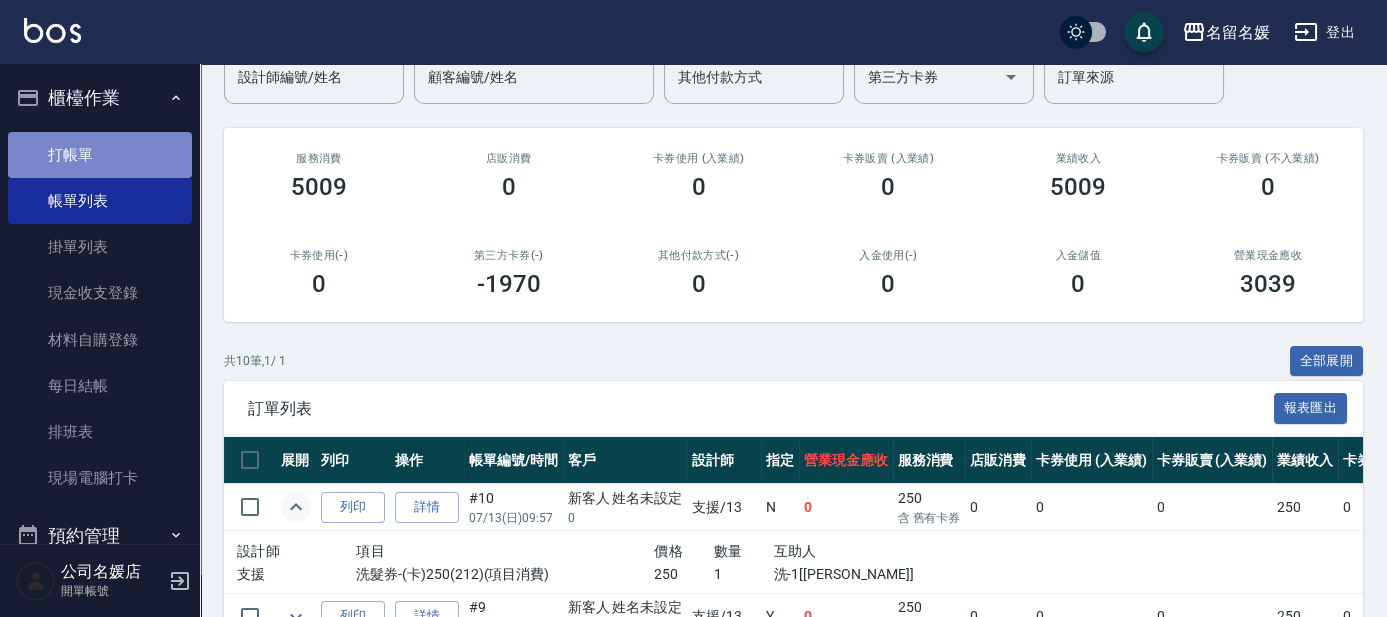 click on "打帳單" at bounding box center (100, 155) 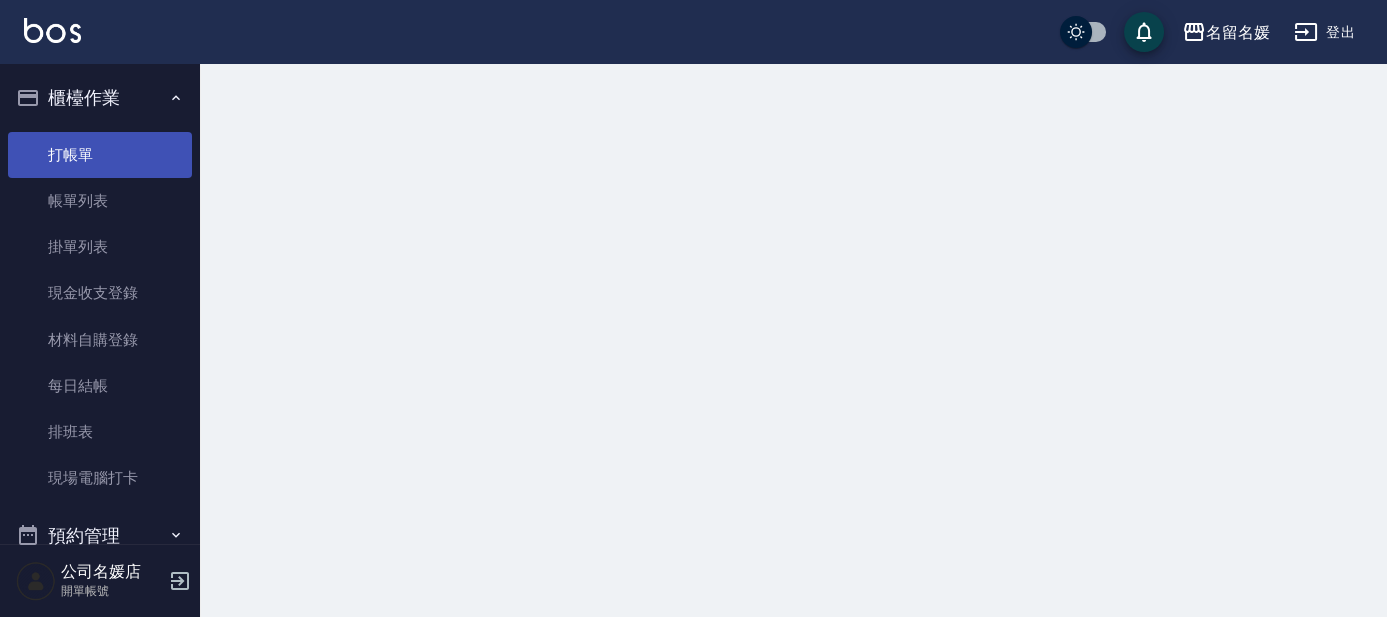 scroll, scrollTop: 0, scrollLeft: 0, axis: both 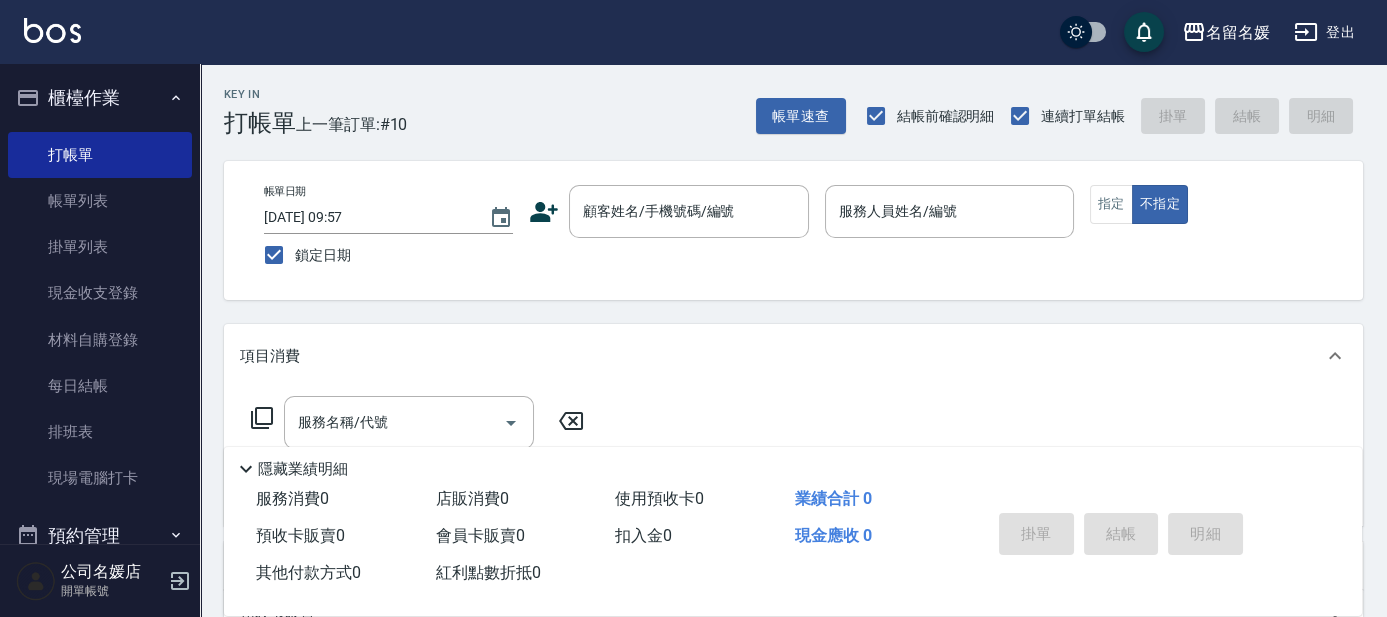 click on "名留名媛 登出" at bounding box center [693, 32] 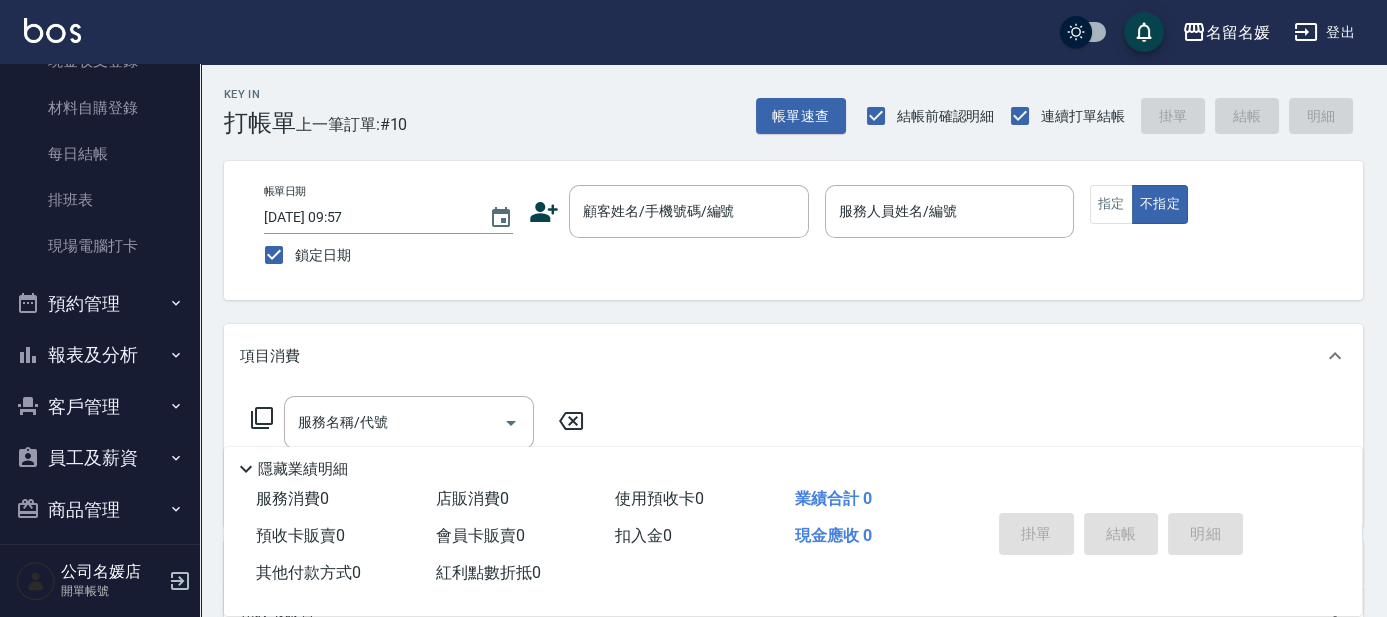 scroll, scrollTop: 247, scrollLeft: 0, axis: vertical 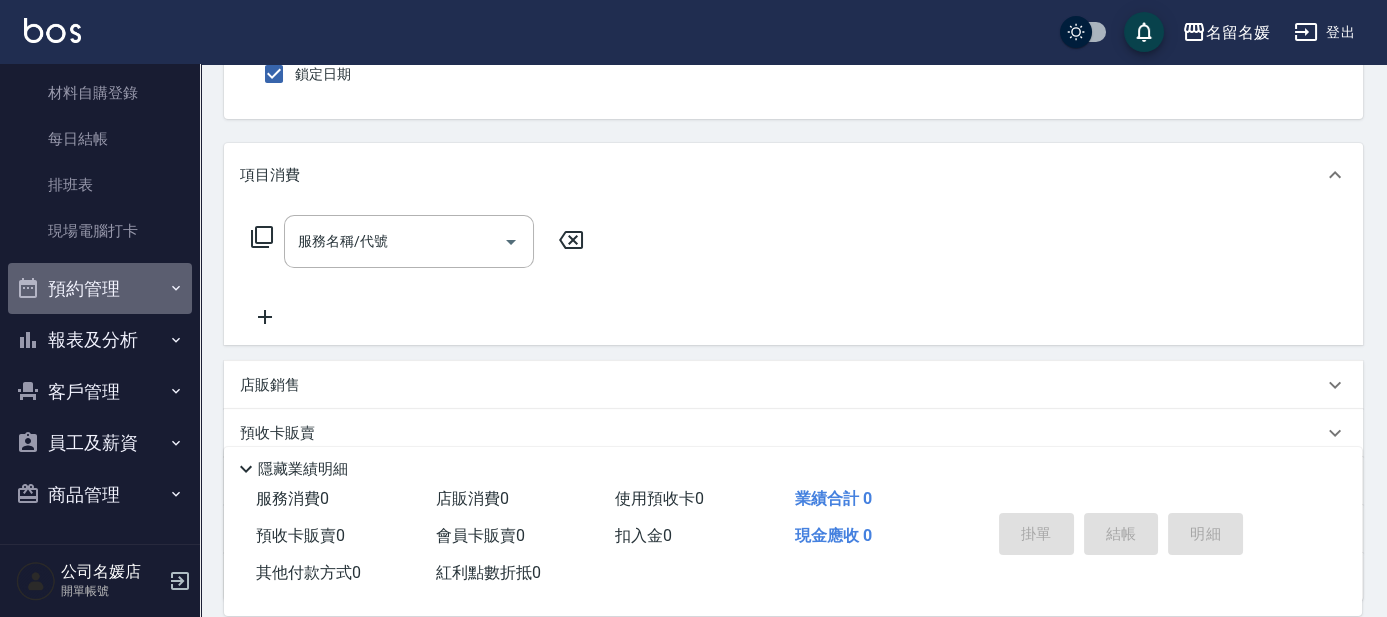 click on "預約管理" at bounding box center (100, 289) 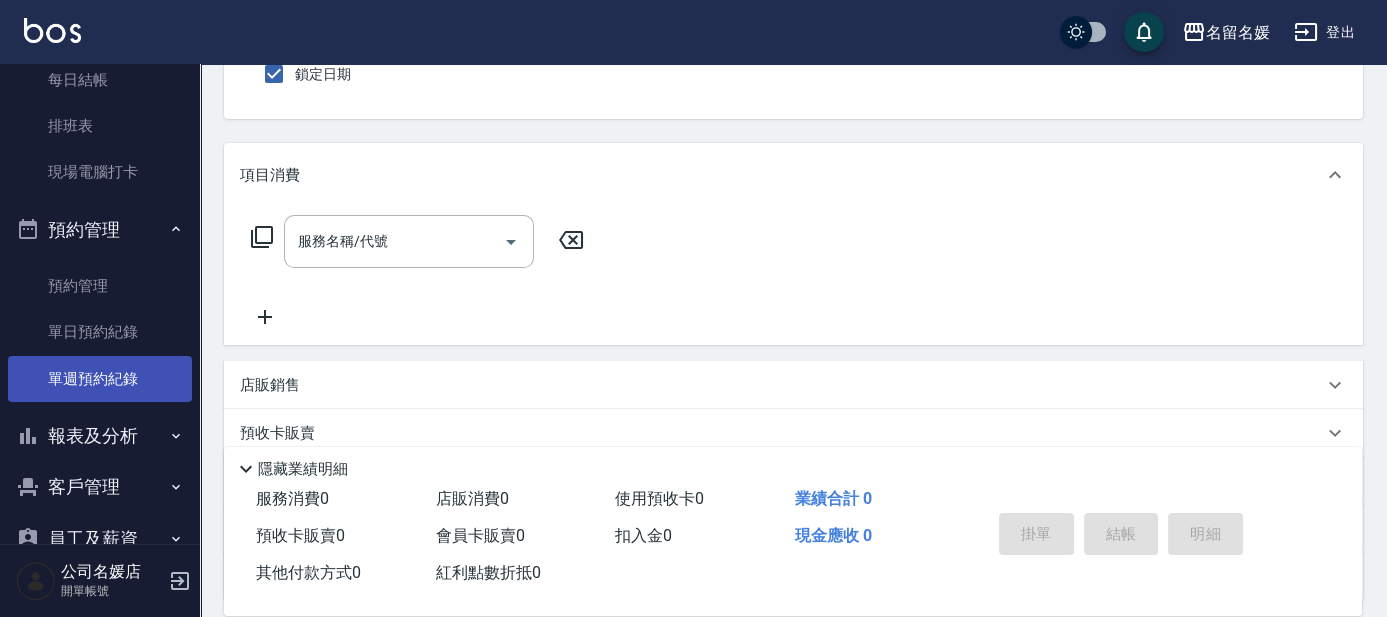 scroll, scrollTop: 338, scrollLeft: 0, axis: vertical 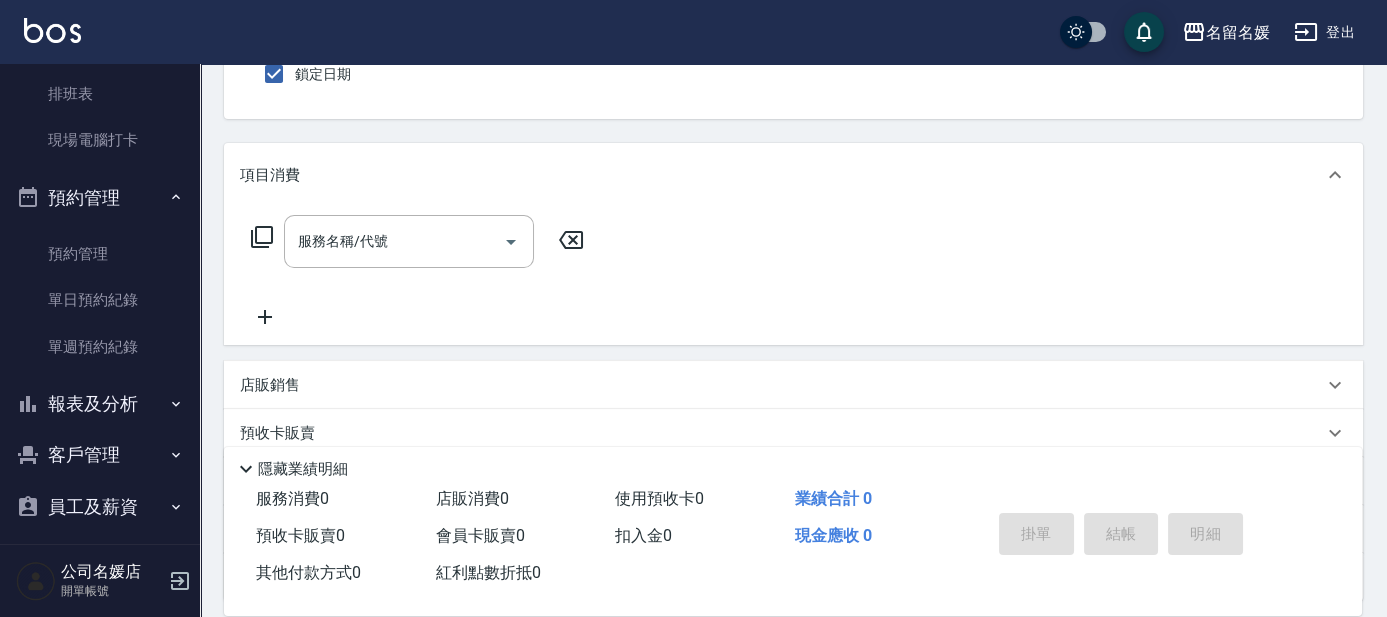 click on "報表及分析" at bounding box center [100, 404] 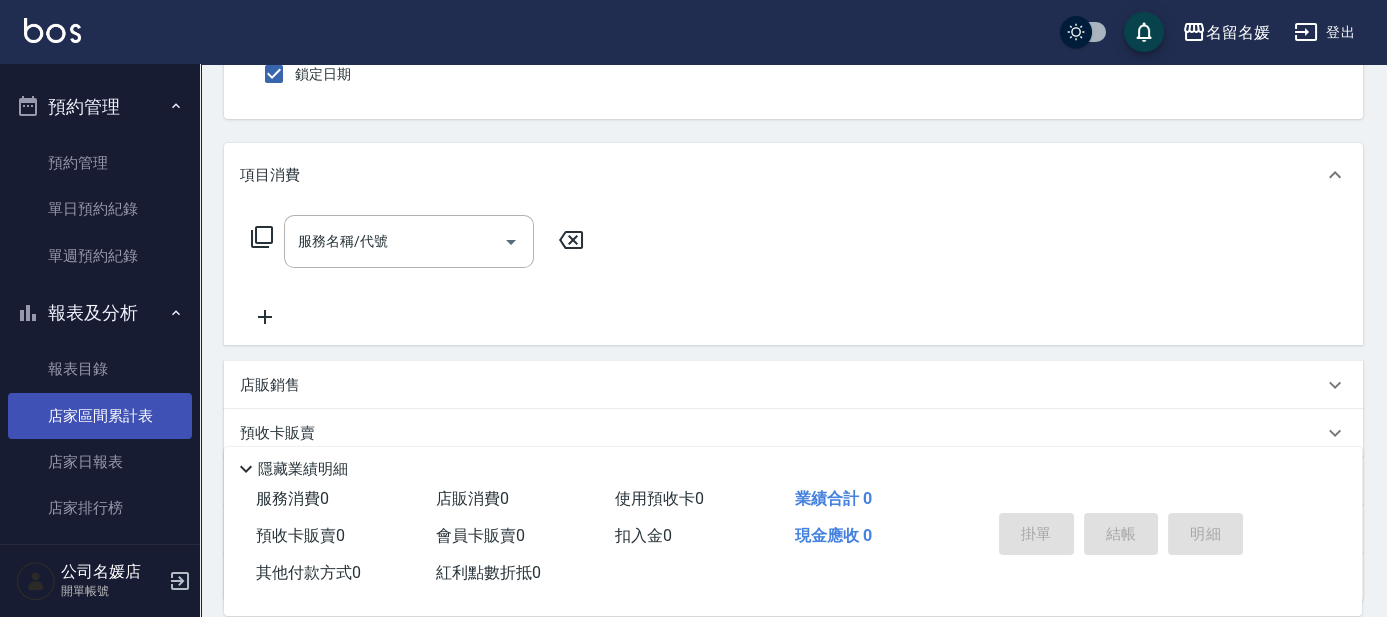 scroll, scrollTop: 520, scrollLeft: 0, axis: vertical 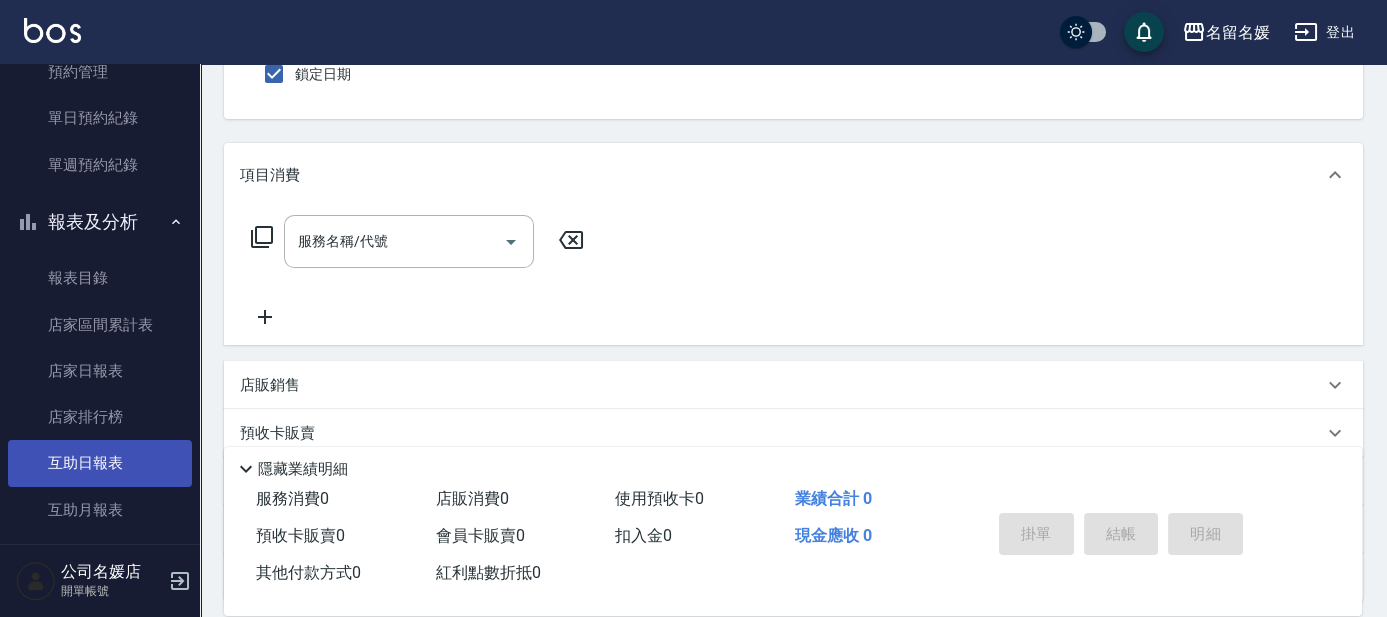 click on "互助日報表" at bounding box center (100, 463) 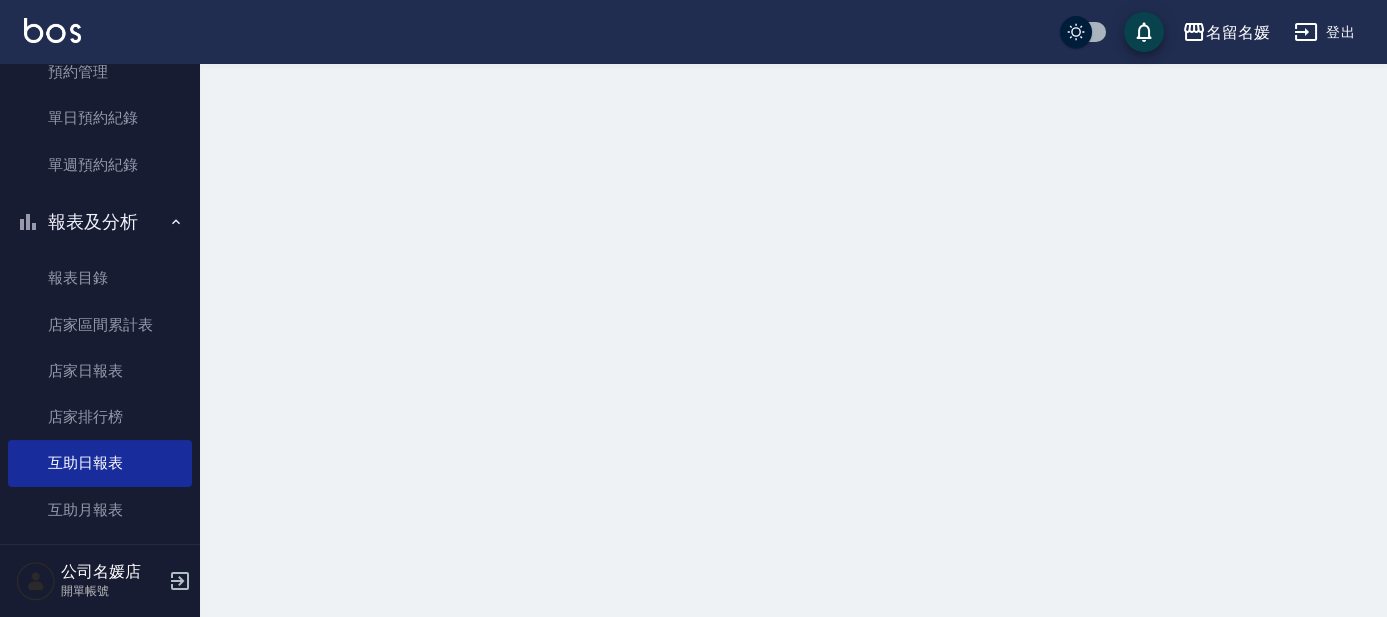 scroll, scrollTop: 0, scrollLeft: 0, axis: both 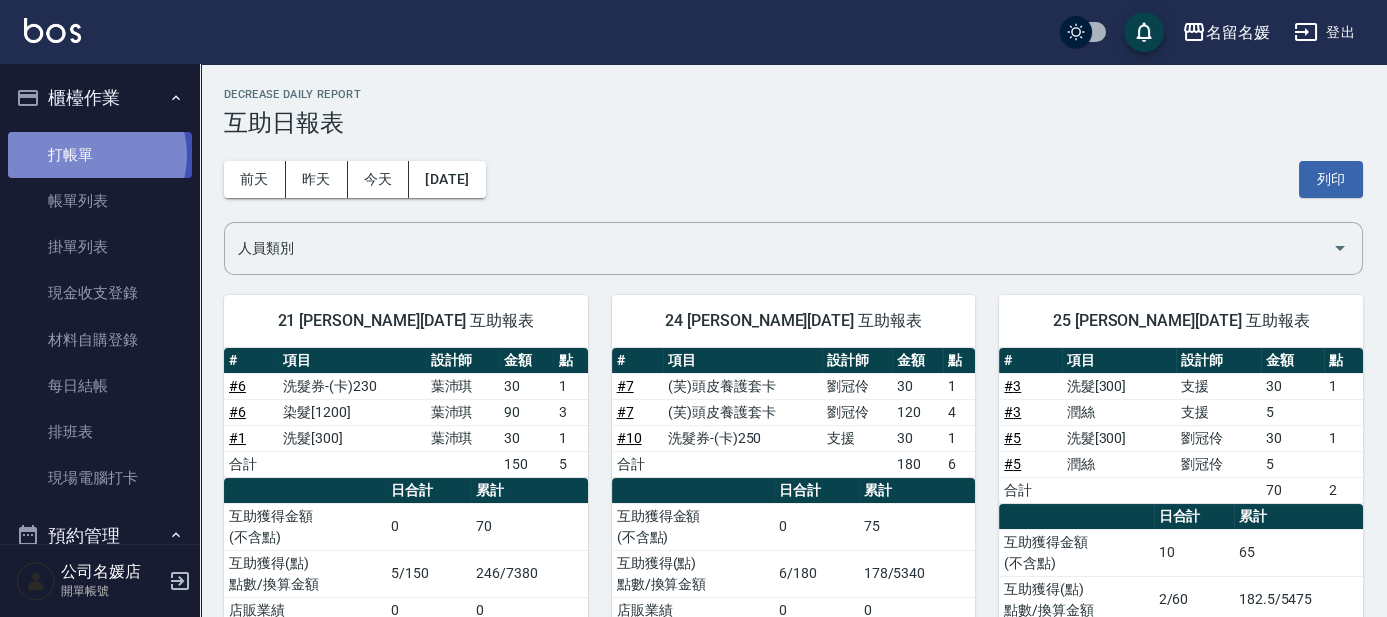 click on "打帳單" at bounding box center (100, 155) 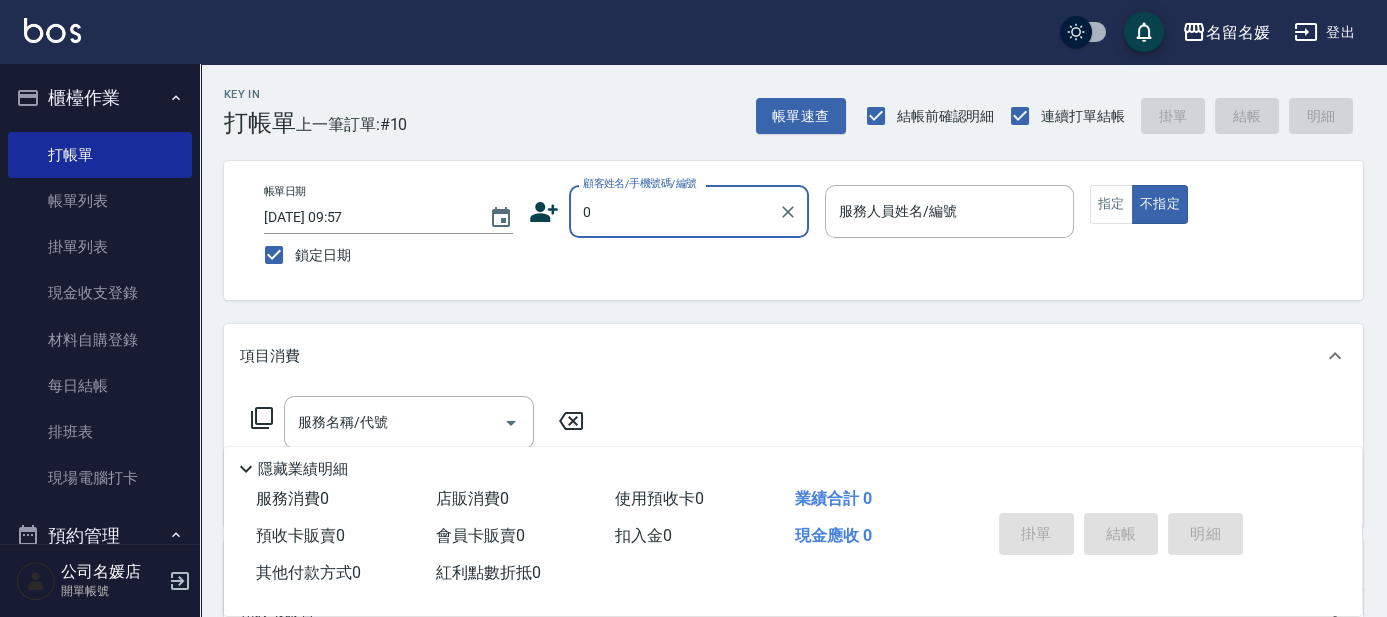 type on "0" 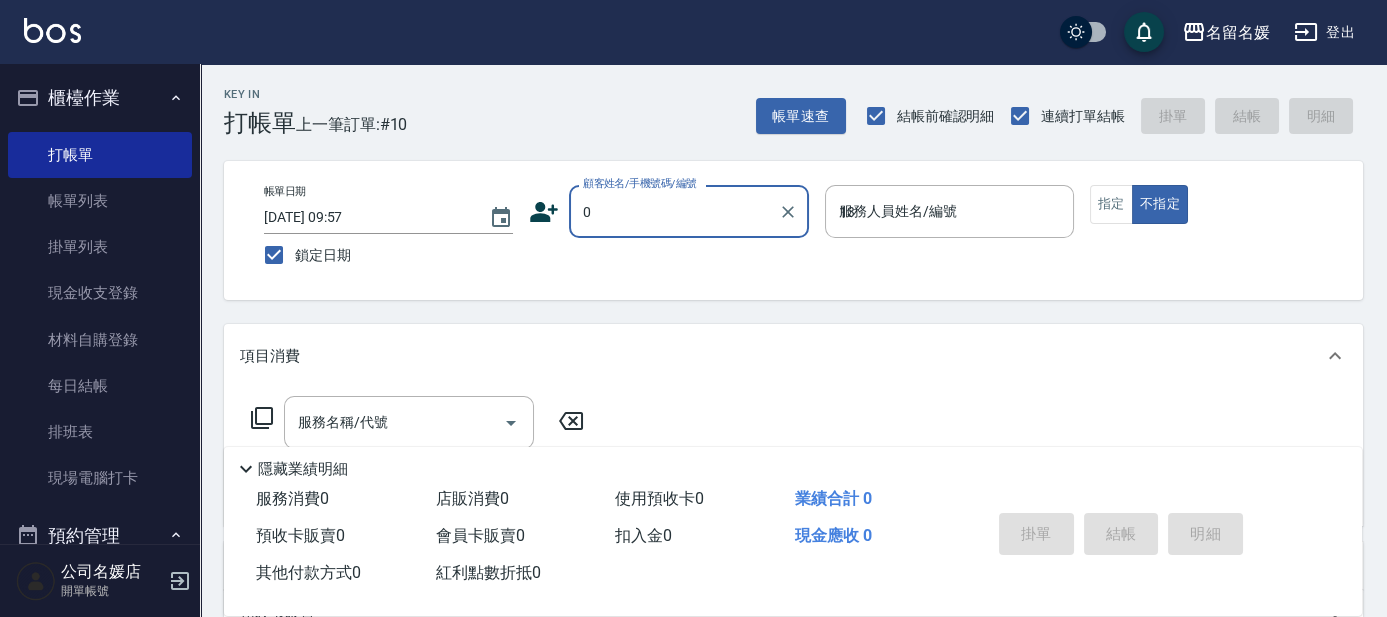 type on "13" 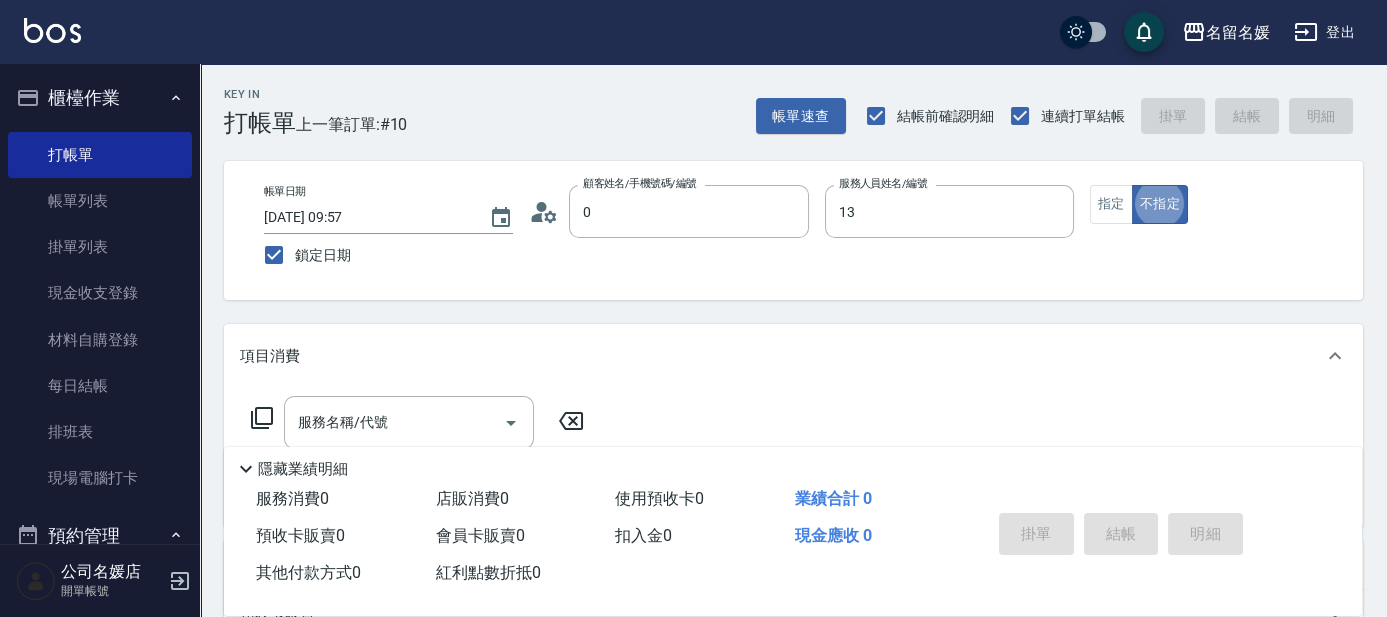 type on "新客人 姓名未設定/0/null" 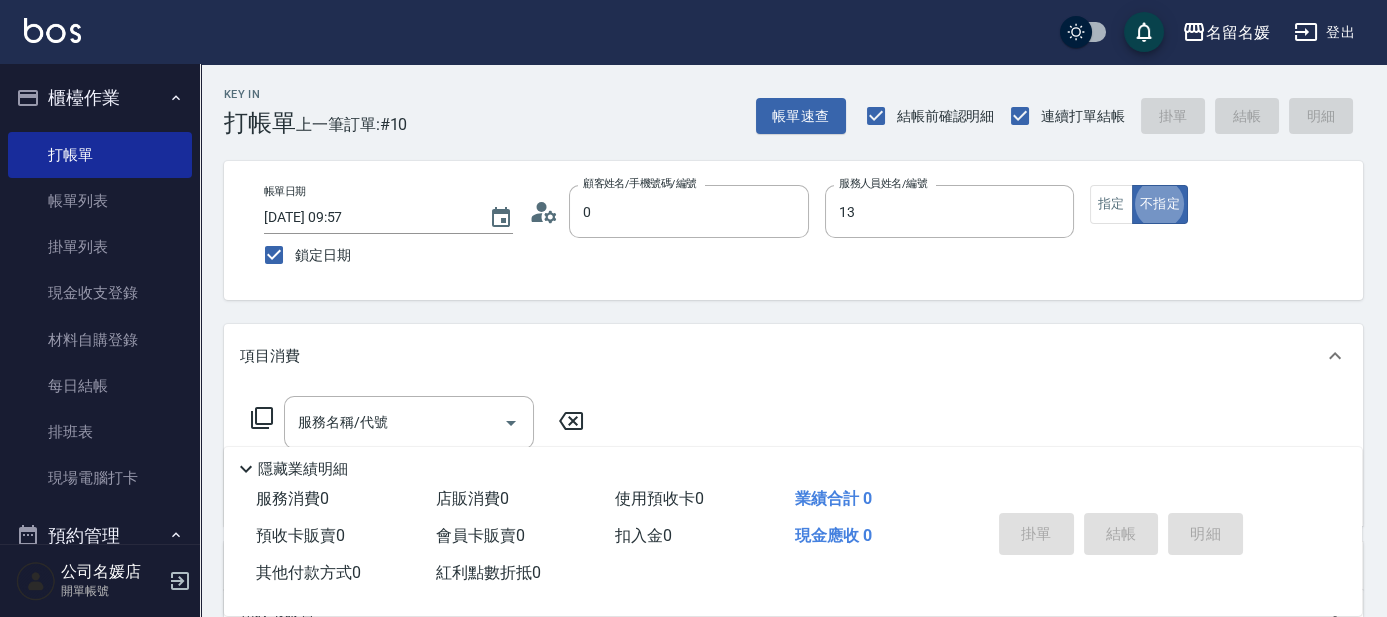 type on "支援-13" 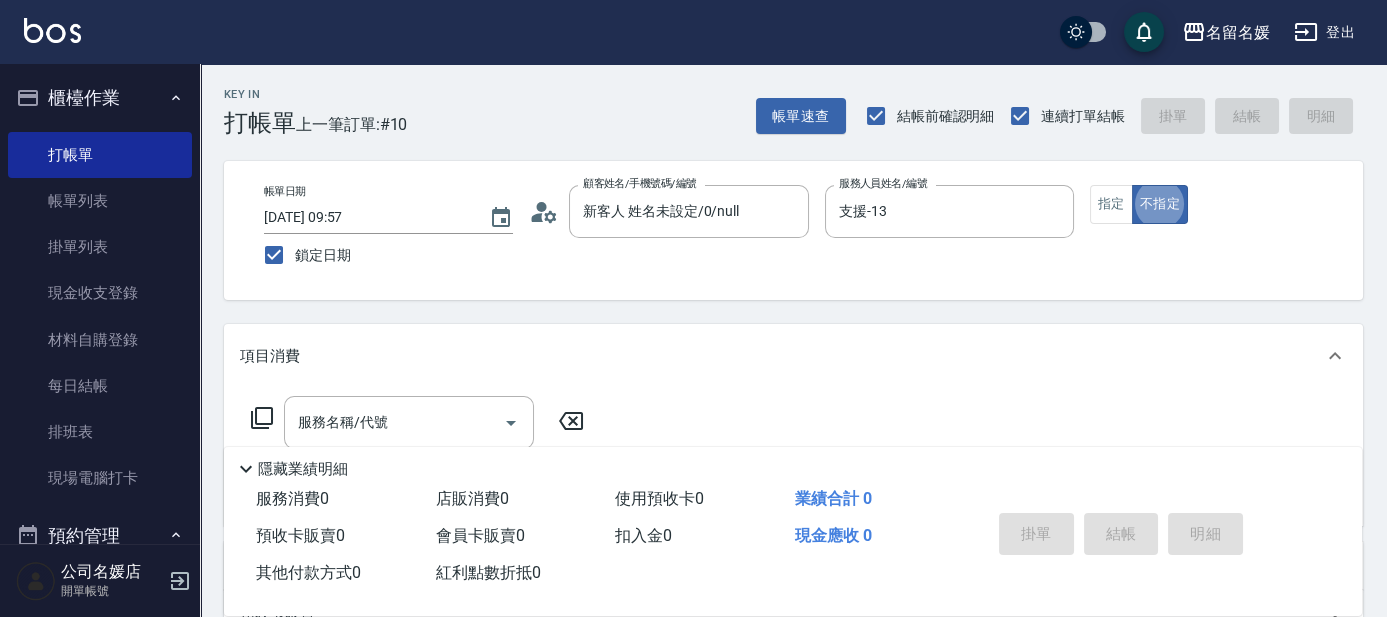 type on "false" 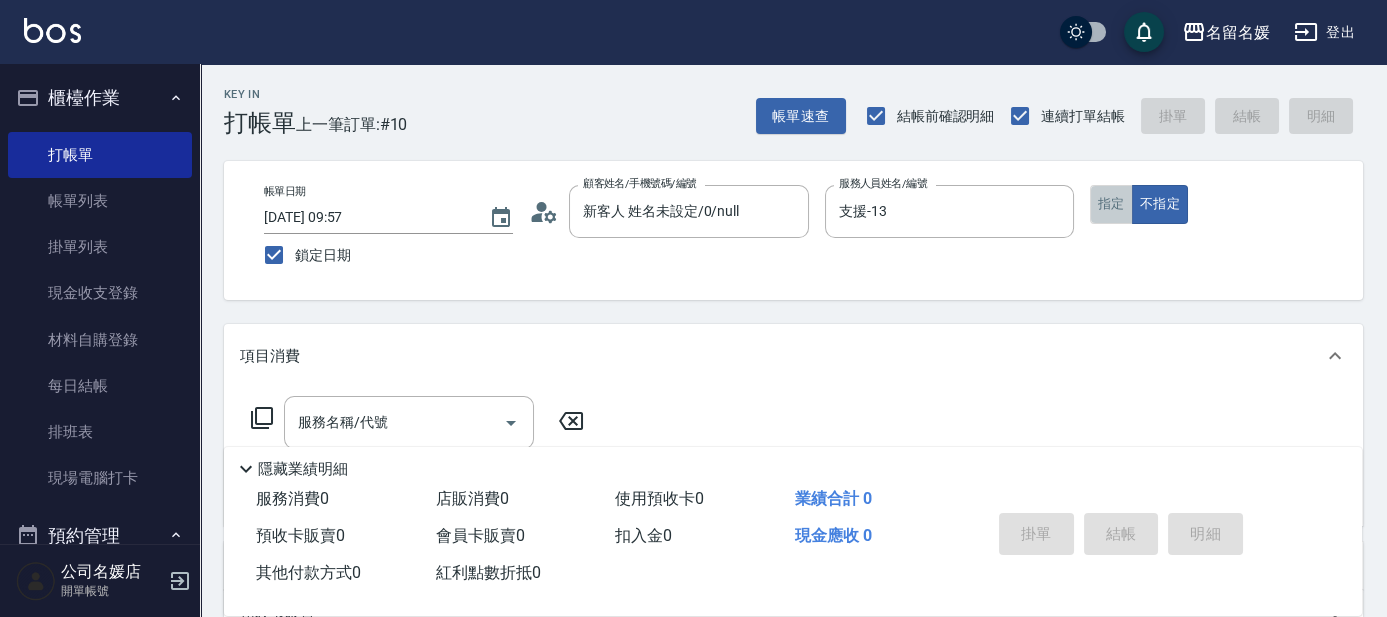 click on "指定" at bounding box center [1111, 204] 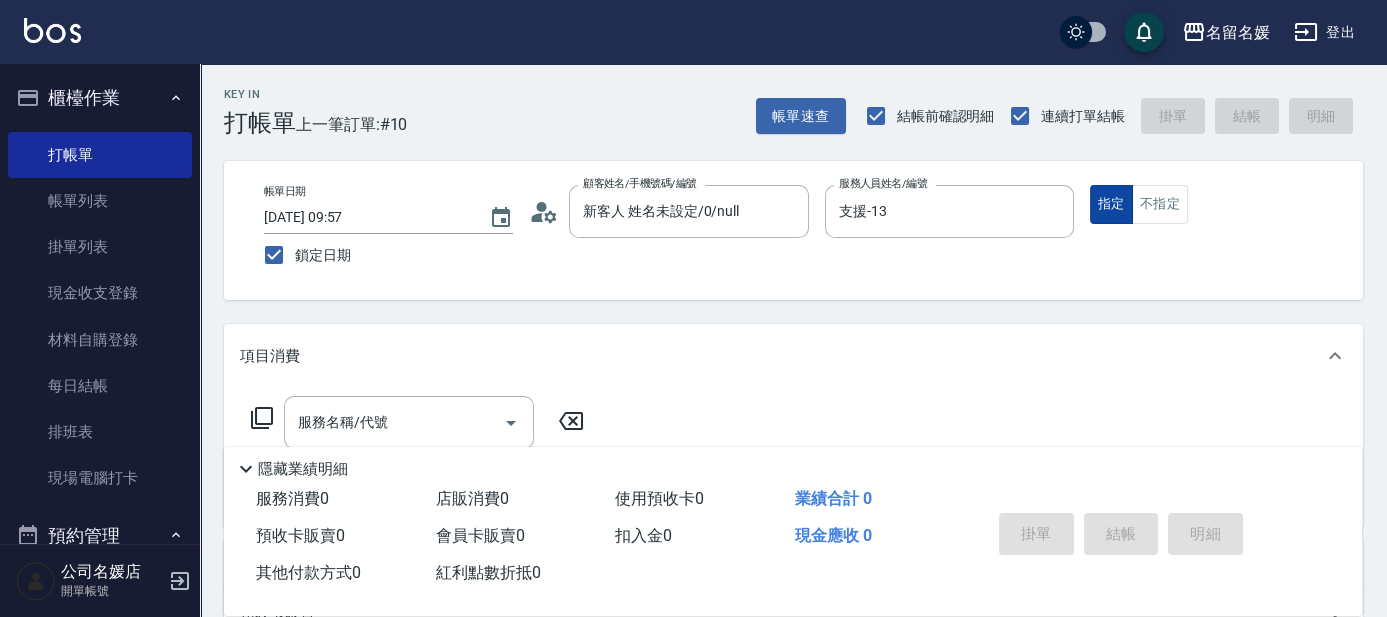 type on "true" 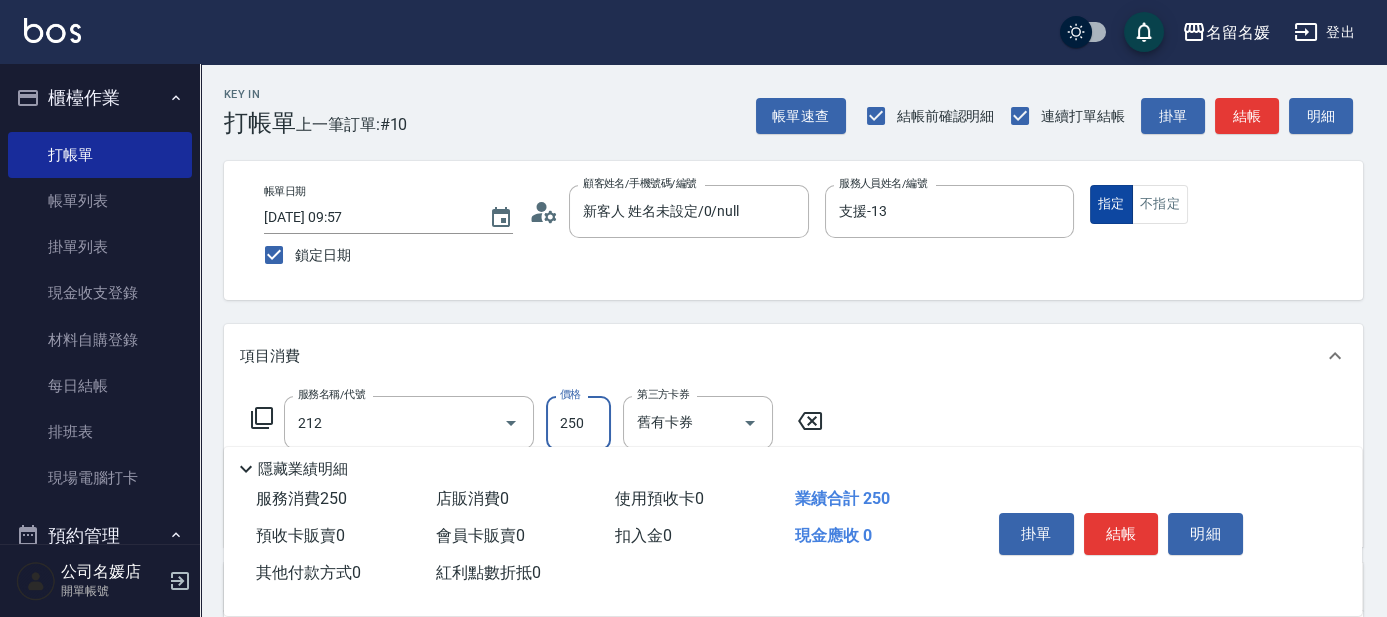 type on "洗髮券-(卡)250(212)" 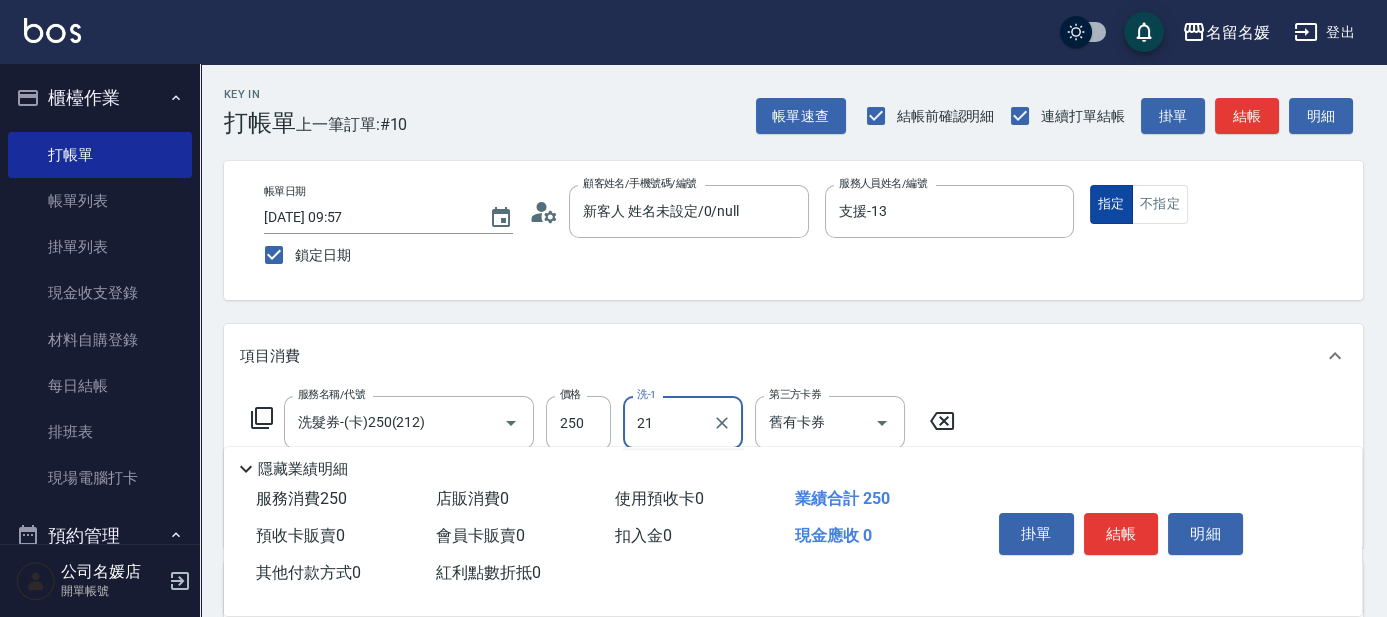 type on "[PERSON_NAME]-21" 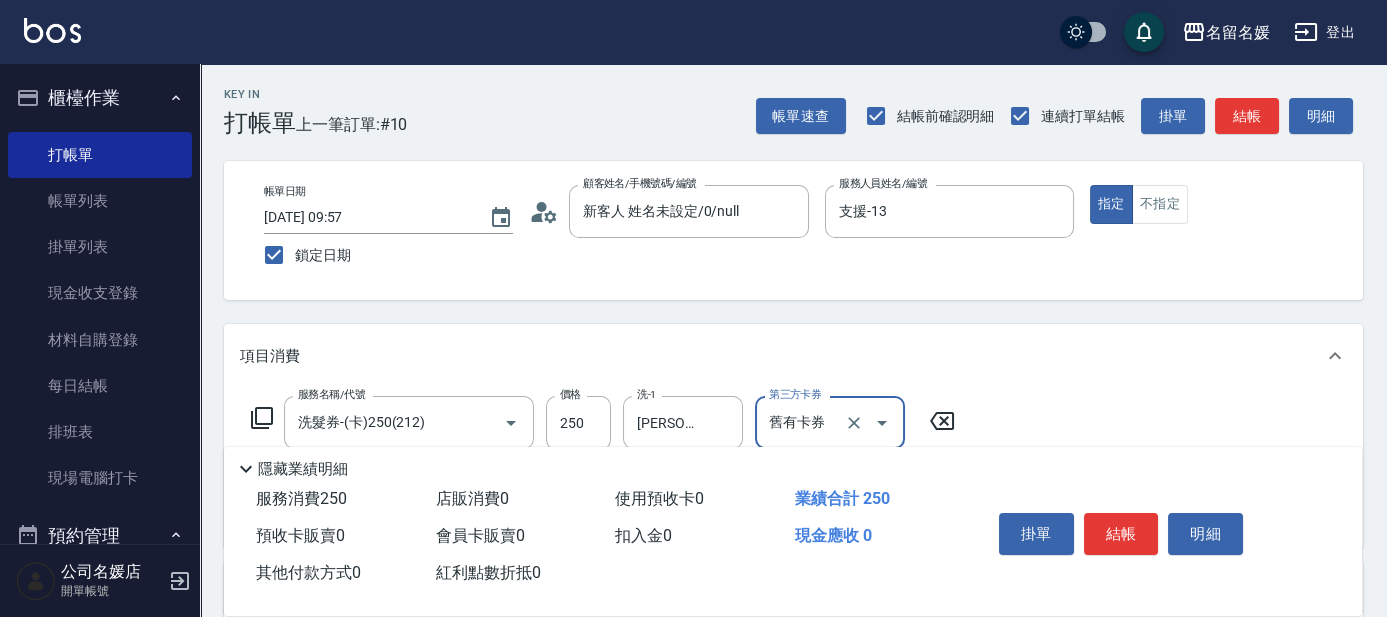 scroll, scrollTop: 90, scrollLeft: 0, axis: vertical 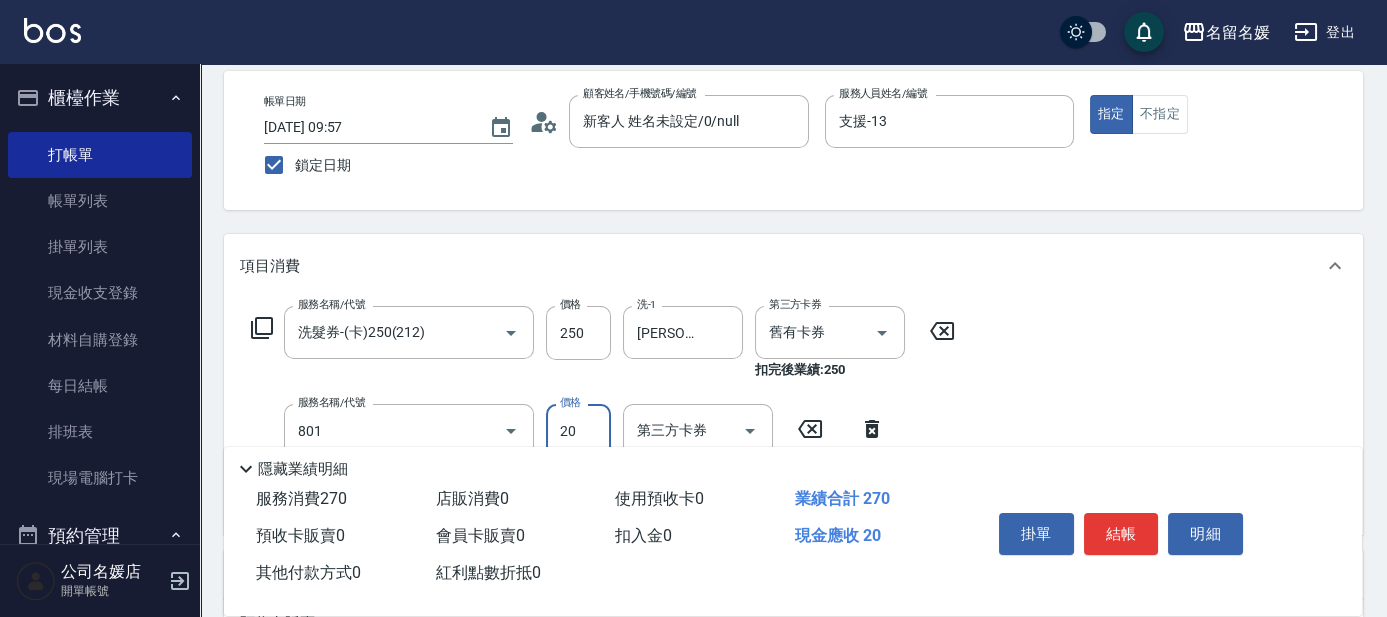 type on "潤絲(801)" 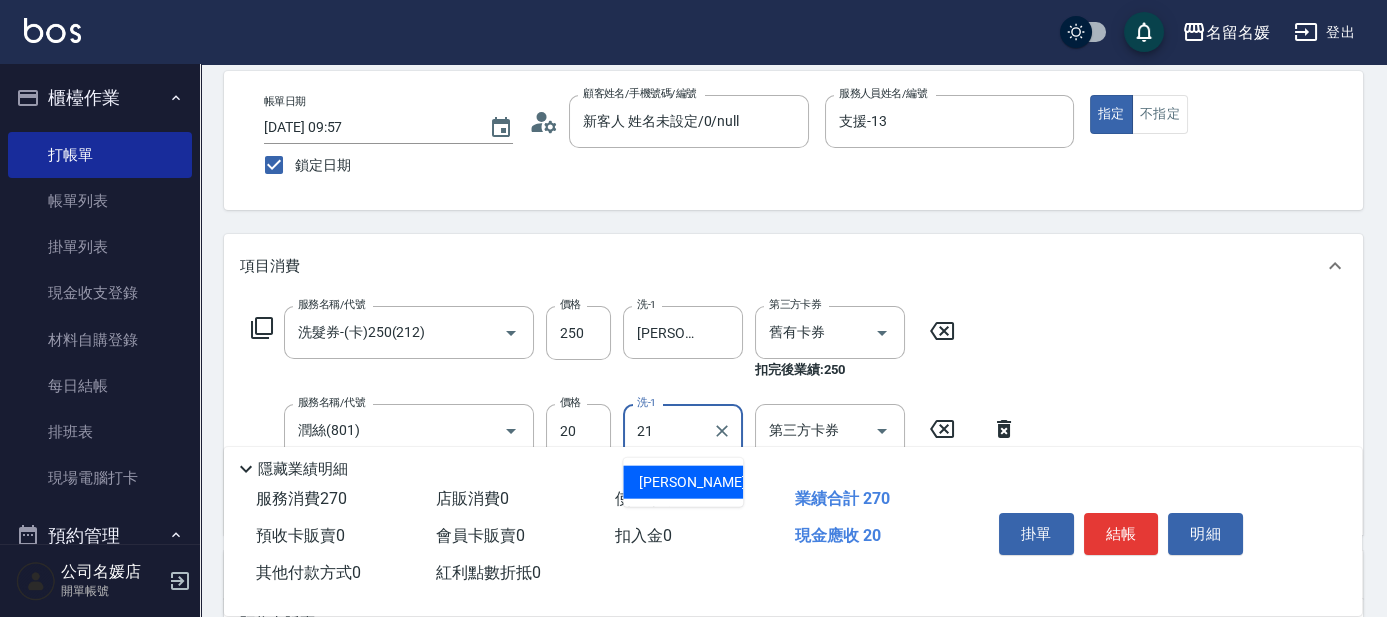 type on "[PERSON_NAME]-21" 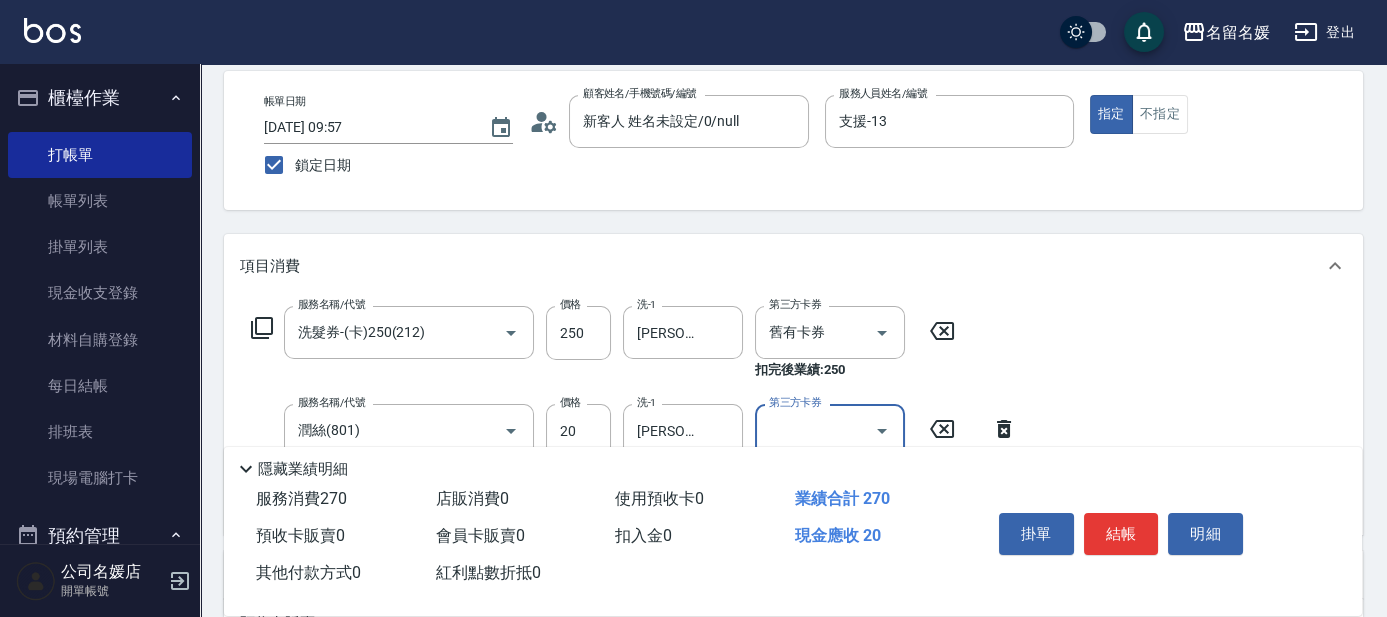 click on "帳單日期 [DATE] 09:57 鎖定日期 顧客姓名/手機號碼/編號 新客人 姓名未設定/0/null 顧客姓名/手機號碼/編號 服務人員姓名/編號 支援-13 服務人員姓名/編號 指定 不指定" at bounding box center (793, 140) 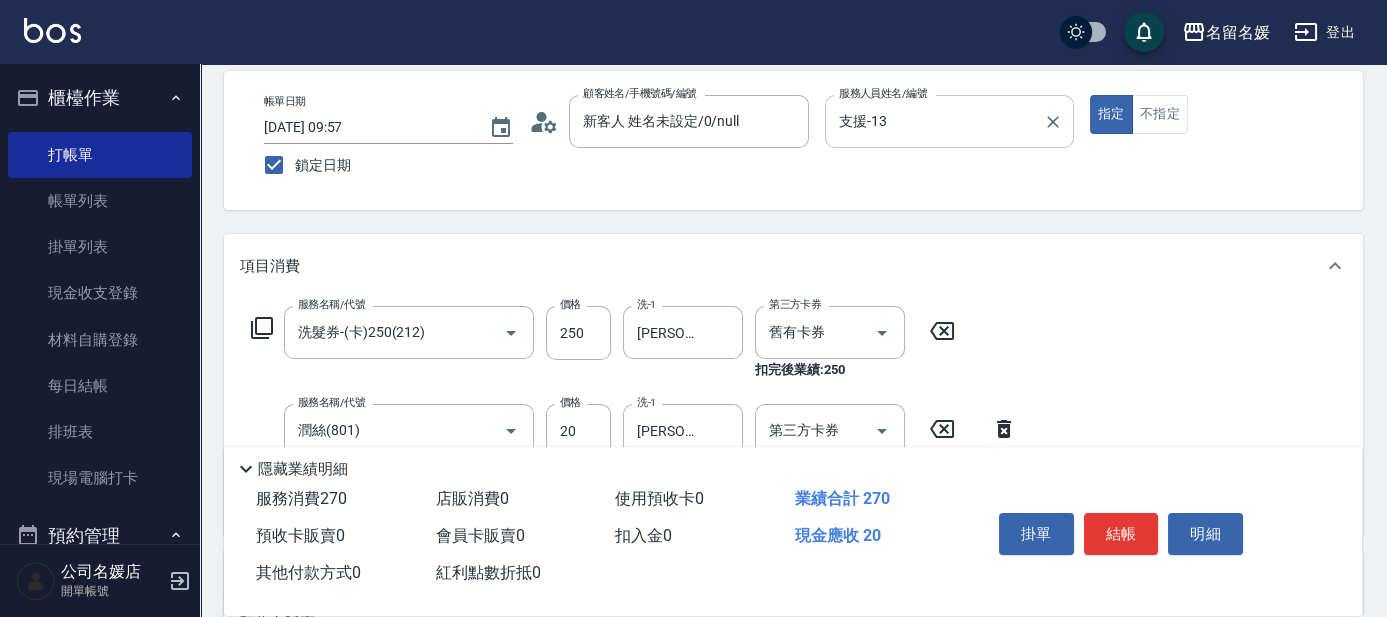 scroll, scrollTop: 0, scrollLeft: 0, axis: both 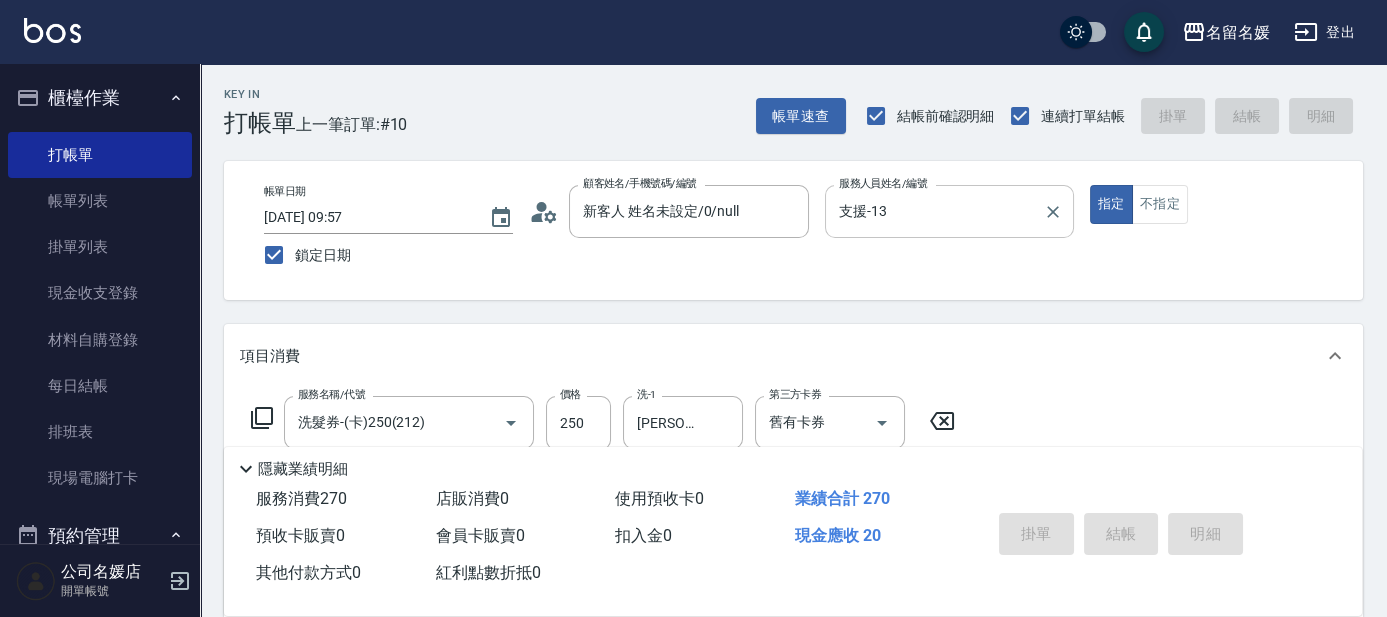 type 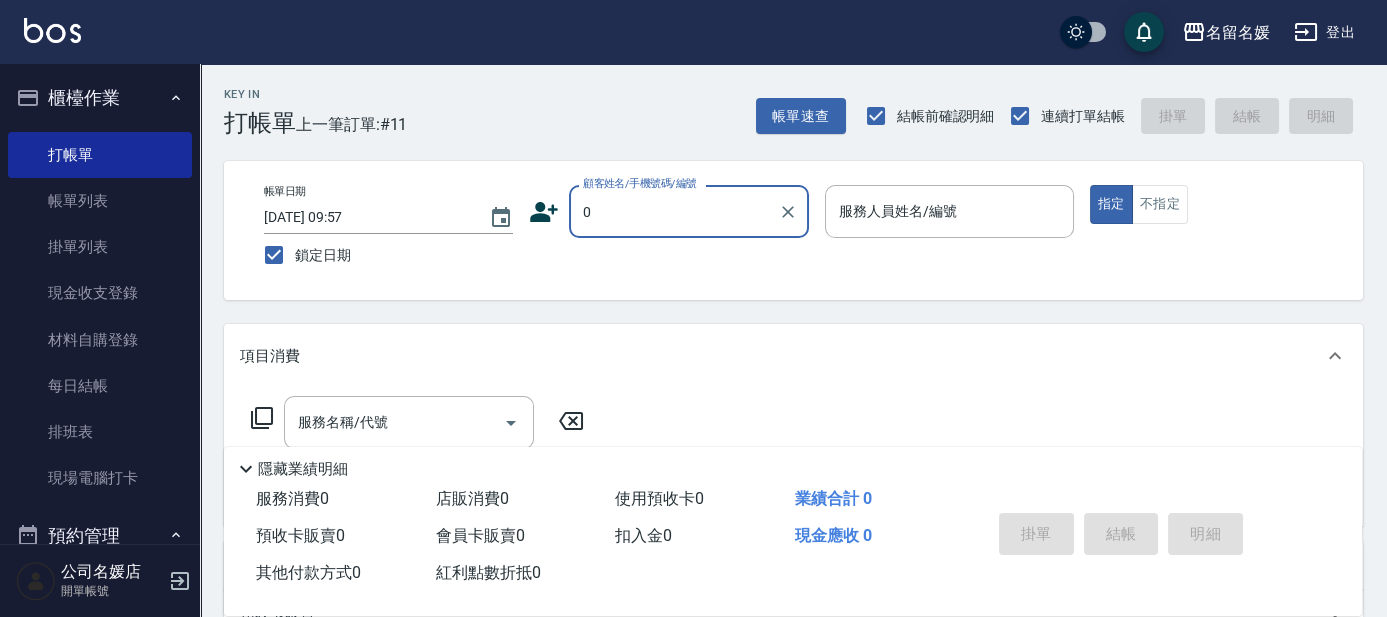 type on "0" 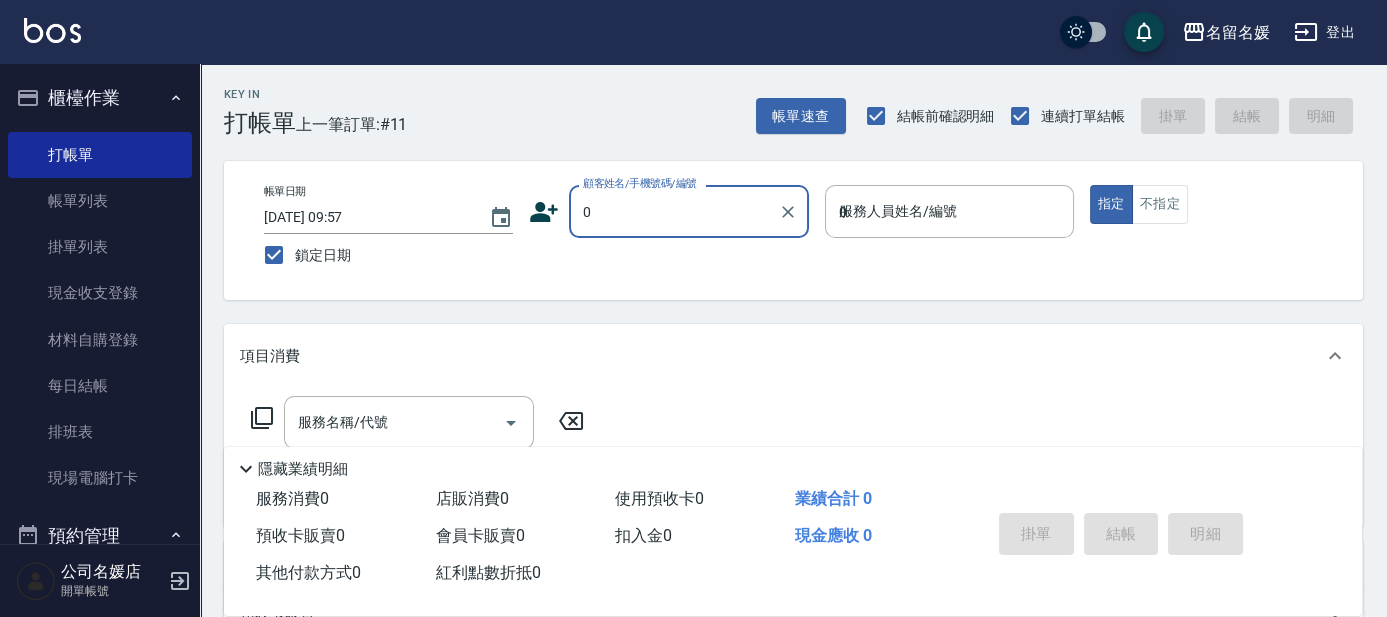 type on "新客人 姓名未設定/0/null" 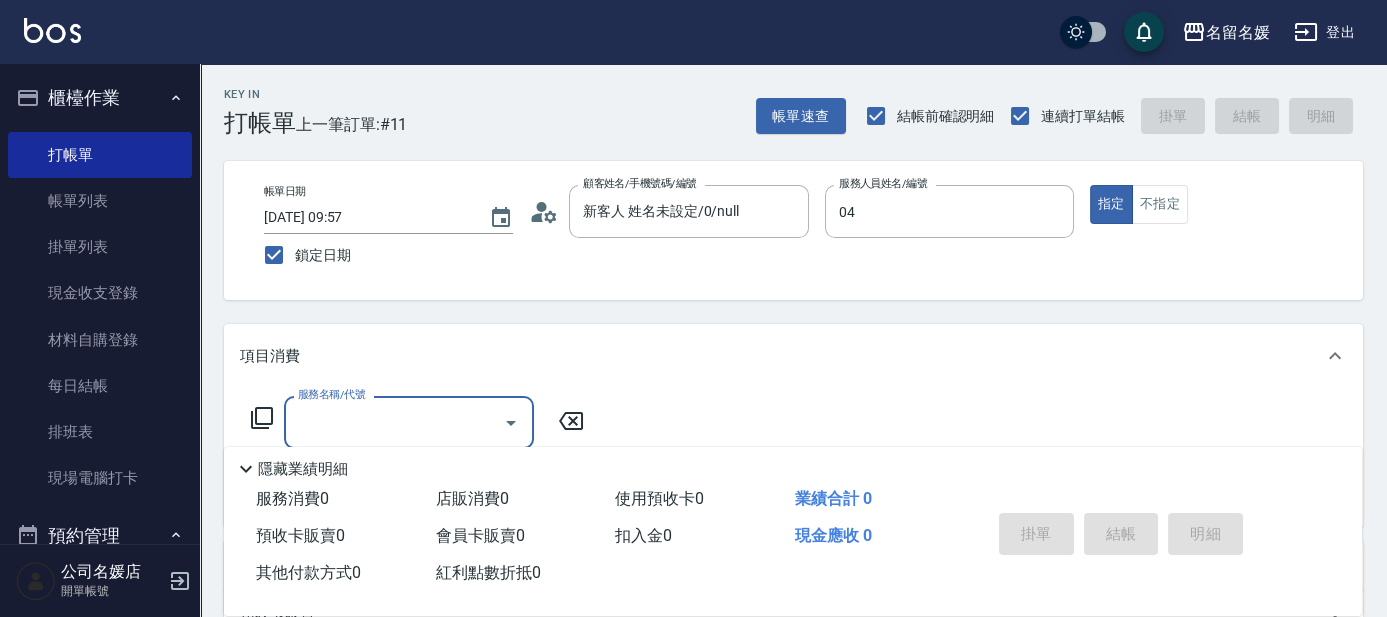type on "[PERSON_NAME]-04" 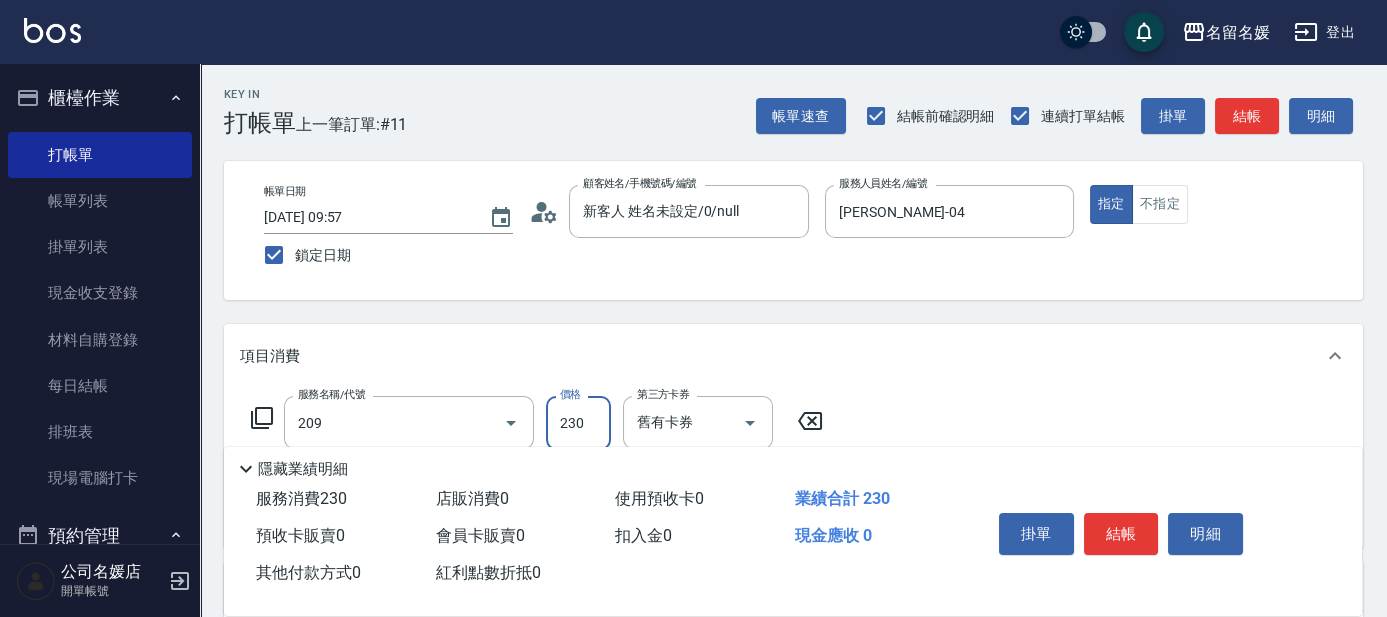 type on "洗髮券-(卡)230(209)" 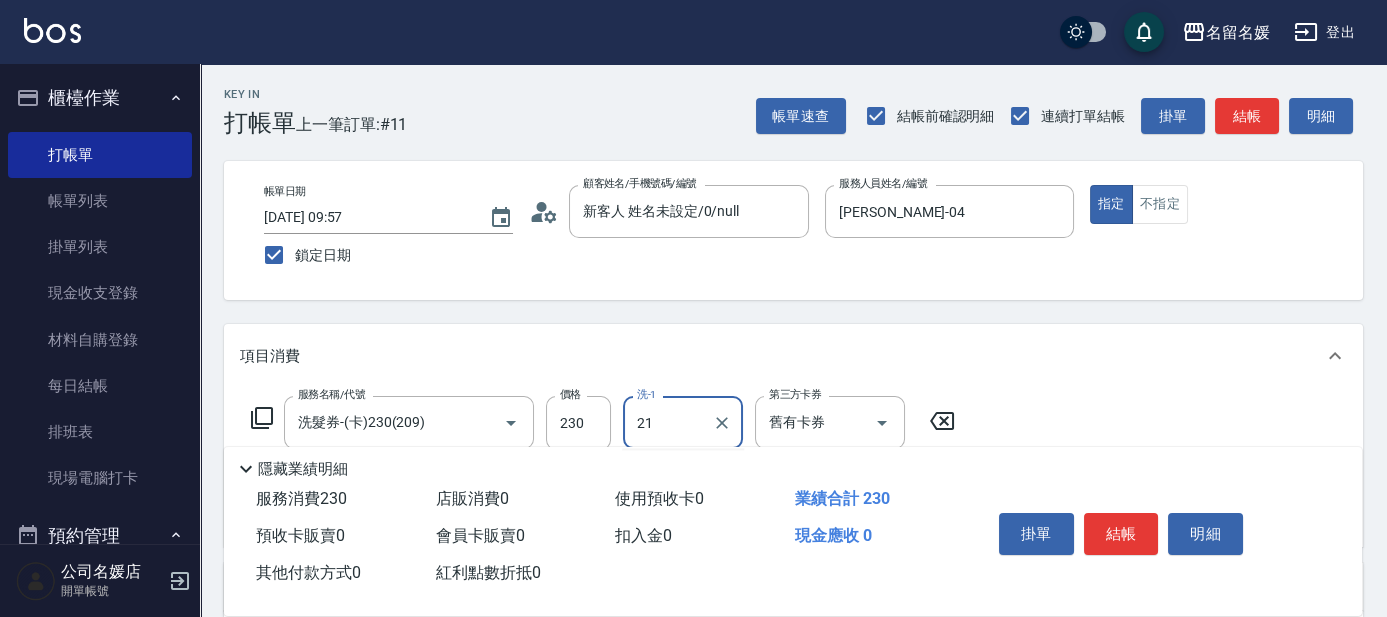 type on "[PERSON_NAME]-21" 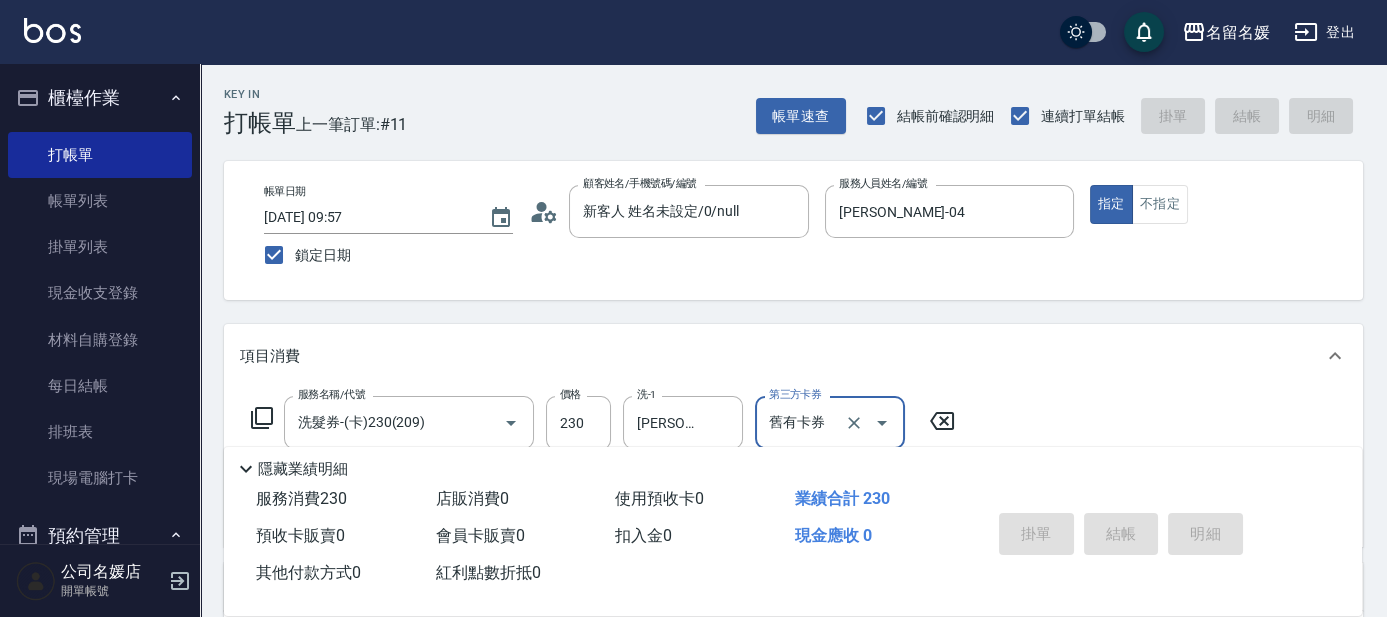 type 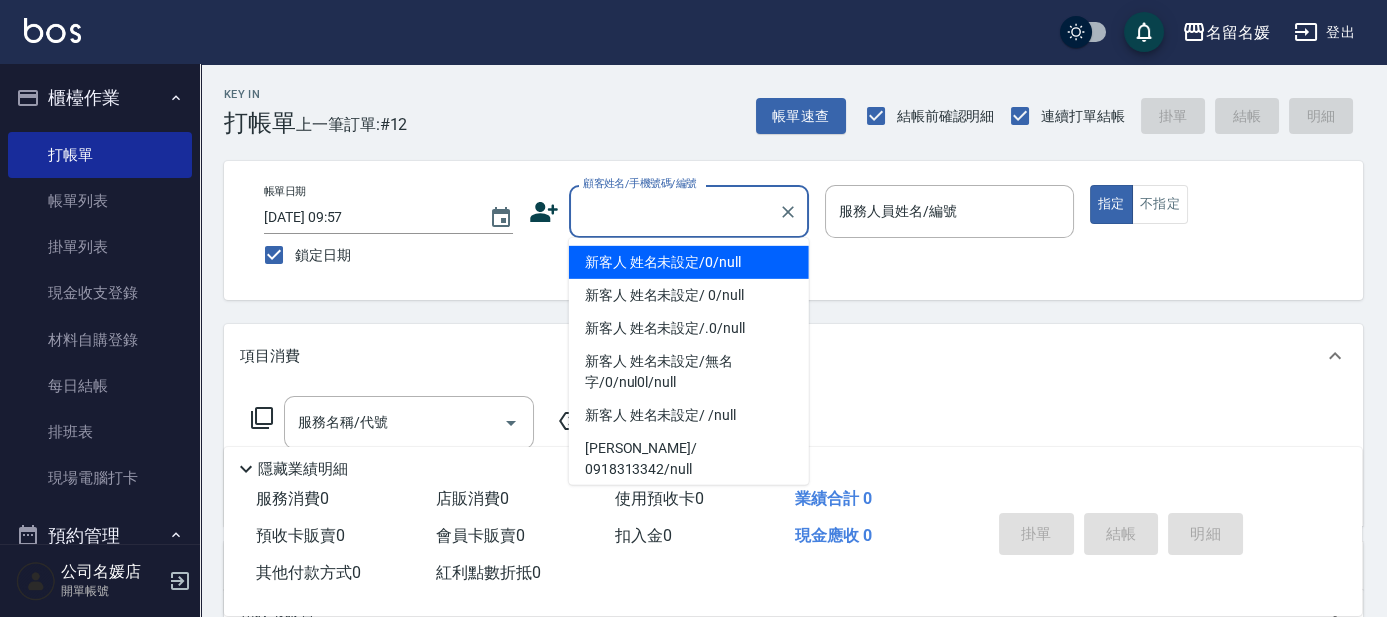 click on "顧客姓名/手機號碼/編號" at bounding box center (674, 211) 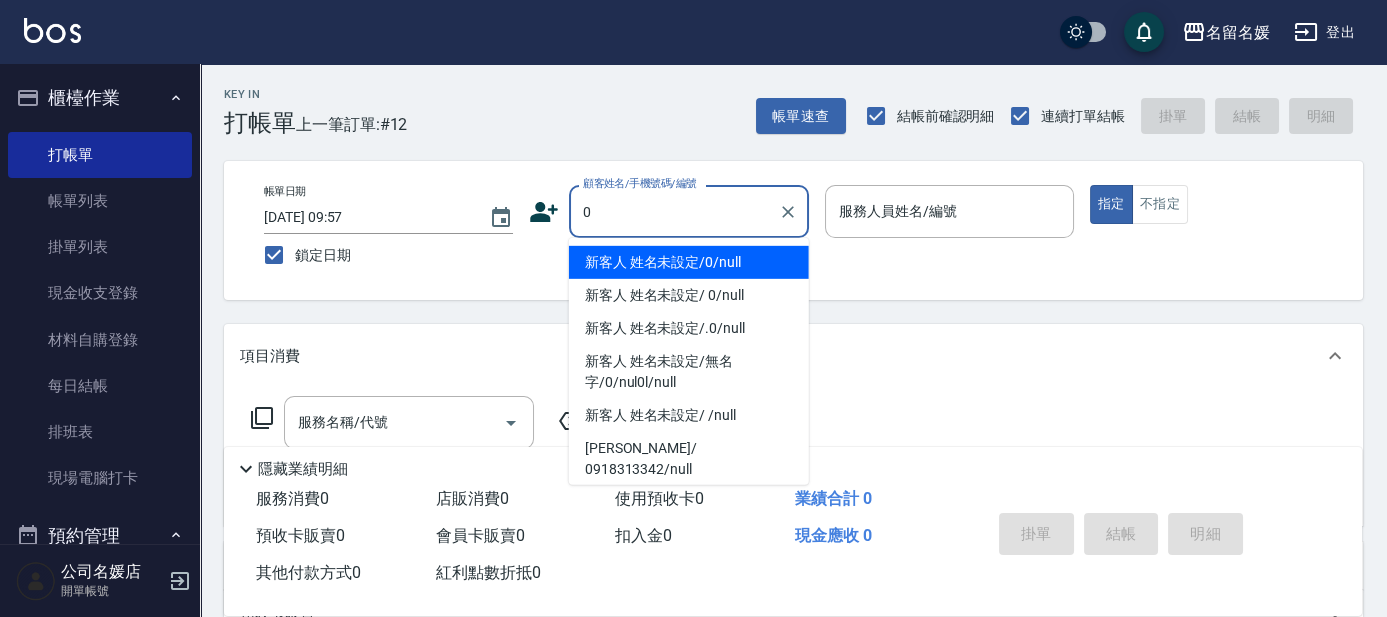 type on "00" 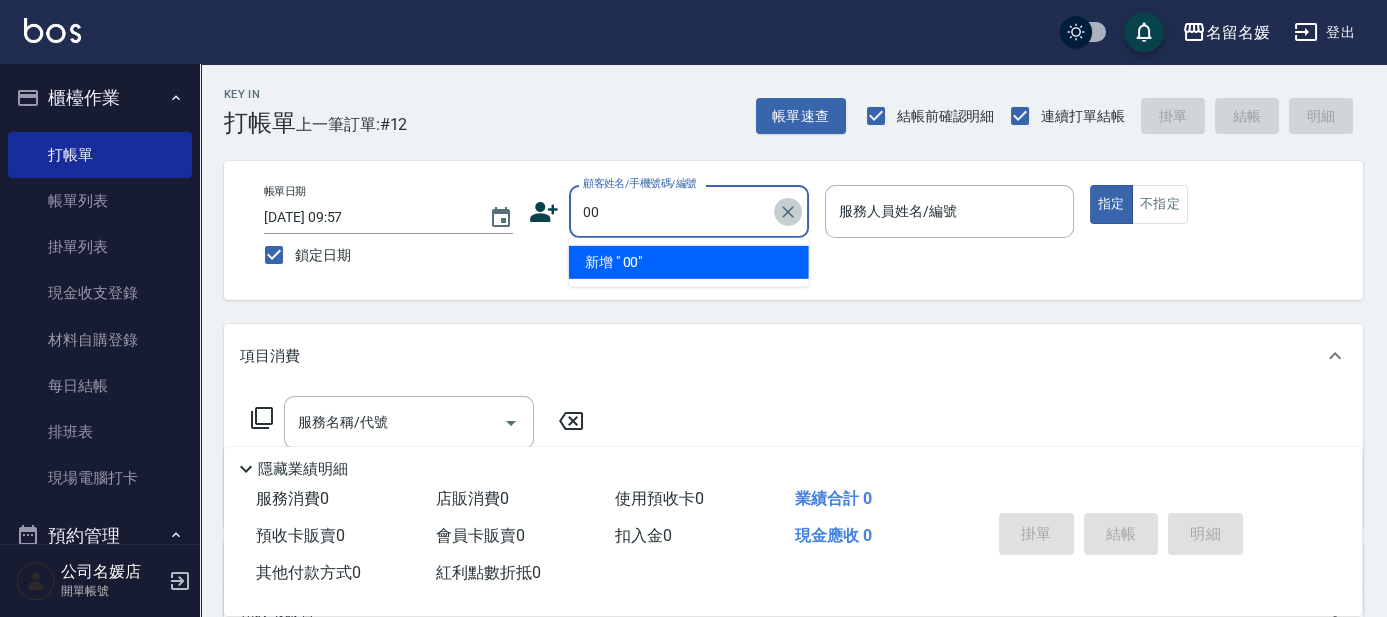 click 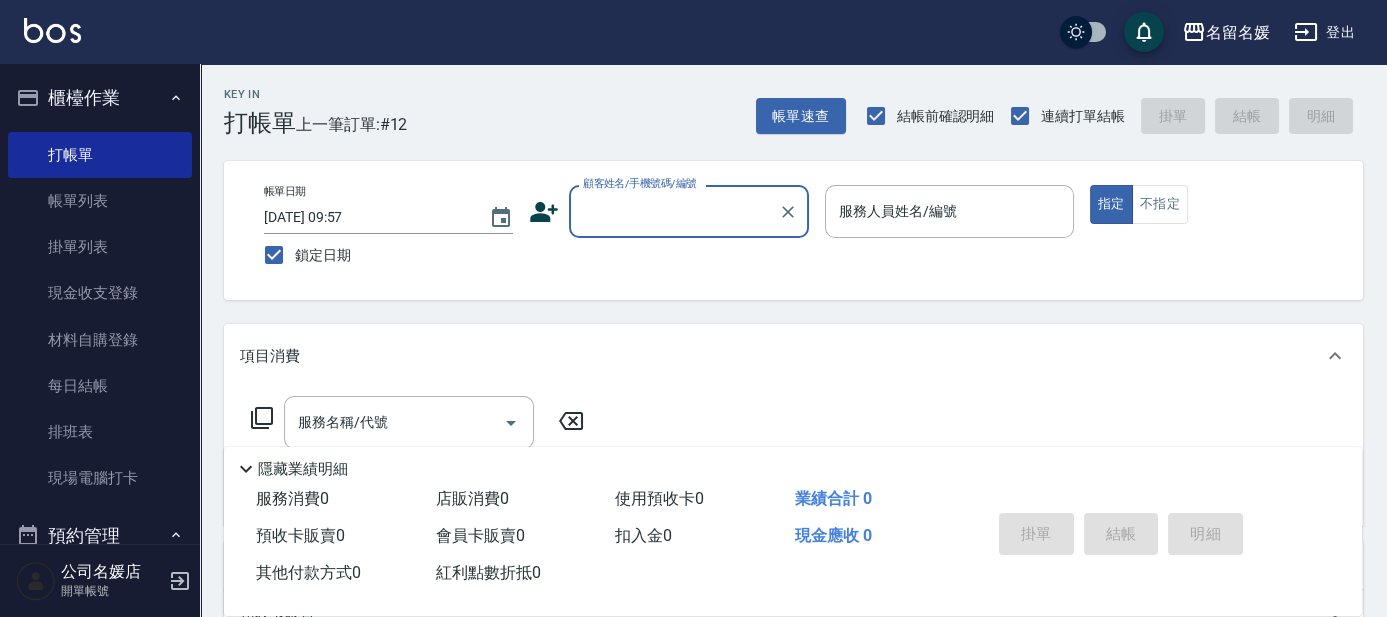 click on "顧客姓名/手機號碼/編號" at bounding box center (674, 211) 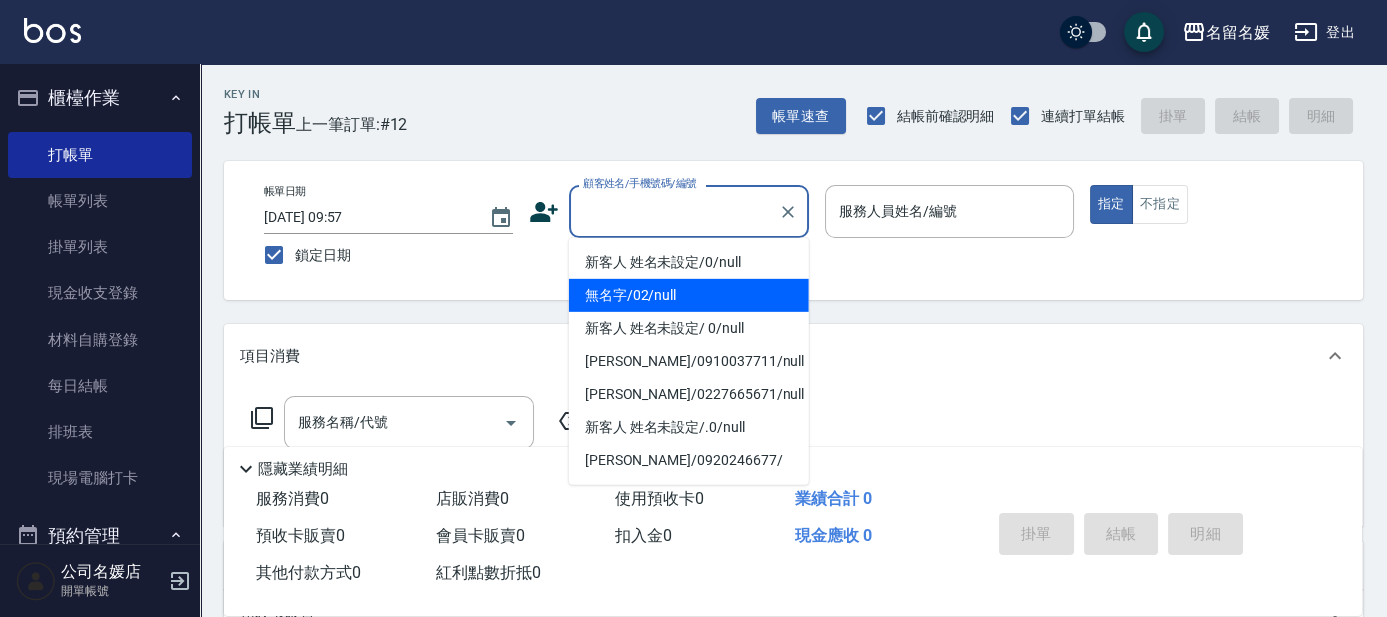 click on "無名字/02/null" at bounding box center (689, 295) 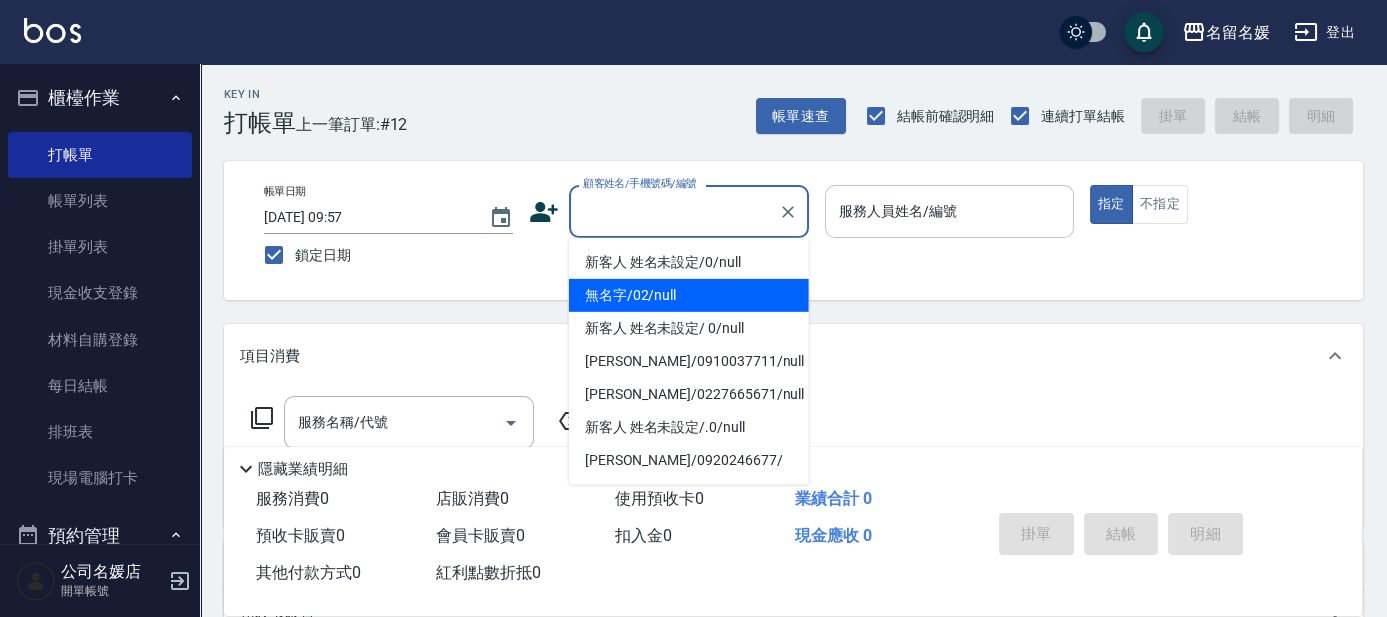 type on "無名字/02/null" 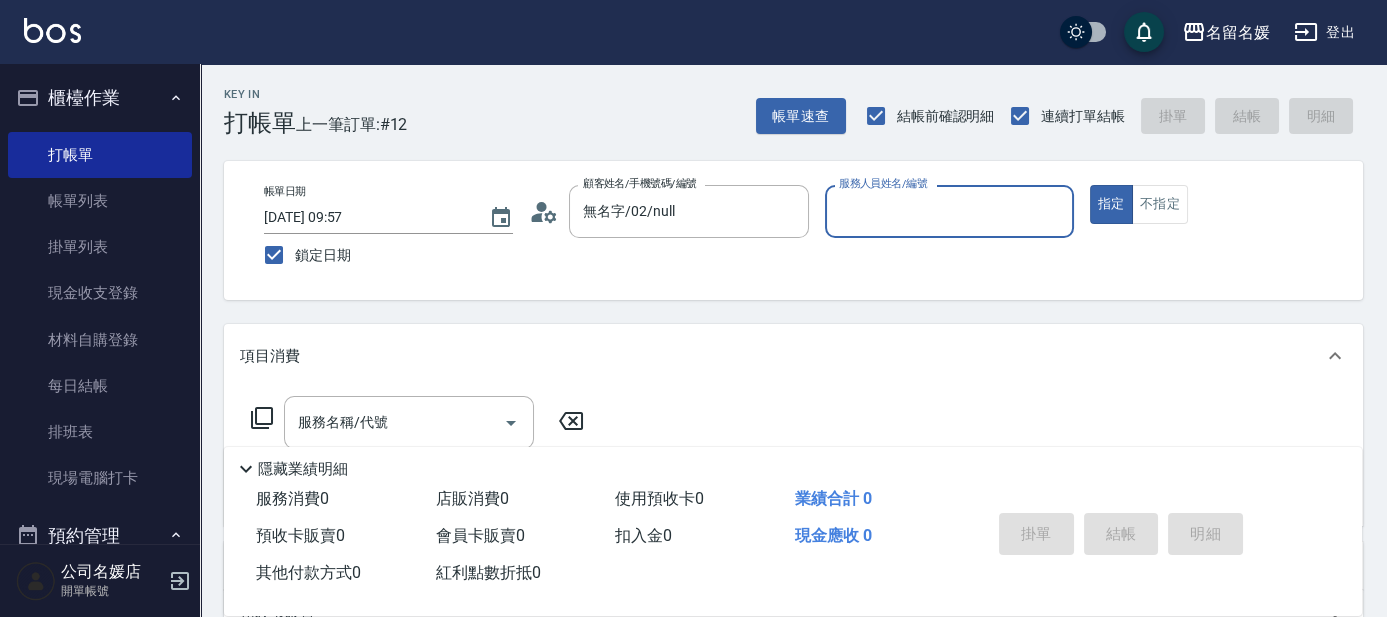 click on "服務人員姓名/編號" at bounding box center [949, 211] 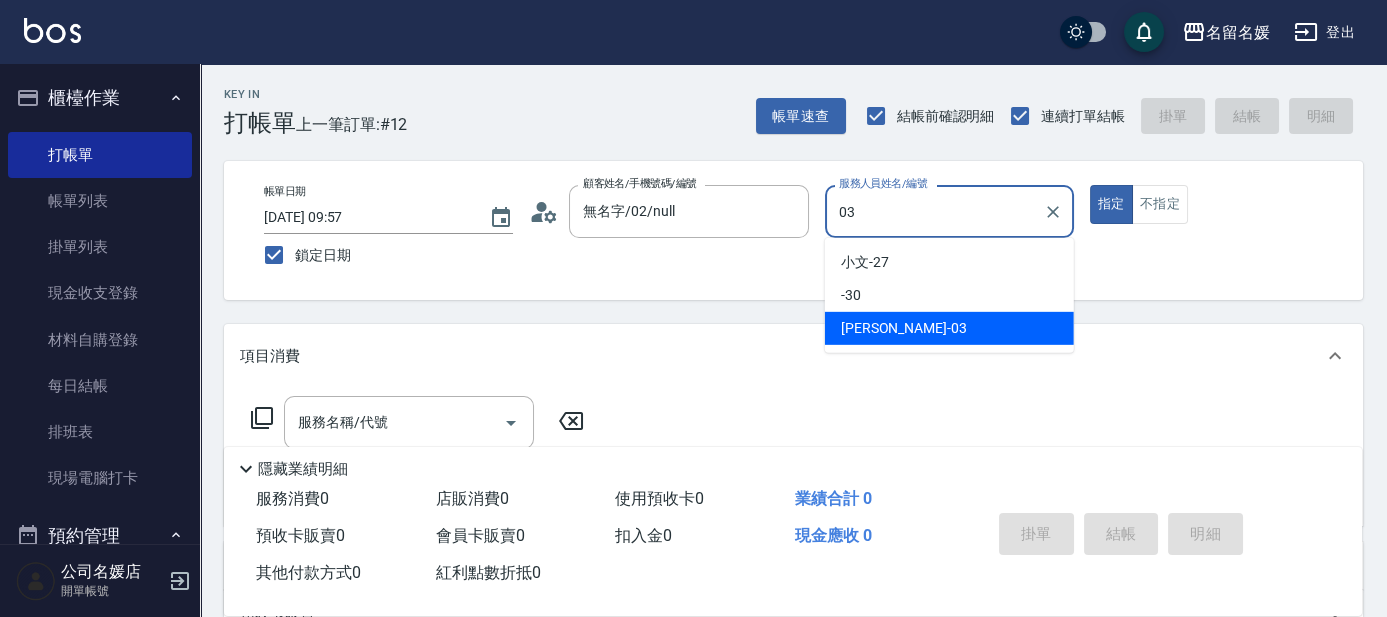 type on "[PERSON_NAME]-03" 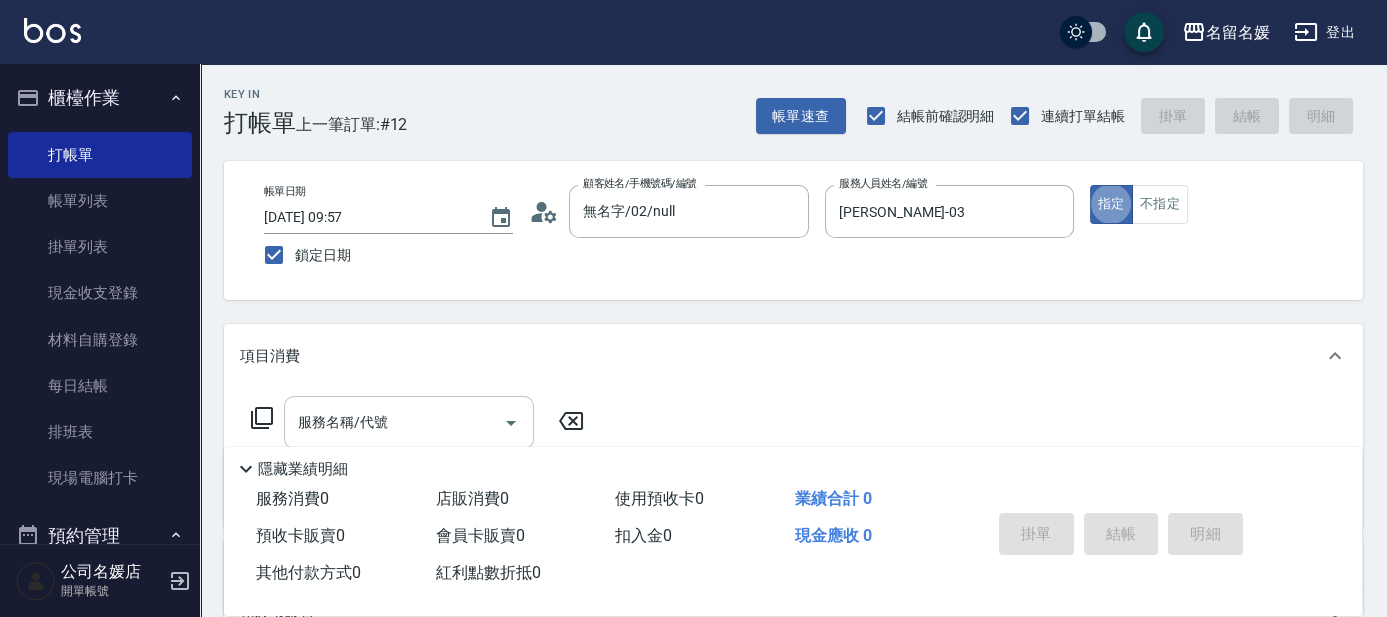 click on "服務名稱/代號" at bounding box center (394, 422) 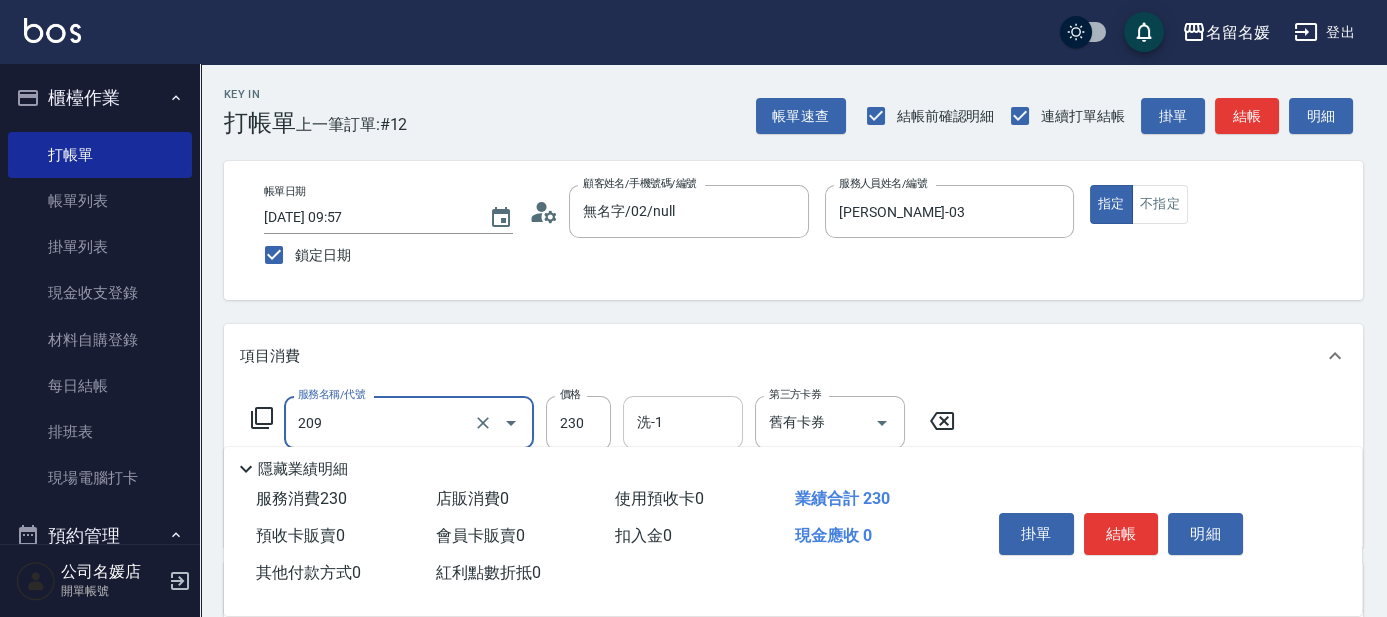 click on "洗-1" at bounding box center (683, 422) 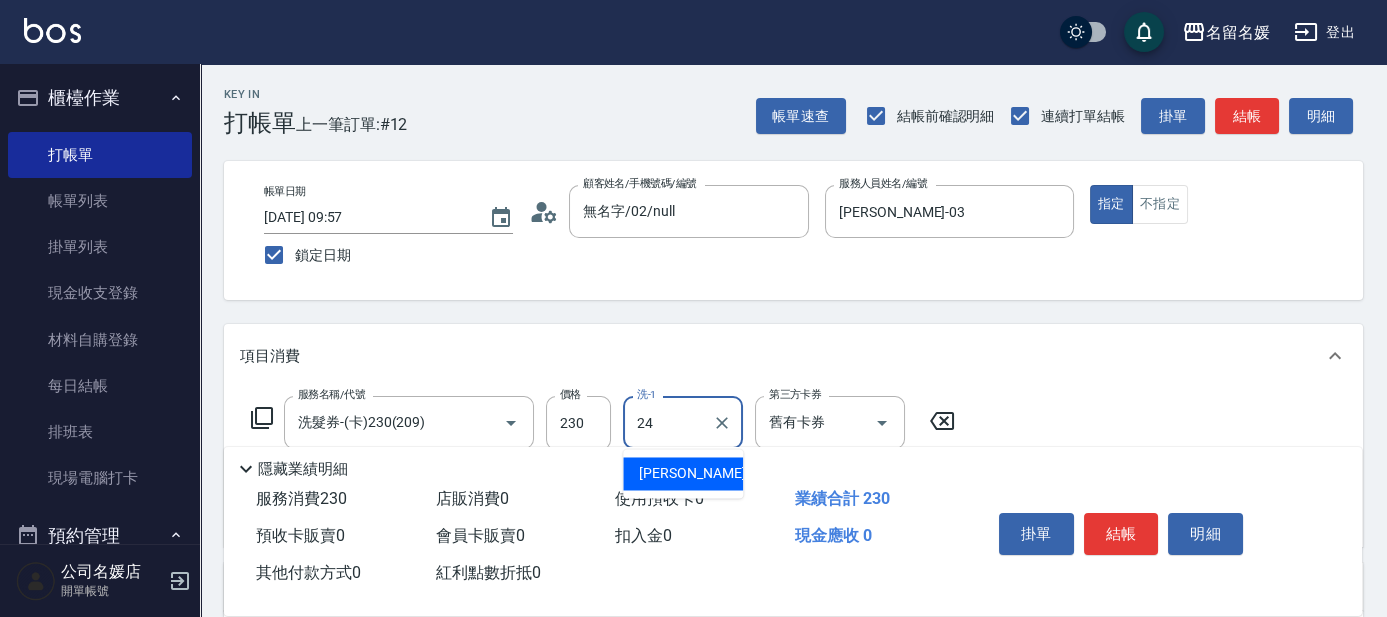 type on "[PERSON_NAME]-24" 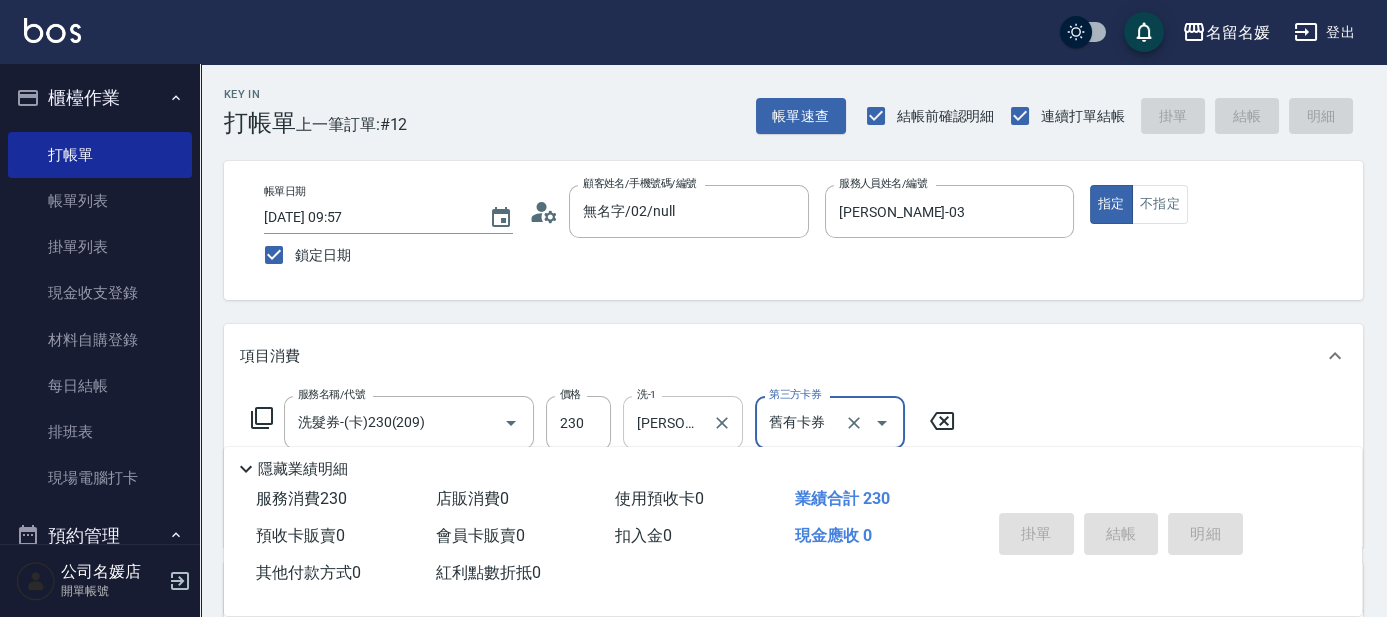 type 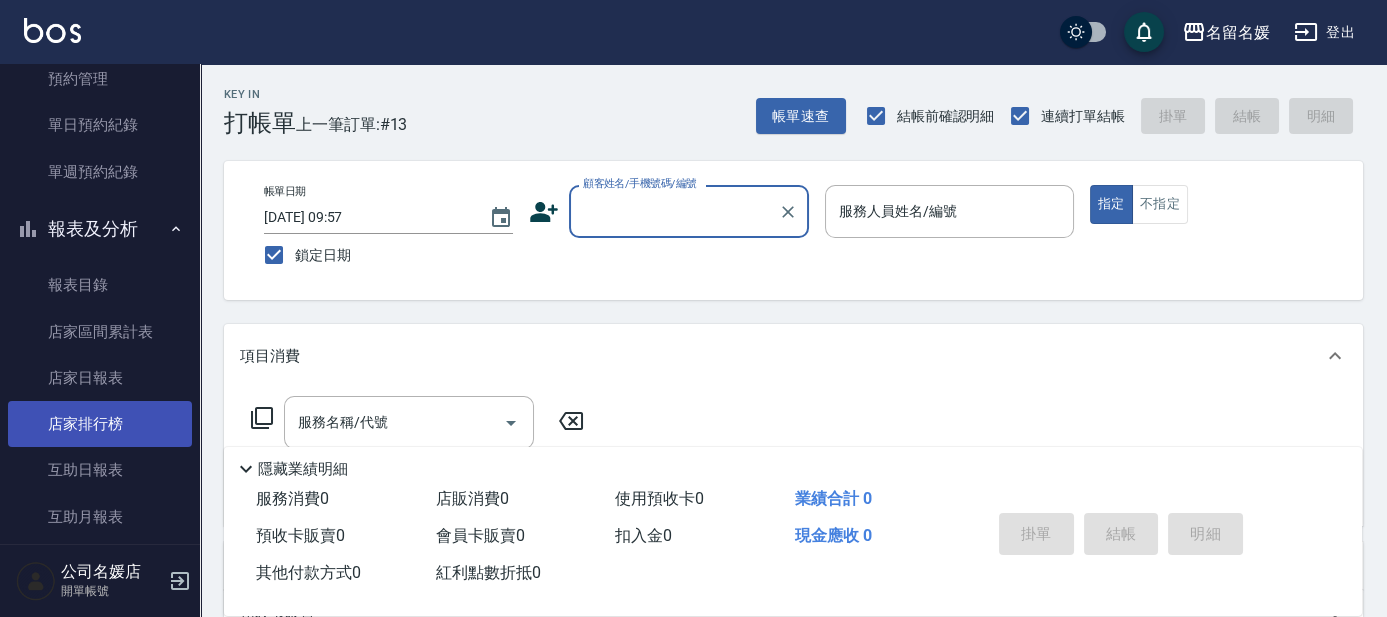 scroll, scrollTop: 545, scrollLeft: 0, axis: vertical 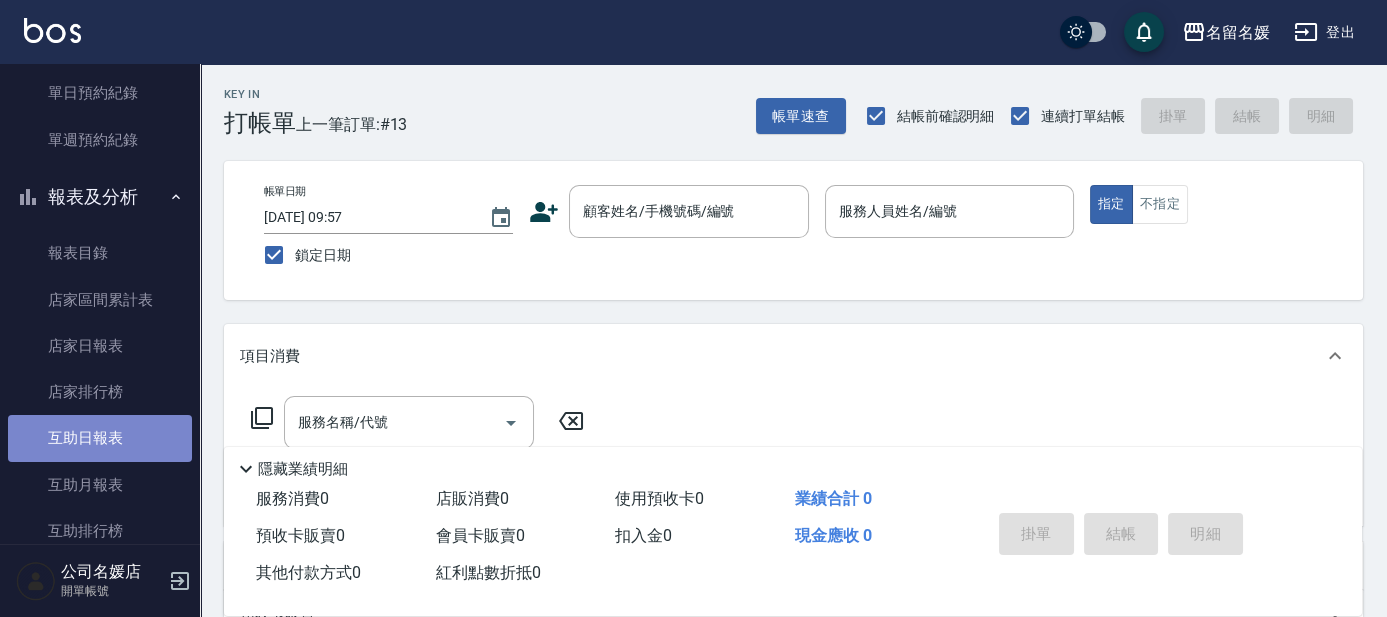 click on "互助日報表" at bounding box center (100, 438) 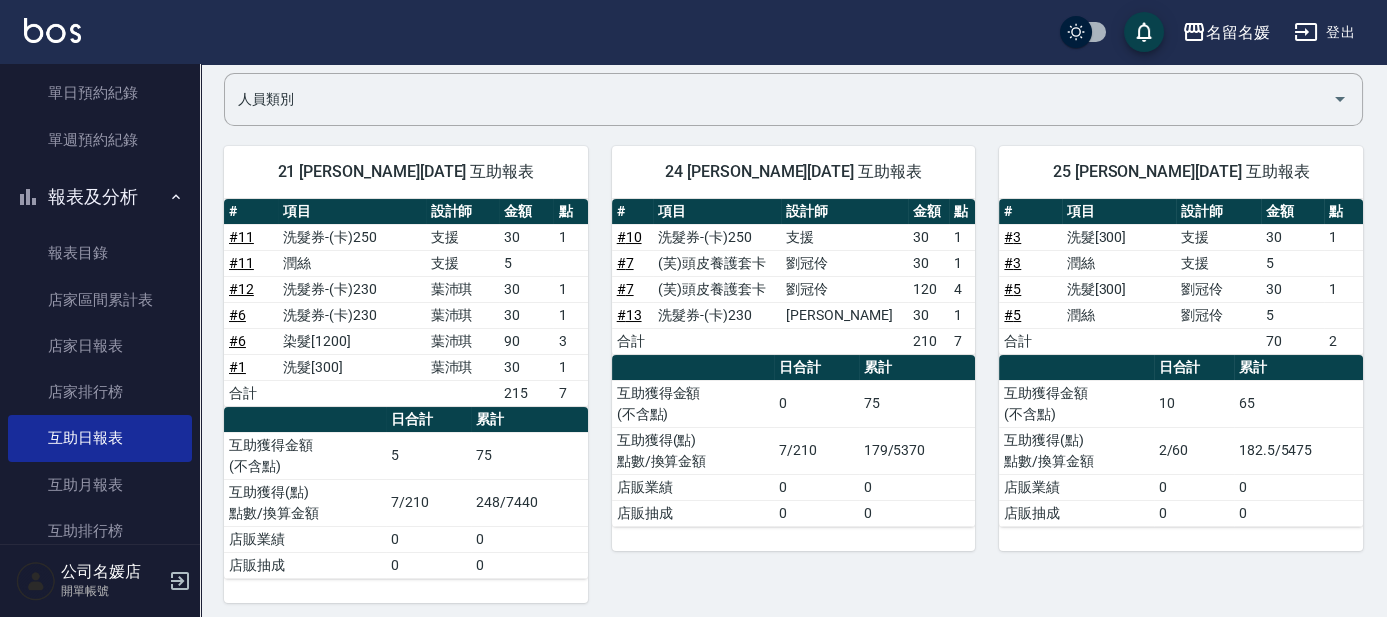 scroll, scrollTop: 181, scrollLeft: 0, axis: vertical 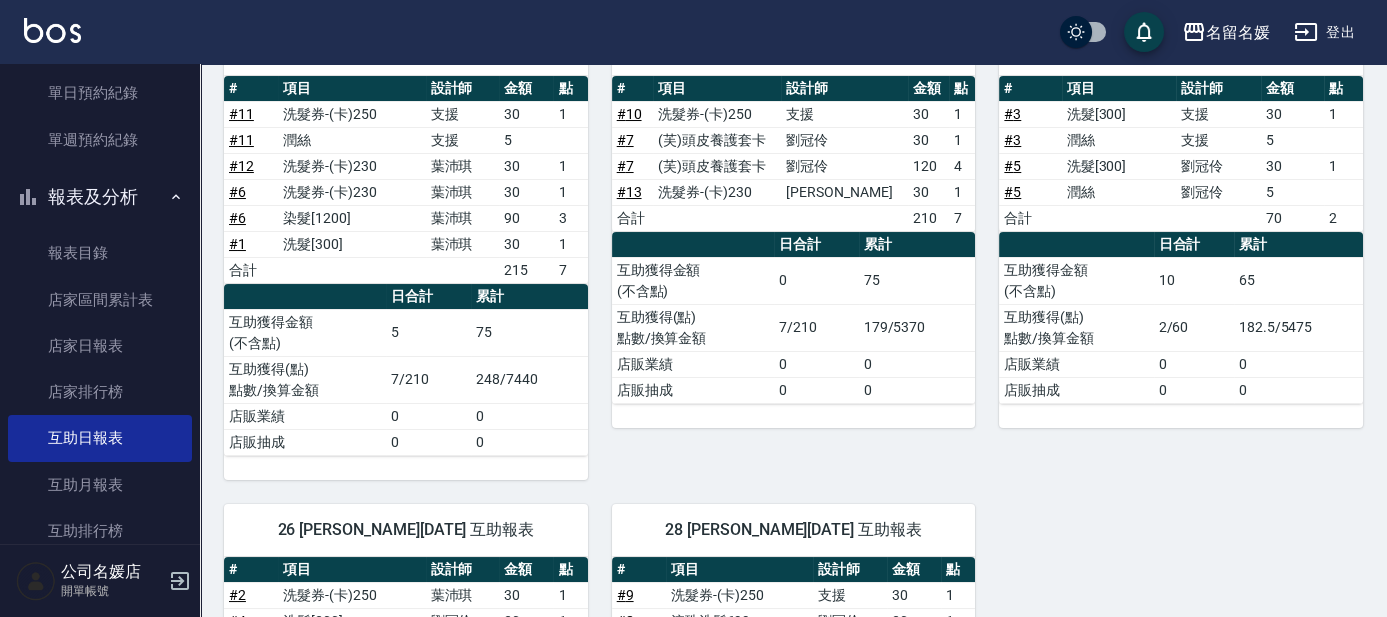 drag, startPoint x: 573, startPoint y: 255, endPoint x: 1017, endPoint y: 470, distance: 493.3163 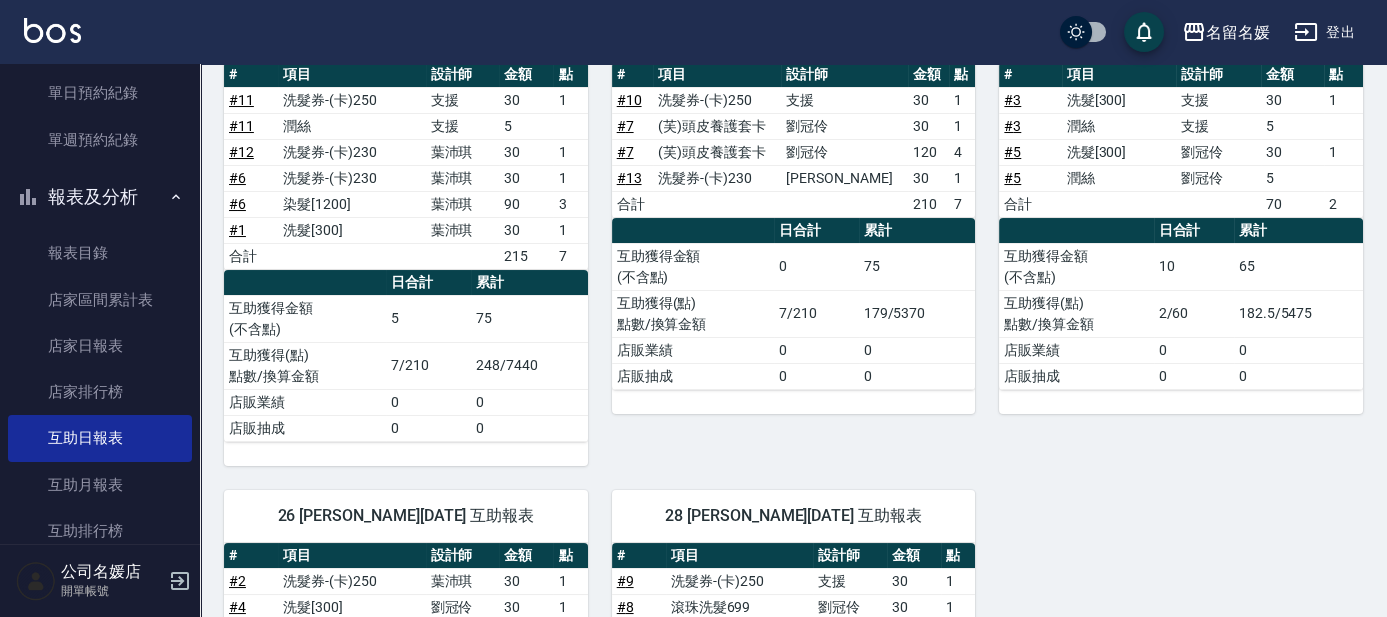 scroll, scrollTop: 272, scrollLeft: 0, axis: vertical 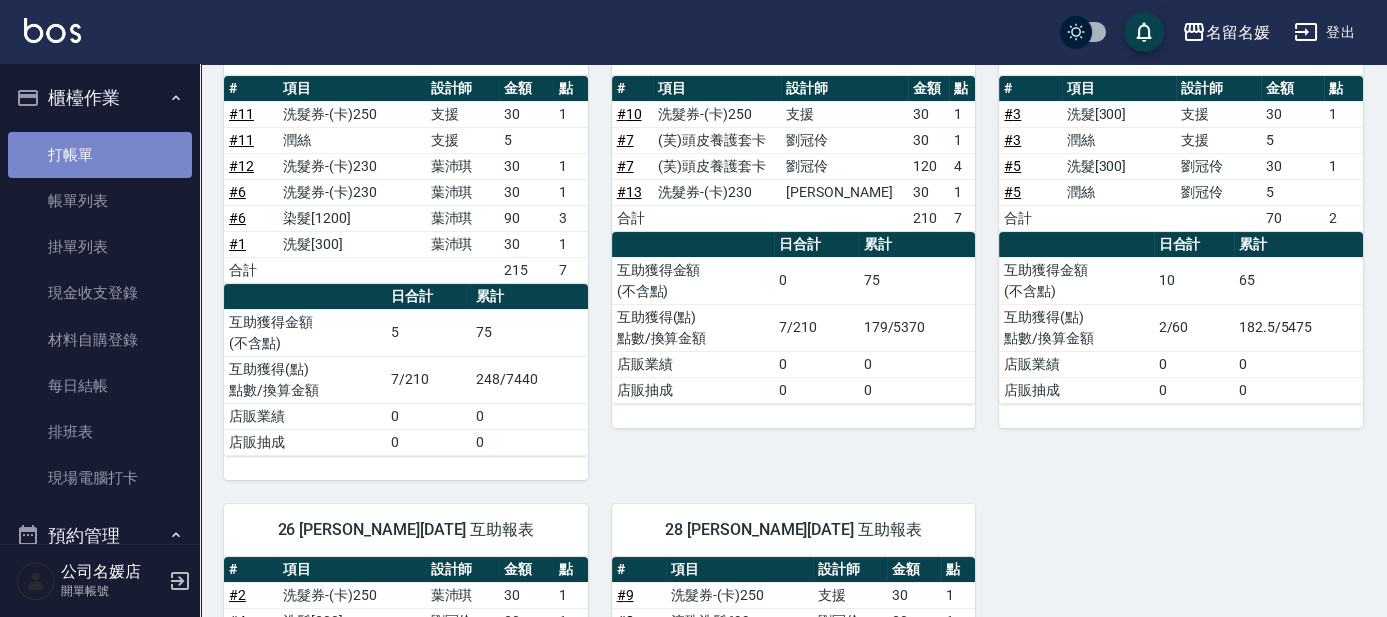 click on "打帳單" at bounding box center (100, 155) 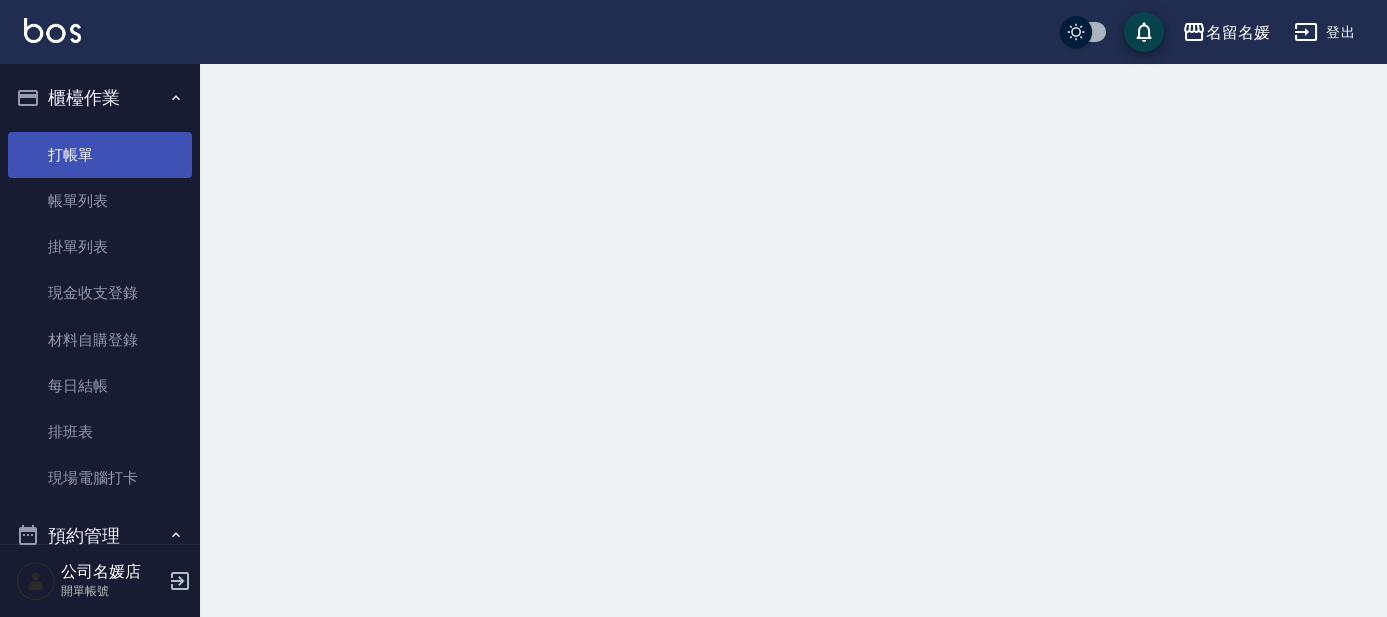 scroll, scrollTop: 0, scrollLeft: 0, axis: both 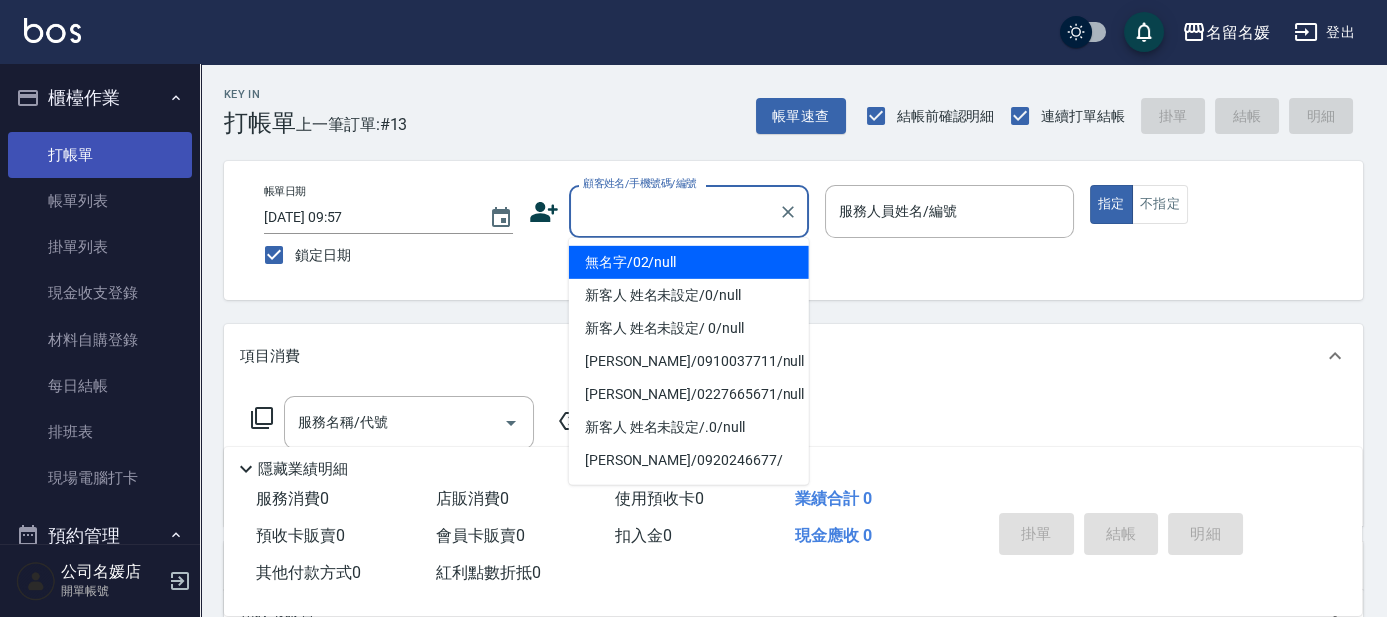 type on "無名字/02/null" 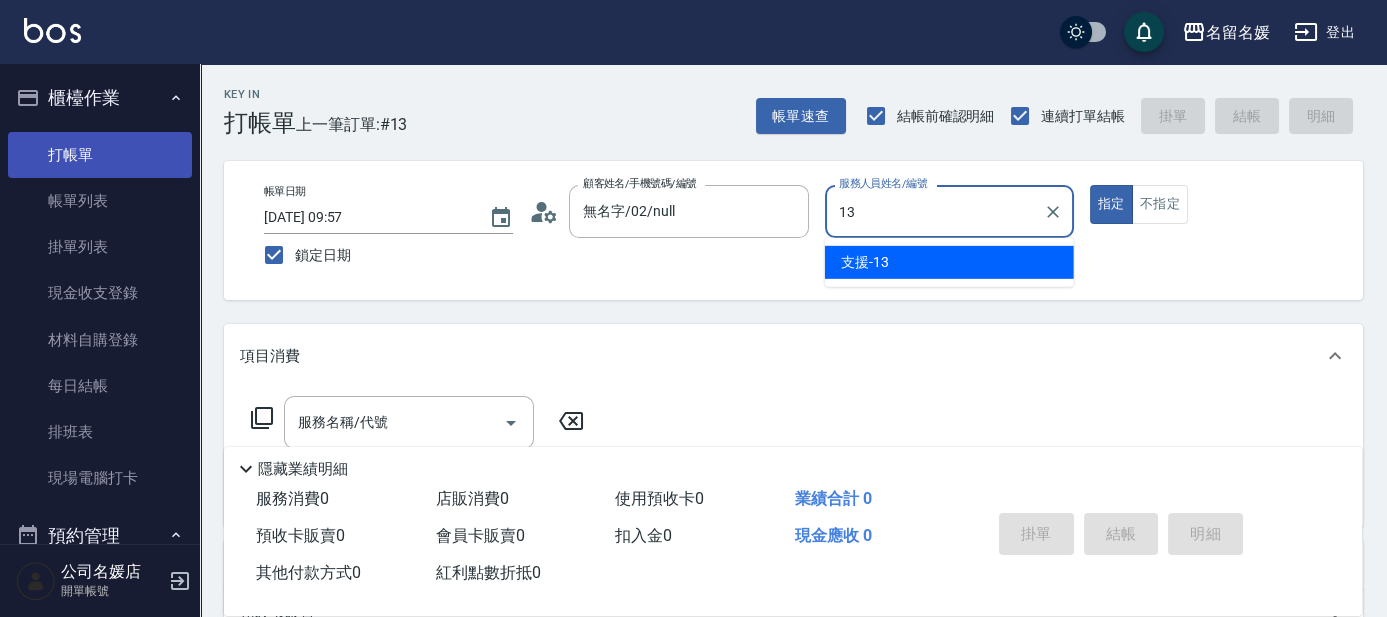 type on "13" 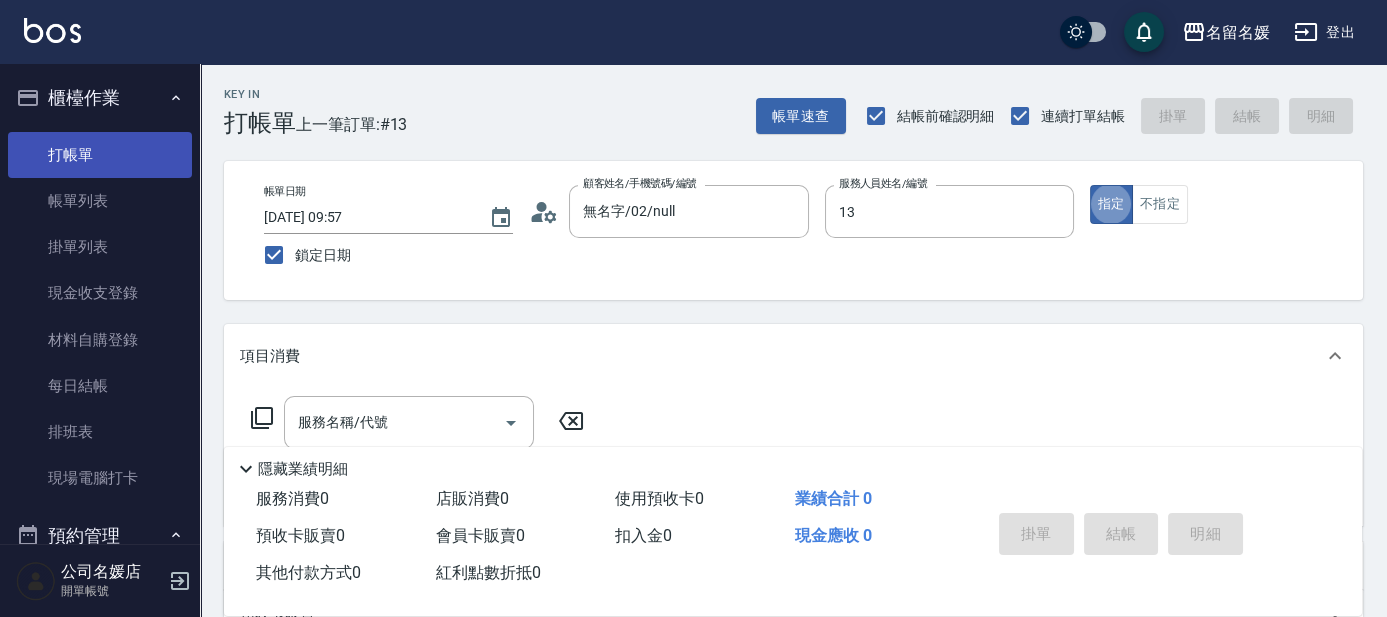 type on "支援-13" 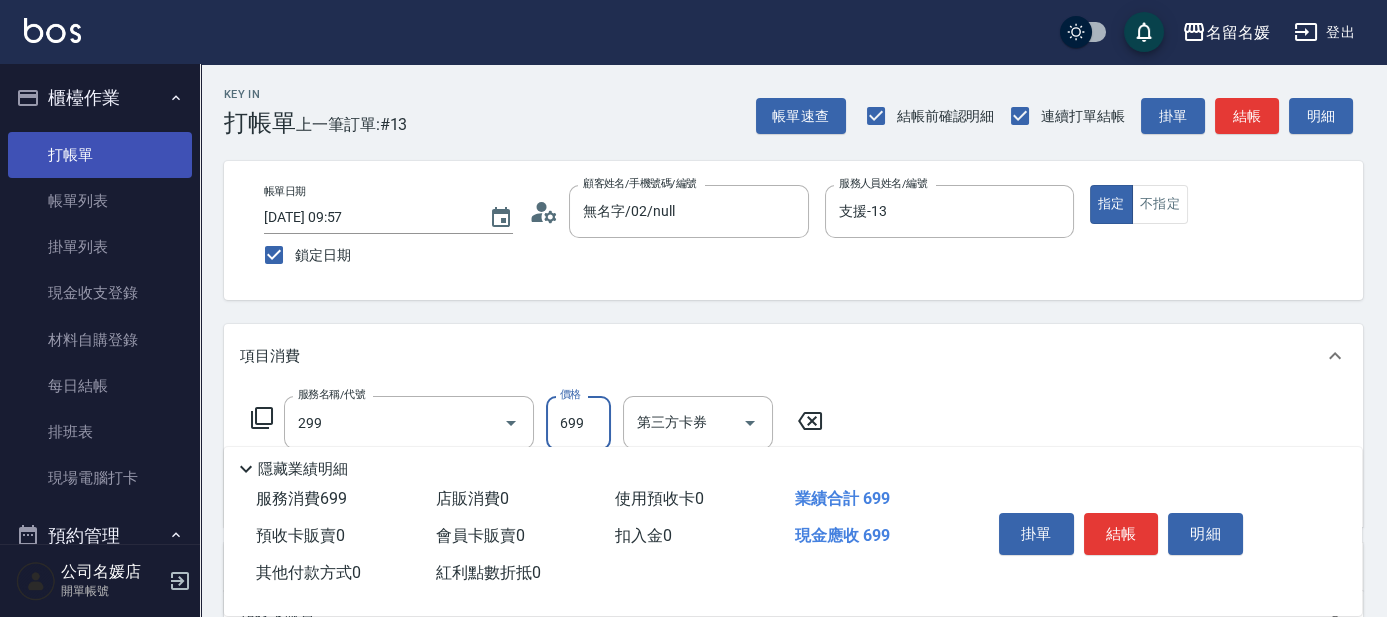 type on "滾珠洗髮699(299)" 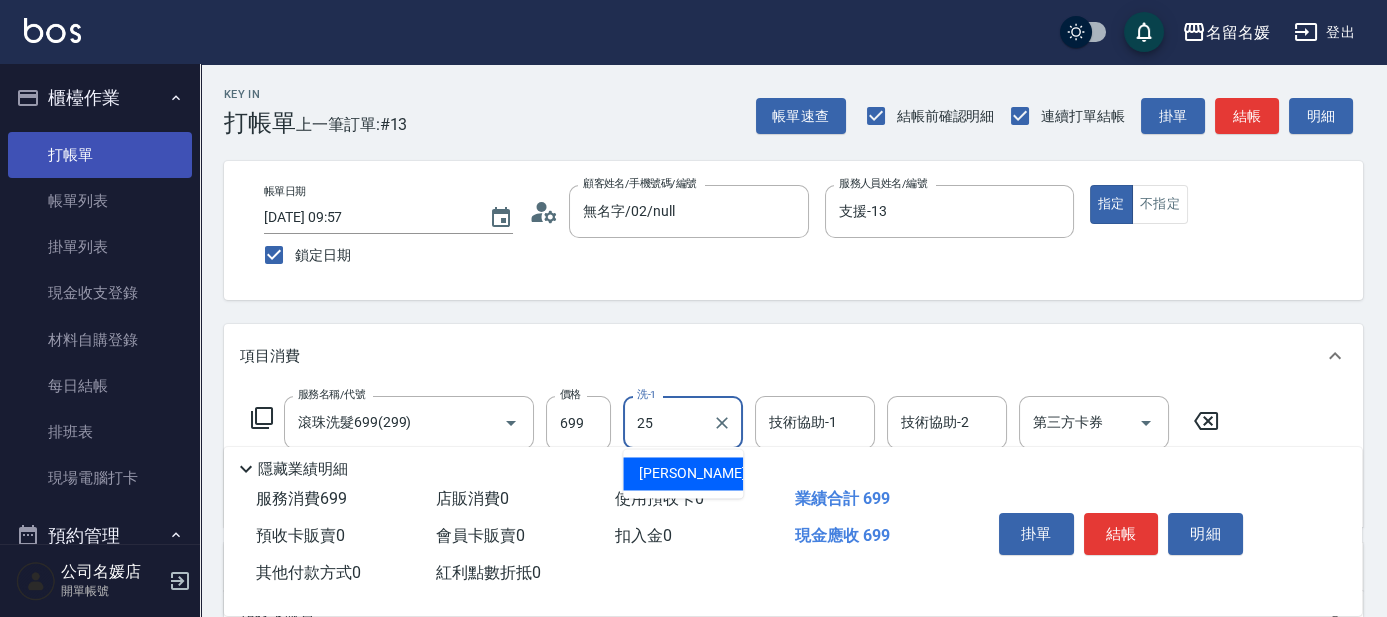 type on "[PERSON_NAME]-25" 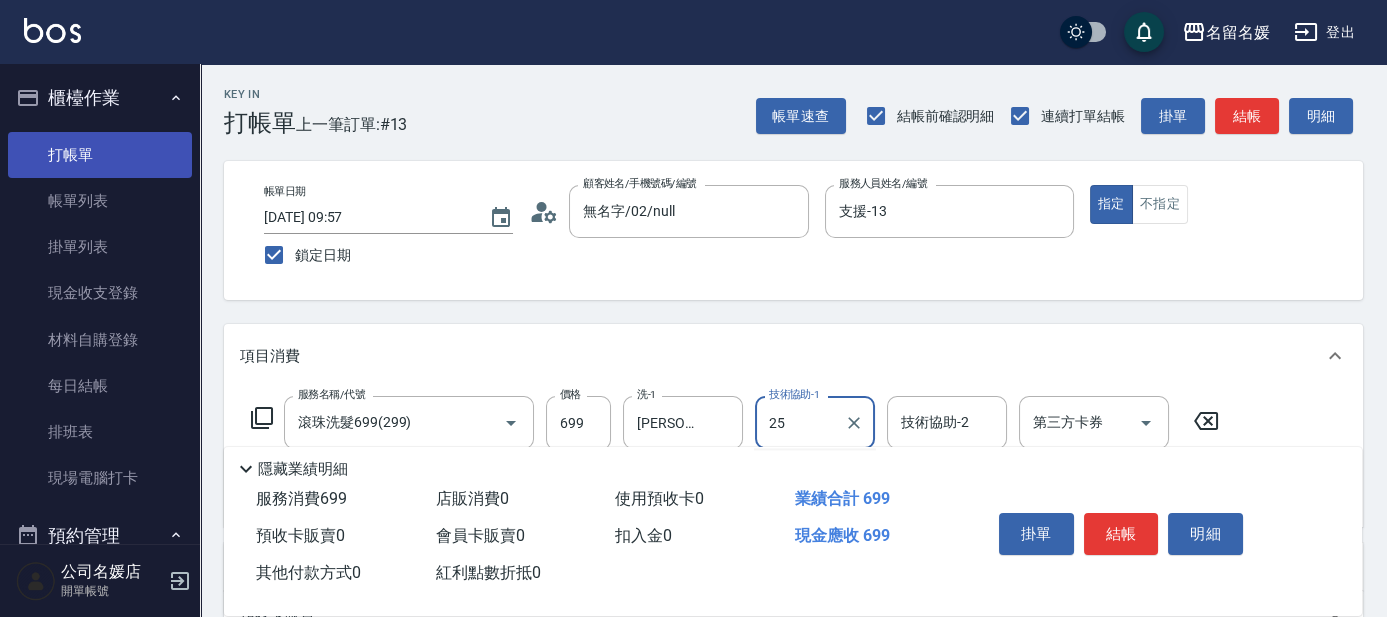 type on "[PERSON_NAME]-25" 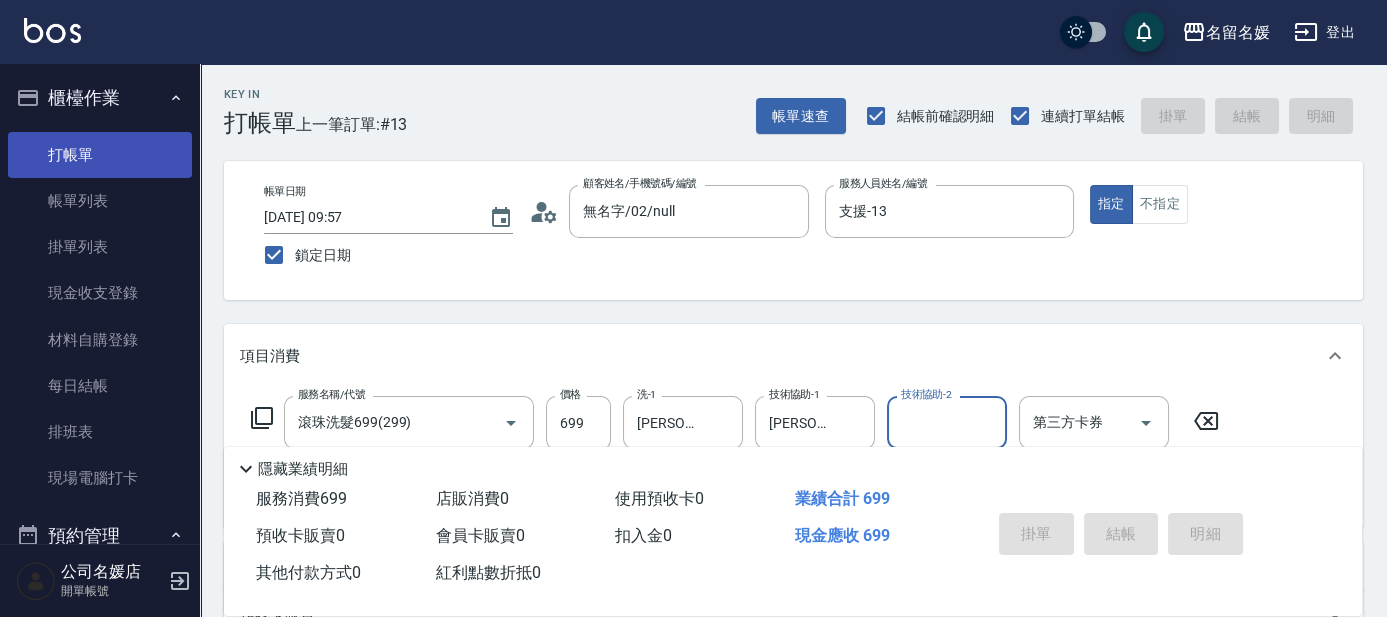 type 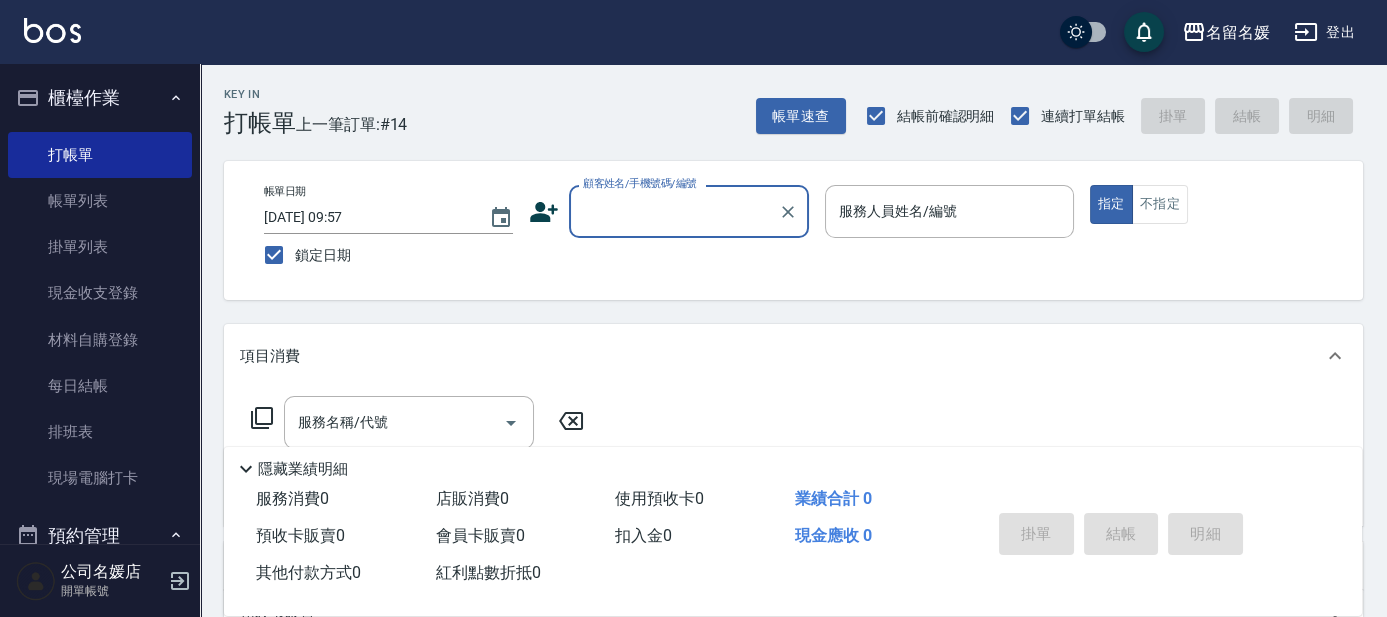 click on "顧客姓名/手機號碼/編號" at bounding box center [674, 211] 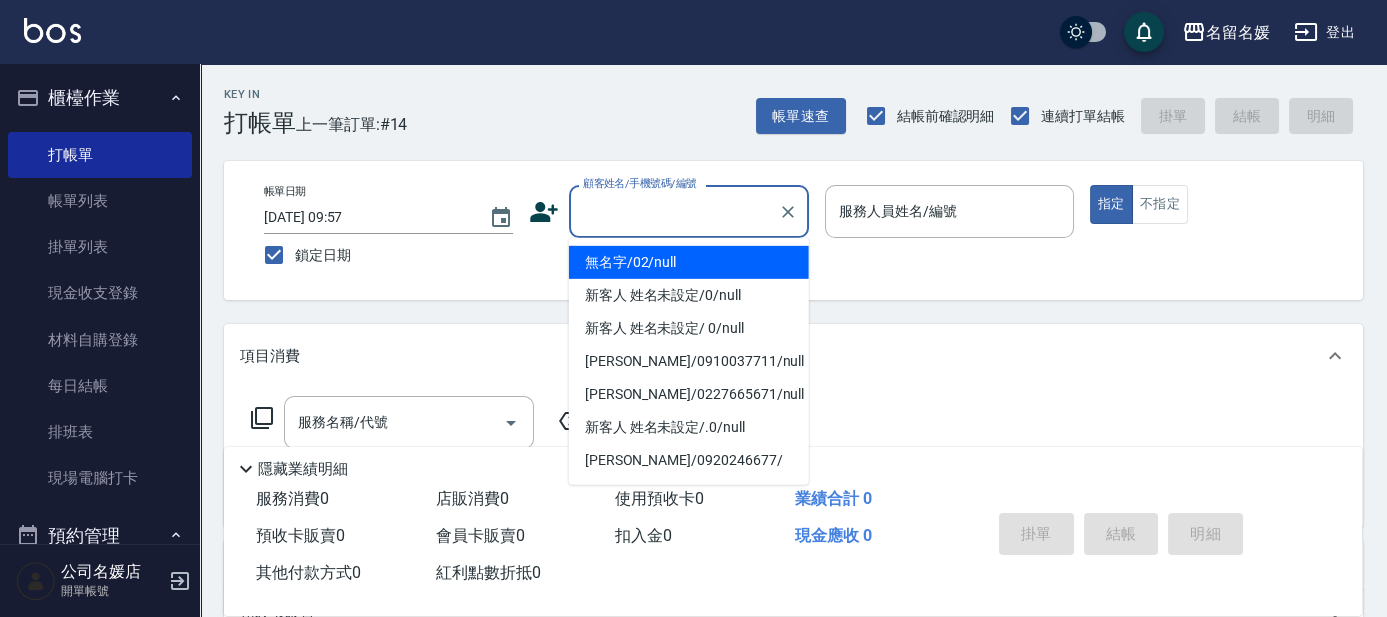 click on "無名字/02/null" at bounding box center (689, 262) 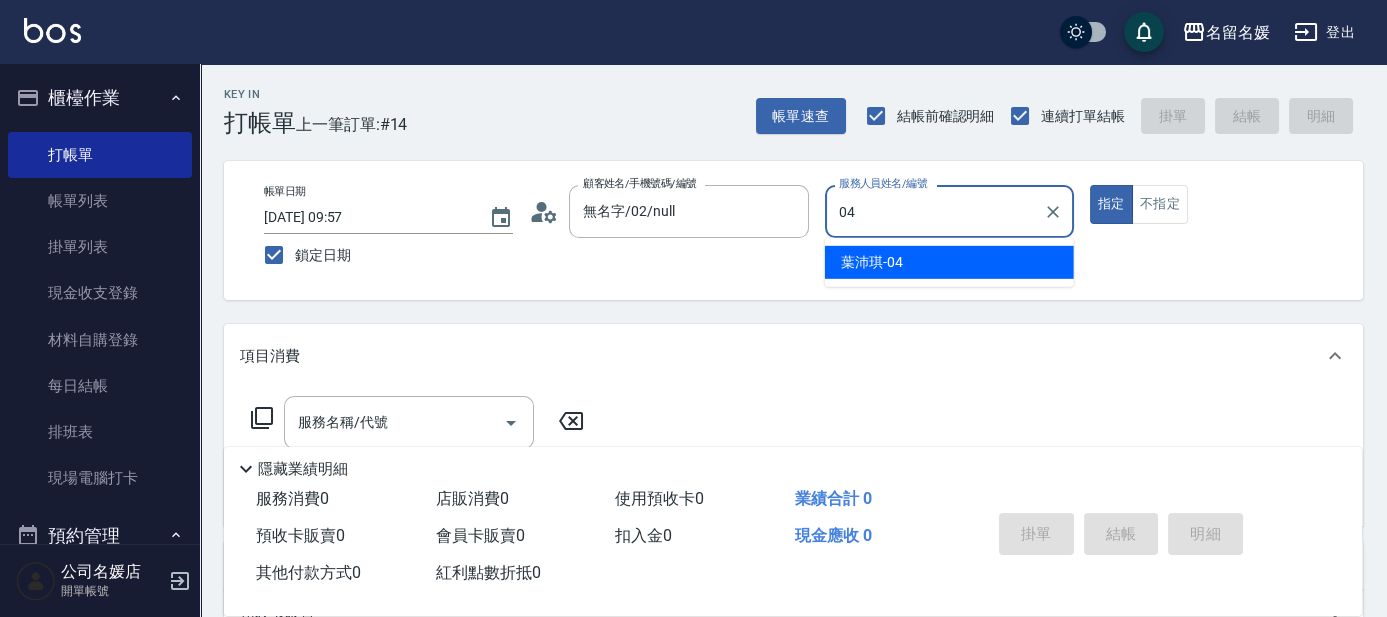 type on "[PERSON_NAME]-04" 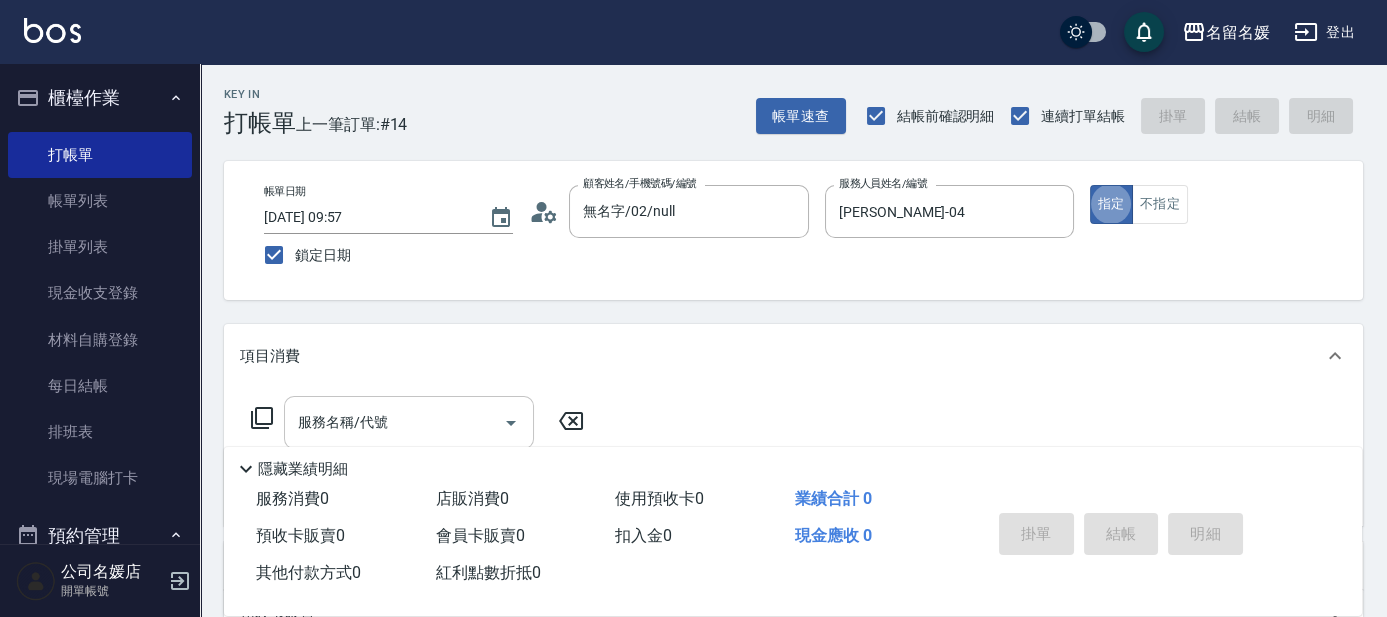 click on "服務名稱/代號" at bounding box center [394, 422] 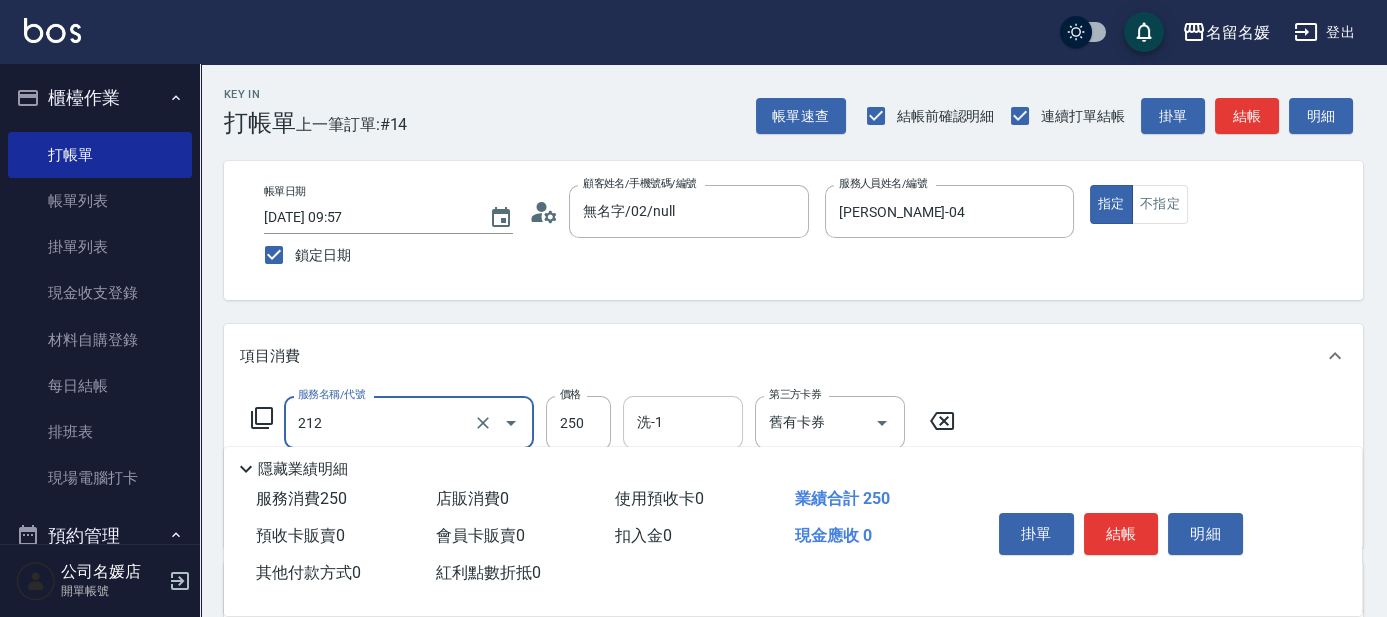click on "洗-1" at bounding box center (683, 422) 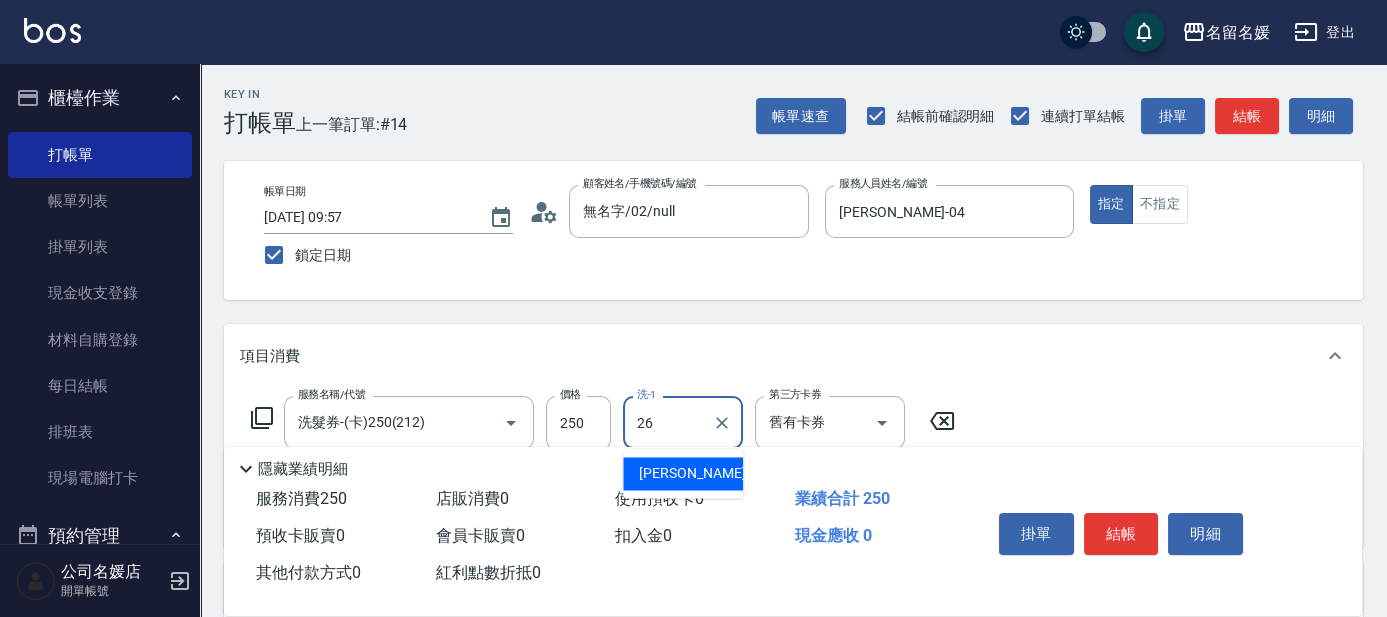 type on "[PERSON_NAME]-26" 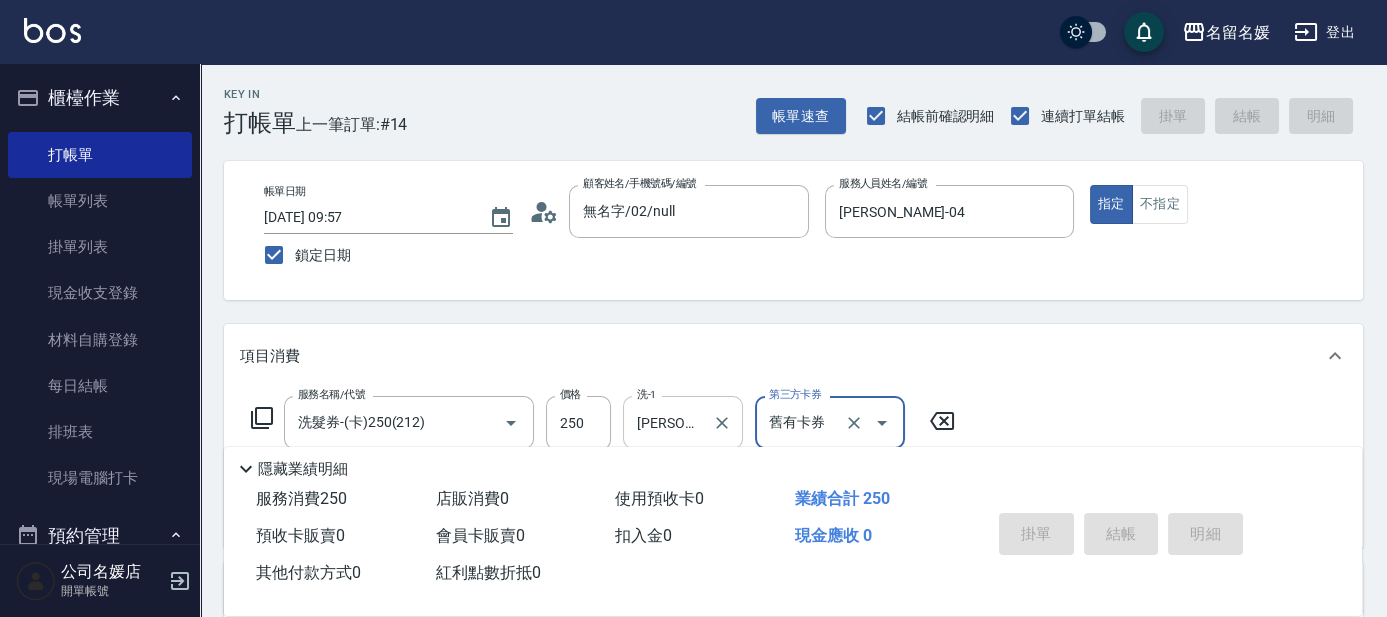 type 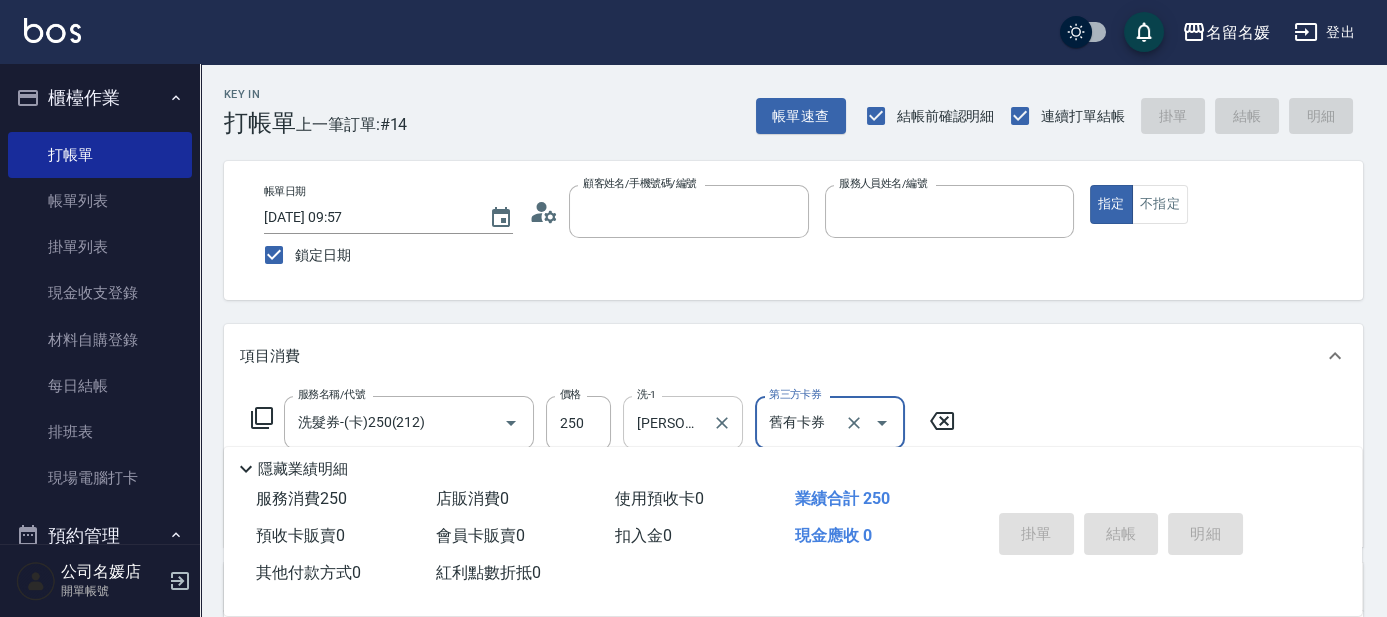 type 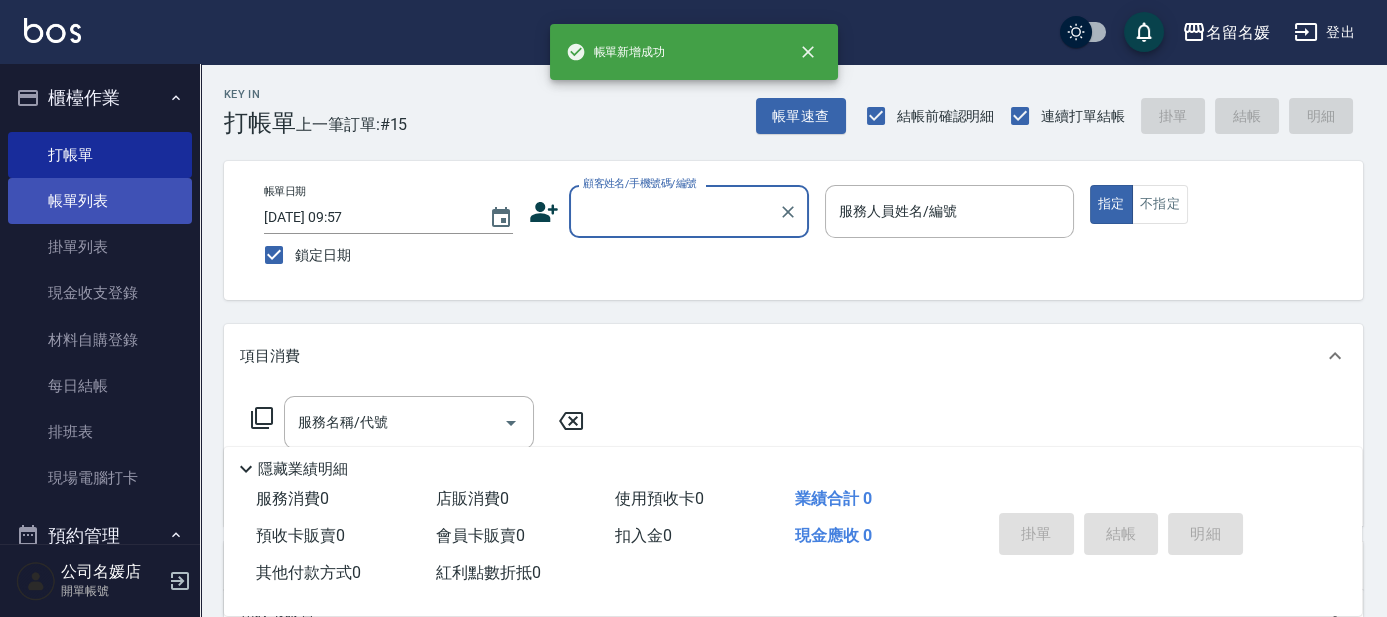 click on "帳單列表" at bounding box center (100, 201) 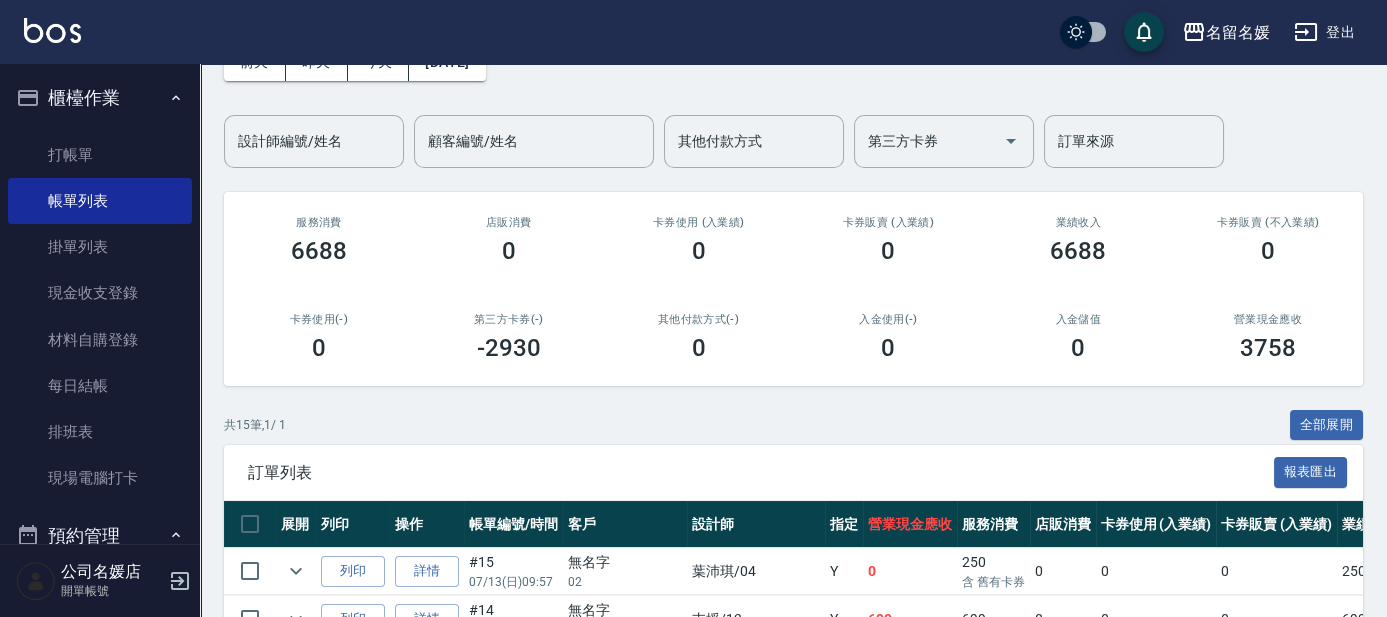 scroll, scrollTop: 181, scrollLeft: 0, axis: vertical 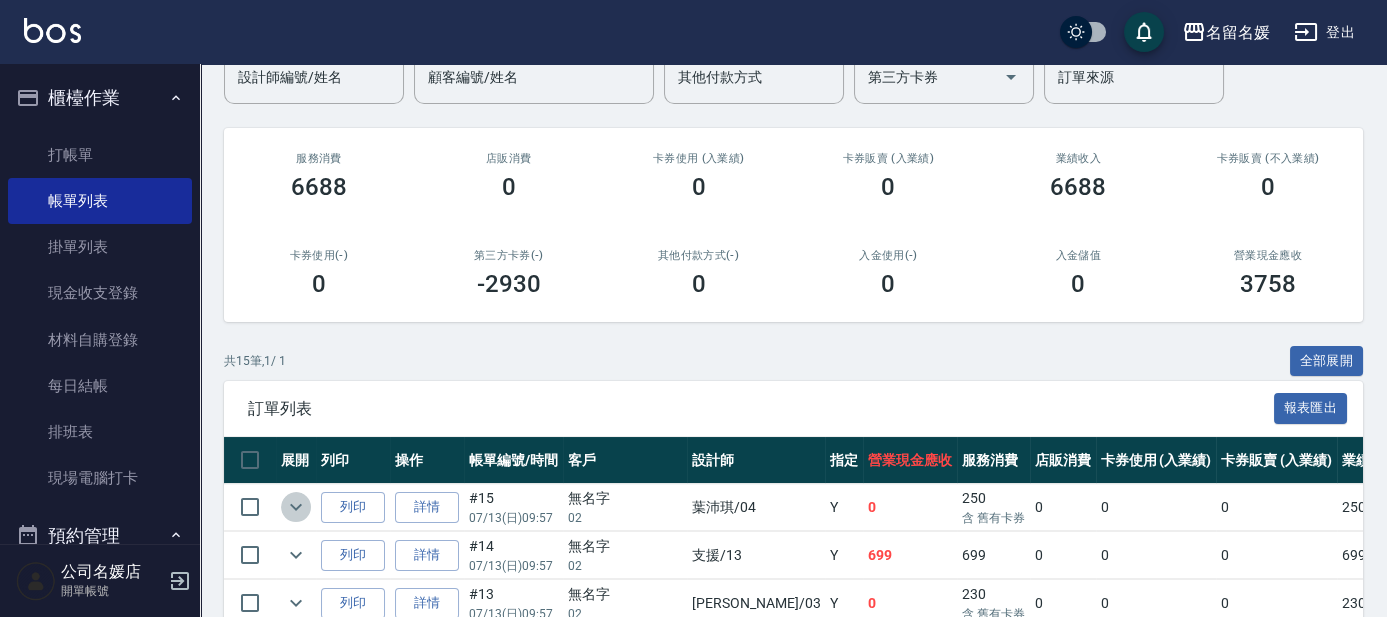 click 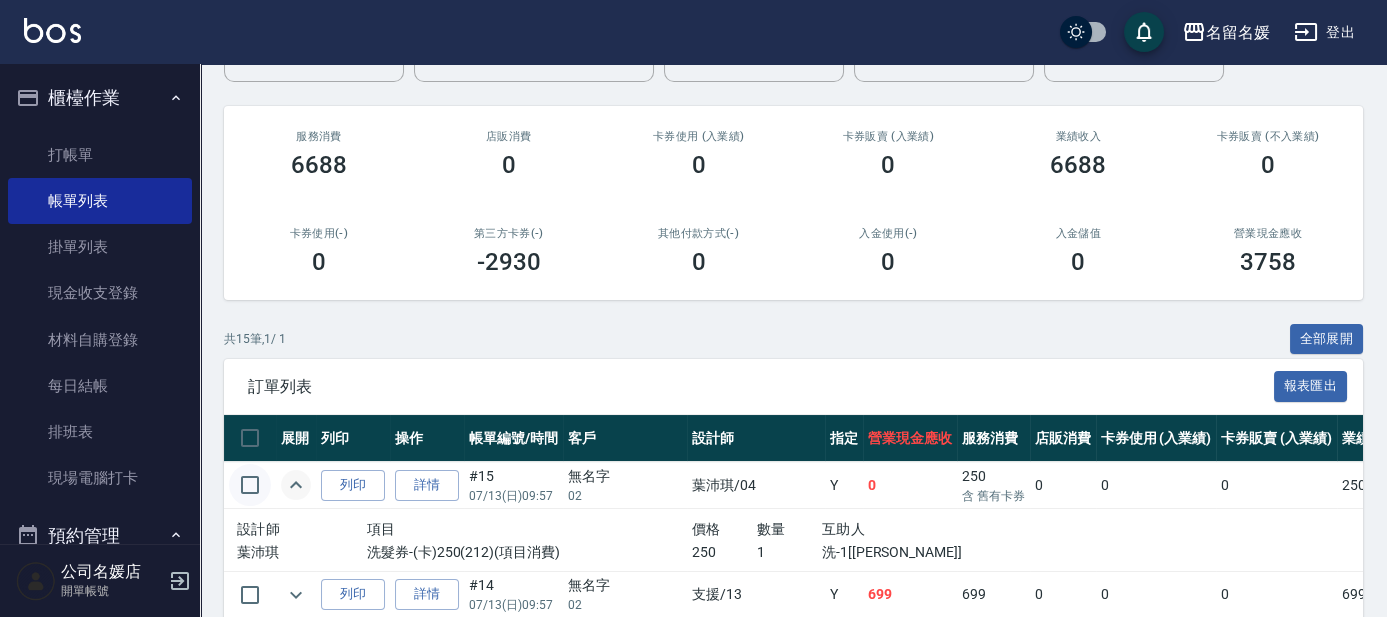 scroll, scrollTop: 363, scrollLeft: 0, axis: vertical 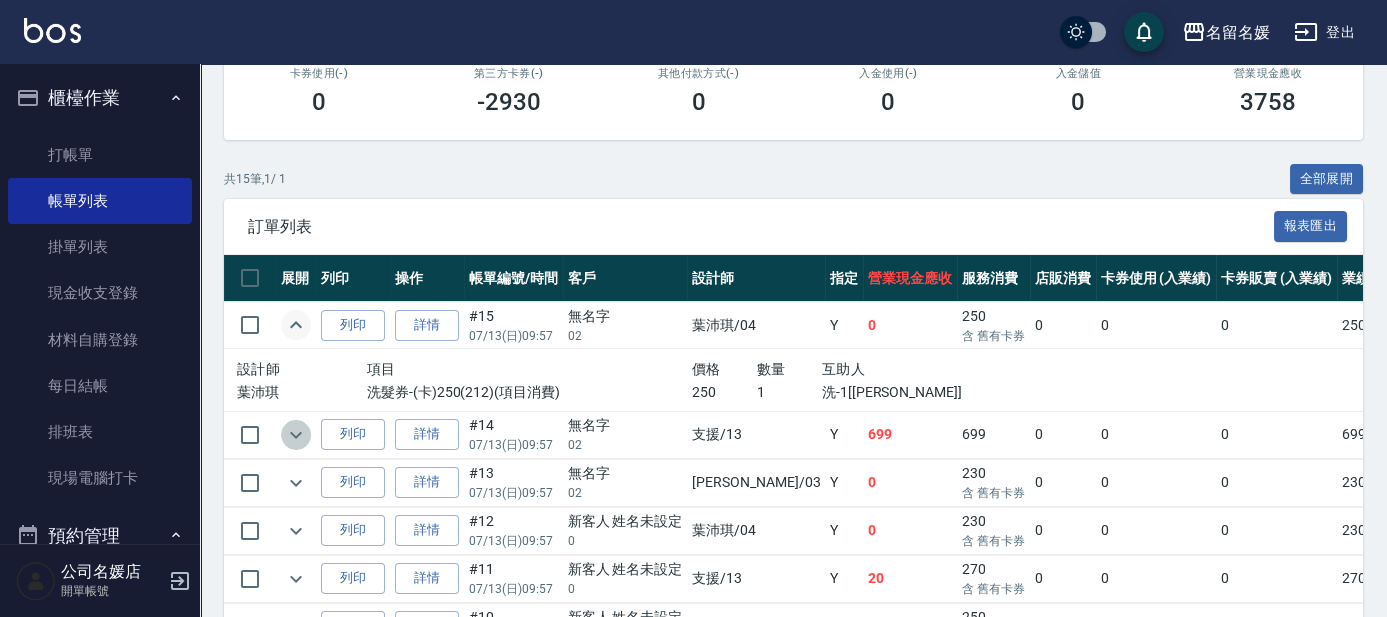 click 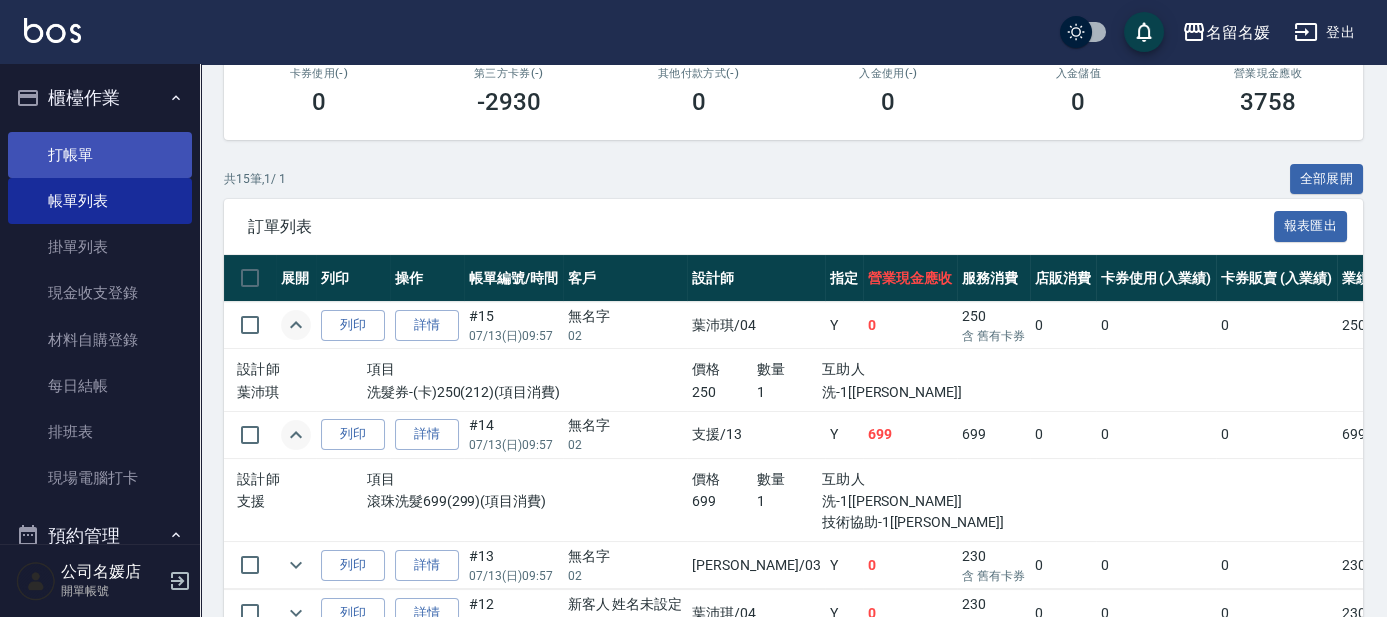 click on "打帳單" at bounding box center [100, 155] 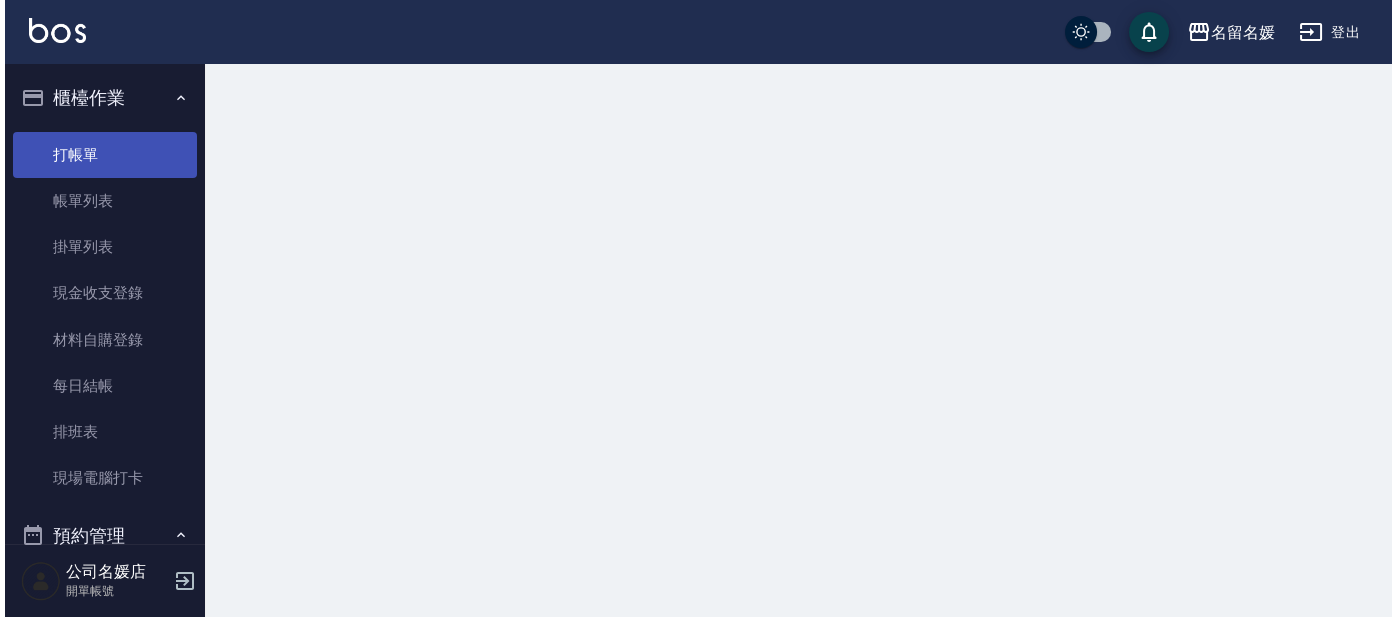 scroll, scrollTop: 0, scrollLeft: 0, axis: both 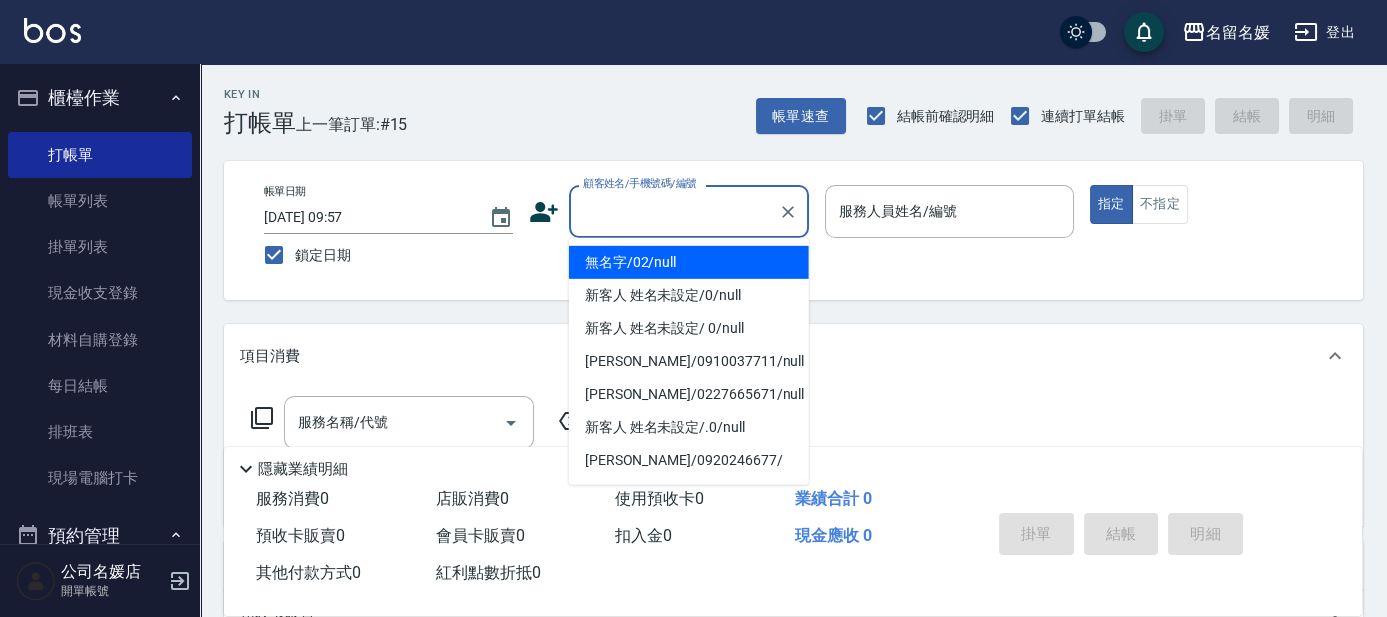 click on "顧客姓名/手機號碼/編號" at bounding box center [674, 211] 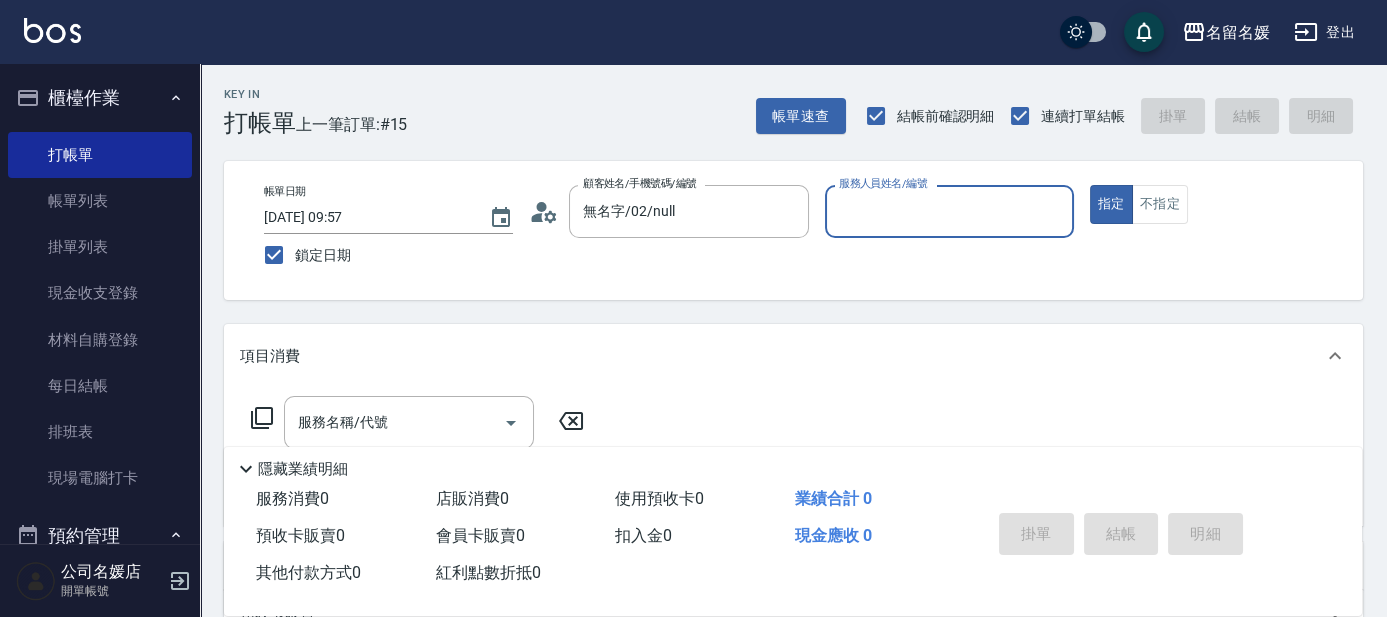 click on "服務人員姓名/編號" 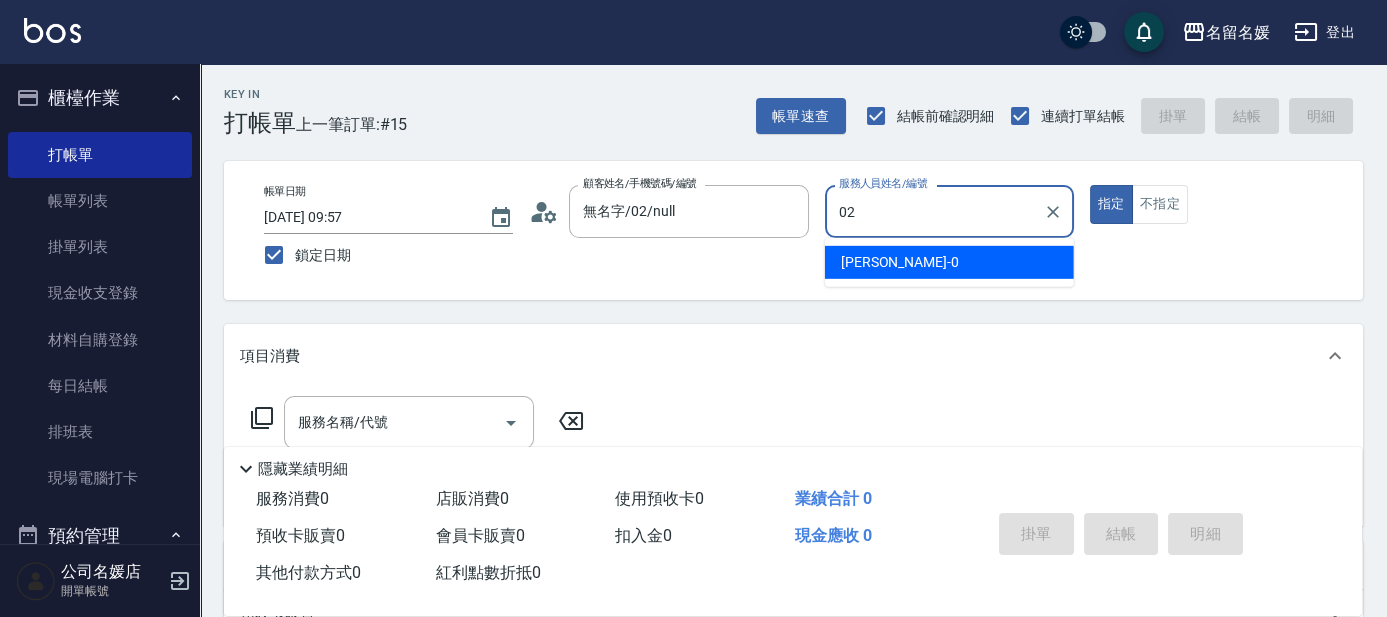 type on "02" 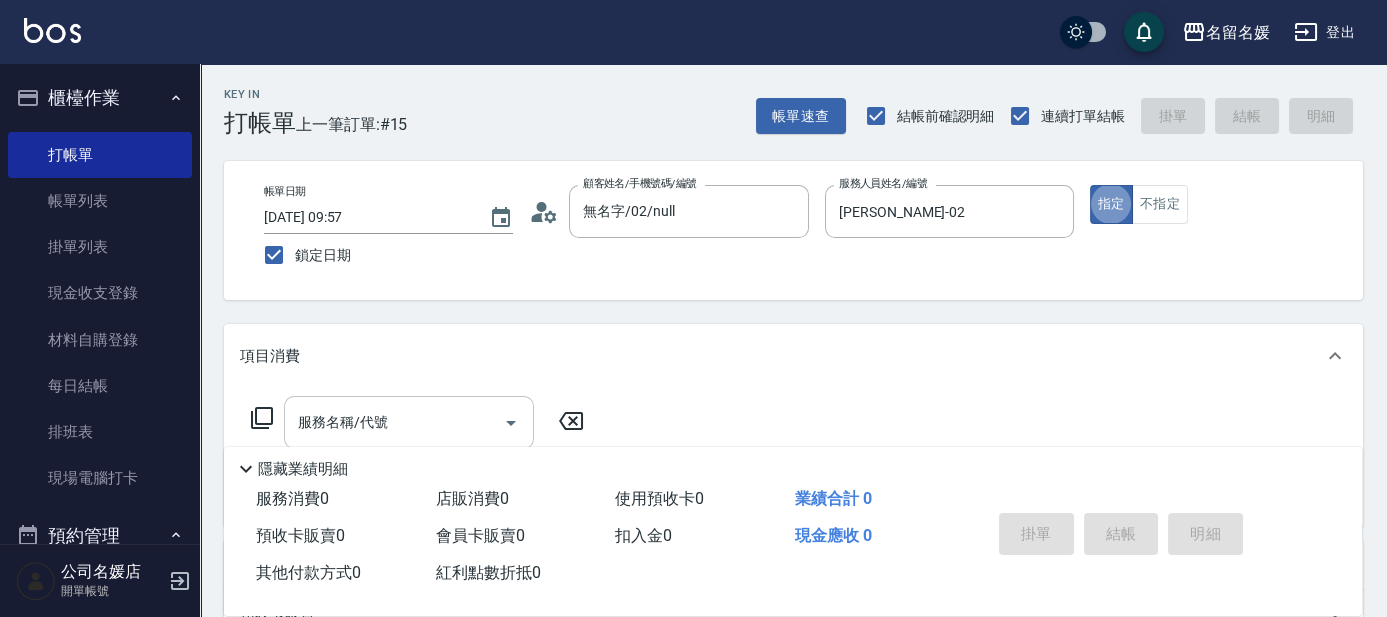 click on "服務名稱/代號" at bounding box center [394, 422] 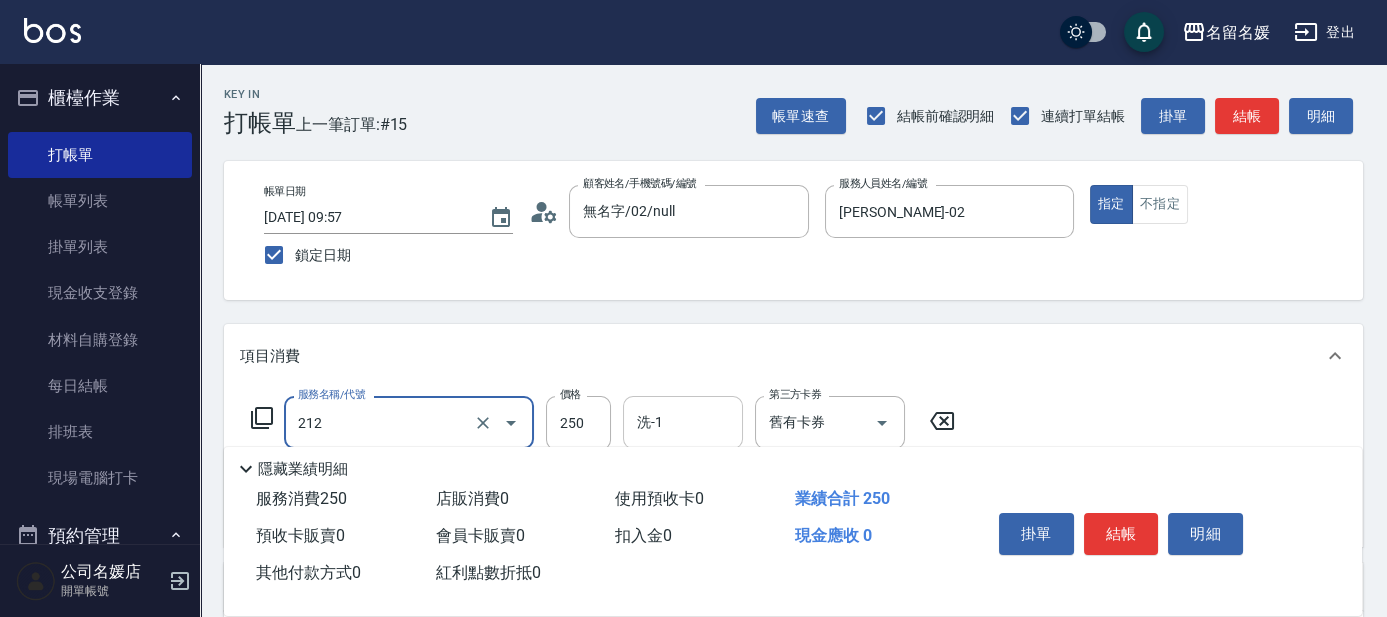 click on "洗-1" at bounding box center (683, 422) 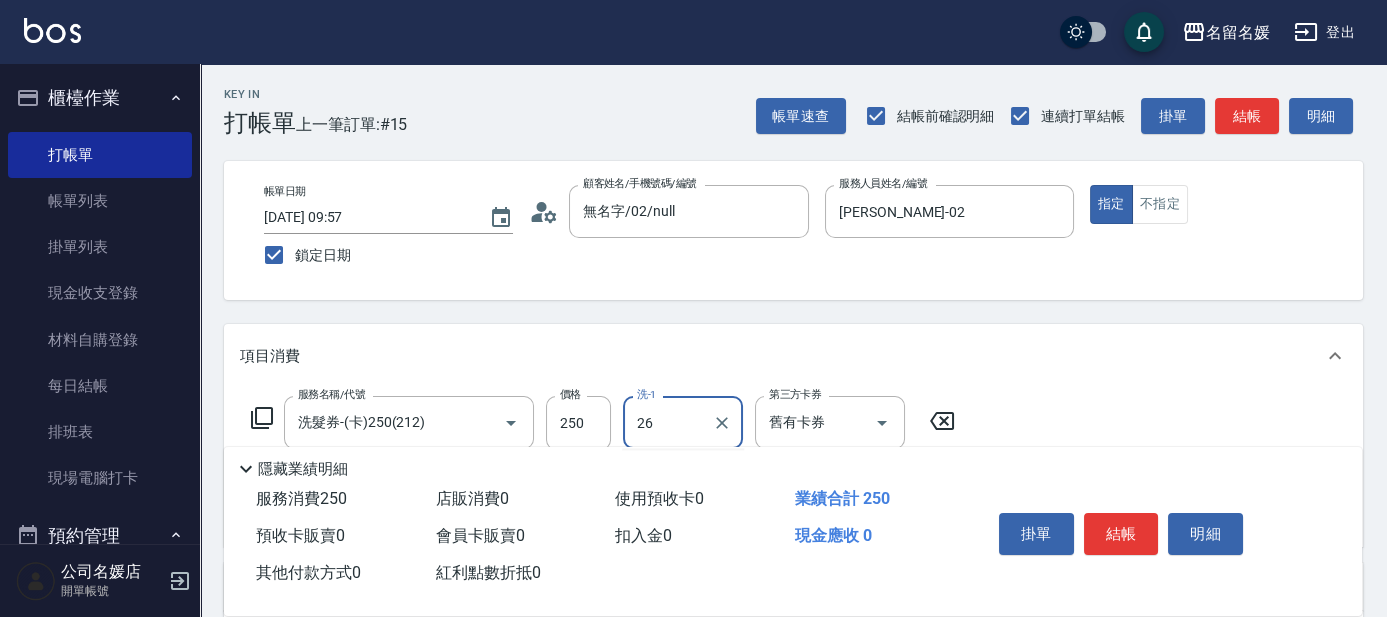 type on "[PERSON_NAME]-26" 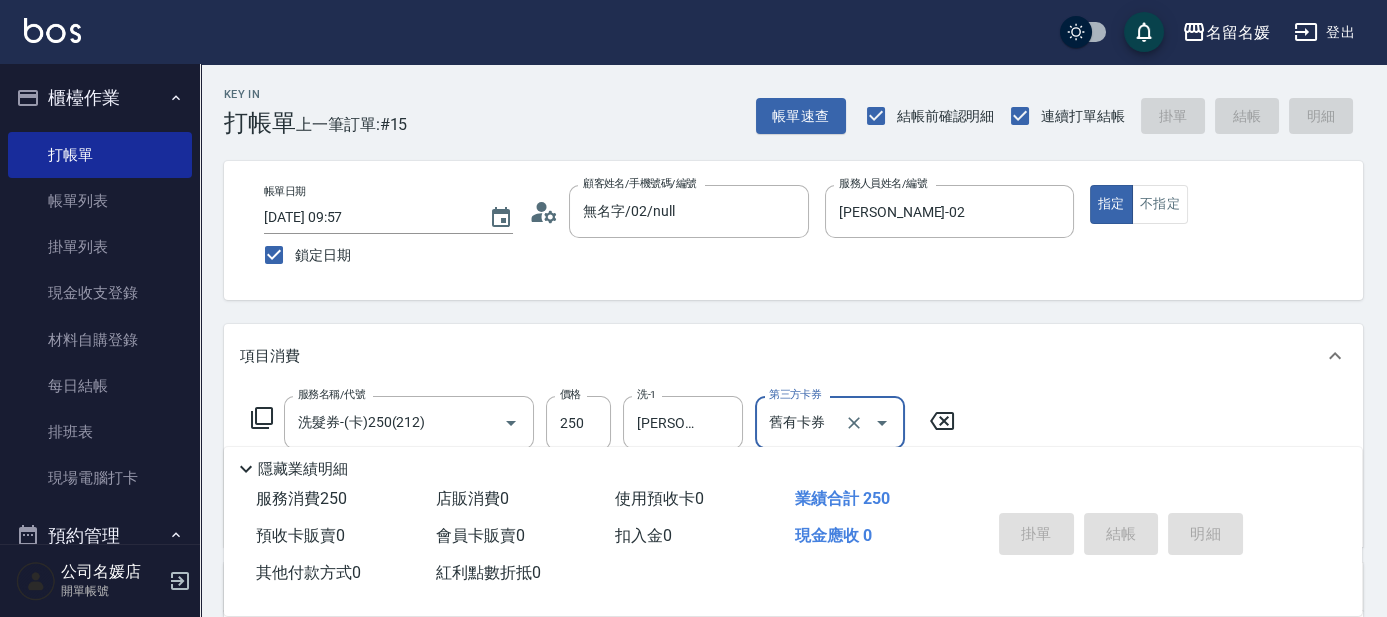 type 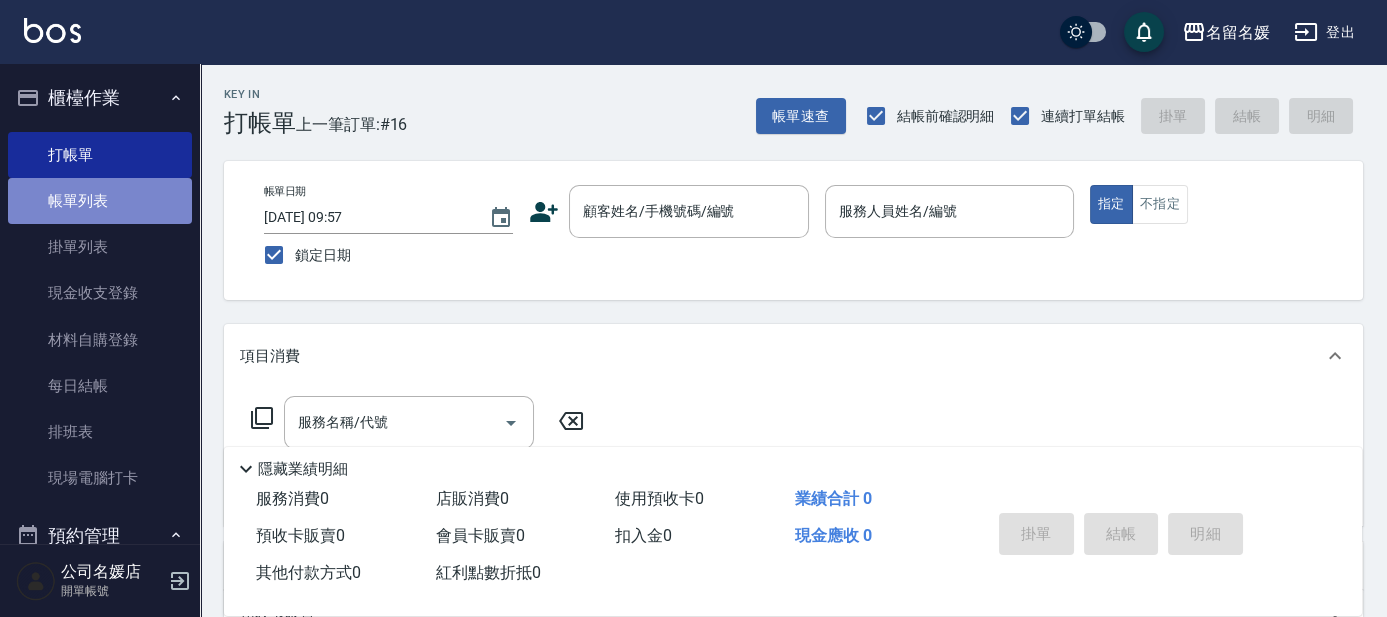 click on "帳單列表" at bounding box center [100, 201] 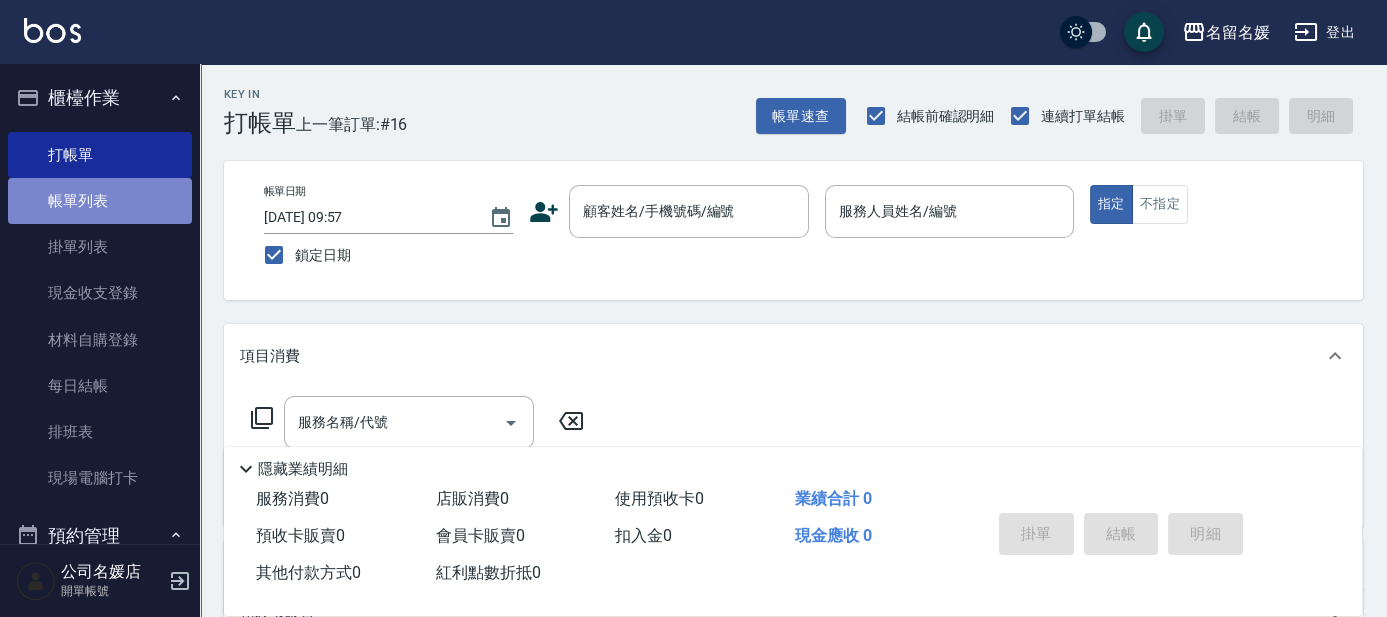 click on "帳單列表" at bounding box center (100, 201) 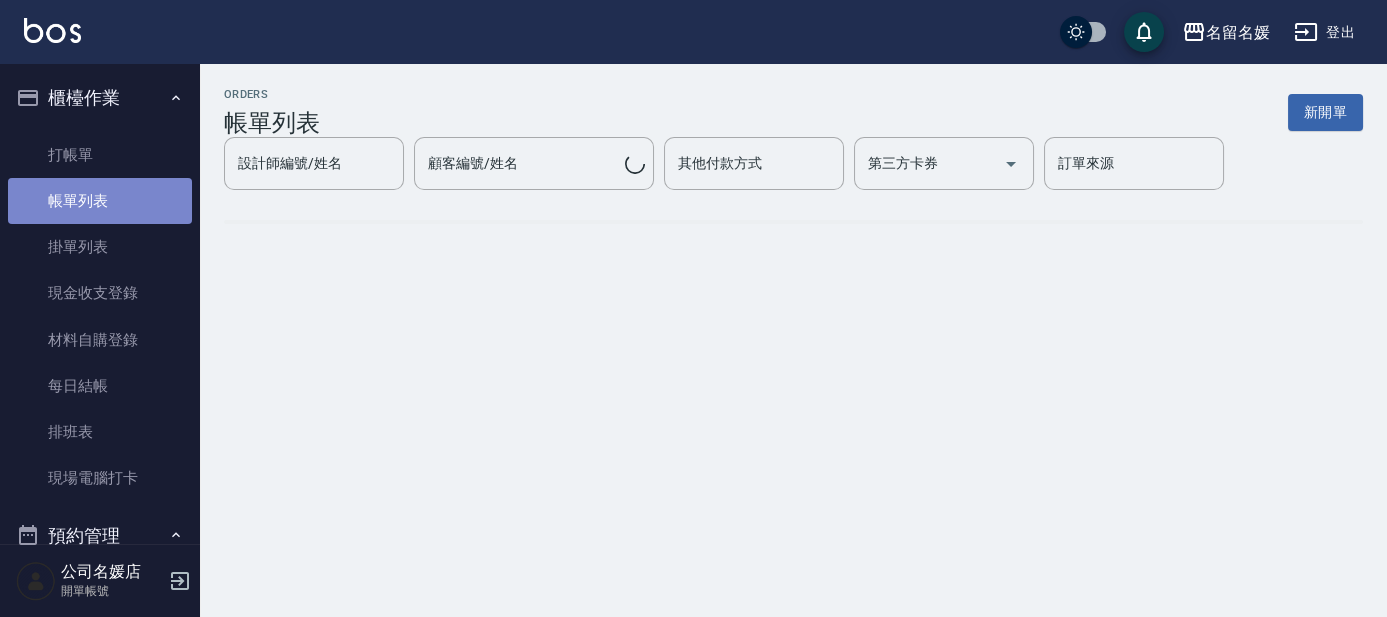 click on "帳單列表" at bounding box center (100, 201) 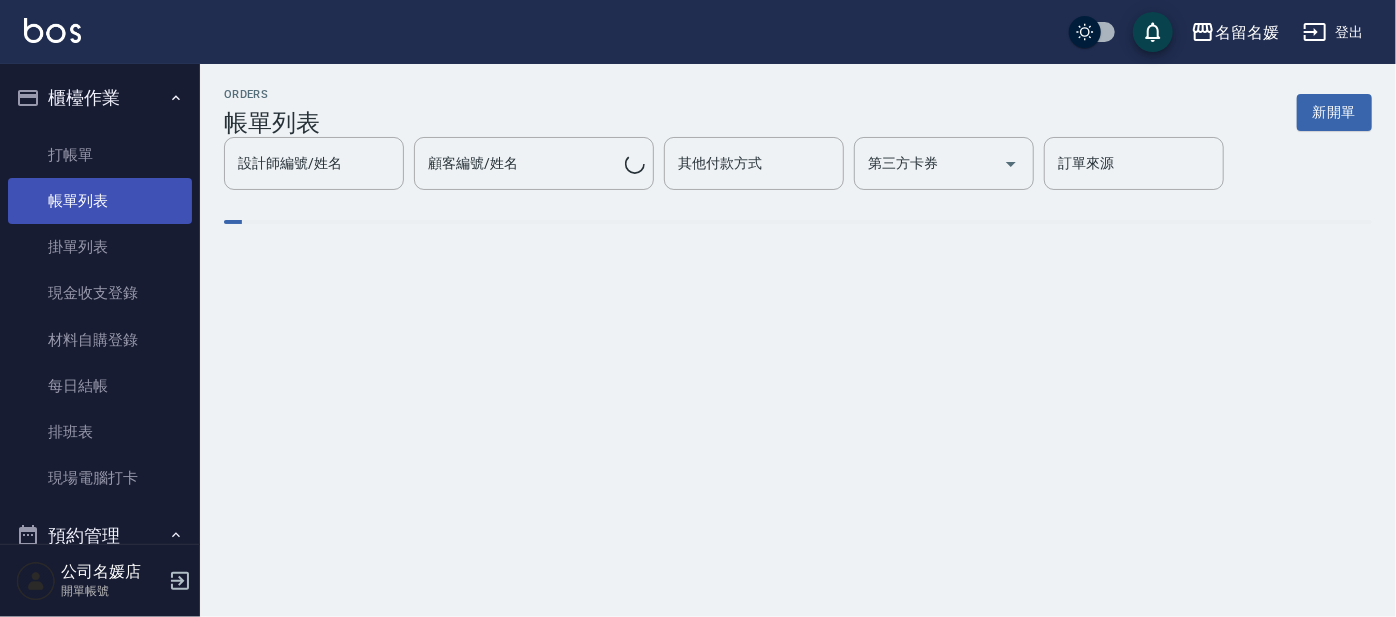 click on "帳單列表" at bounding box center [100, 201] 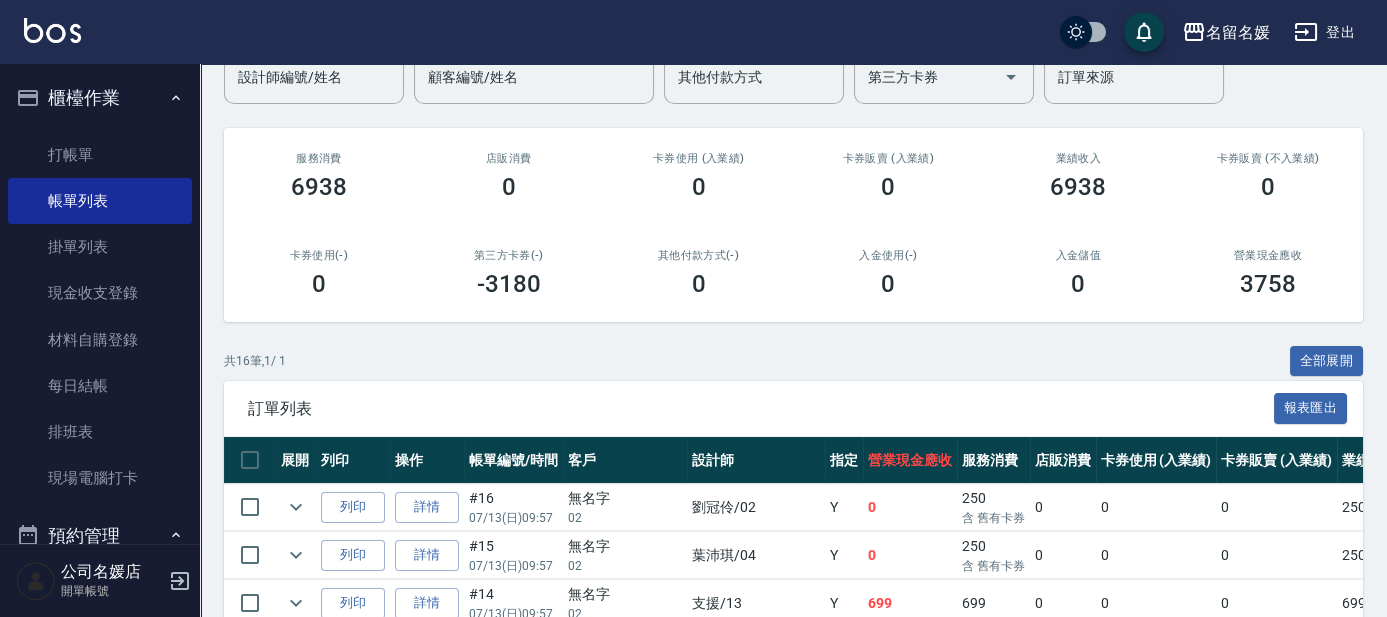 scroll, scrollTop: 272, scrollLeft: 0, axis: vertical 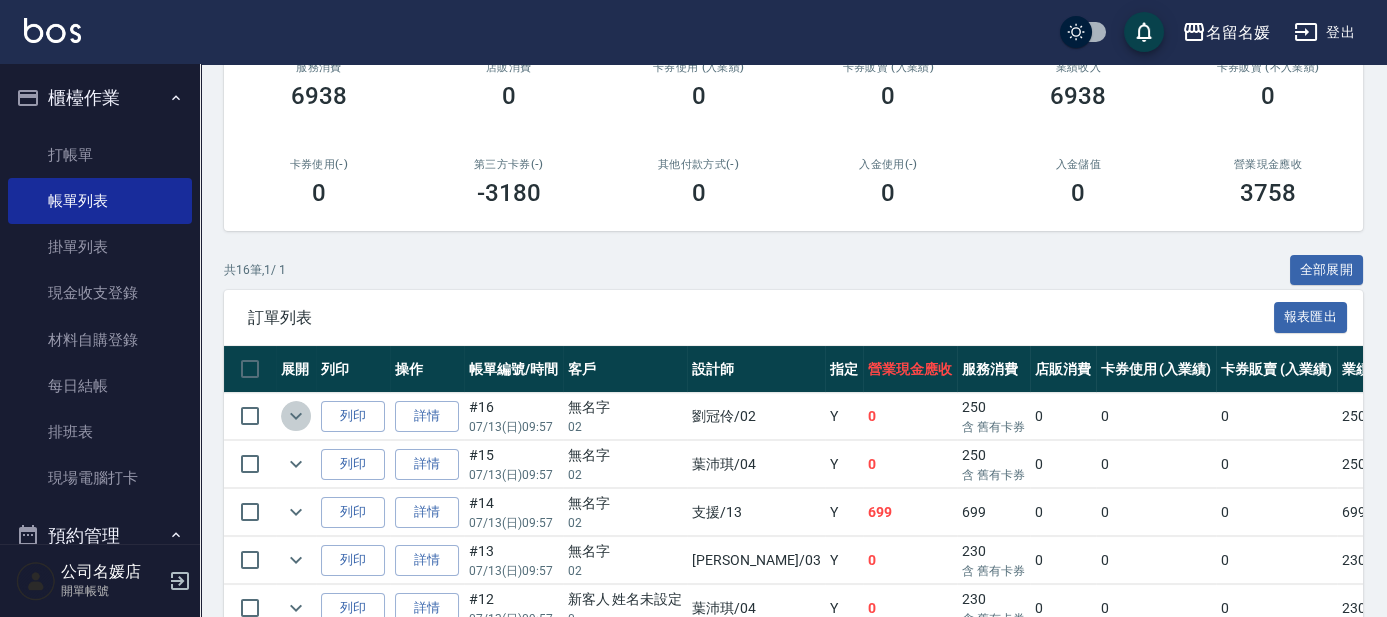 click 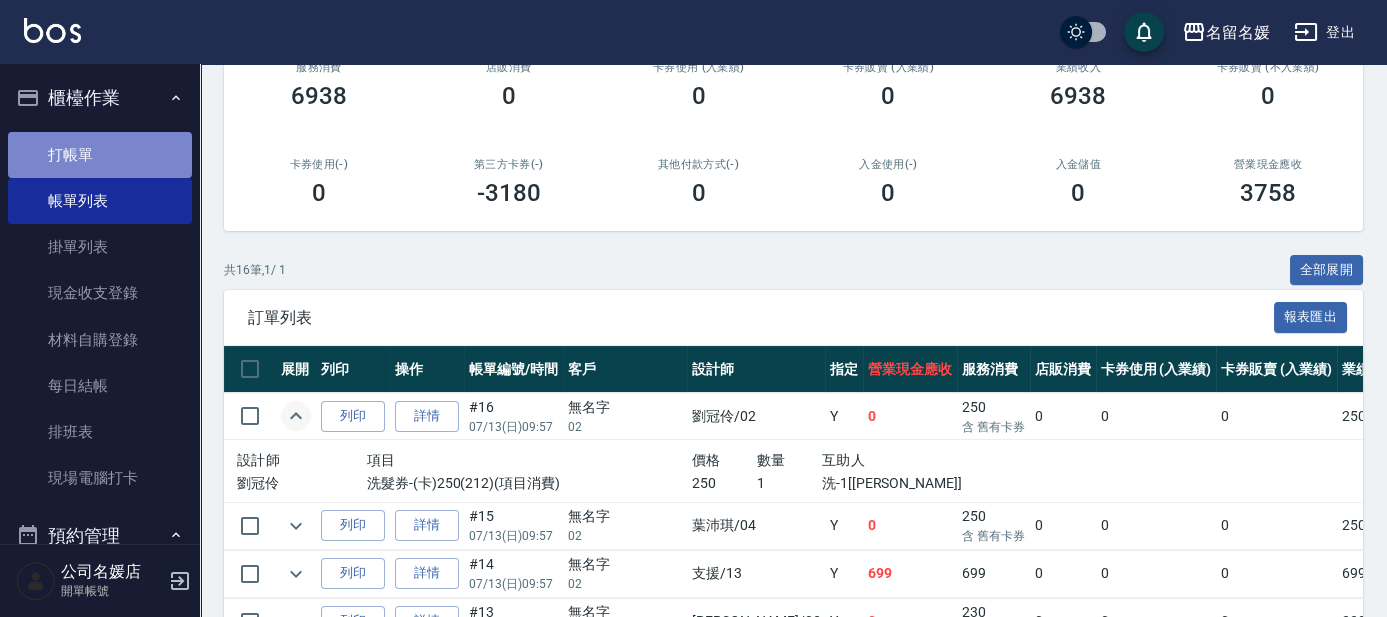 click on "打帳單" at bounding box center (100, 155) 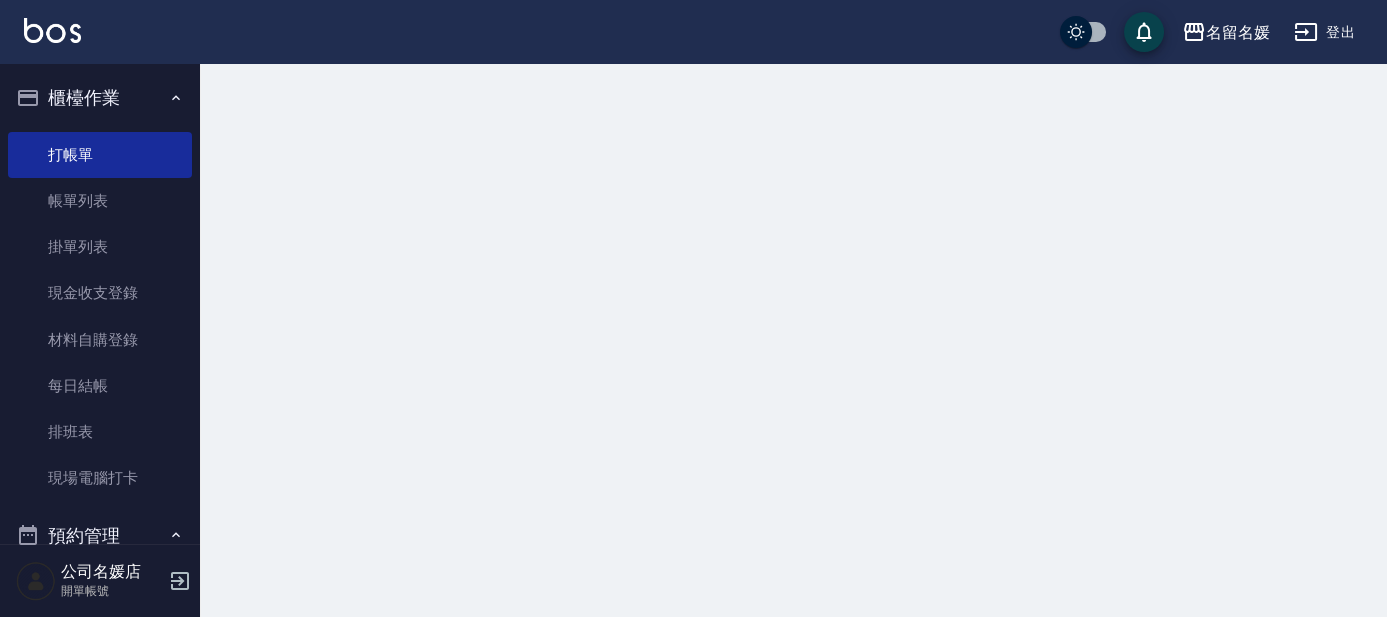 scroll, scrollTop: 0, scrollLeft: 0, axis: both 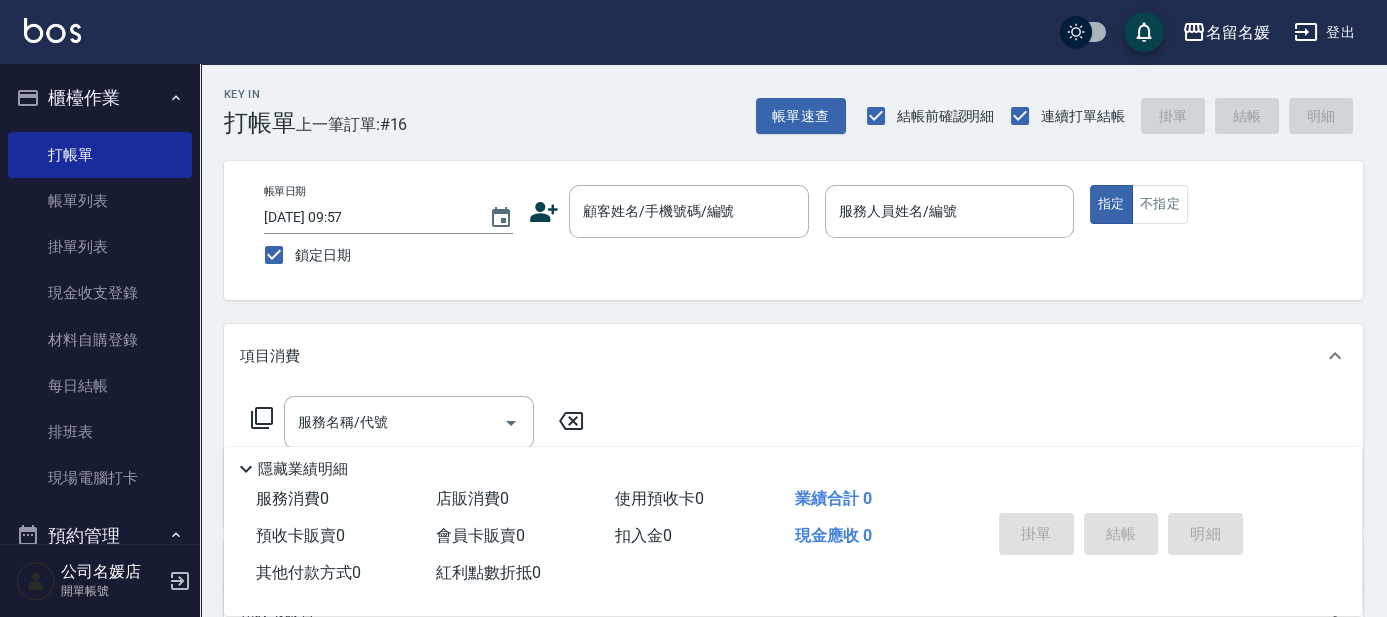 drag, startPoint x: 0, startPoint y: 330, endPoint x: 5, endPoint y: 551, distance: 221.05655 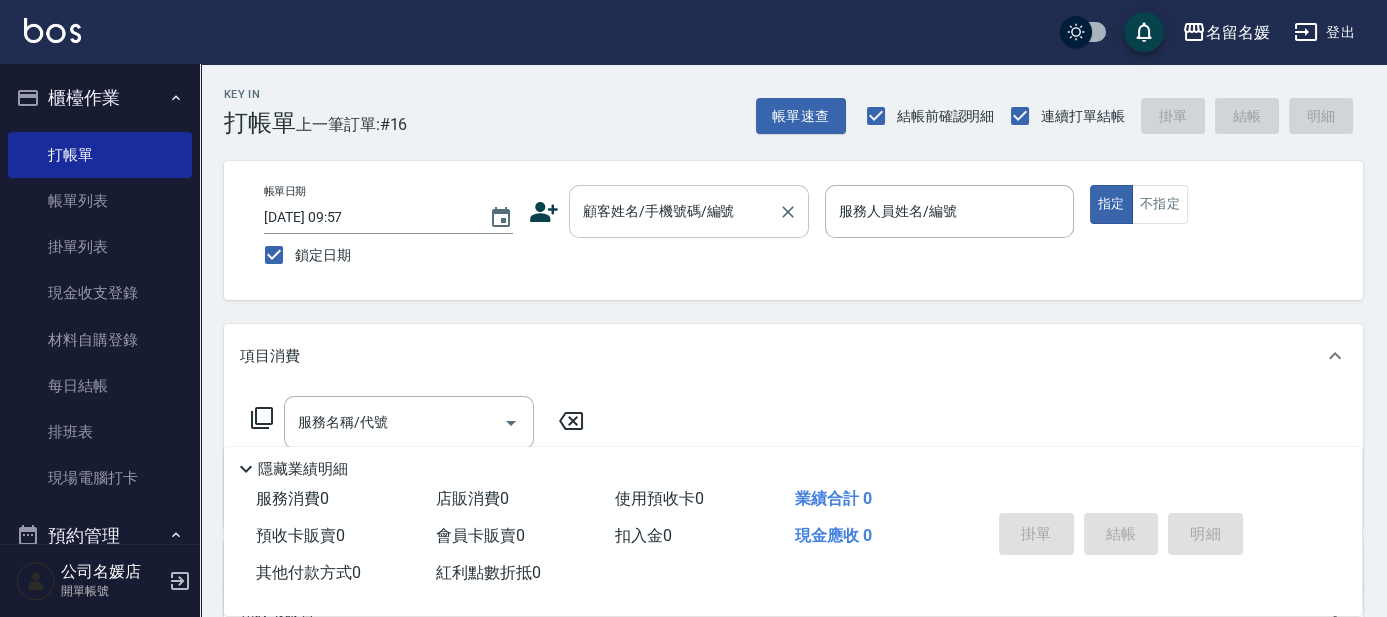 click on "顧客姓名/手機號碼/編號" at bounding box center (674, 211) 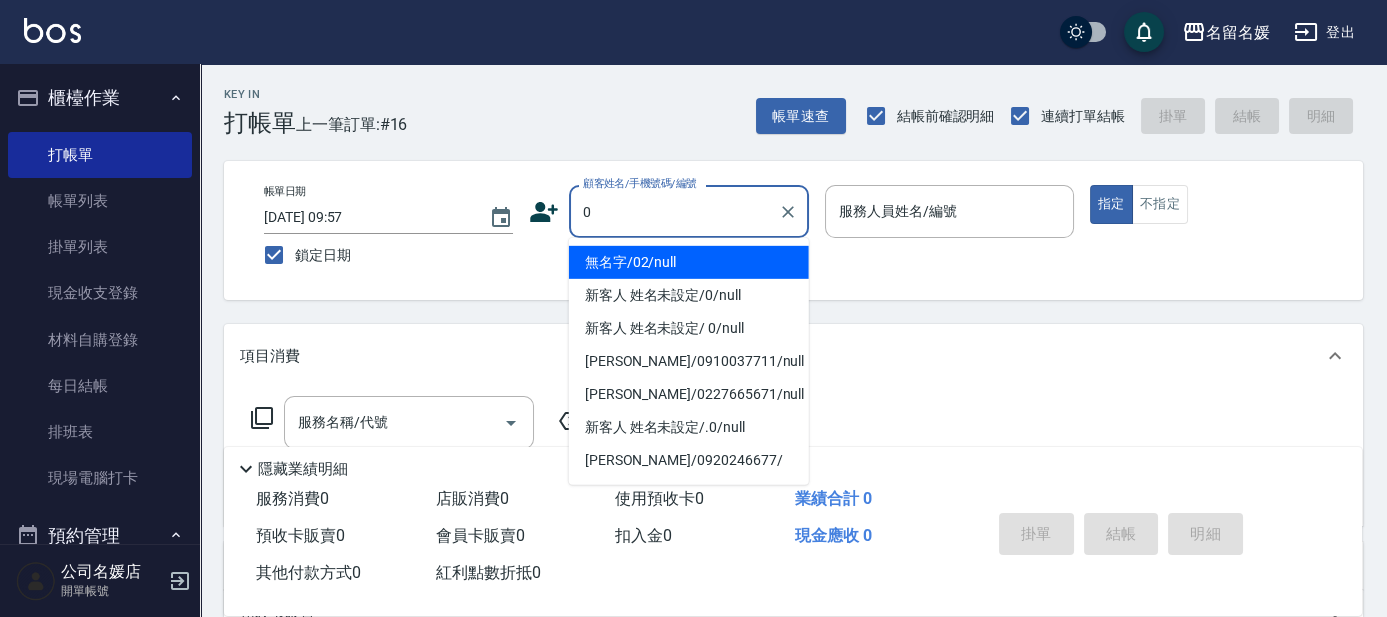 type on "0" 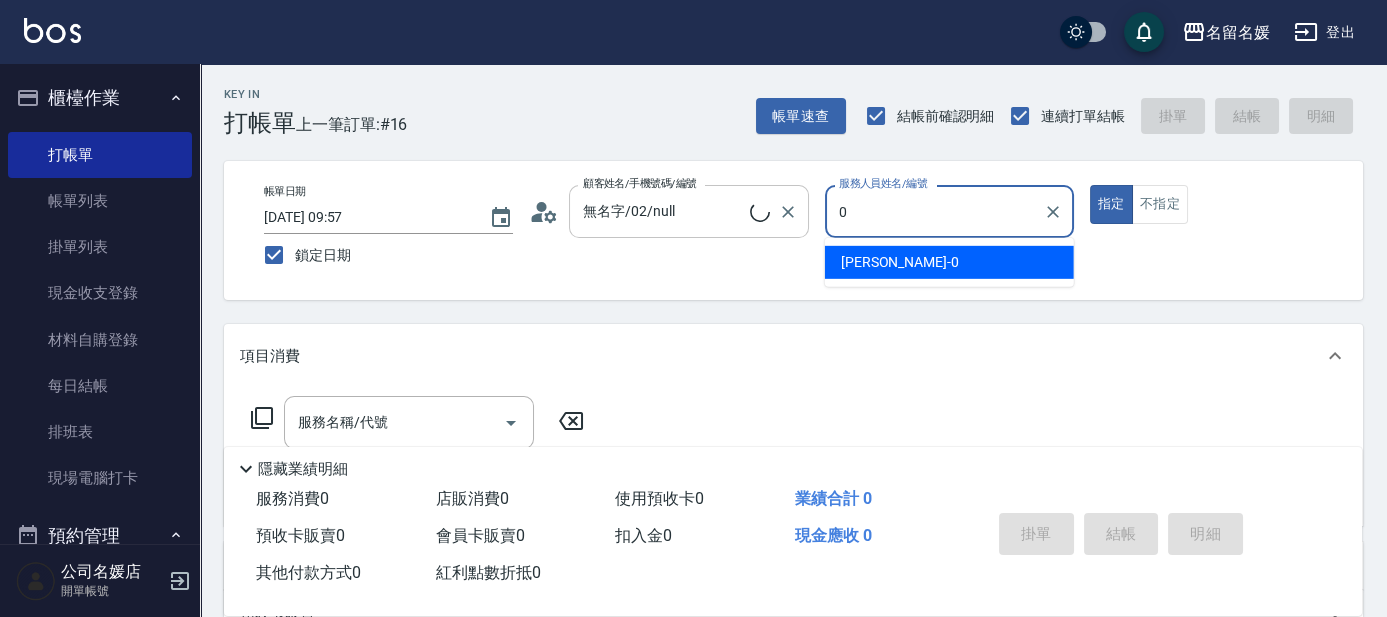 type on "新客人 姓名未設定/0/null" 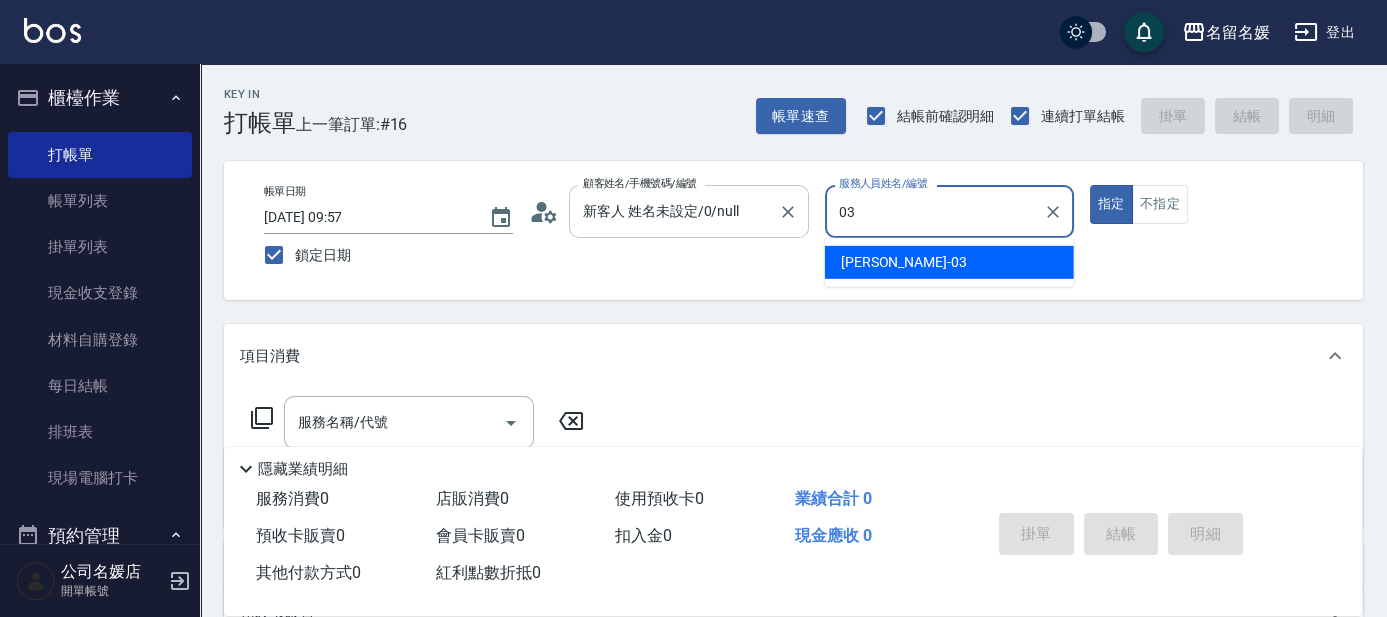 type on "03" 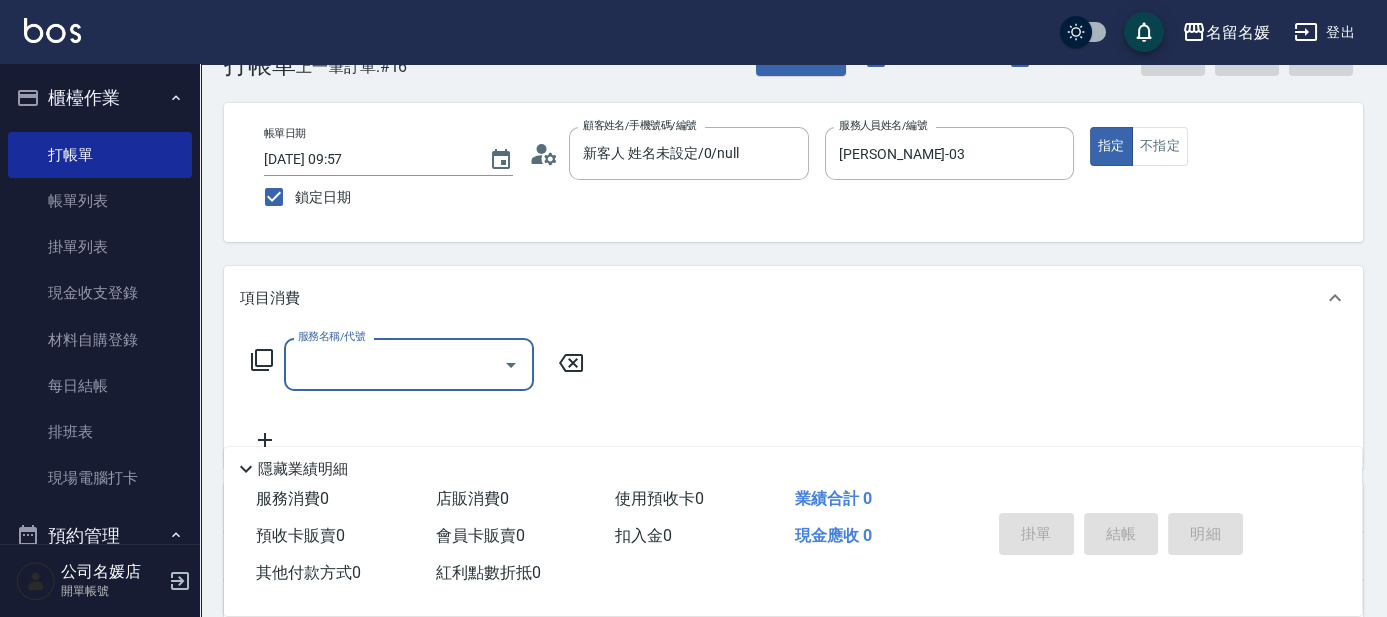 scroll, scrollTop: 90, scrollLeft: 0, axis: vertical 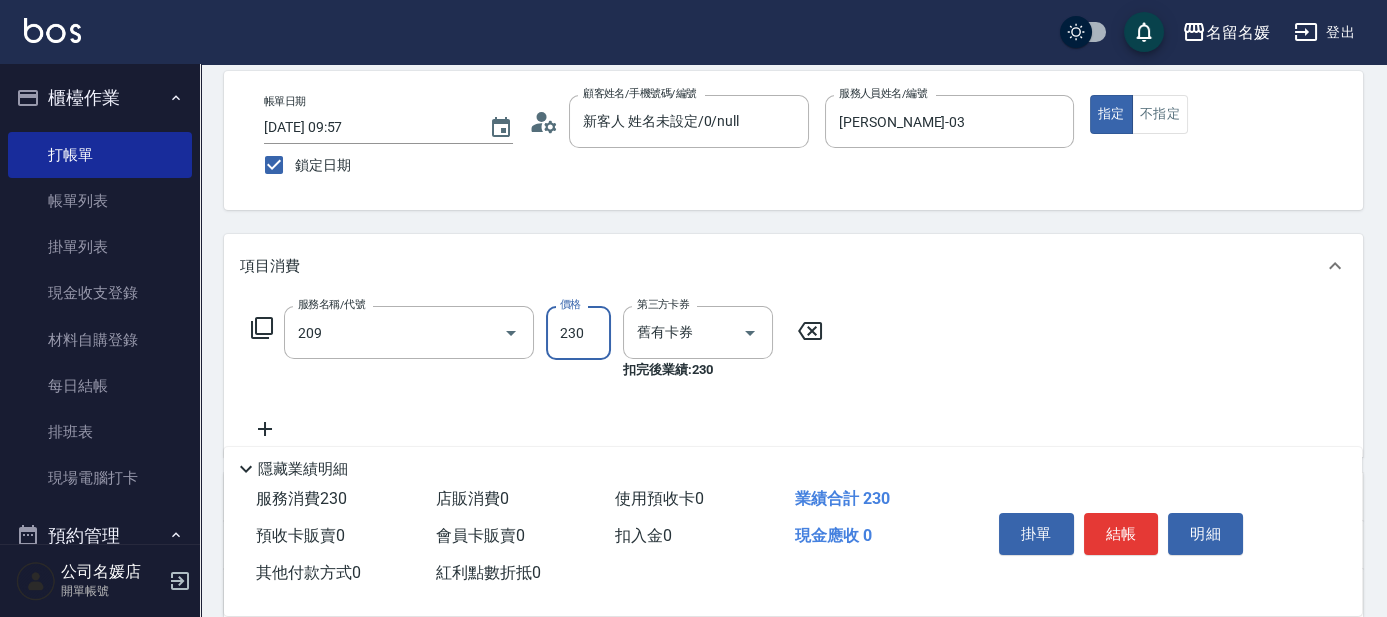 type on "洗髮券-(卡)230(209)" 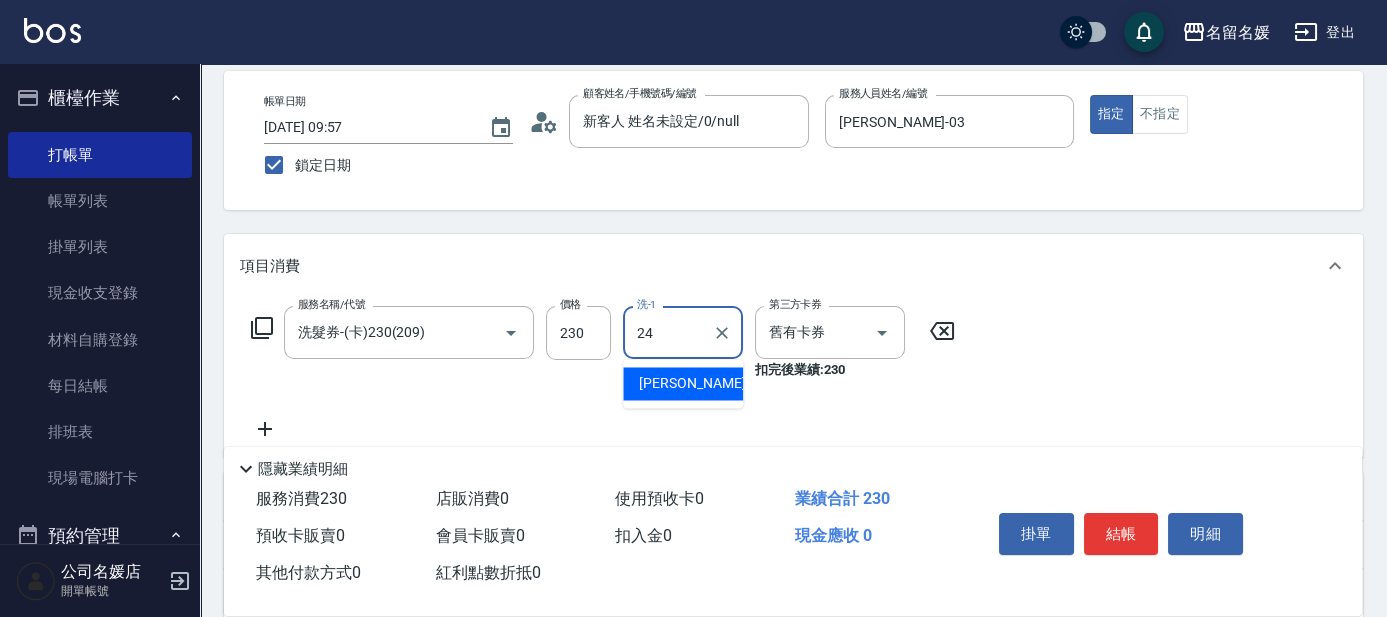 type on "[PERSON_NAME]-24" 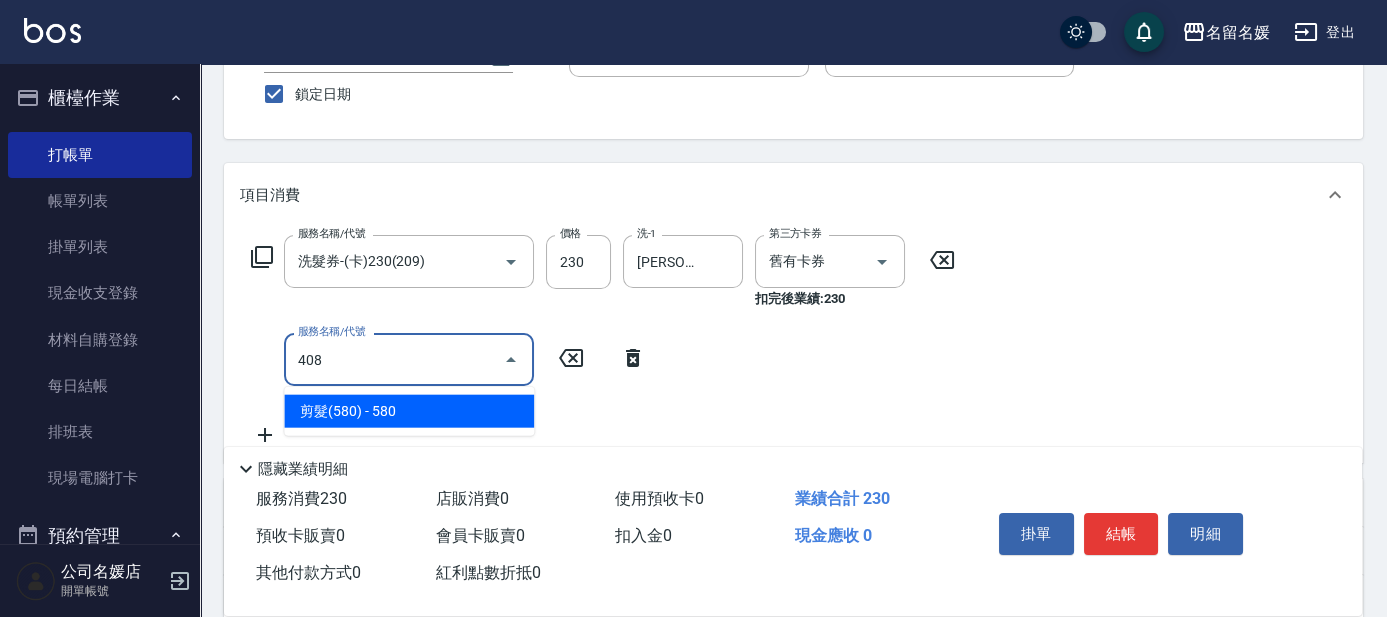 scroll, scrollTop: 181, scrollLeft: 0, axis: vertical 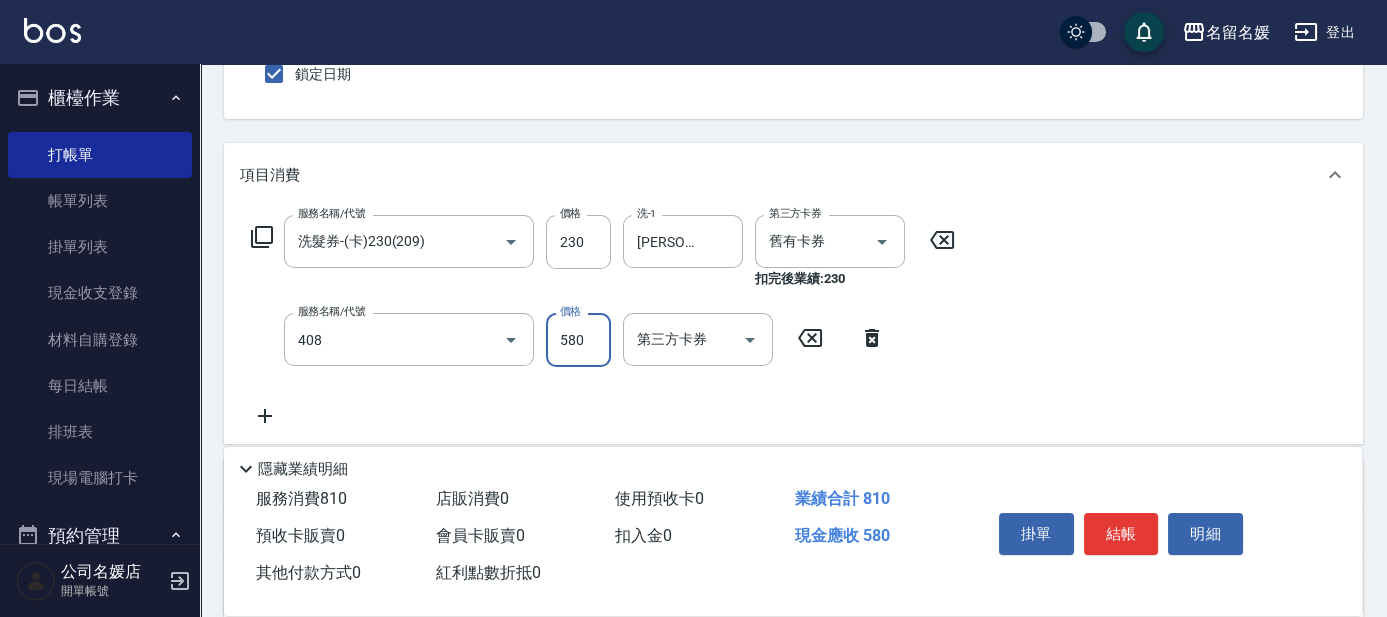 type on "剪髮(580)(408)" 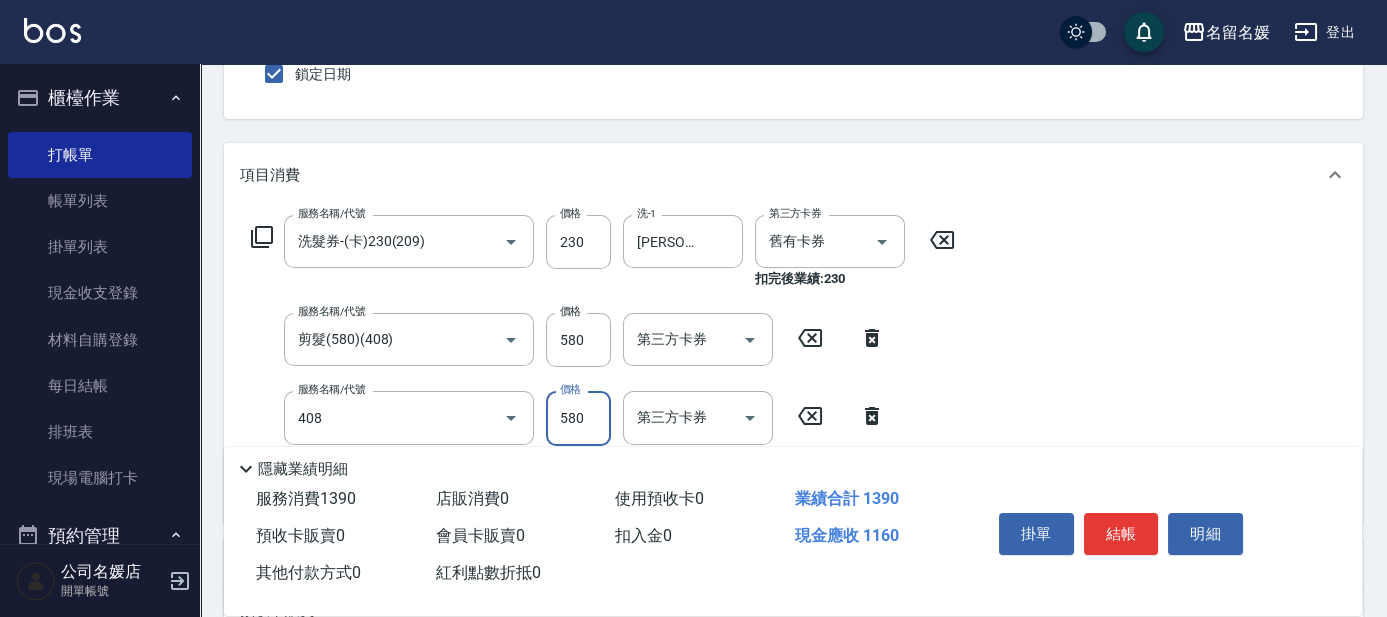 type on "剪髮(580)(408)" 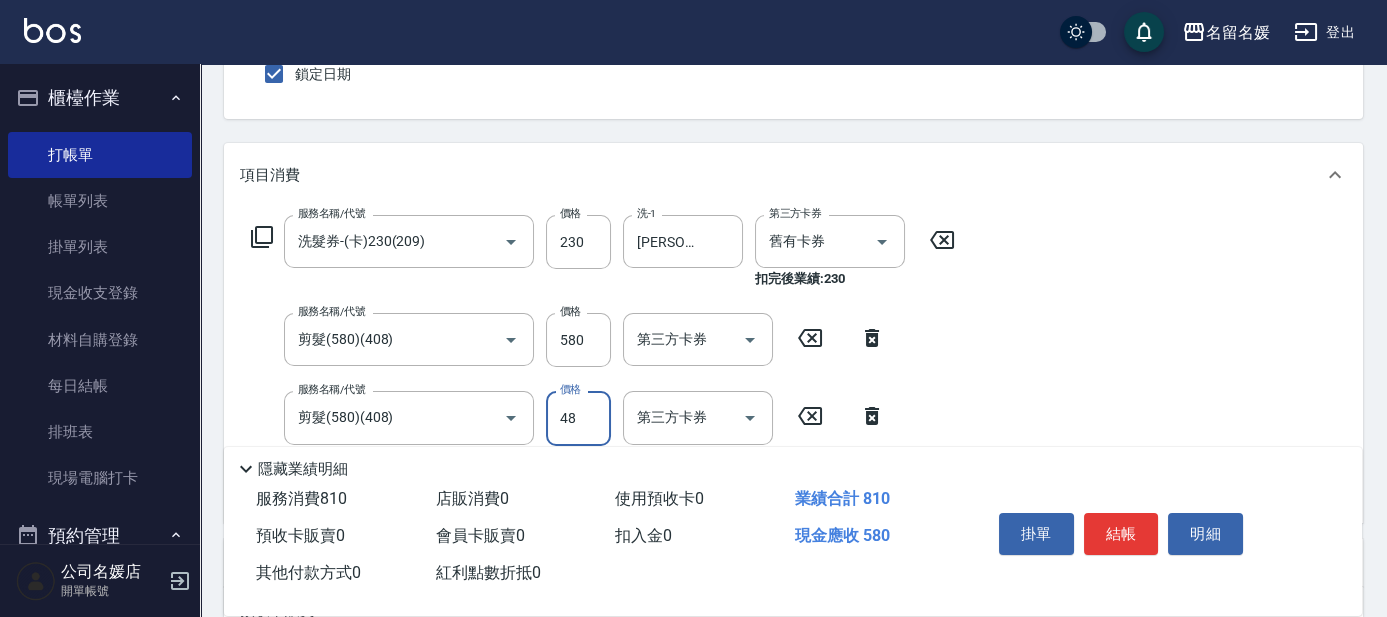type on "480" 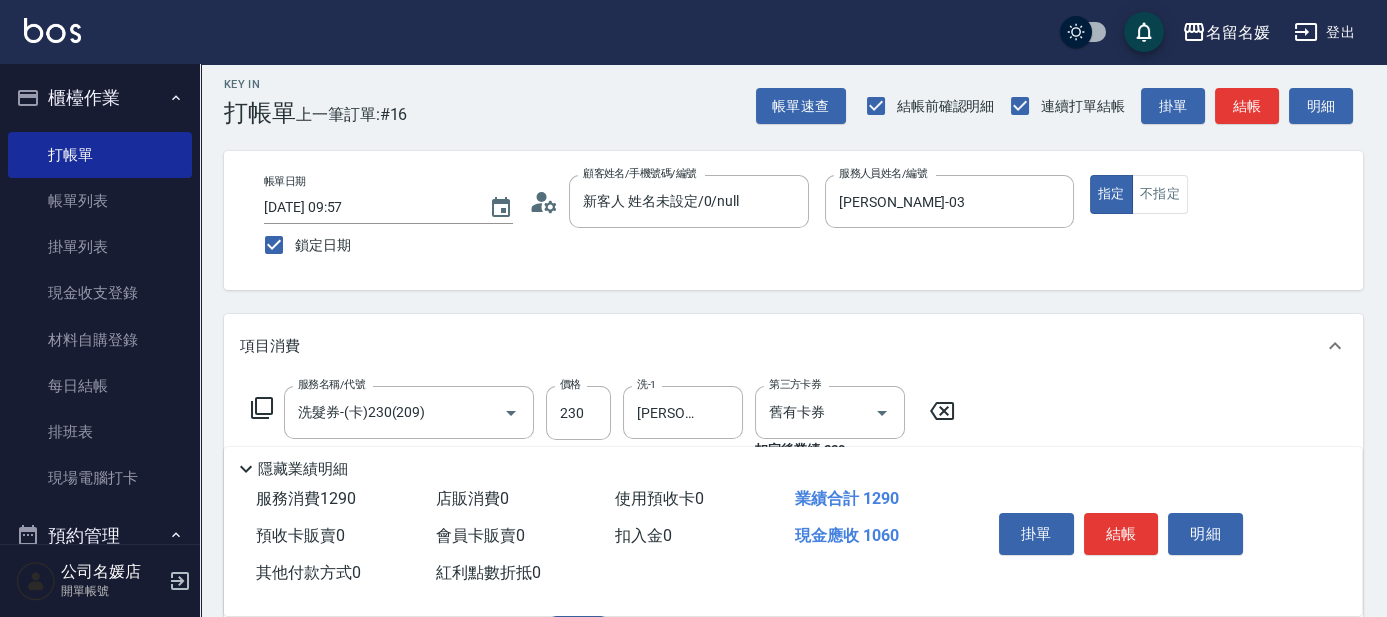 scroll, scrollTop: 0, scrollLeft: 0, axis: both 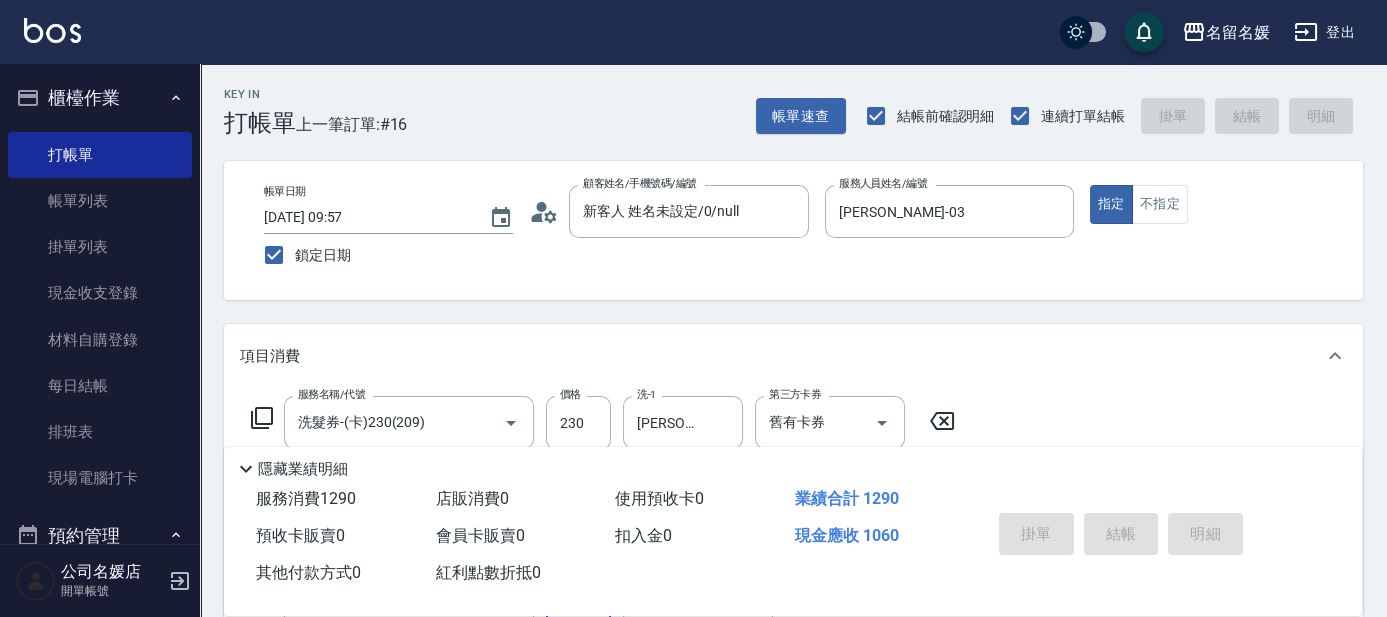 type 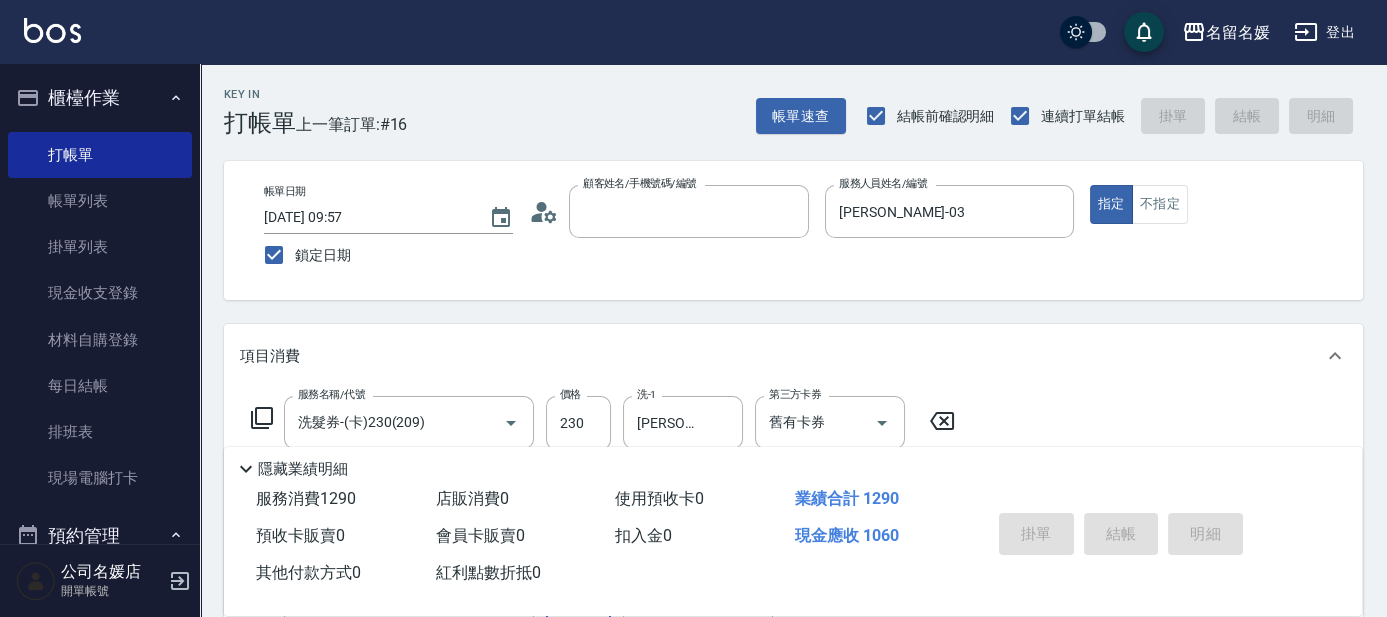 type 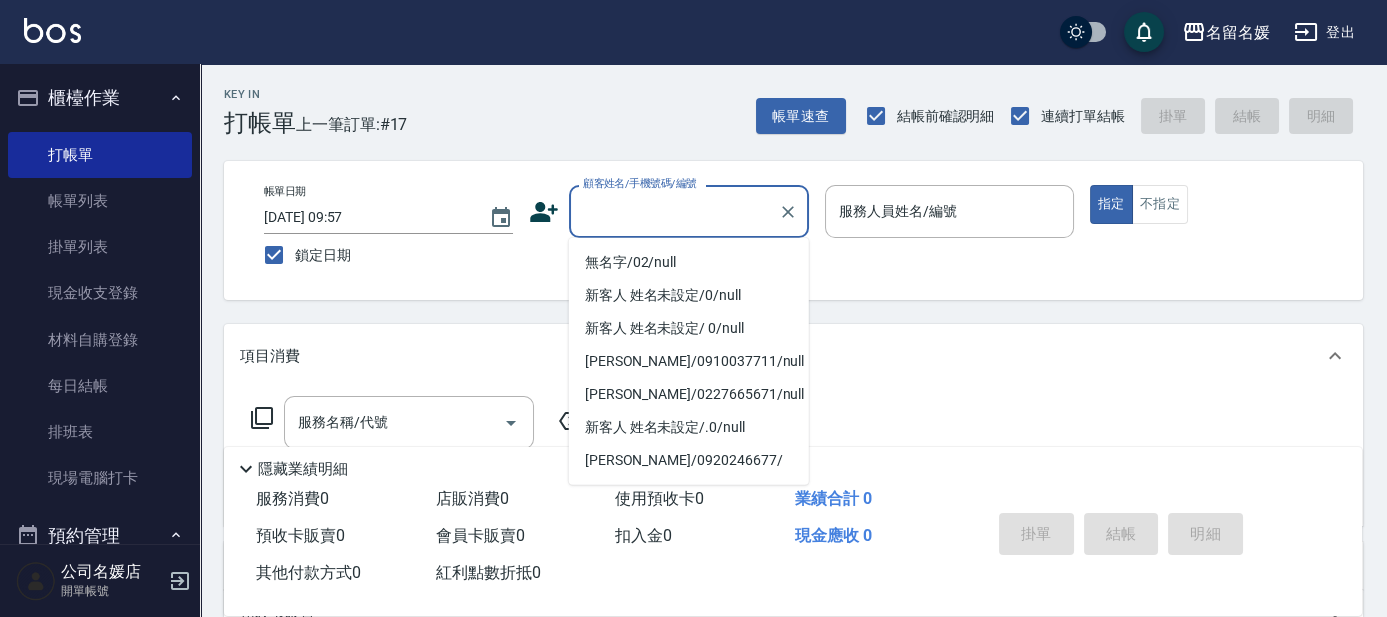 scroll, scrollTop: 441, scrollLeft: 0, axis: vertical 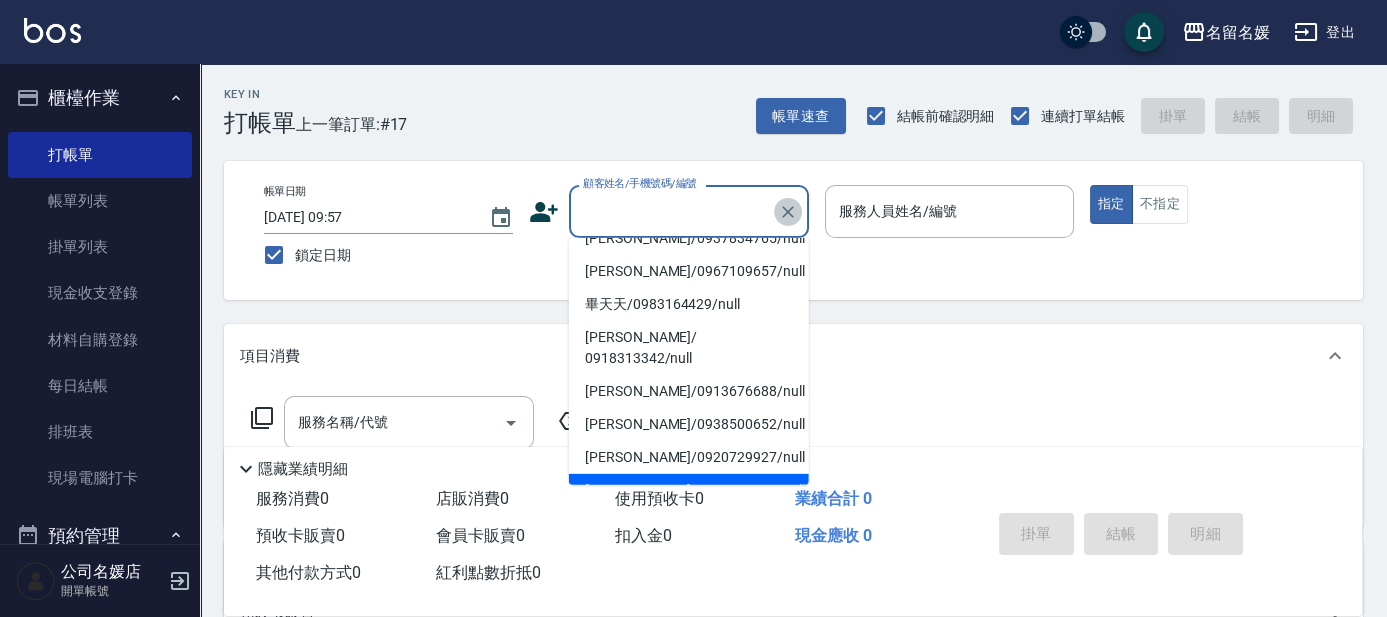 click 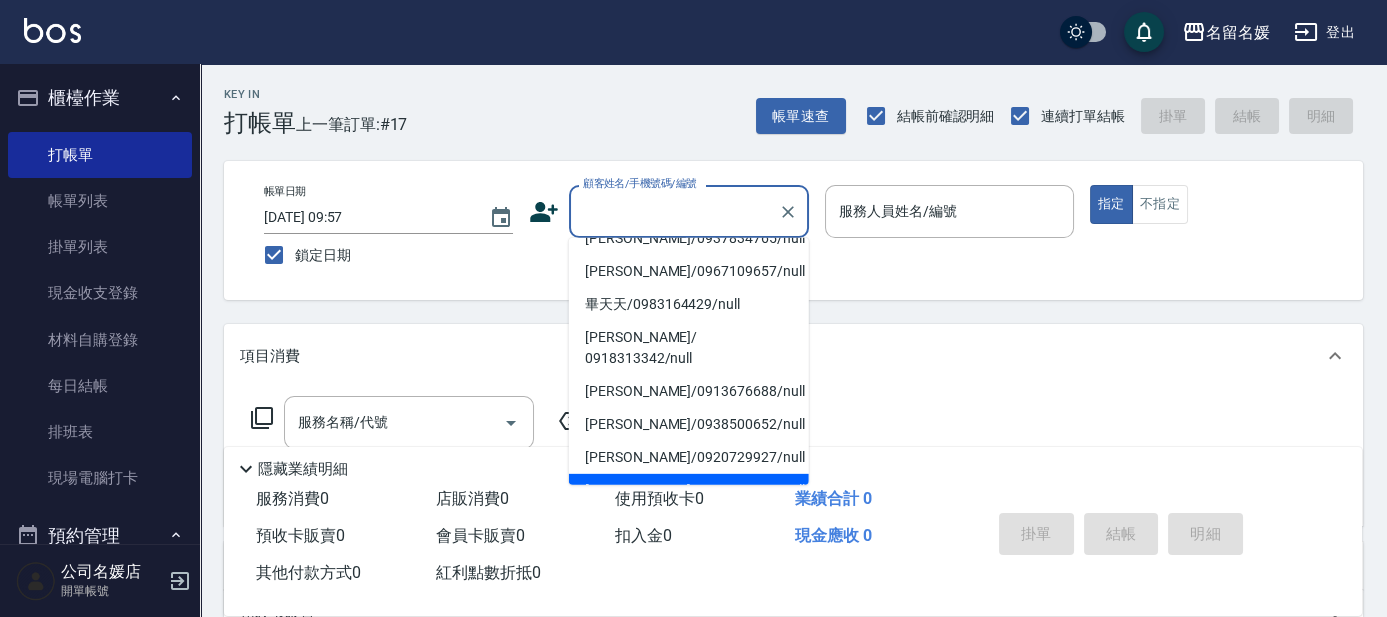 click on "顧客姓名/手機號碼/編號" at bounding box center (674, 211) 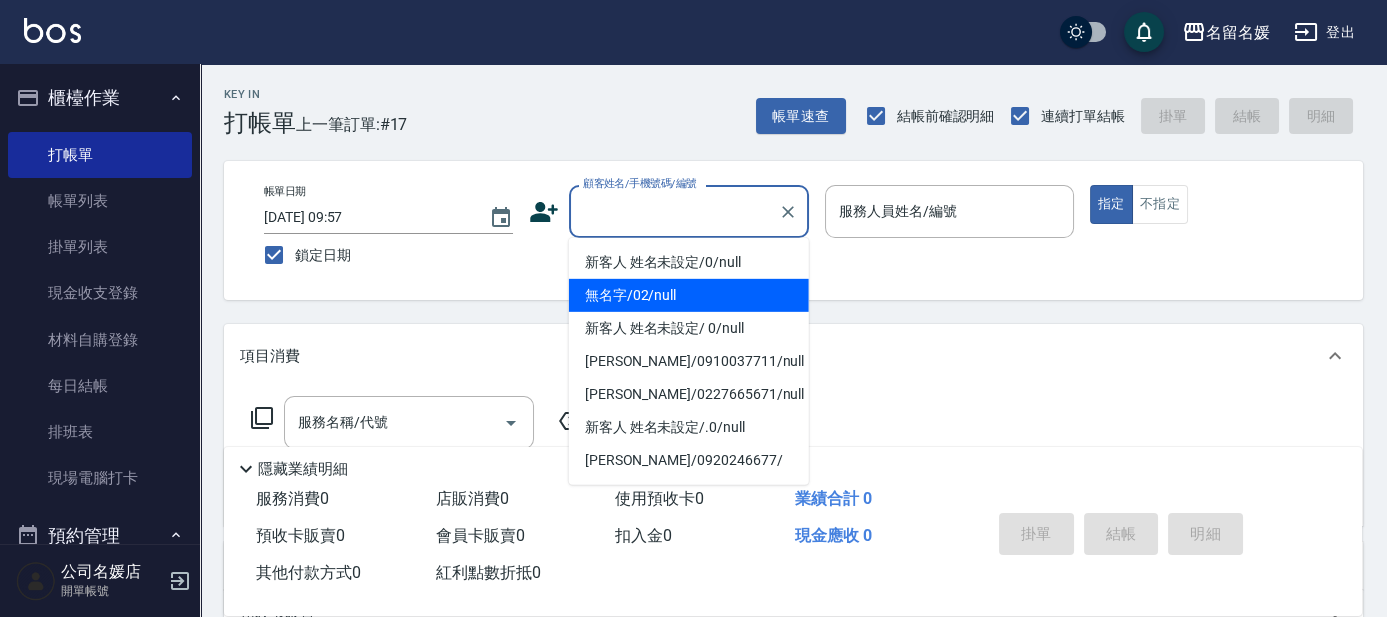 click on "顧客姓名/手機號碼/編號" at bounding box center (674, 211) 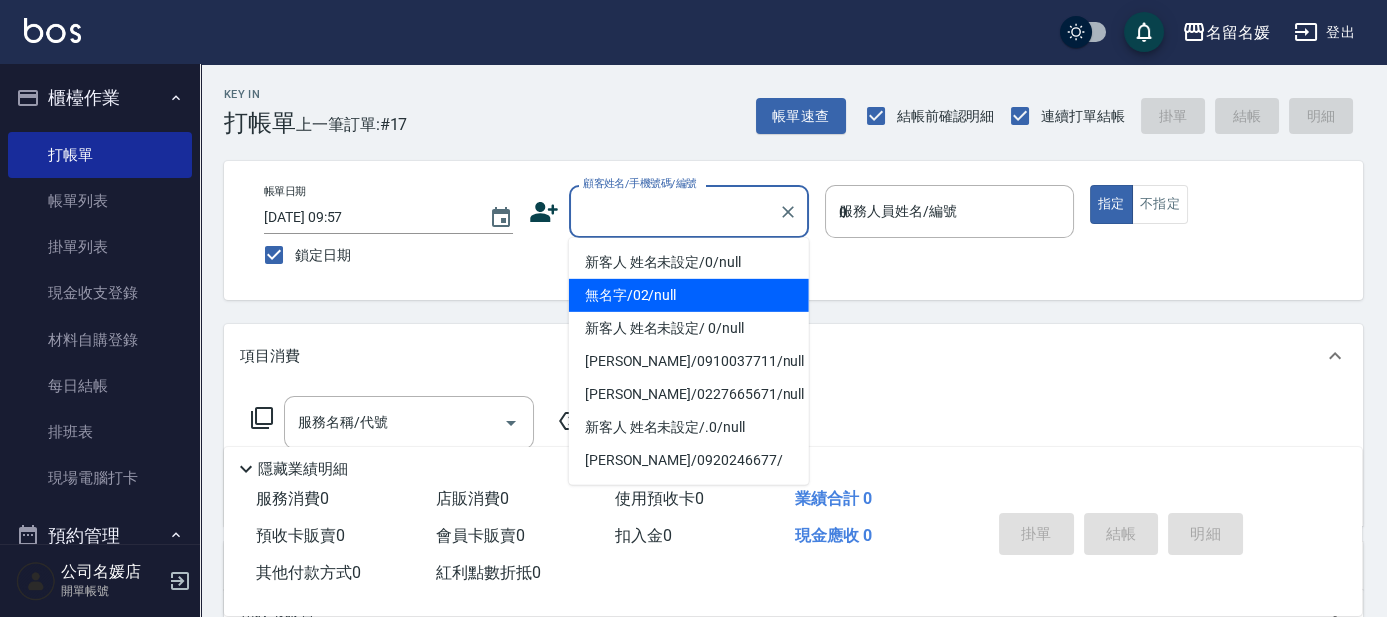 type on "新客人 姓名未設定/0/null" 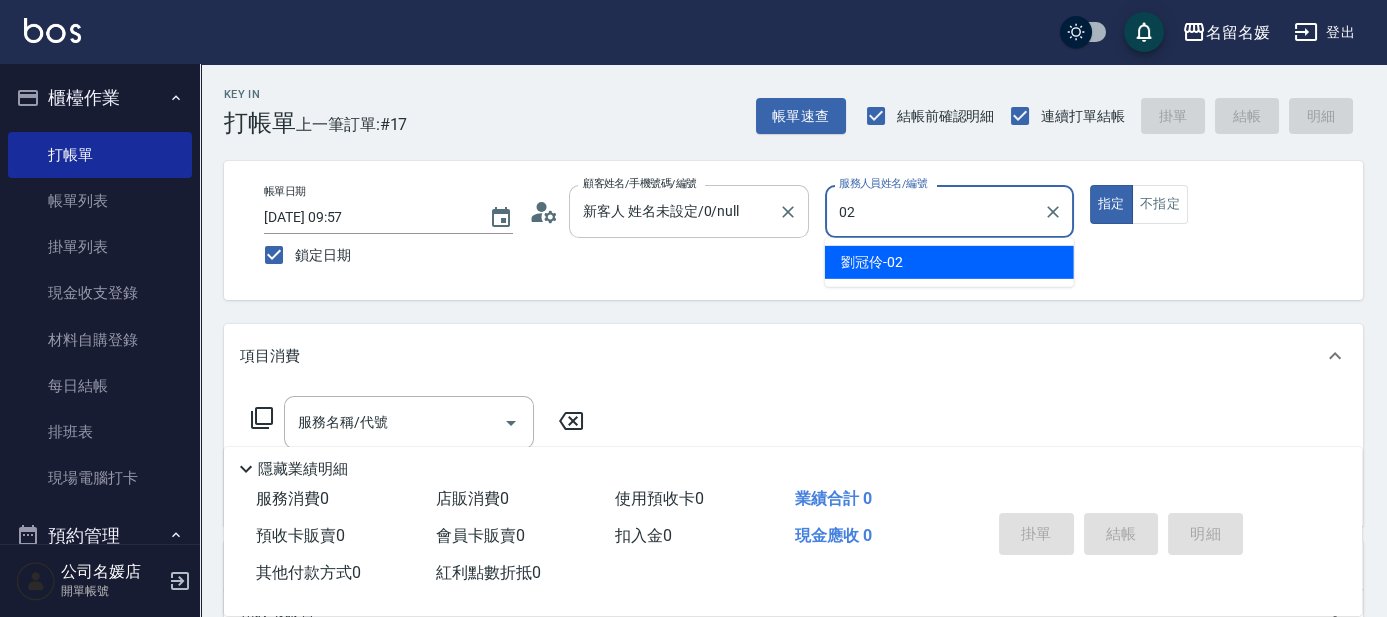 type on "[PERSON_NAME]-02" 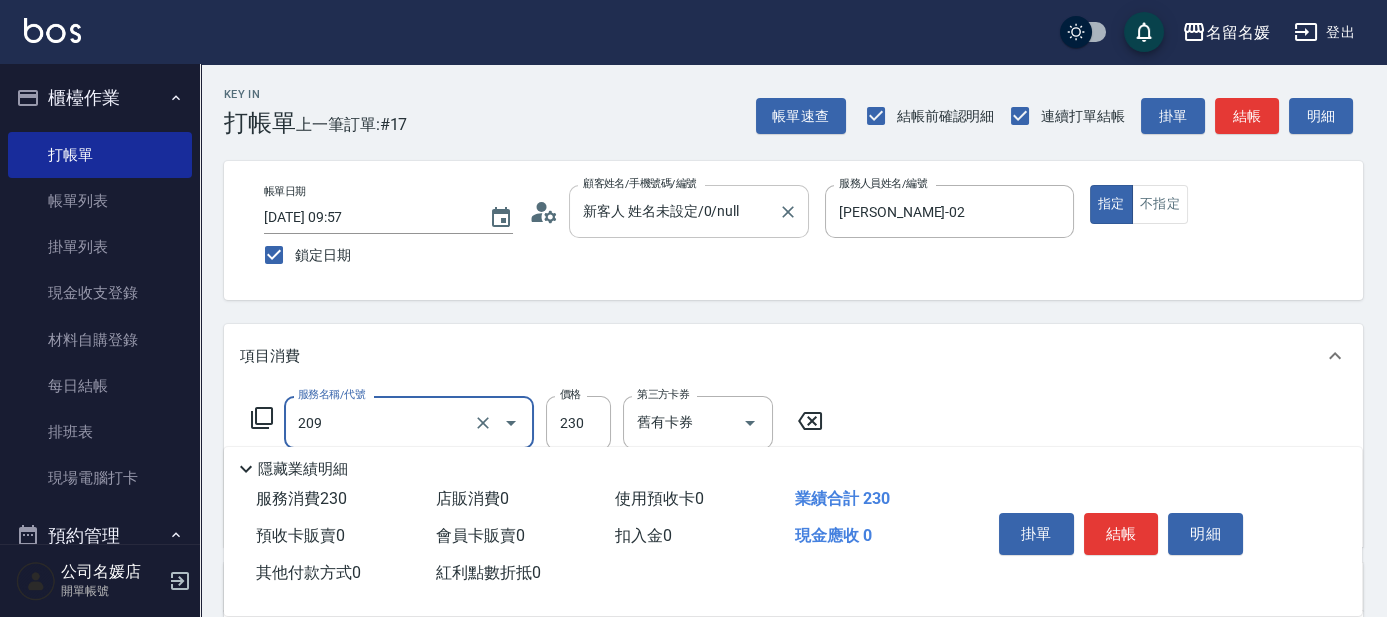 type on "洗髮券-(卡)230(209)" 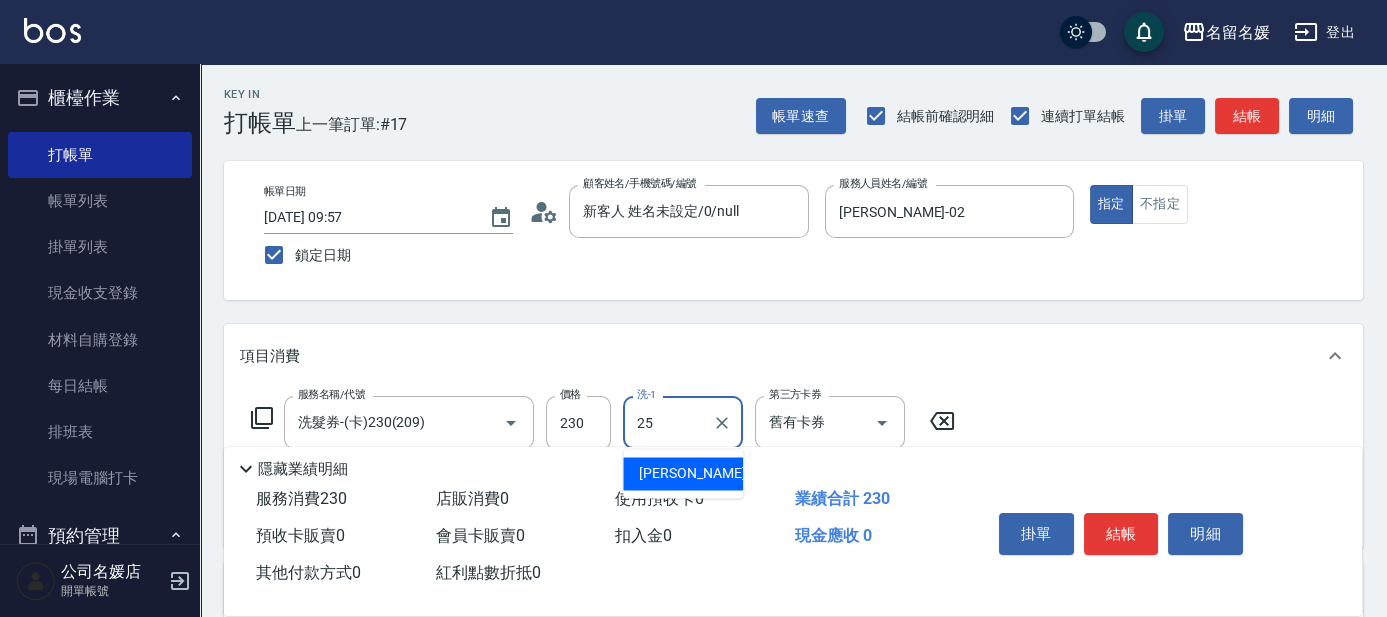 type on "[PERSON_NAME]-25" 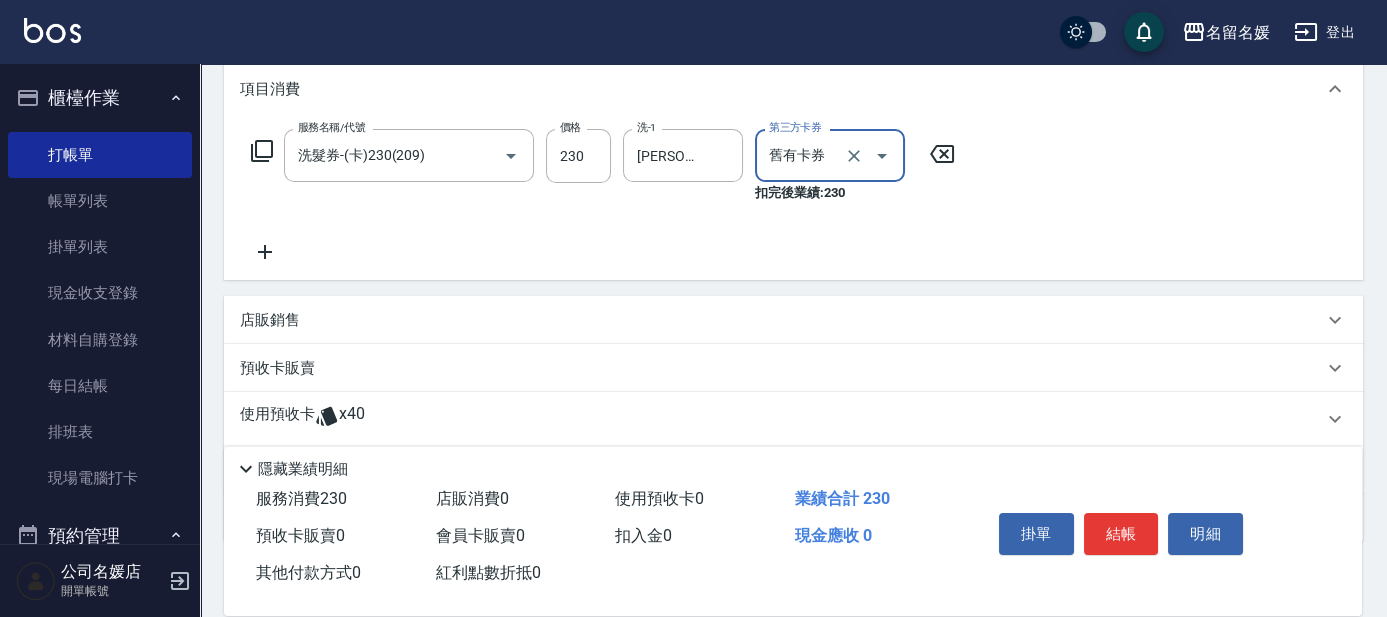 scroll, scrollTop: 272, scrollLeft: 0, axis: vertical 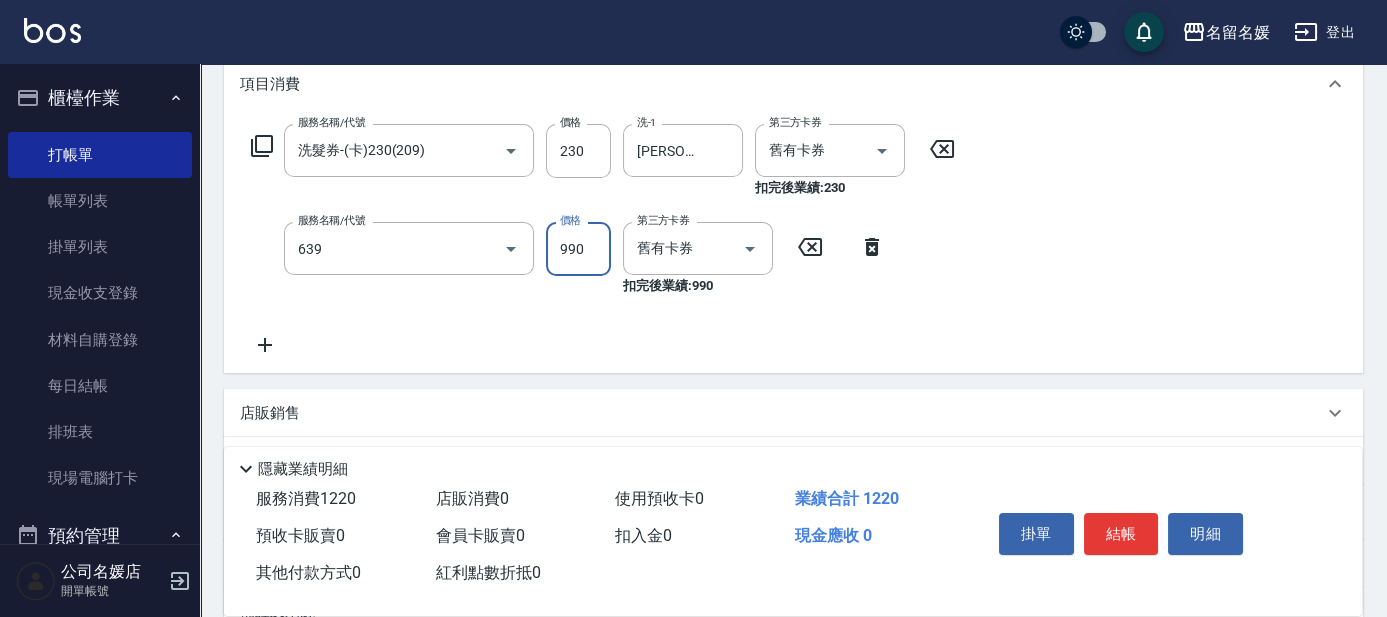 type on "(芙)蘆薈髮膜套卡(自材)(639)" 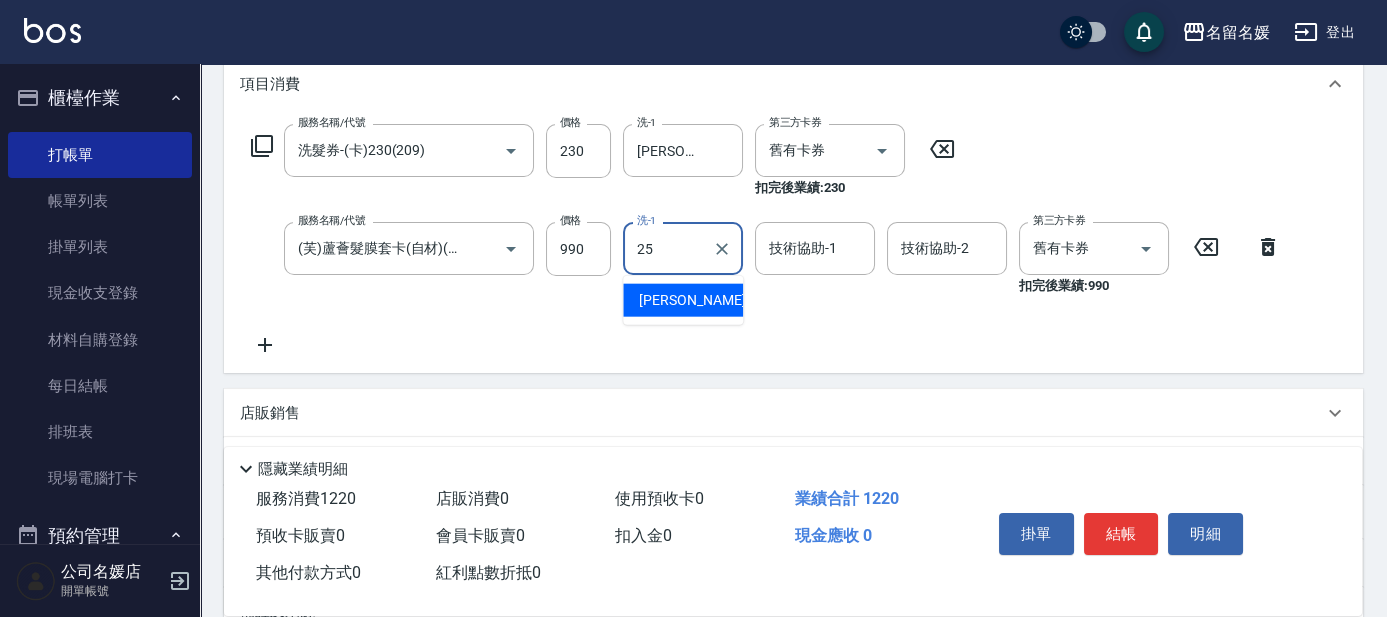 type on "[PERSON_NAME]-25" 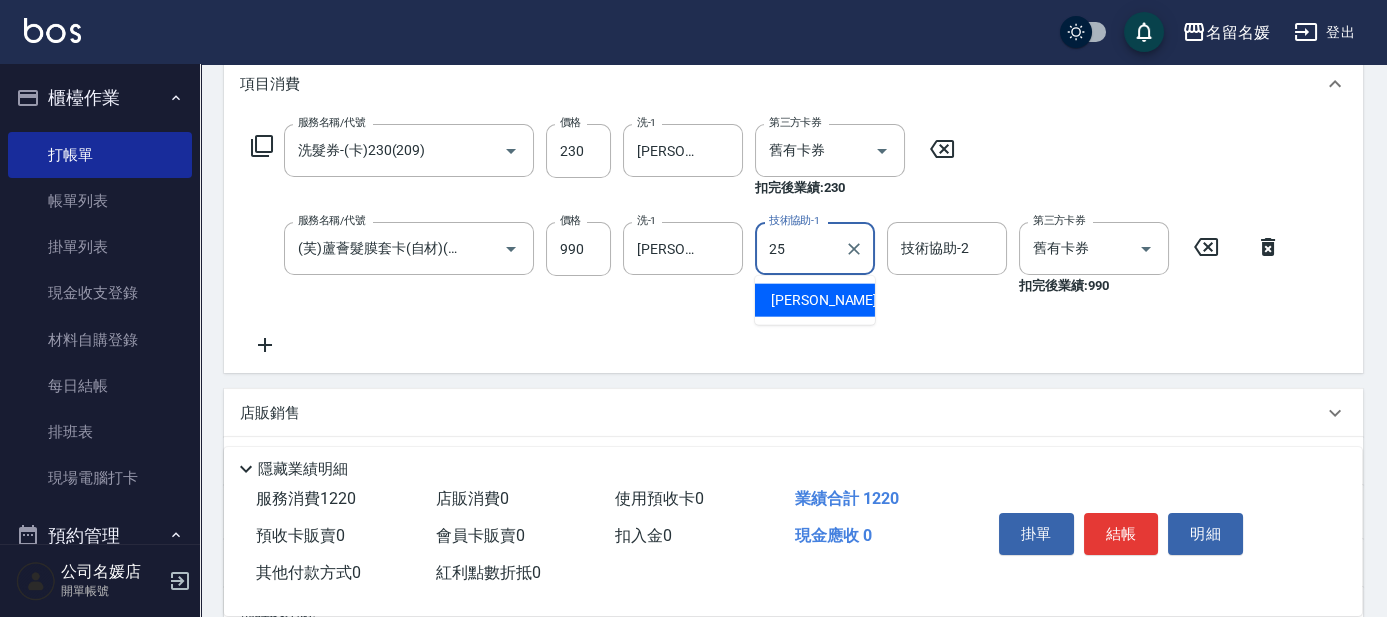 type on "[PERSON_NAME]-25" 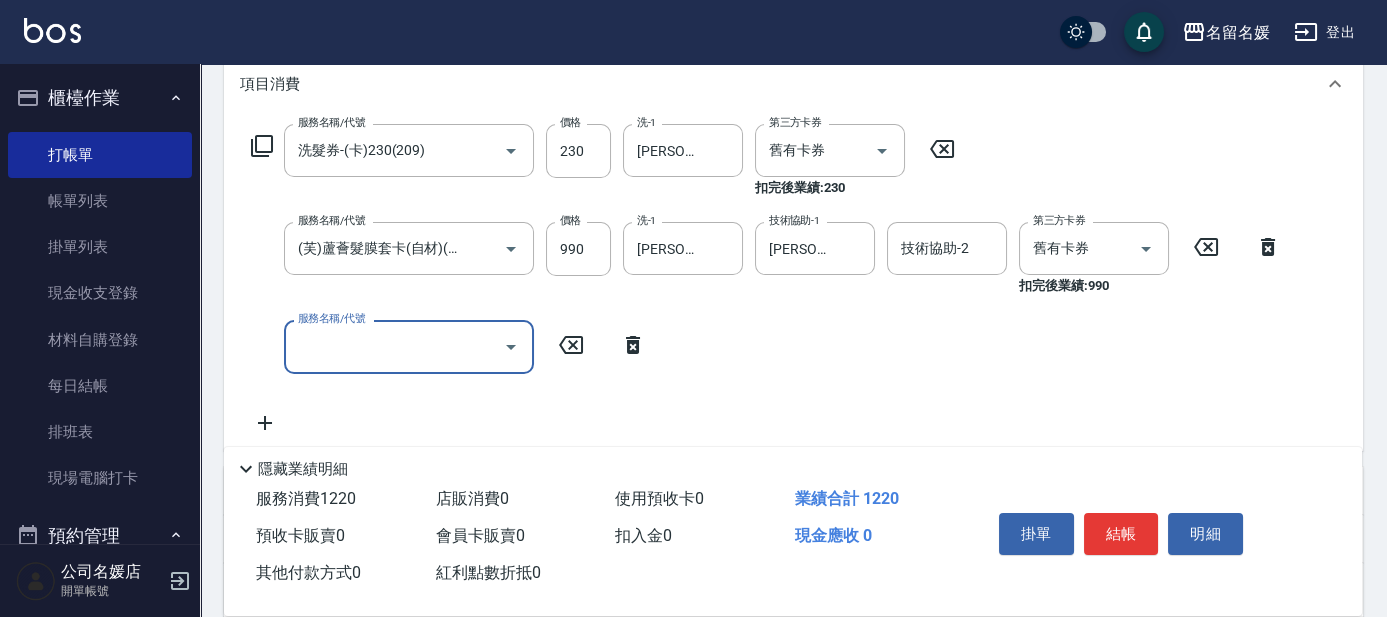 scroll, scrollTop: 0, scrollLeft: 0, axis: both 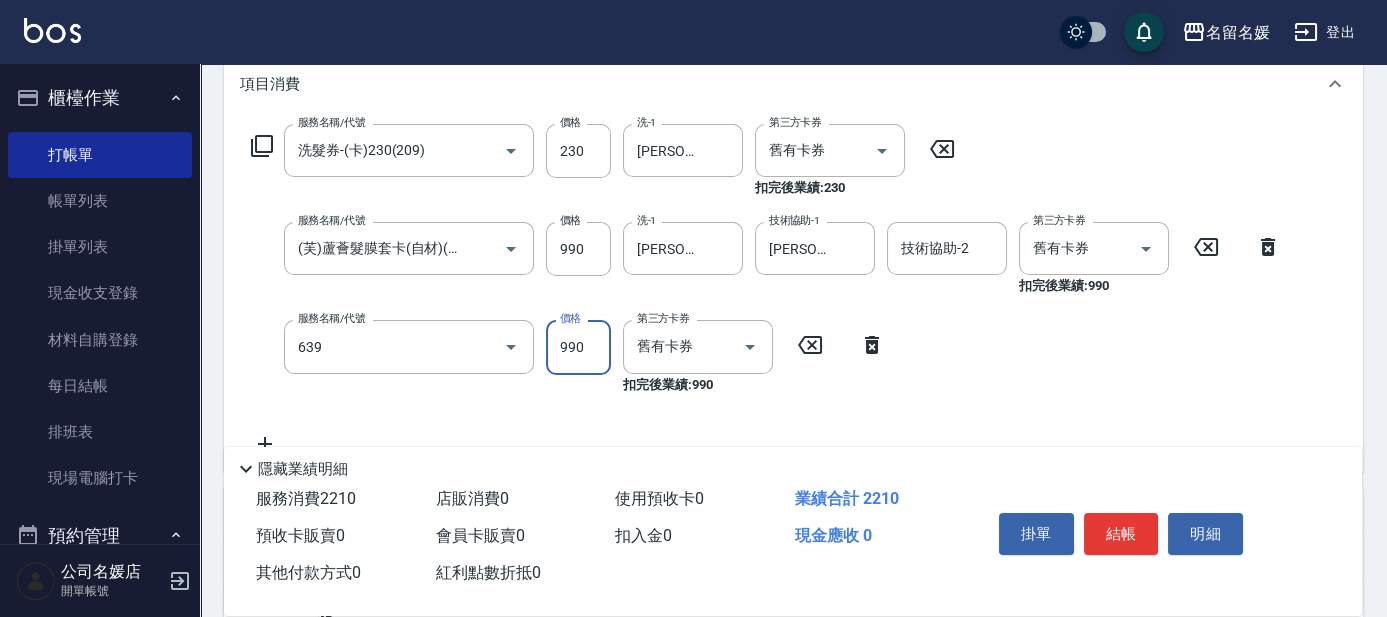type on "(芙)蘆薈髮膜套卡(自材)(639)" 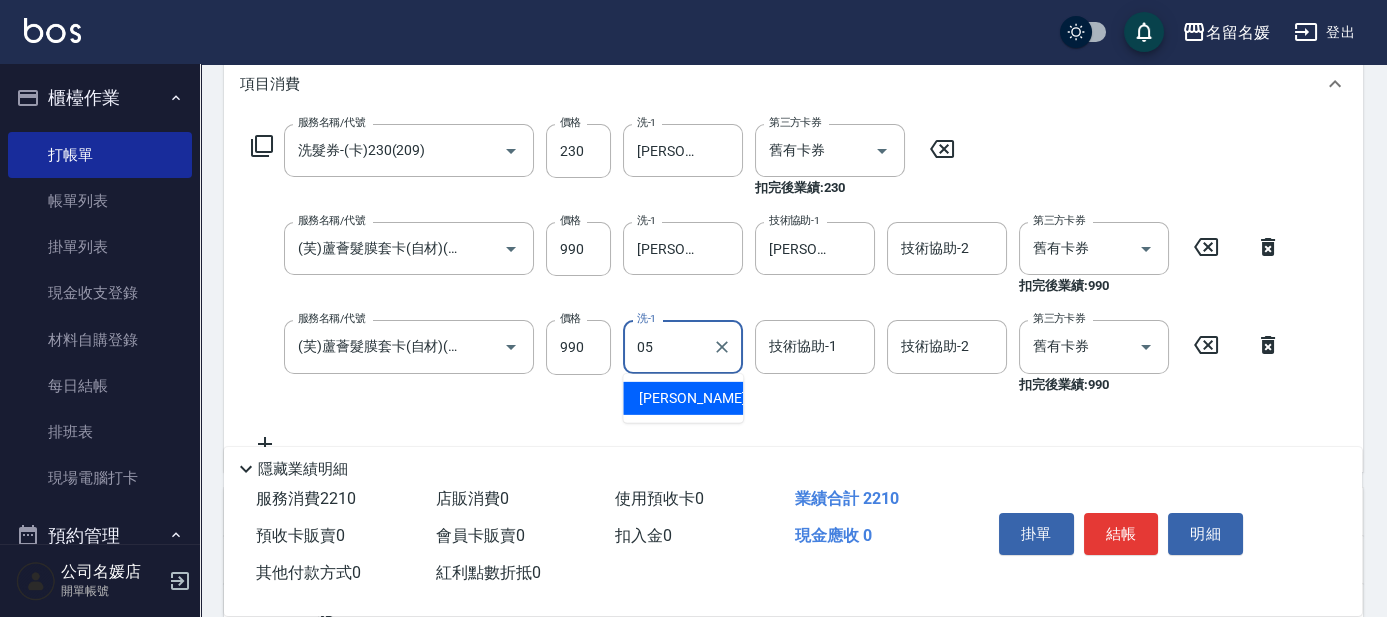 type on "0" 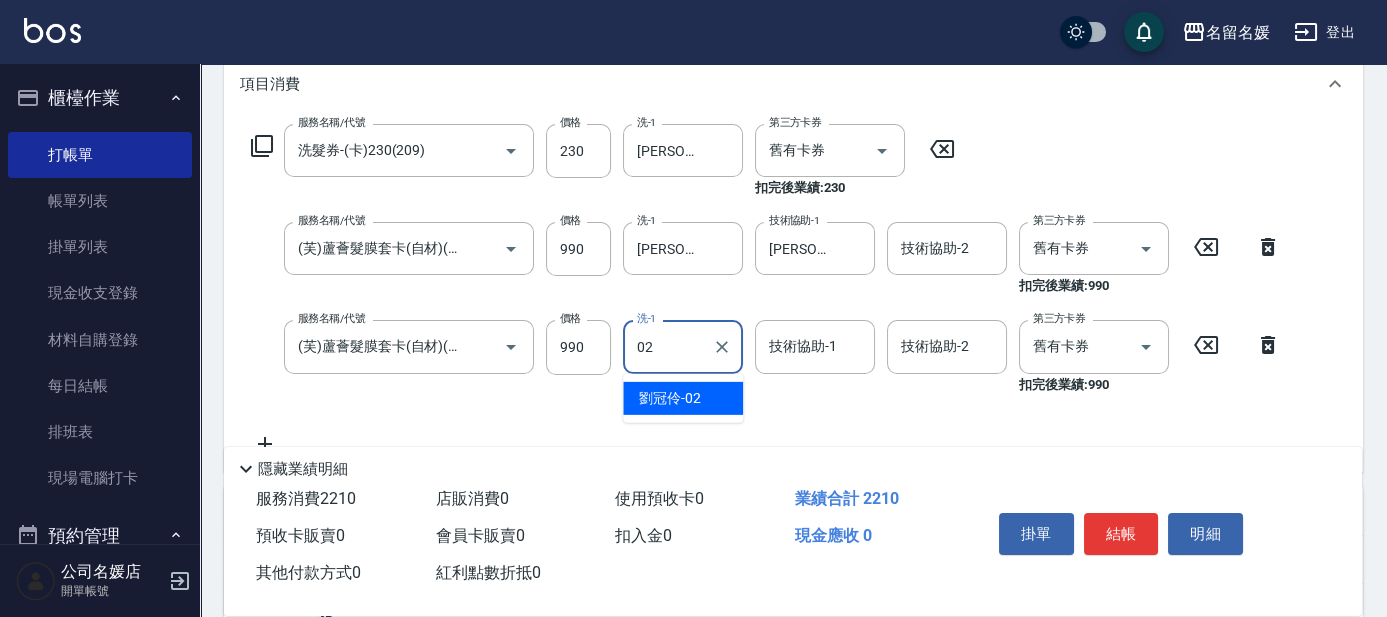 type on "[PERSON_NAME]-02" 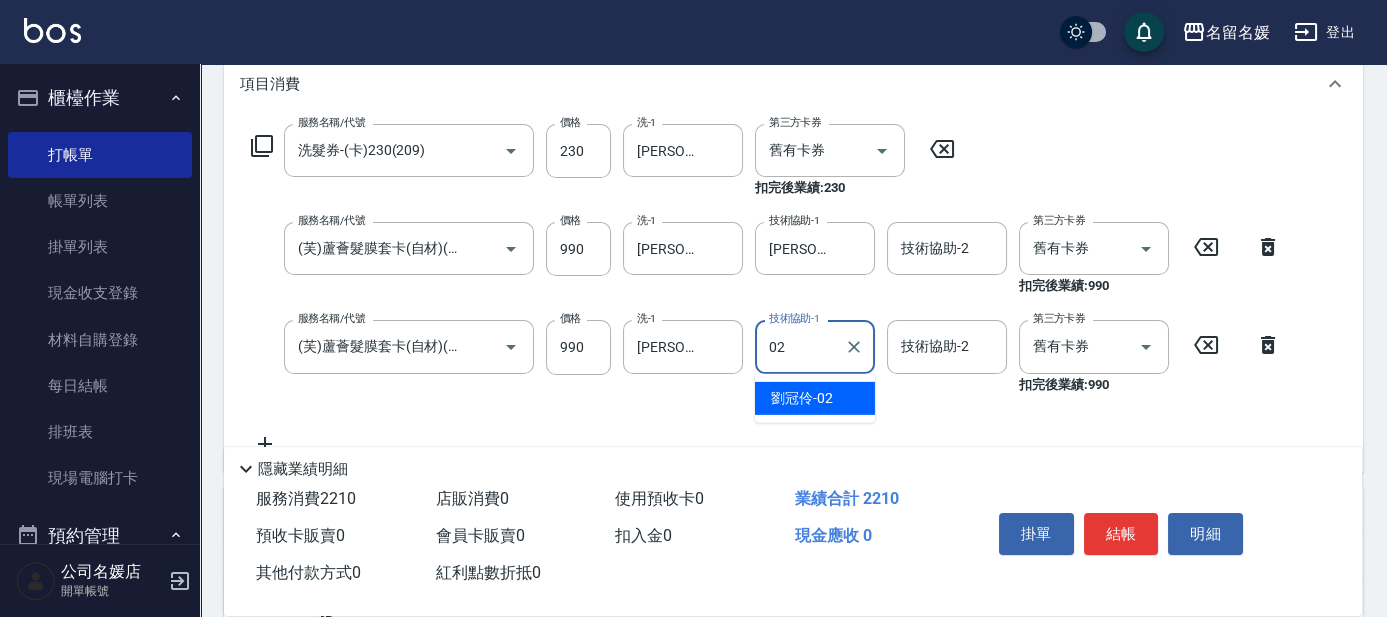 type on "[PERSON_NAME]-02" 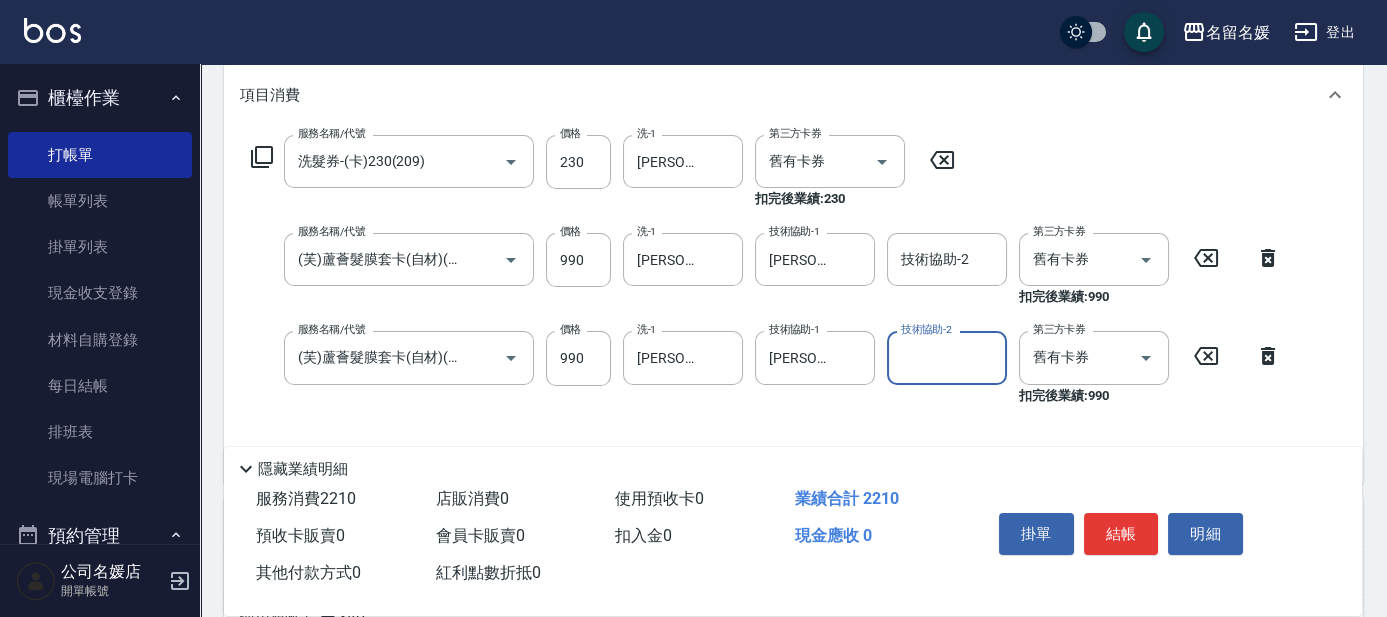 scroll, scrollTop: 0, scrollLeft: 0, axis: both 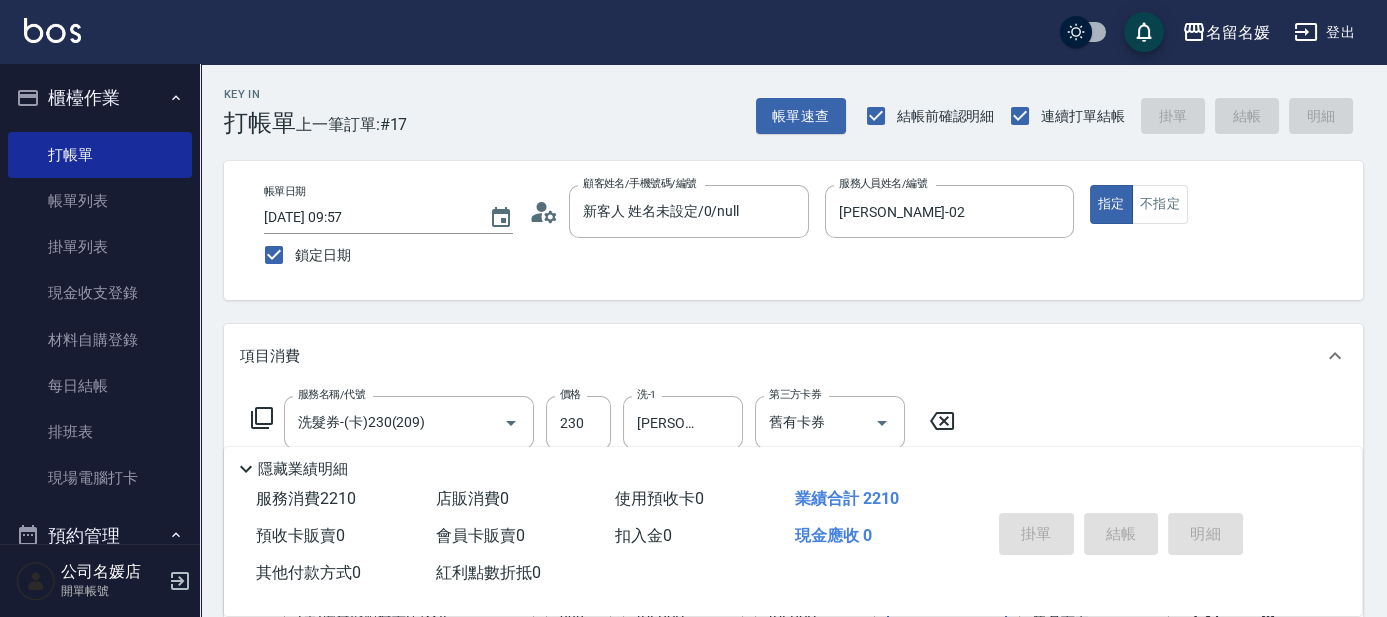 type 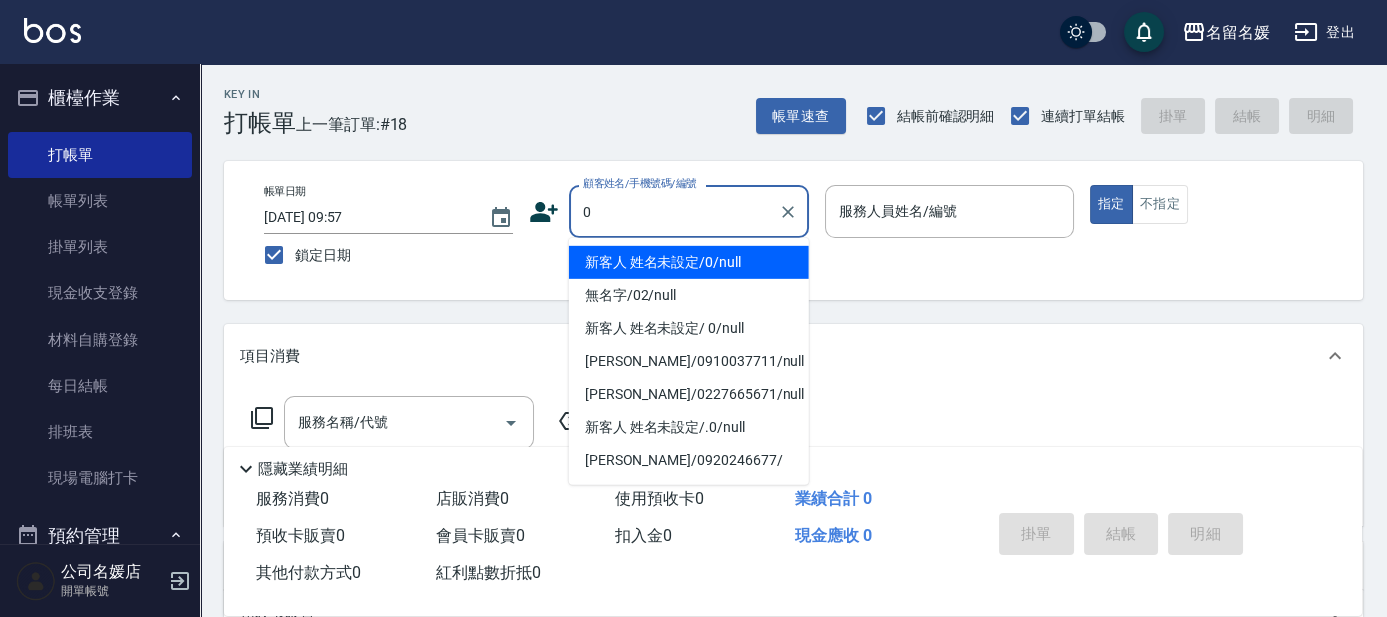 type 